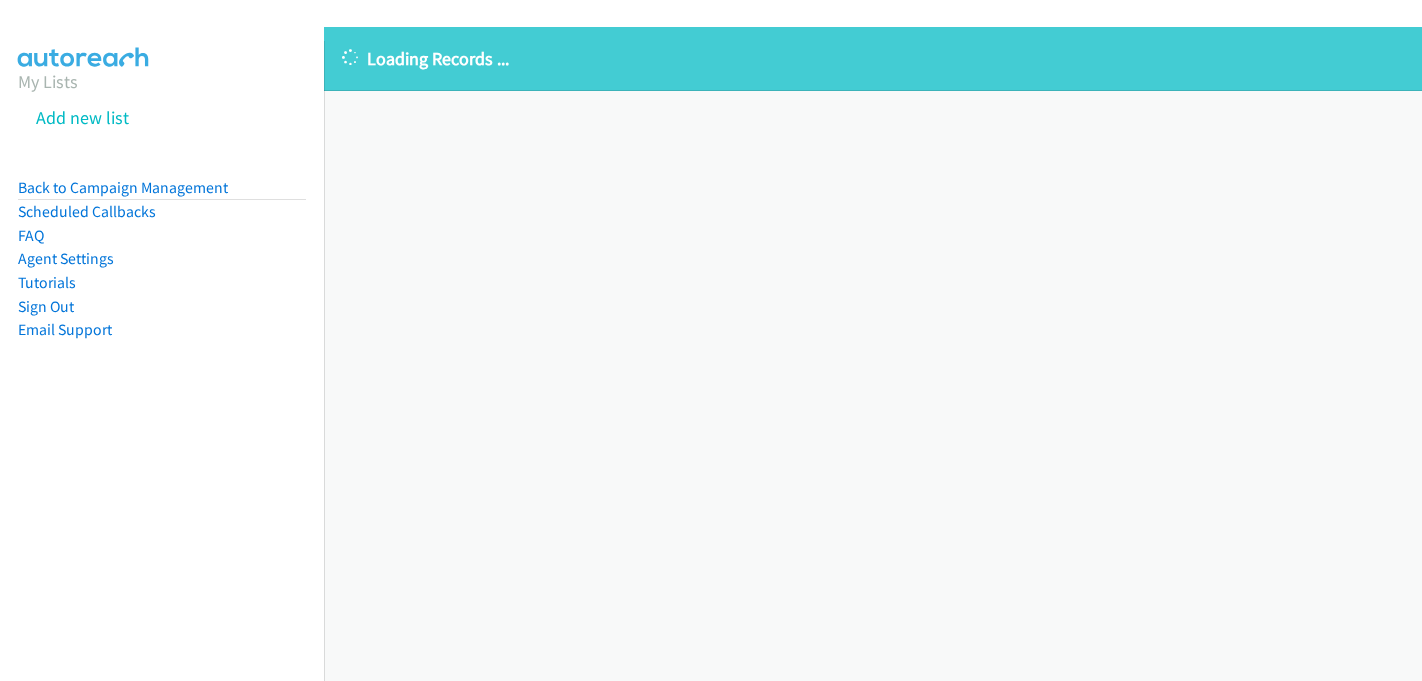 scroll, scrollTop: 0, scrollLeft: 0, axis: both 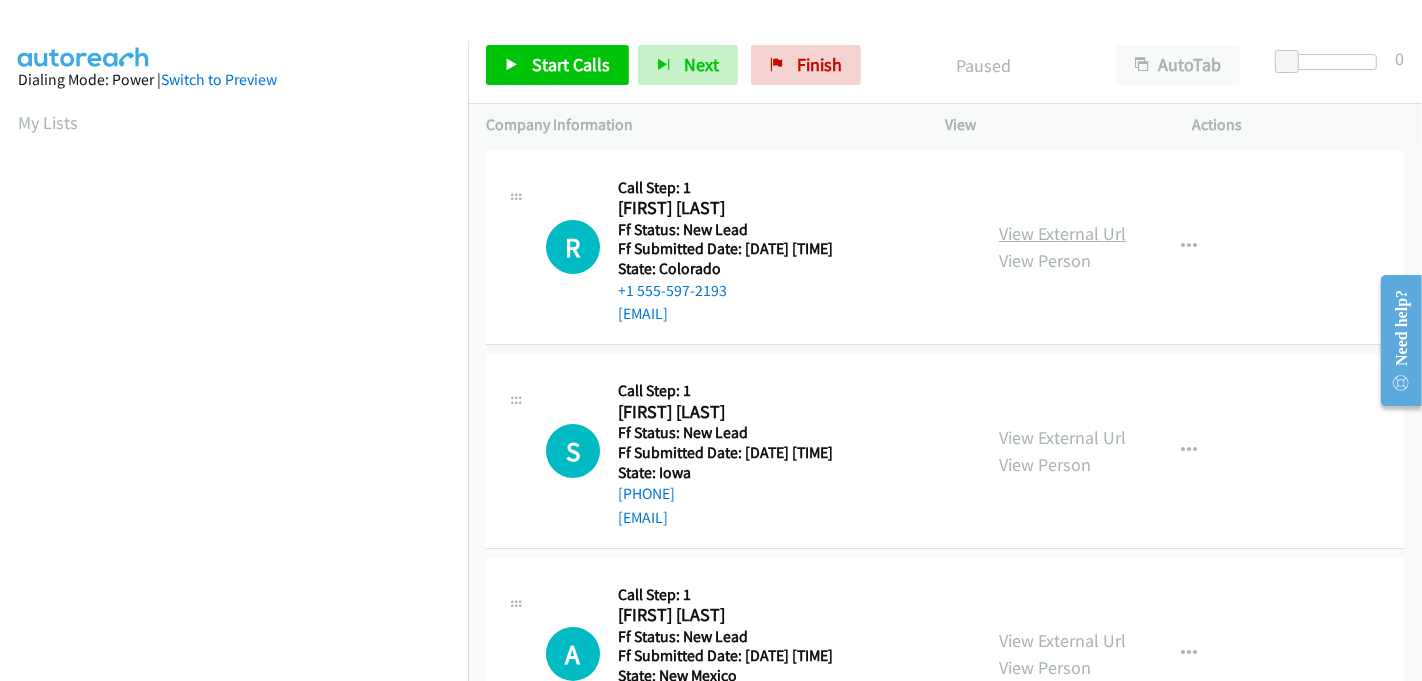 click on "View External Url" at bounding box center (1062, 233) 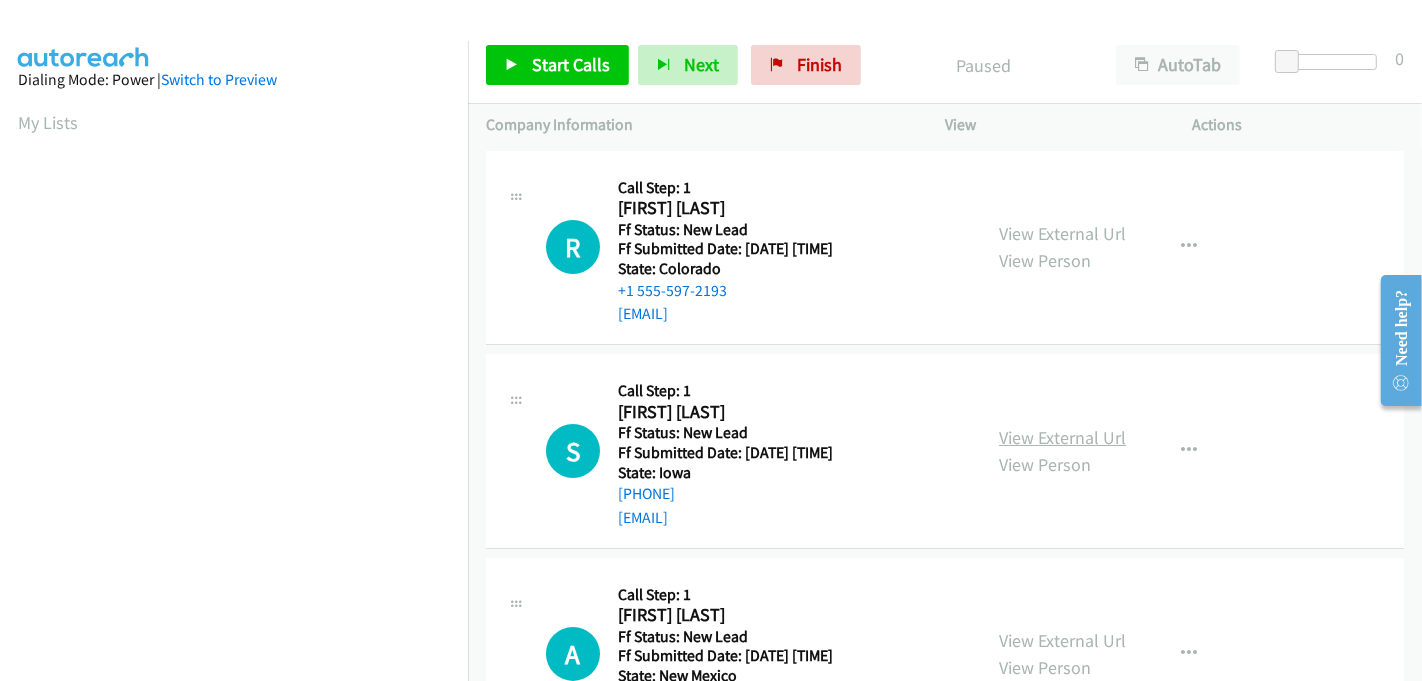 click on "View External Url" at bounding box center (1062, 437) 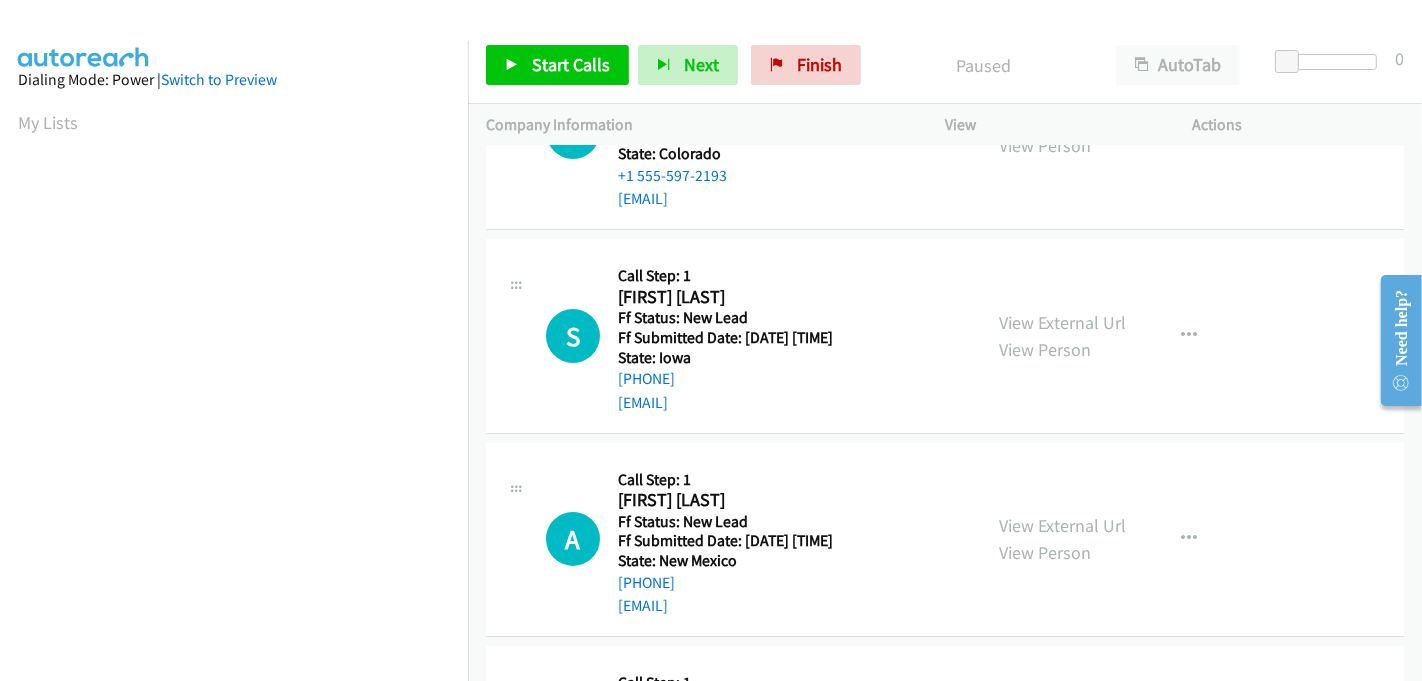 scroll, scrollTop: 222, scrollLeft: 0, axis: vertical 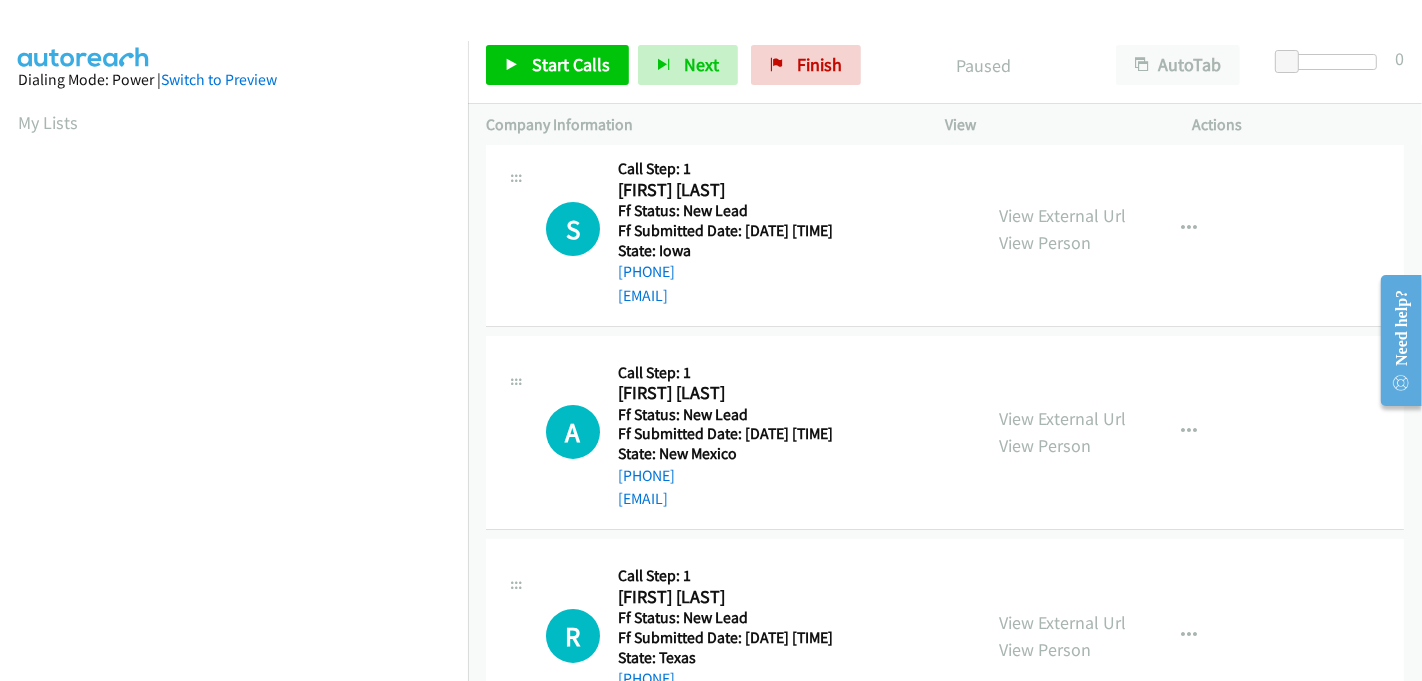 click on "View External Url
View Person
View External Url
Email
Schedule/Manage Callback
Skip Call
Add to do not call list" at bounding box center [1114, 433] 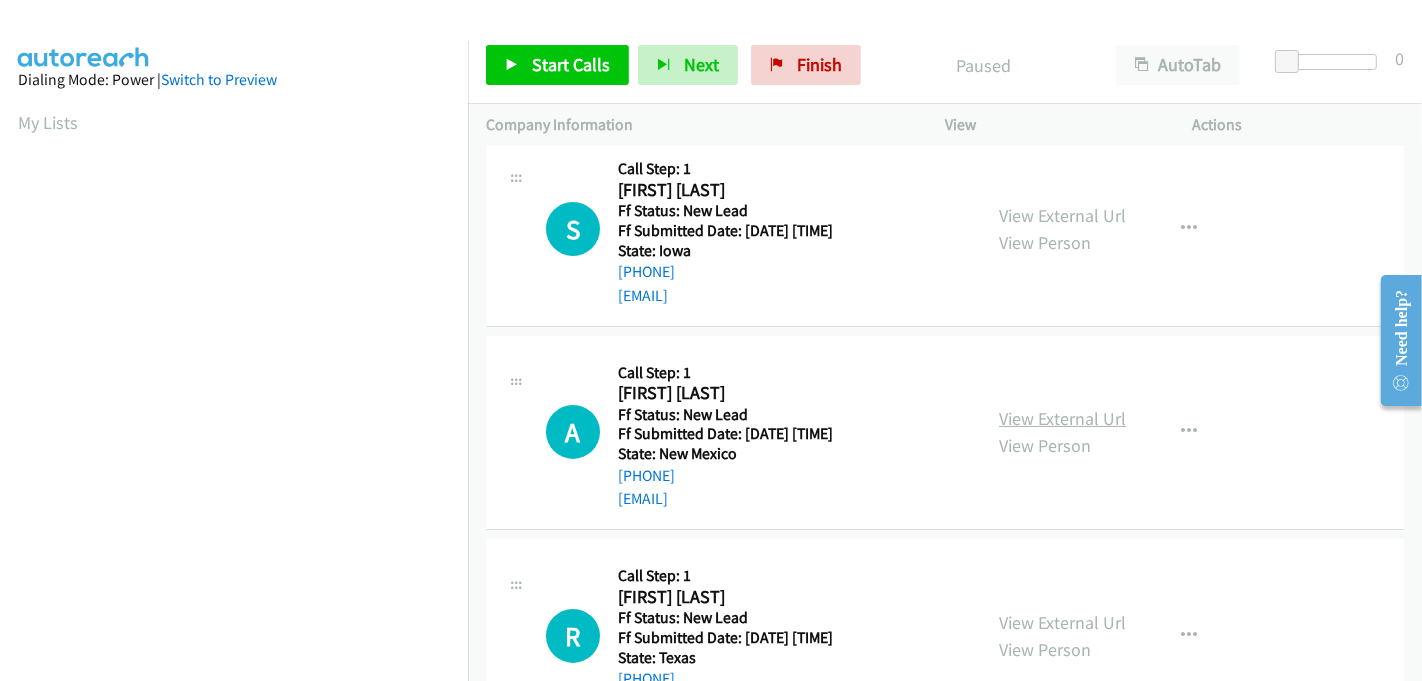 click on "View External Url" at bounding box center (1062, 418) 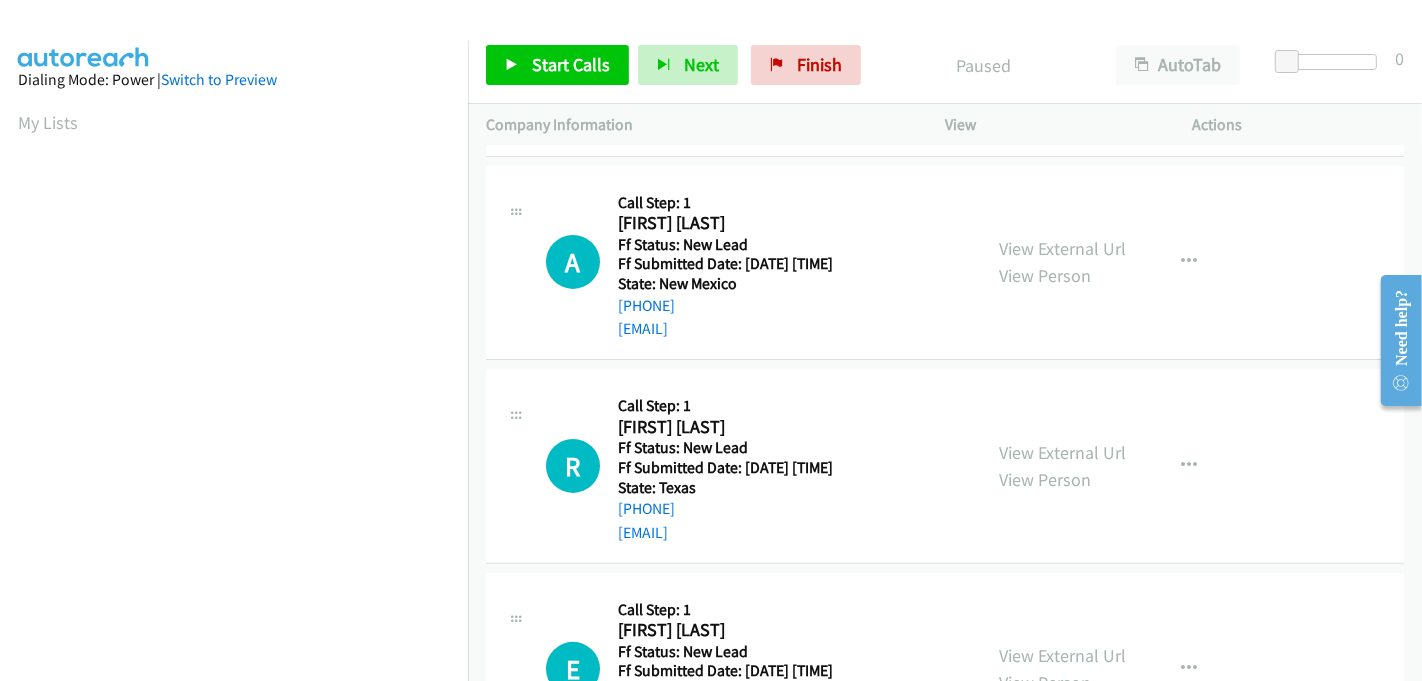 scroll, scrollTop: 555, scrollLeft: 0, axis: vertical 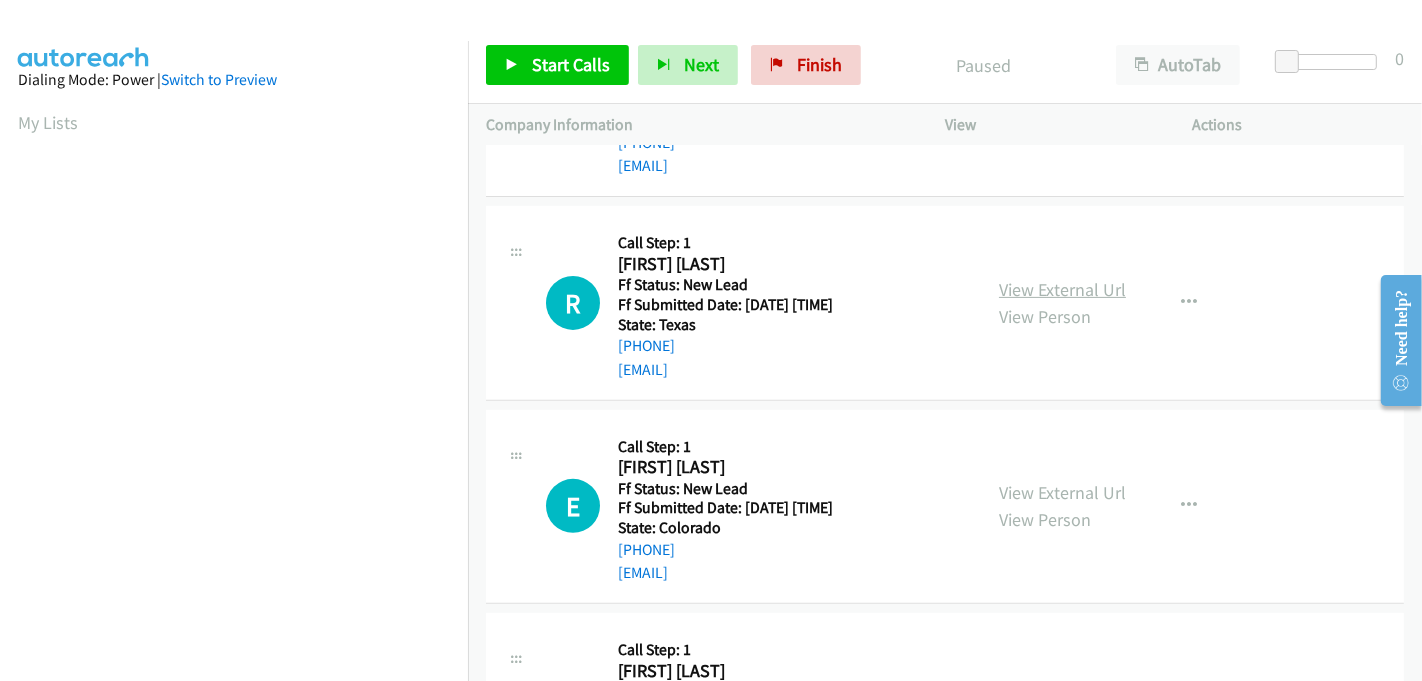 click on "View External Url" at bounding box center [1062, 289] 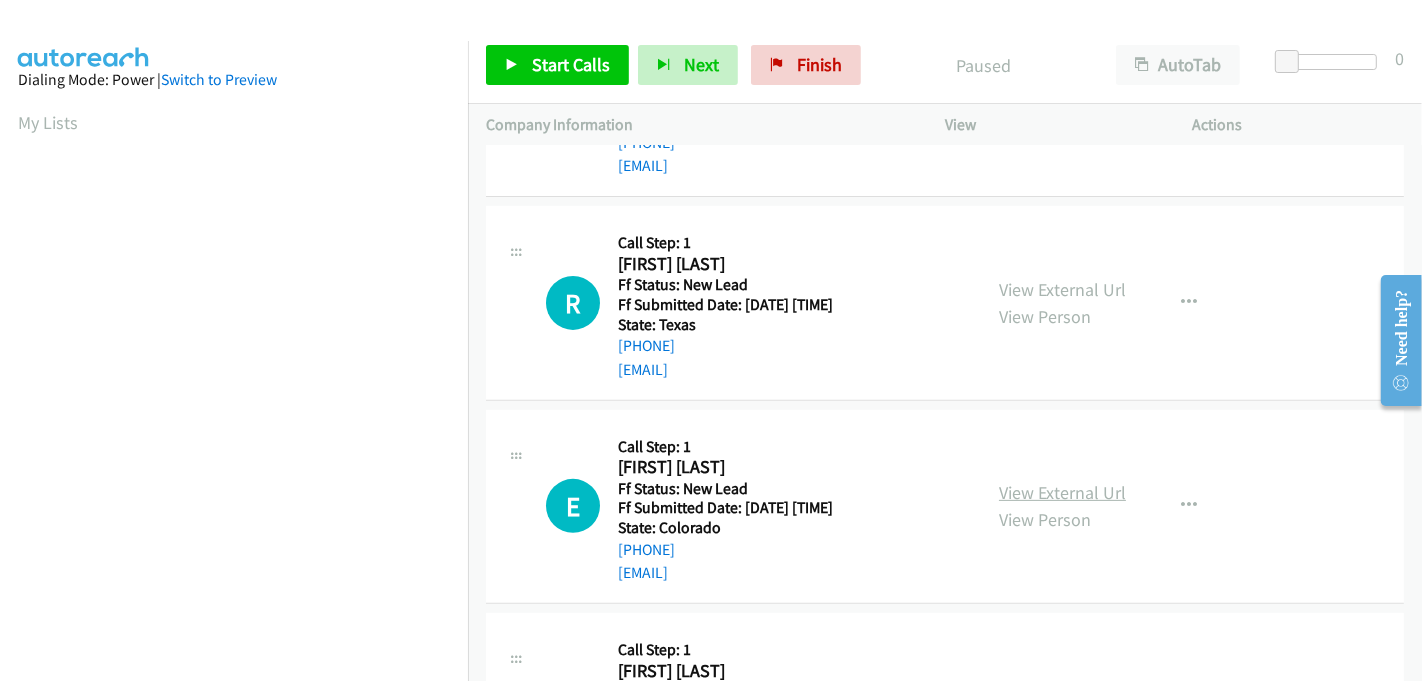 click on "View External Url" at bounding box center (1062, 492) 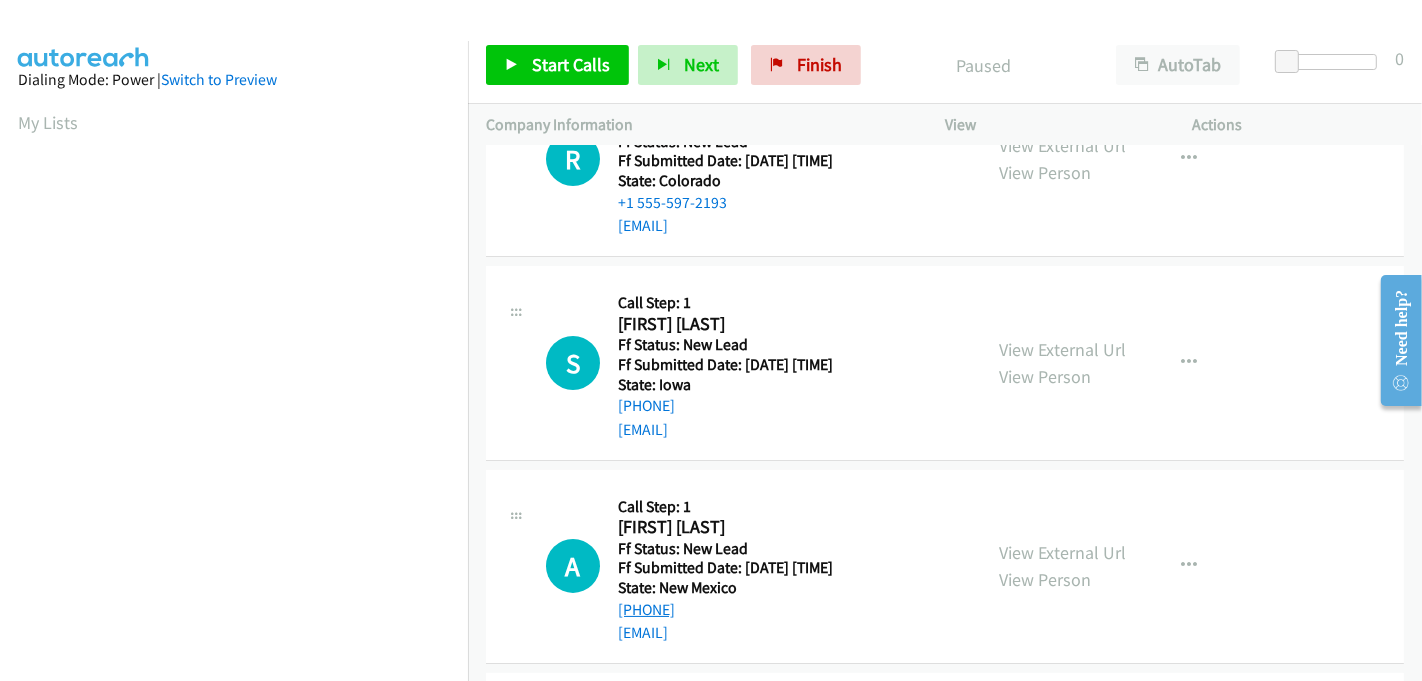 scroll, scrollTop: 0, scrollLeft: 0, axis: both 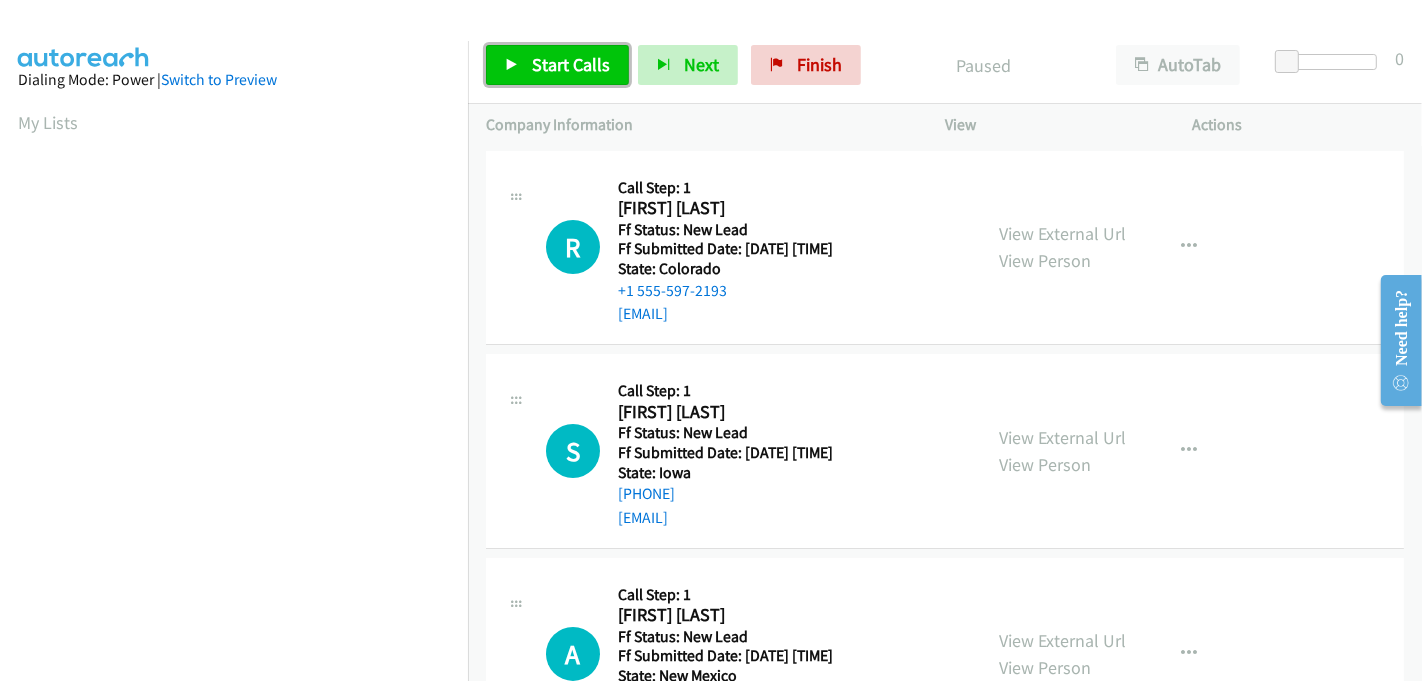 click on "Start Calls" at bounding box center (571, 64) 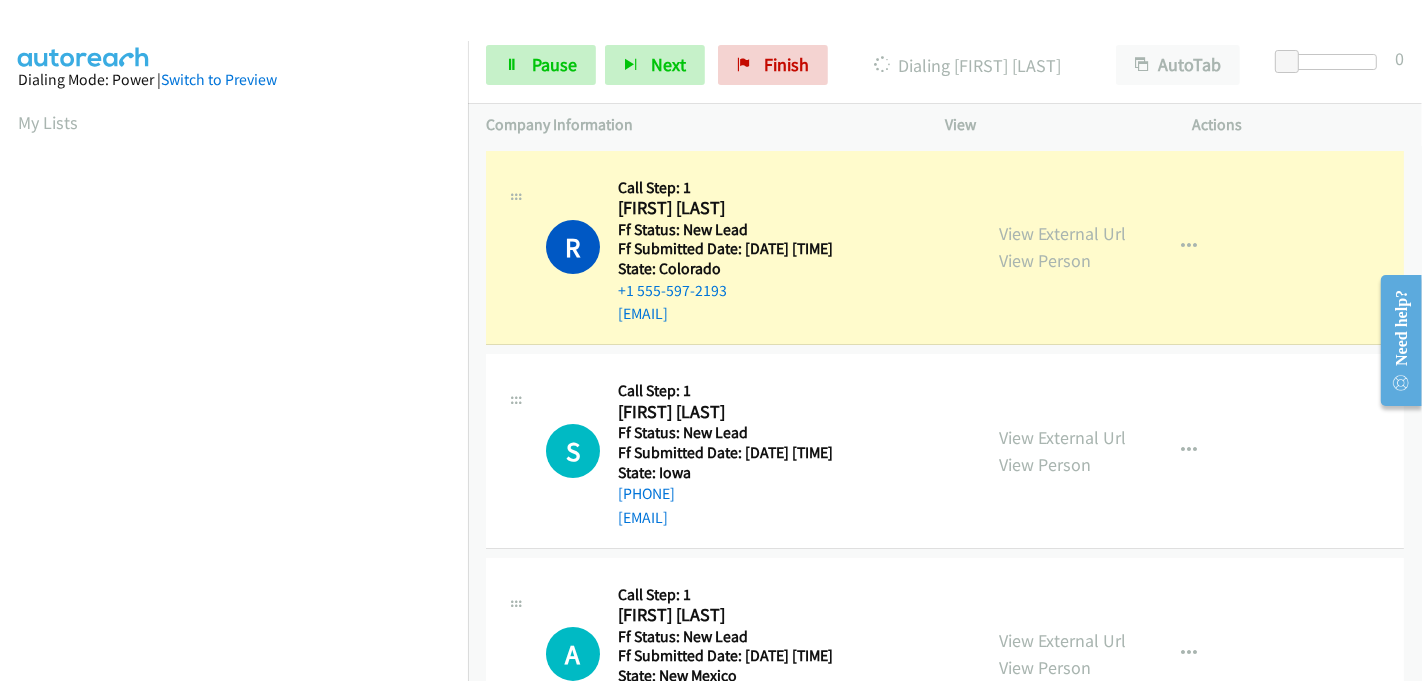 scroll, scrollTop: 442, scrollLeft: 0, axis: vertical 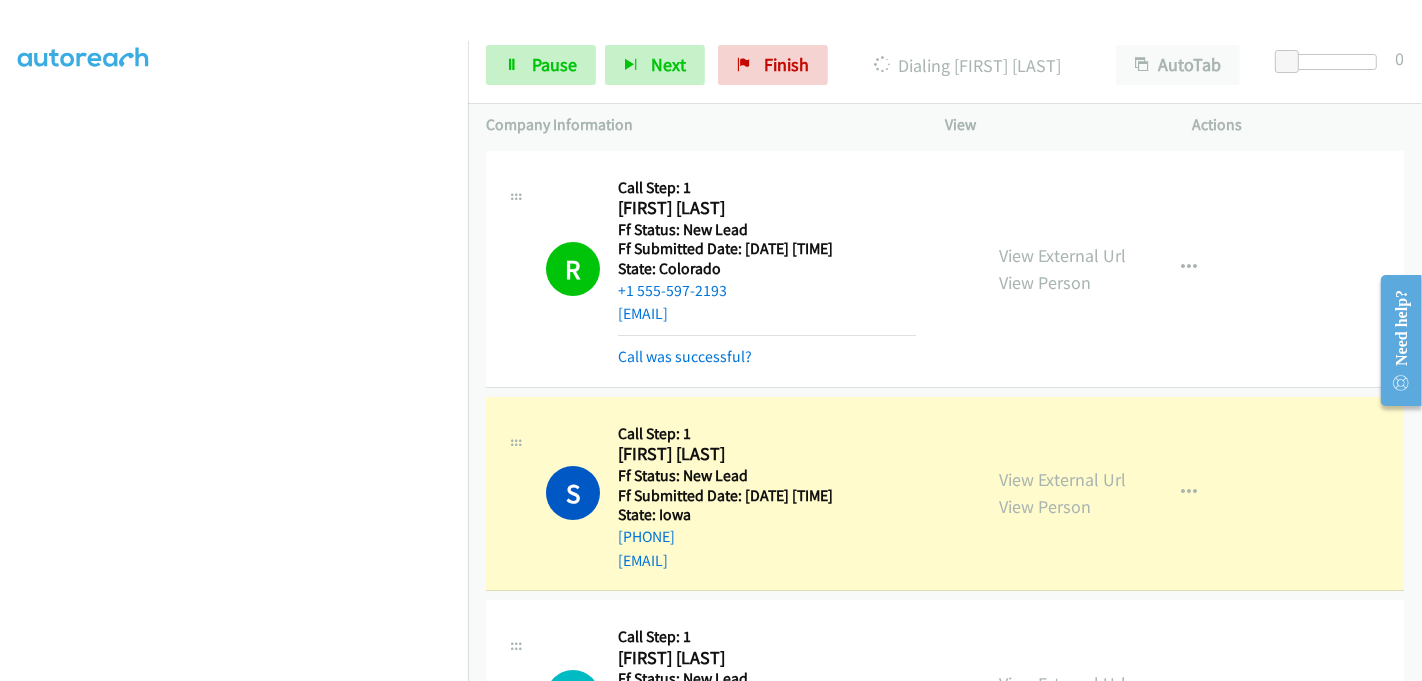 click at bounding box center (702, 38) 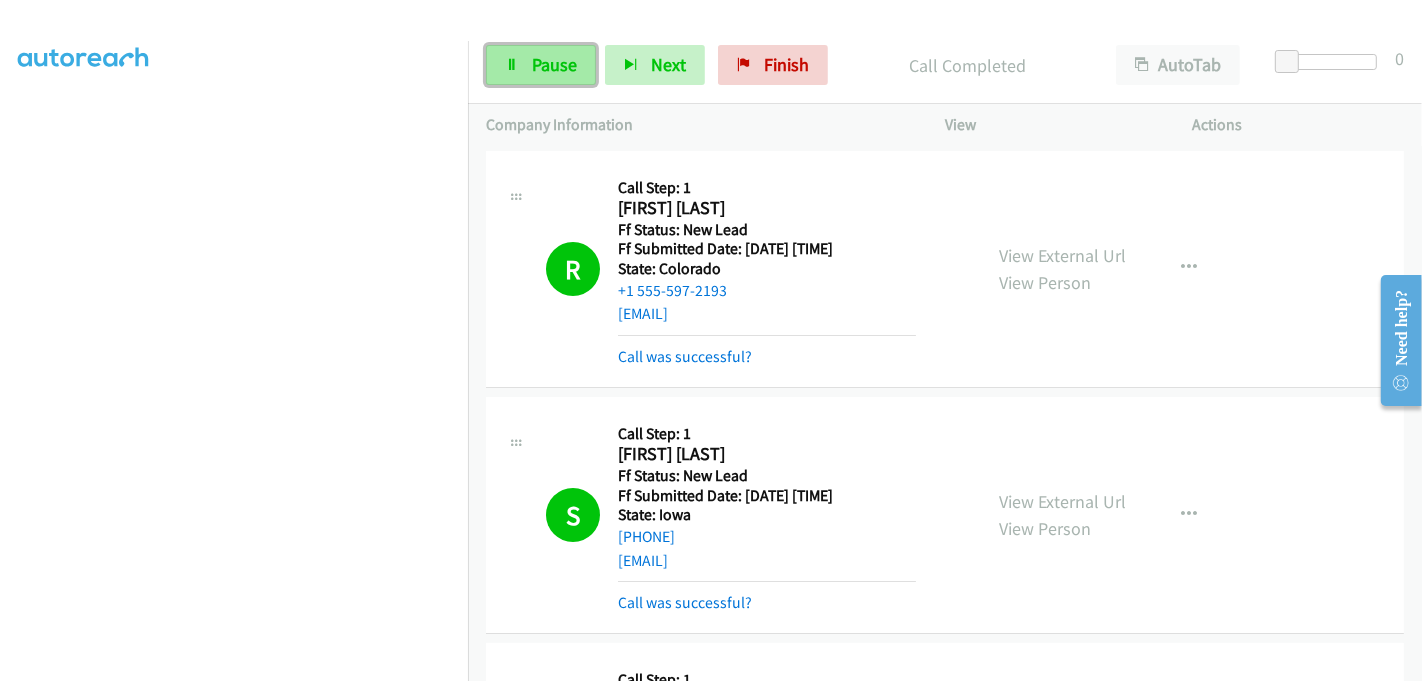 click on "Pause" at bounding box center [554, 64] 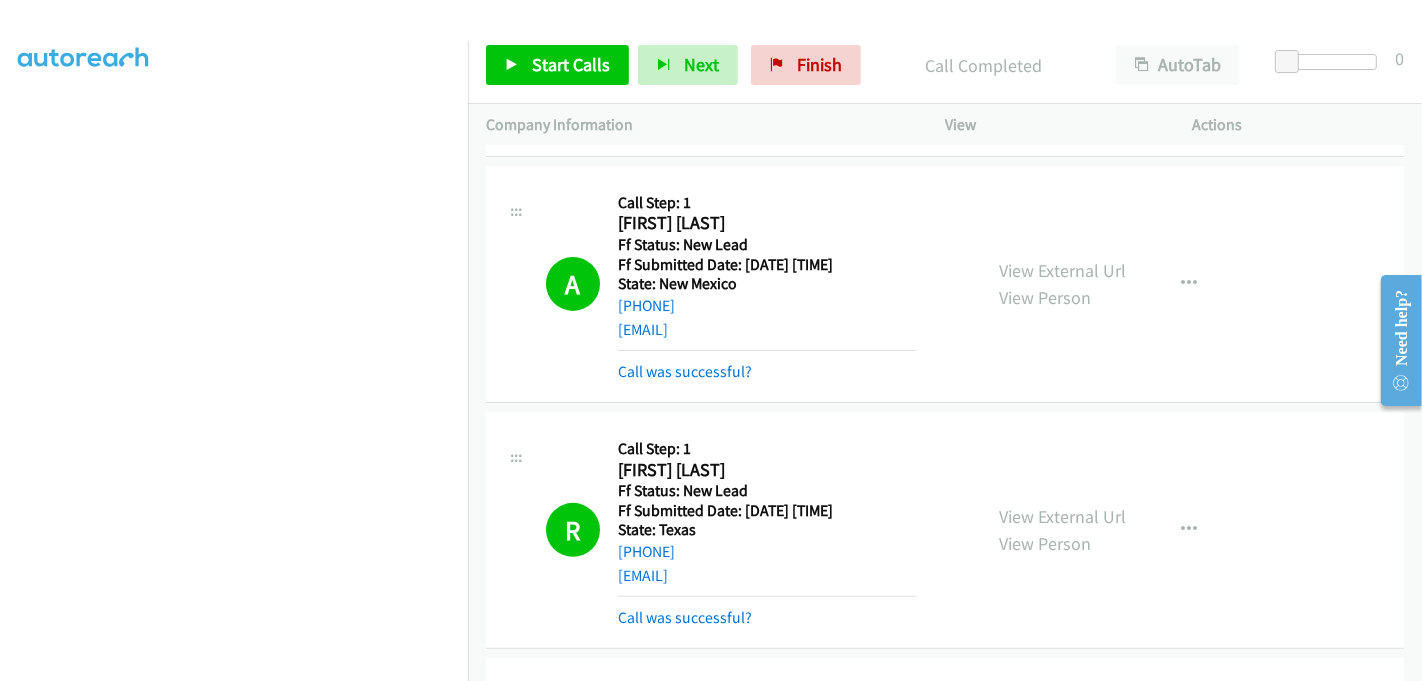 scroll, scrollTop: 555, scrollLeft: 0, axis: vertical 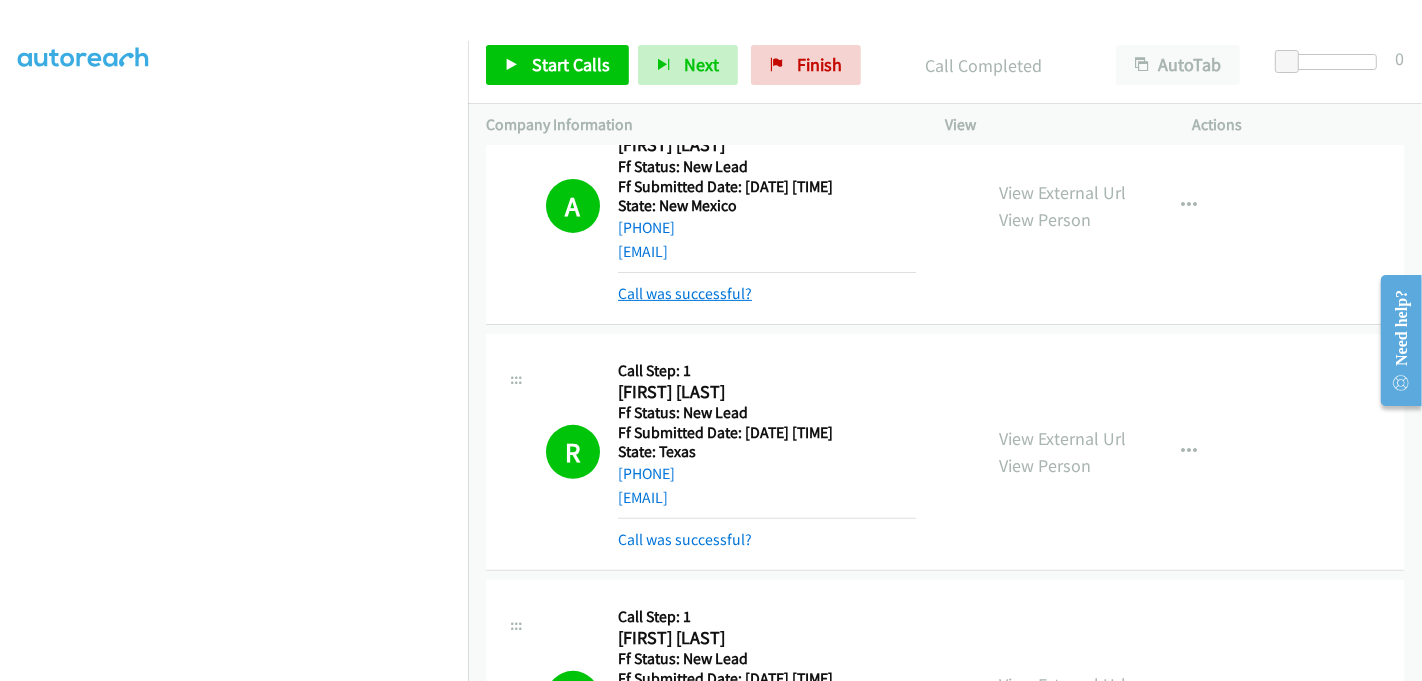 click on "Call was successful?" at bounding box center (685, 293) 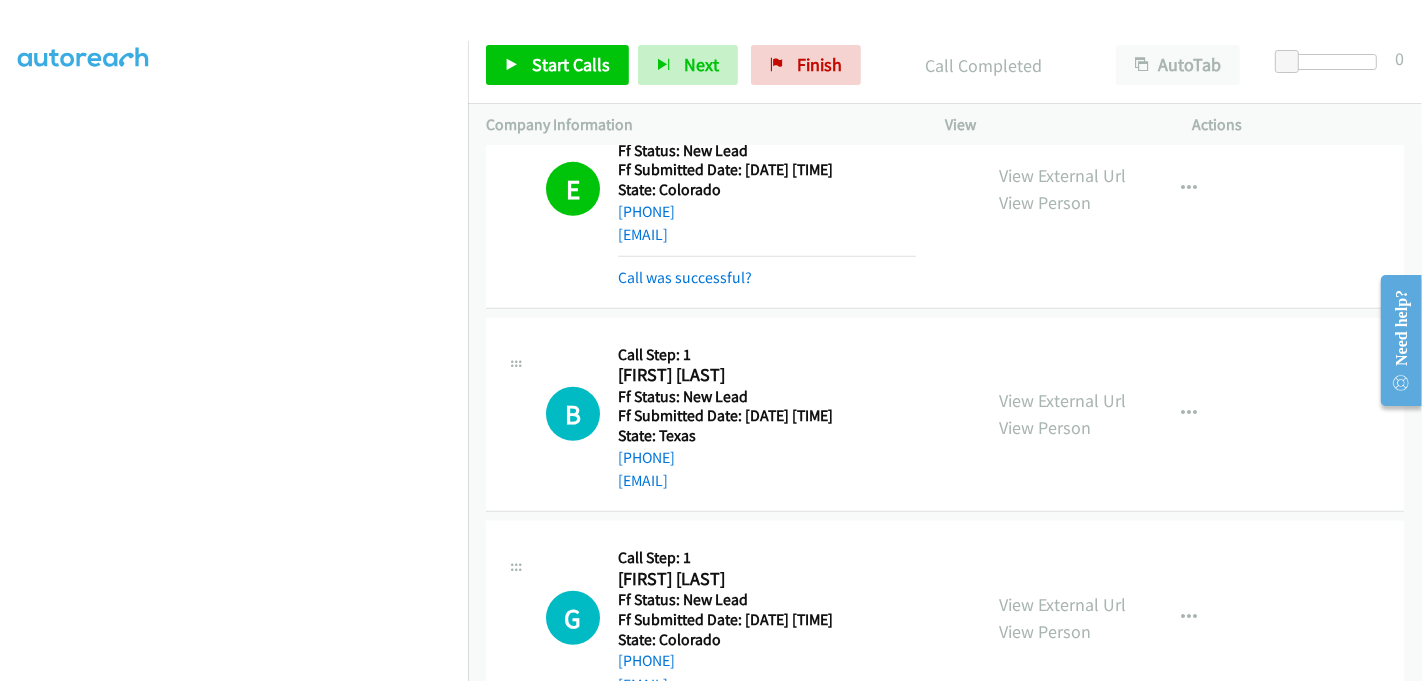 scroll, scrollTop: 1000, scrollLeft: 0, axis: vertical 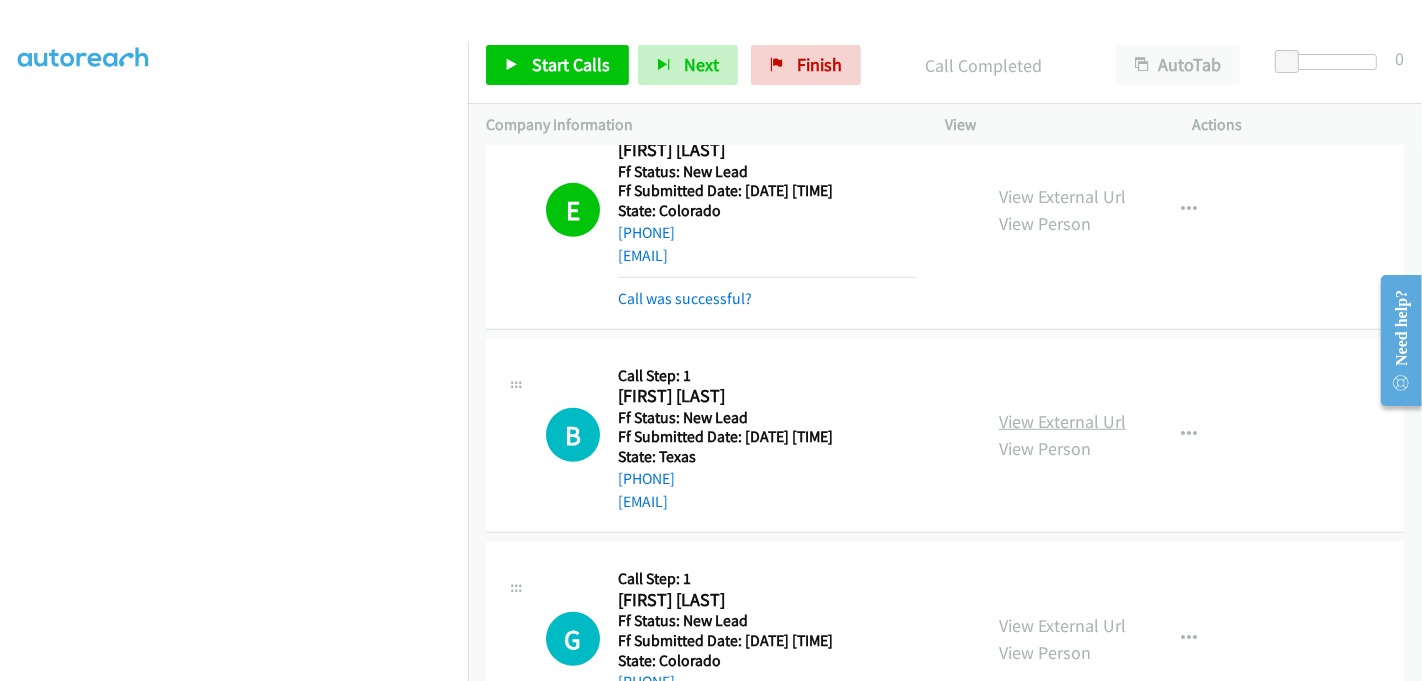 click on "View External Url" at bounding box center [1062, 421] 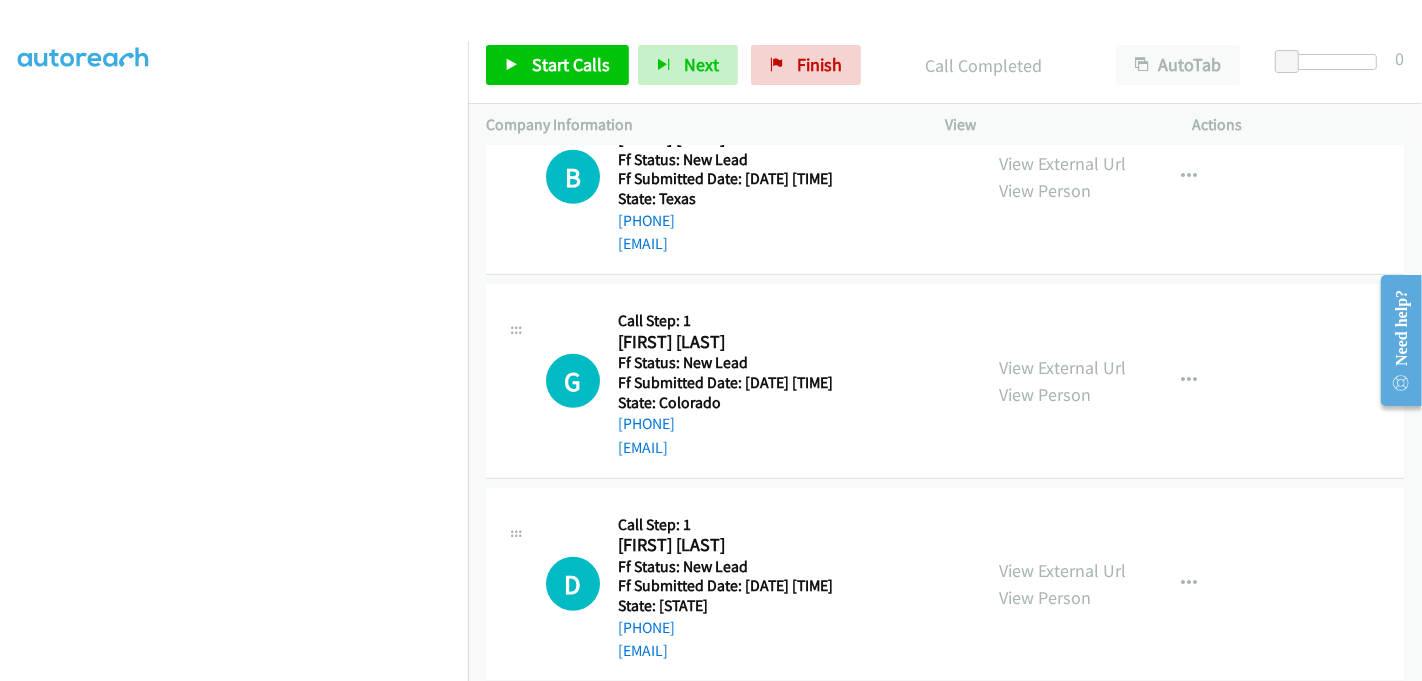 scroll, scrollTop: 1333, scrollLeft: 0, axis: vertical 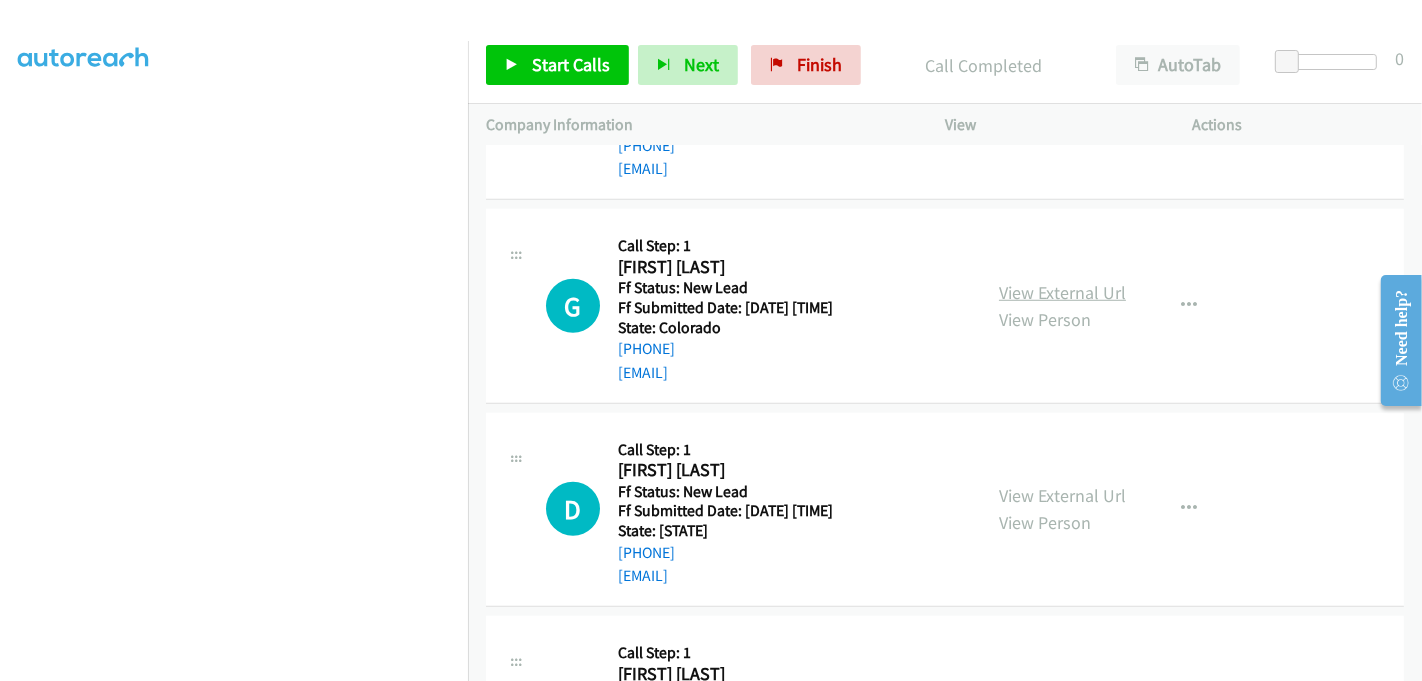 click on "View External Url" at bounding box center [1062, 292] 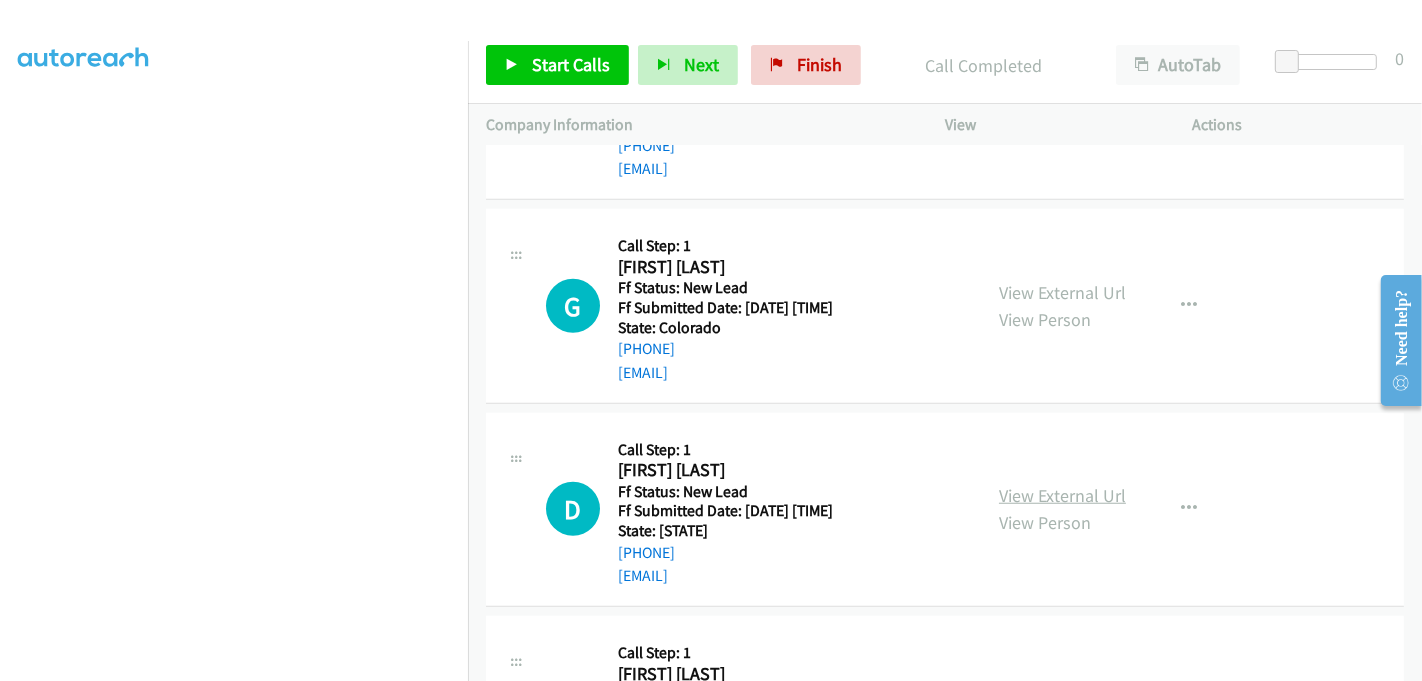 click on "View External Url" at bounding box center [1062, 495] 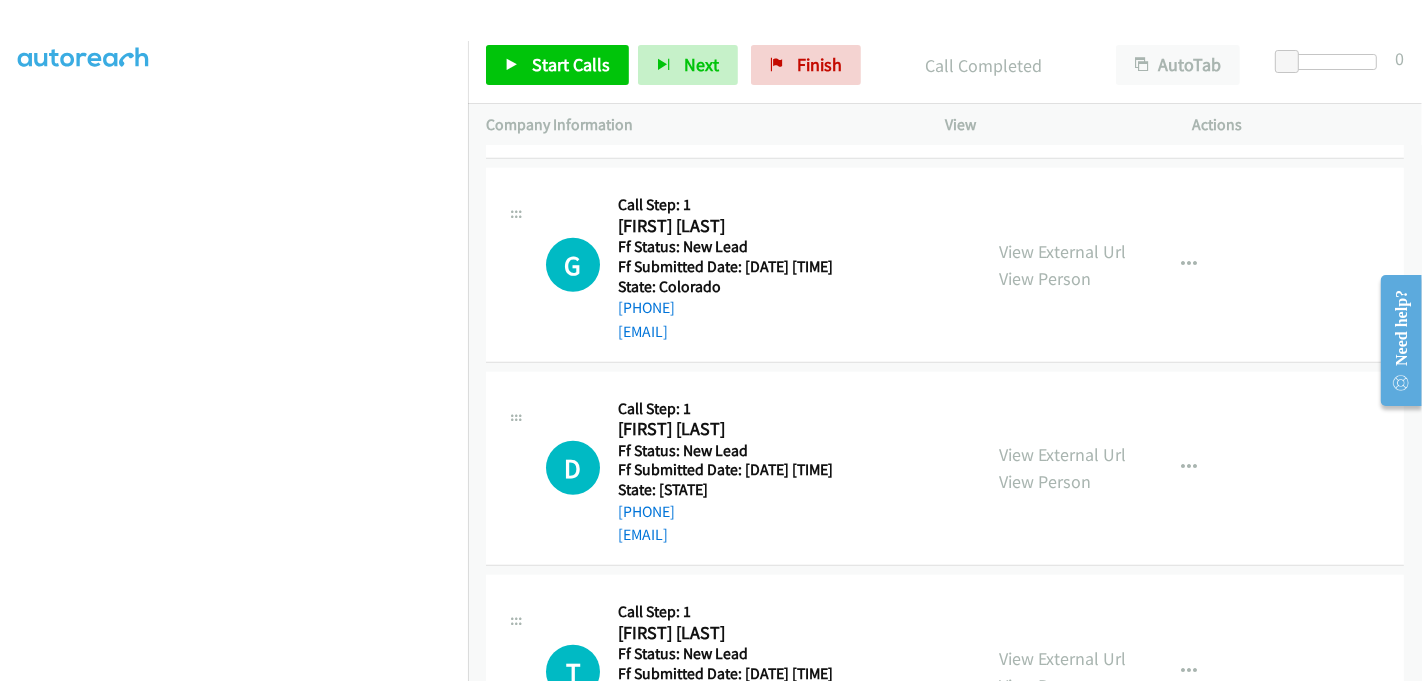 scroll, scrollTop: 1555, scrollLeft: 0, axis: vertical 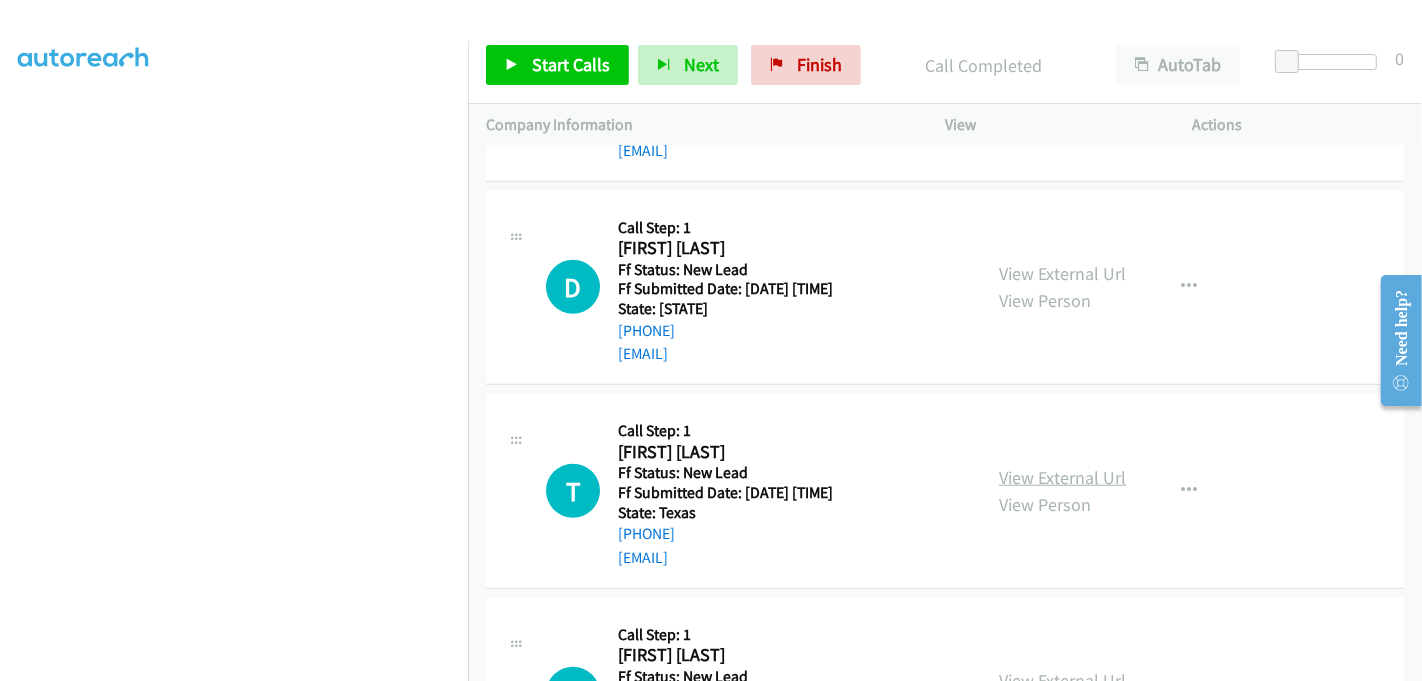 click on "View External Url" at bounding box center [1062, 477] 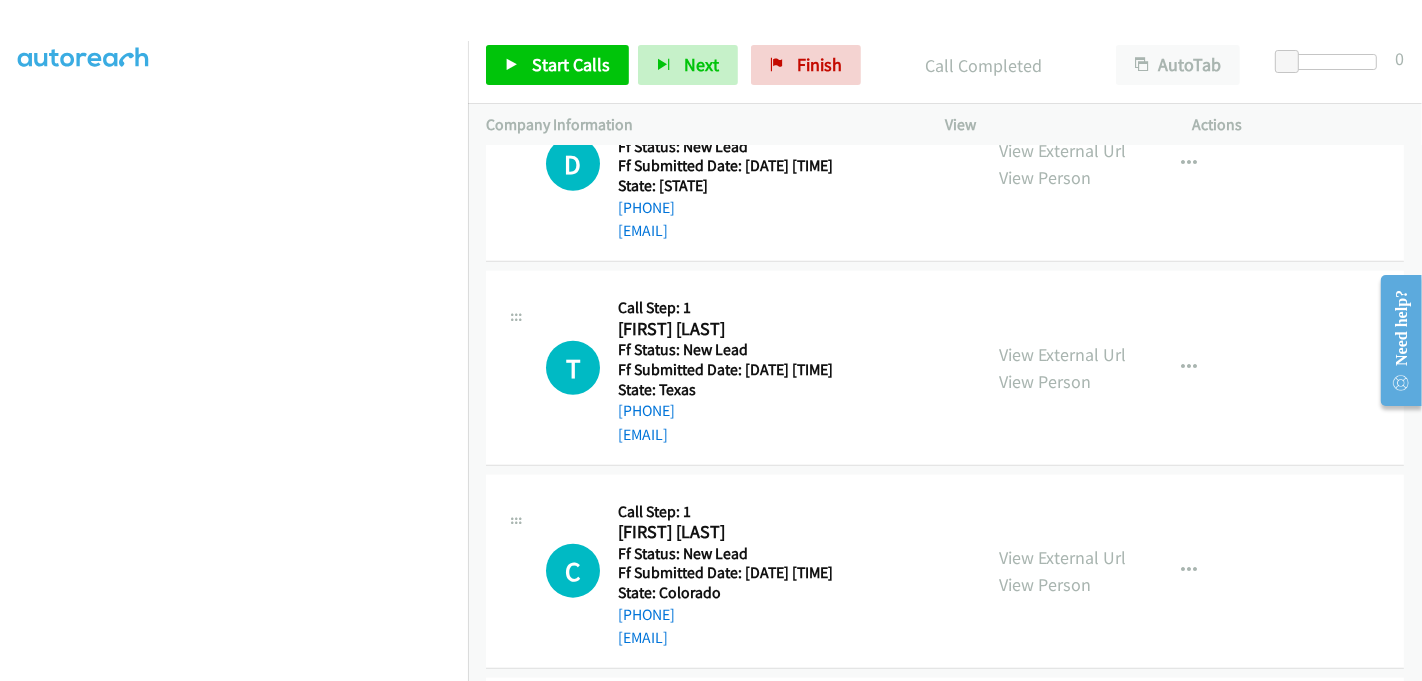 scroll, scrollTop: 1888, scrollLeft: 0, axis: vertical 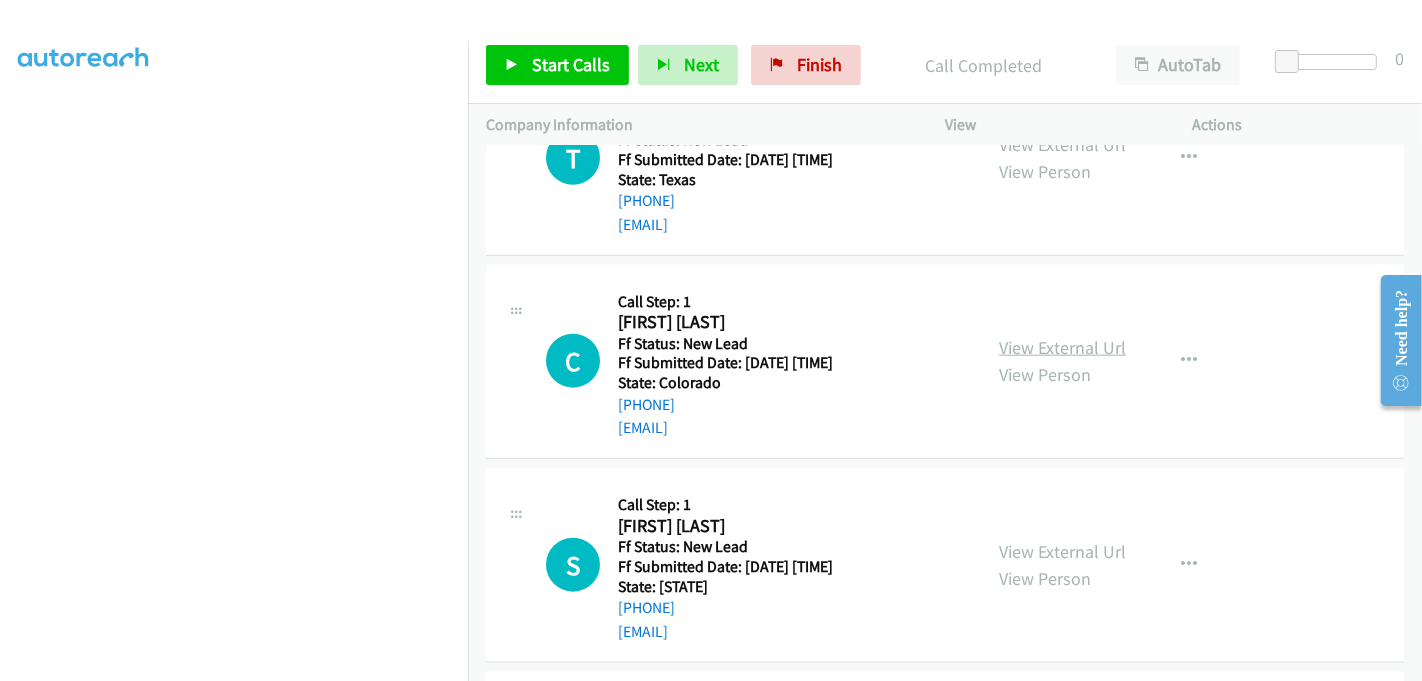 click on "View External Url" at bounding box center [1062, 347] 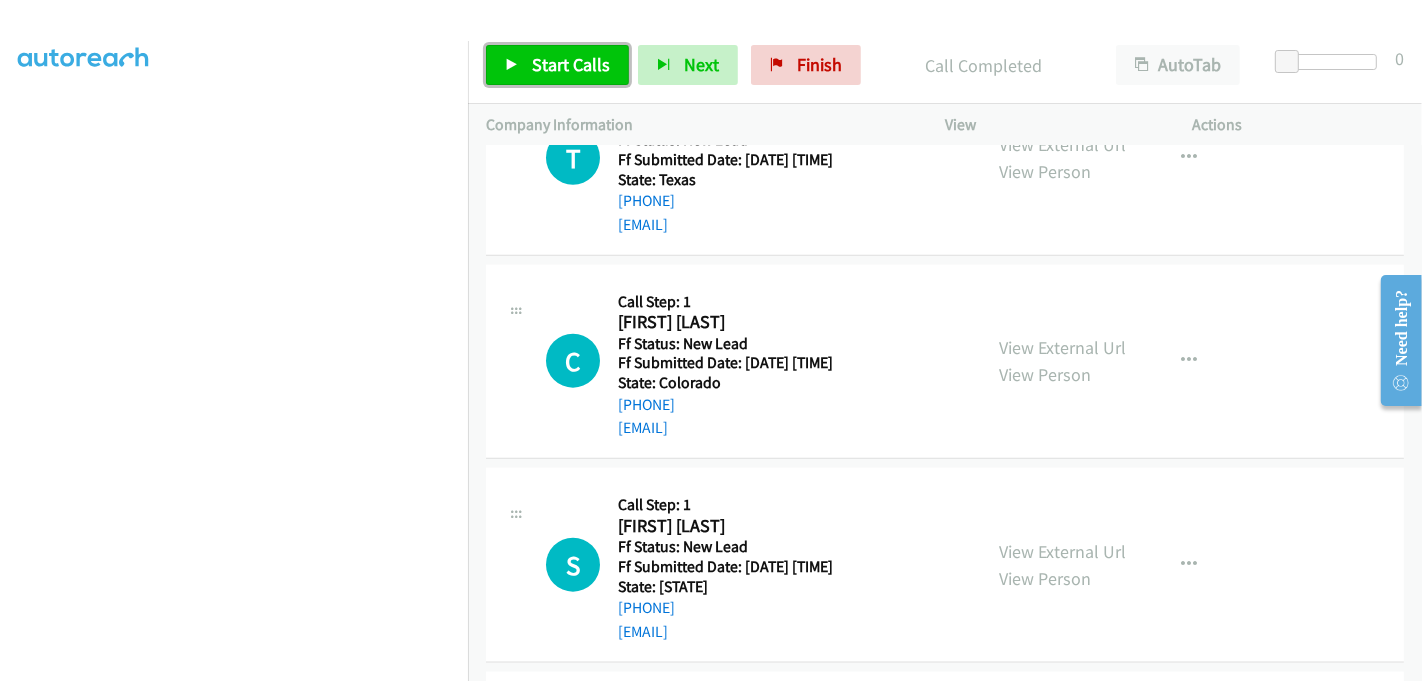 click on "Start Calls" at bounding box center [571, 64] 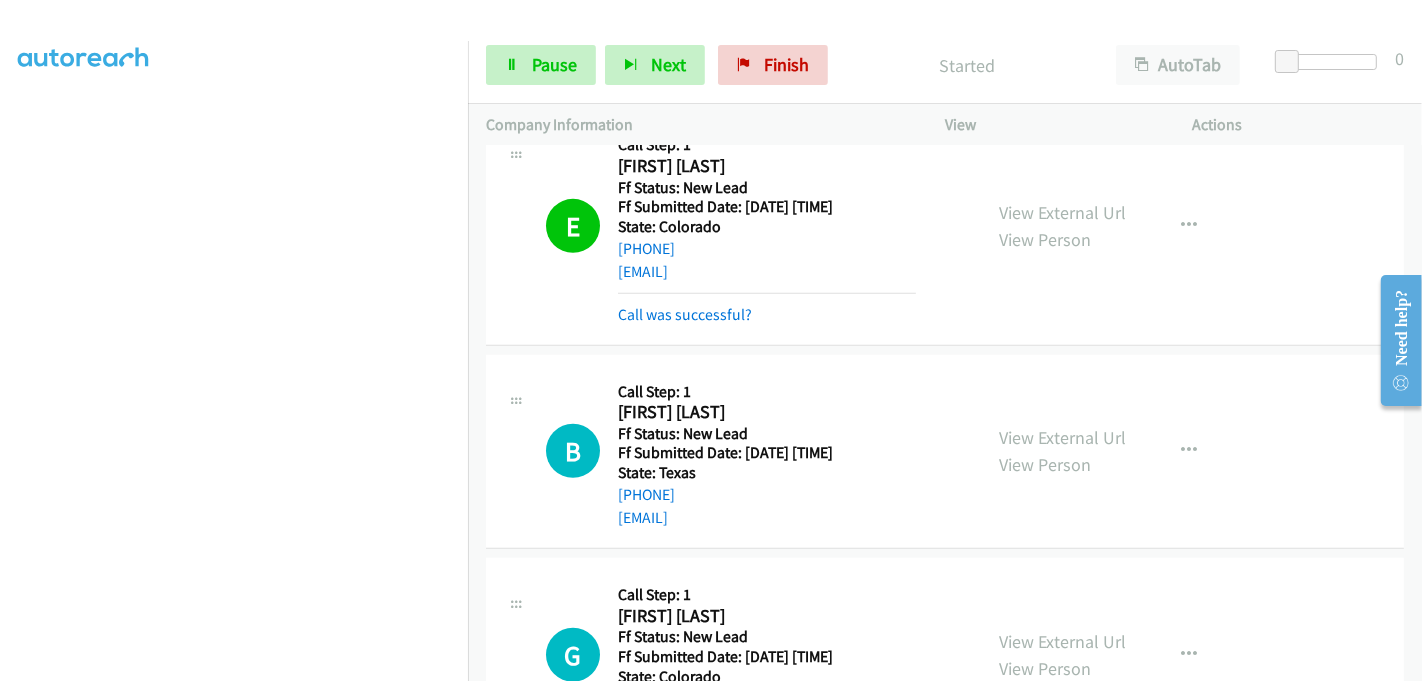 scroll, scrollTop: 1000, scrollLeft: 0, axis: vertical 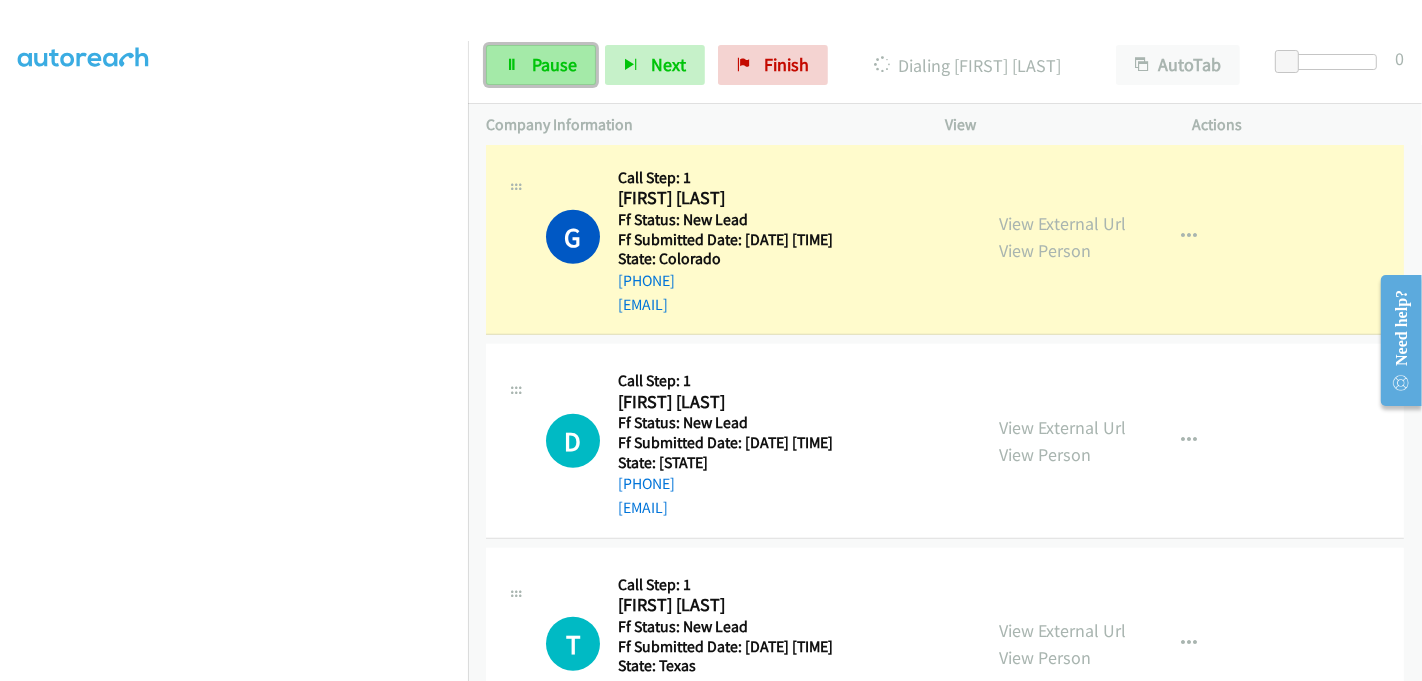 click on "Pause" at bounding box center [554, 64] 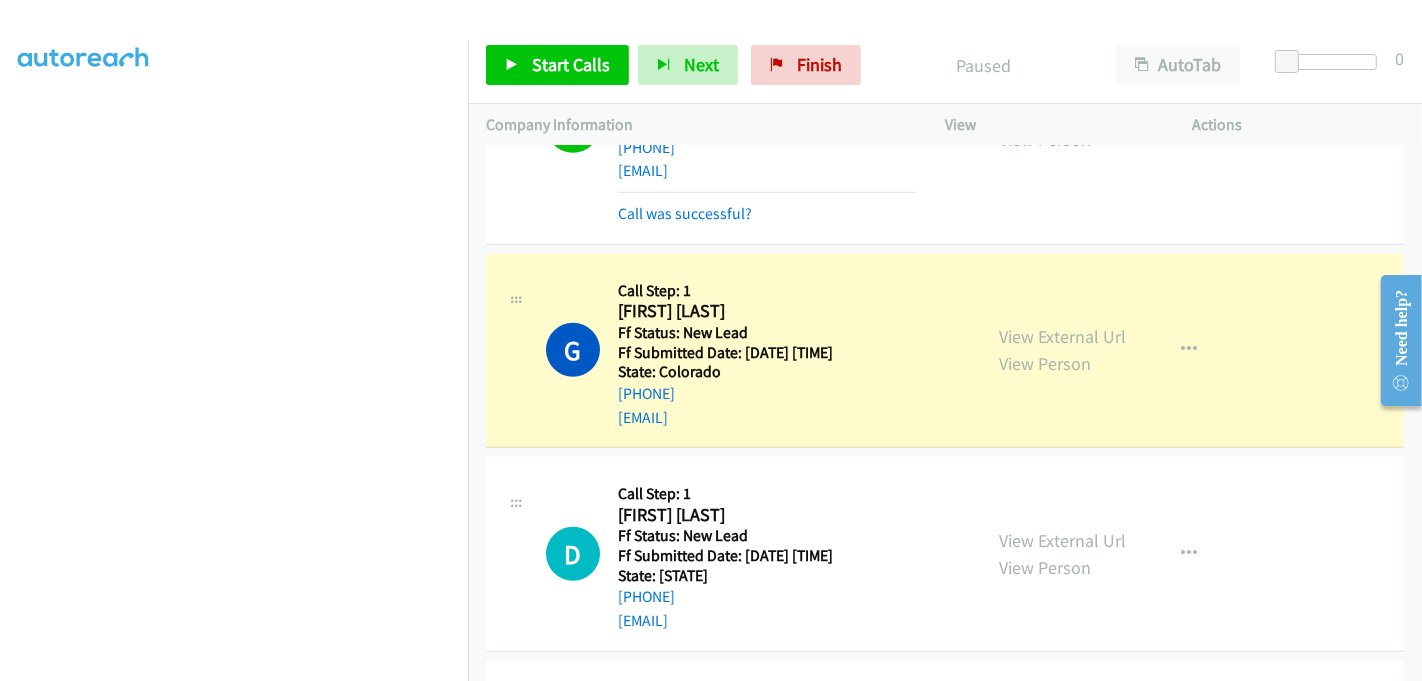 scroll, scrollTop: 1444, scrollLeft: 0, axis: vertical 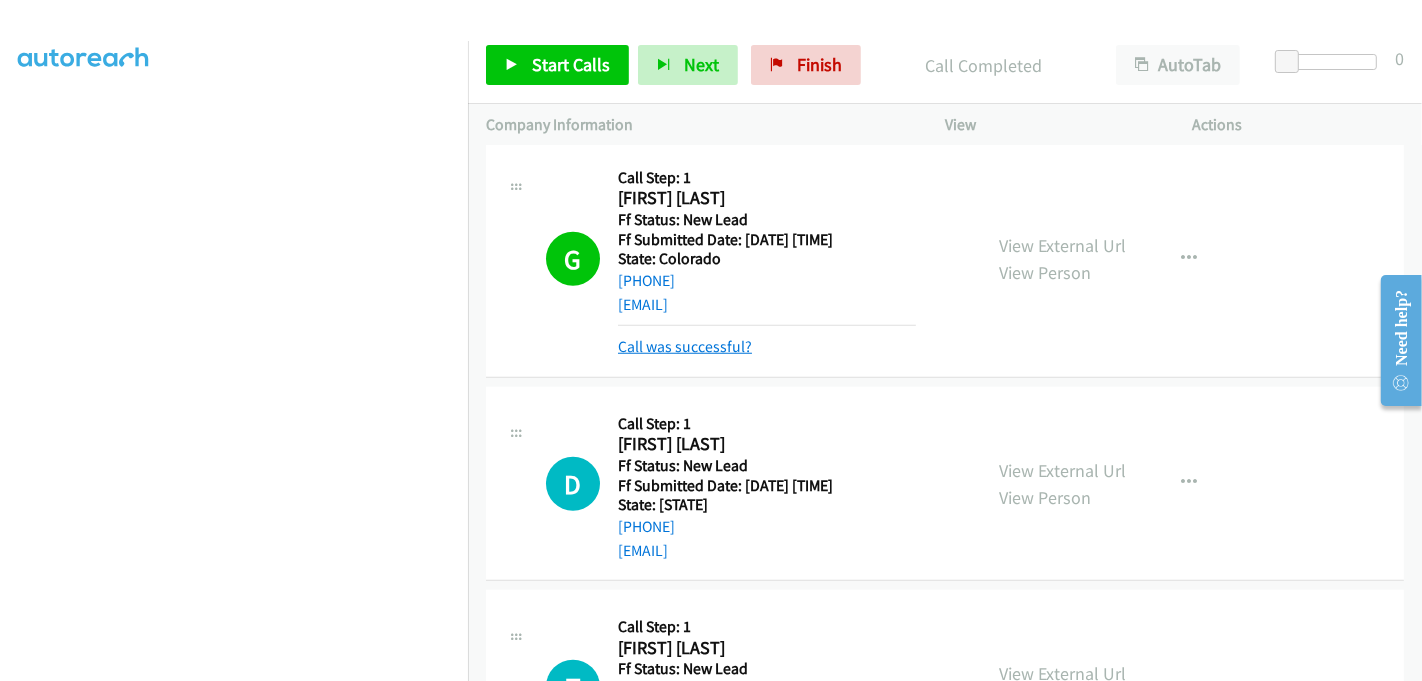 click on "Call was successful?" at bounding box center (685, 346) 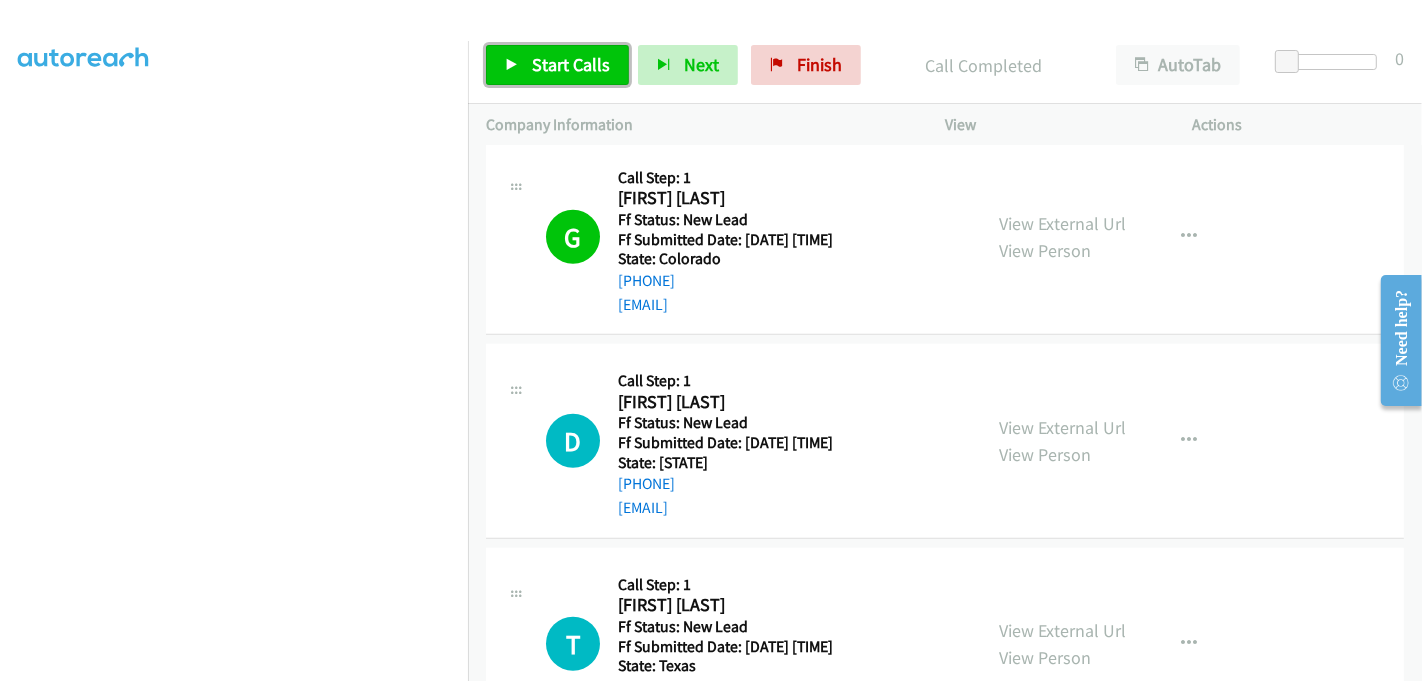 click on "Start Calls" at bounding box center (571, 64) 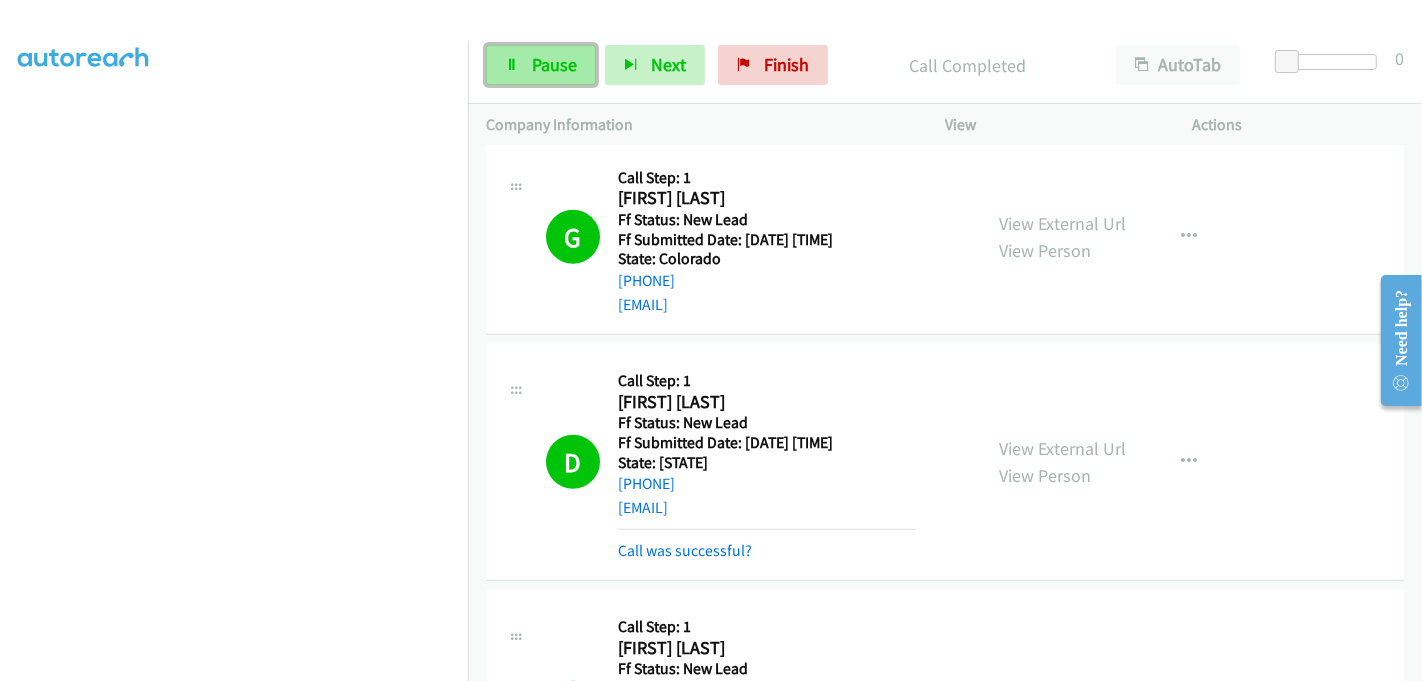 click on "Pause" at bounding box center [554, 64] 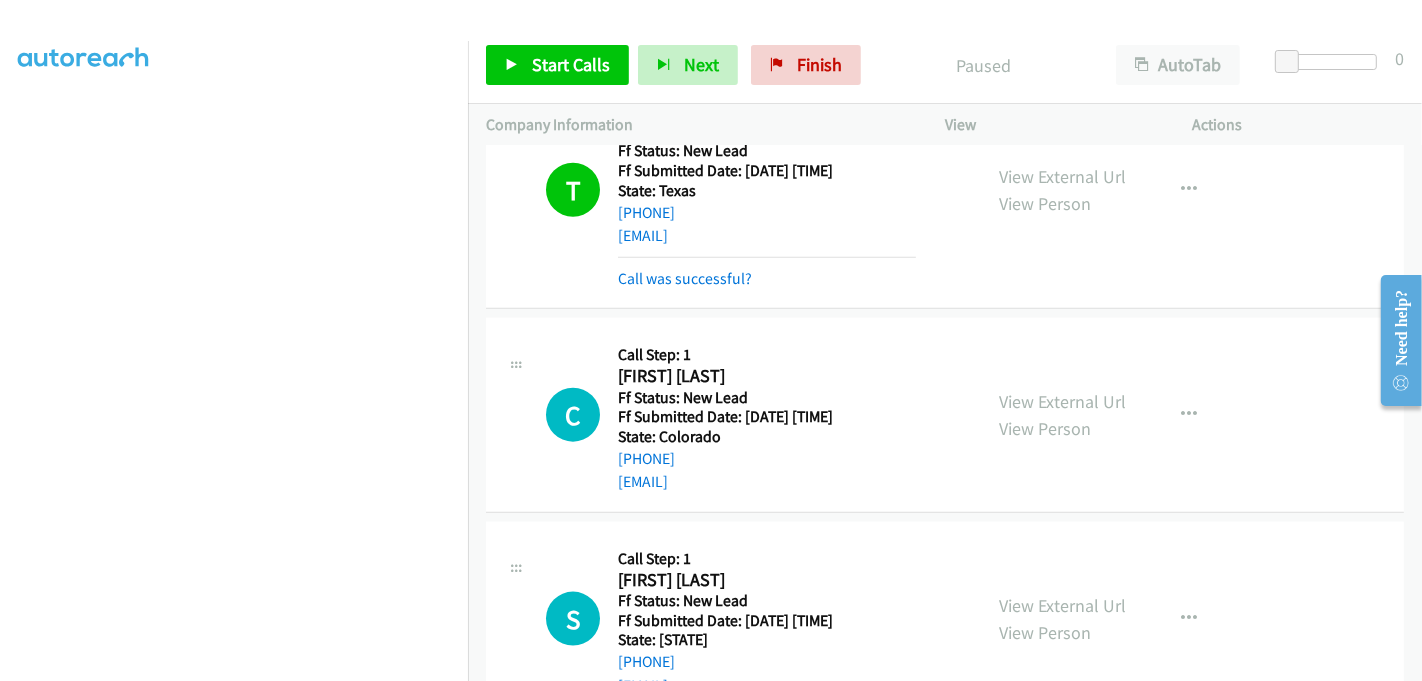 scroll, scrollTop: 2000, scrollLeft: 0, axis: vertical 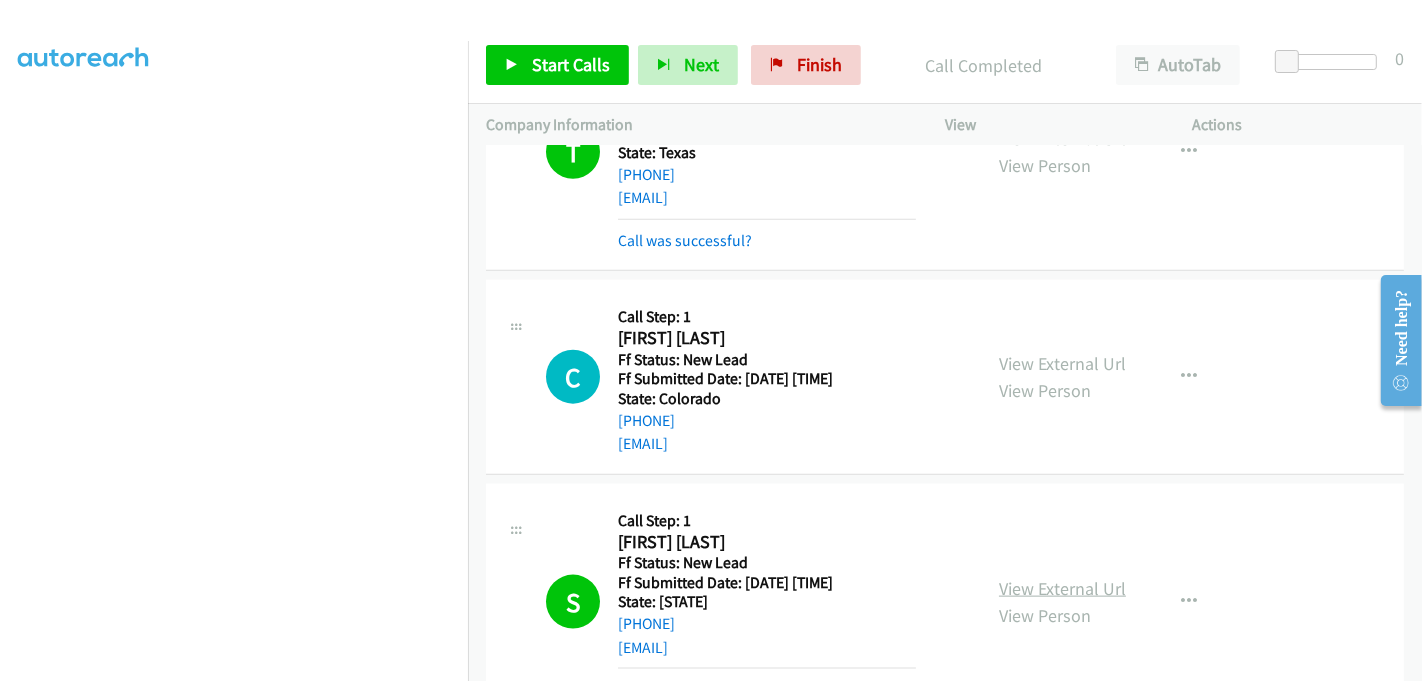 click on "View External Url" at bounding box center [1062, 588] 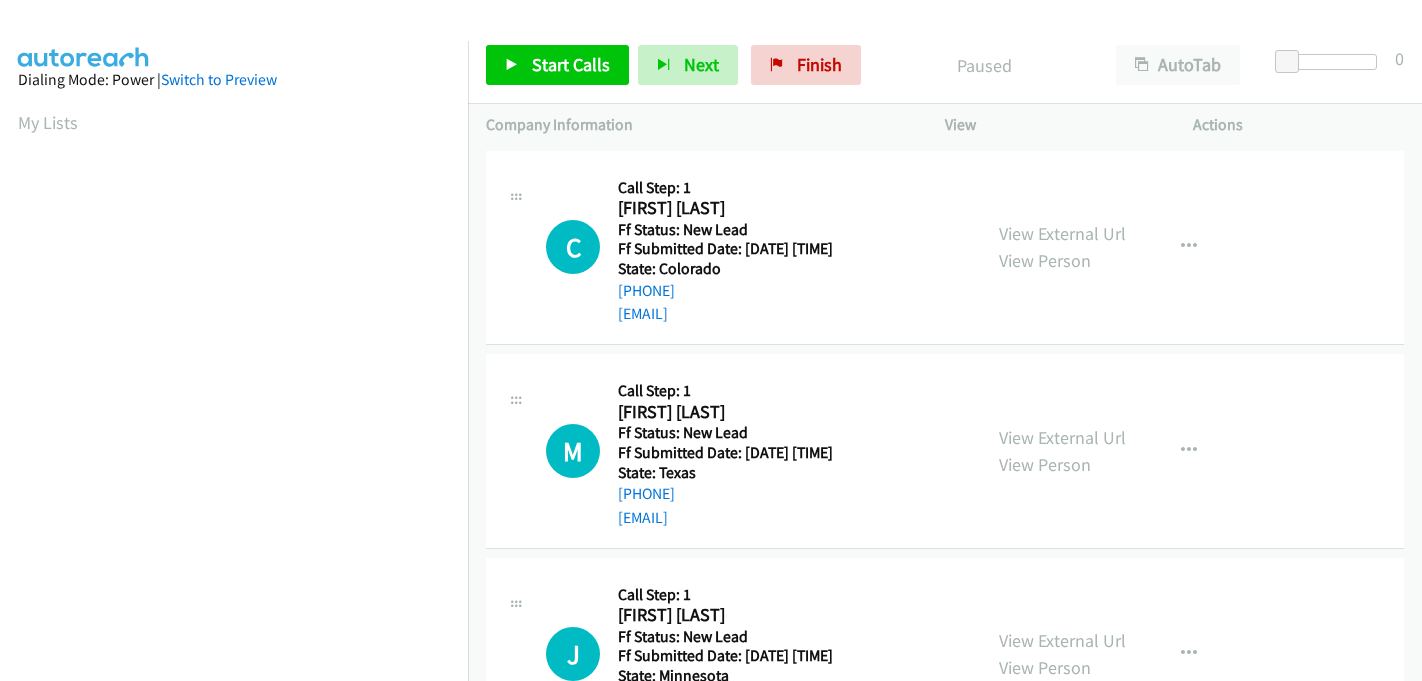 scroll, scrollTop: 0, scrollLeft: 0, axis: both 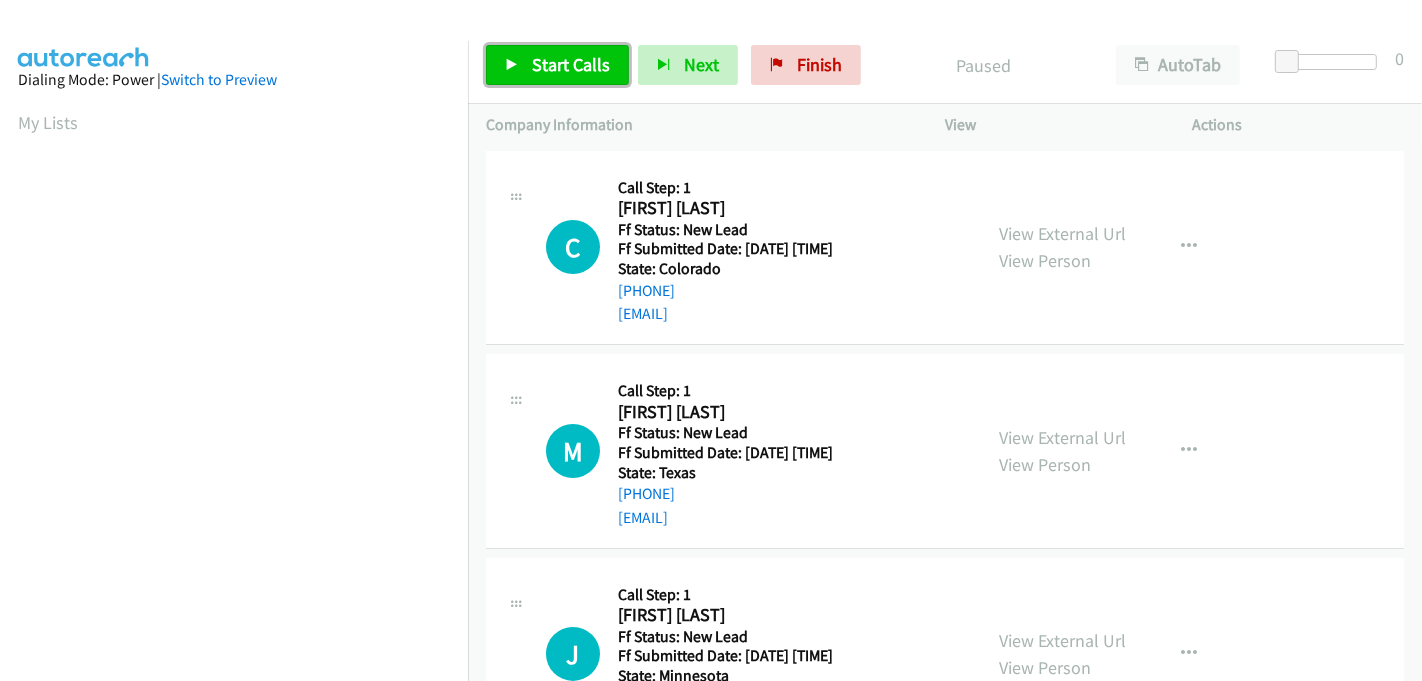 click on "Start Calls" at bounding box center (571, 64) 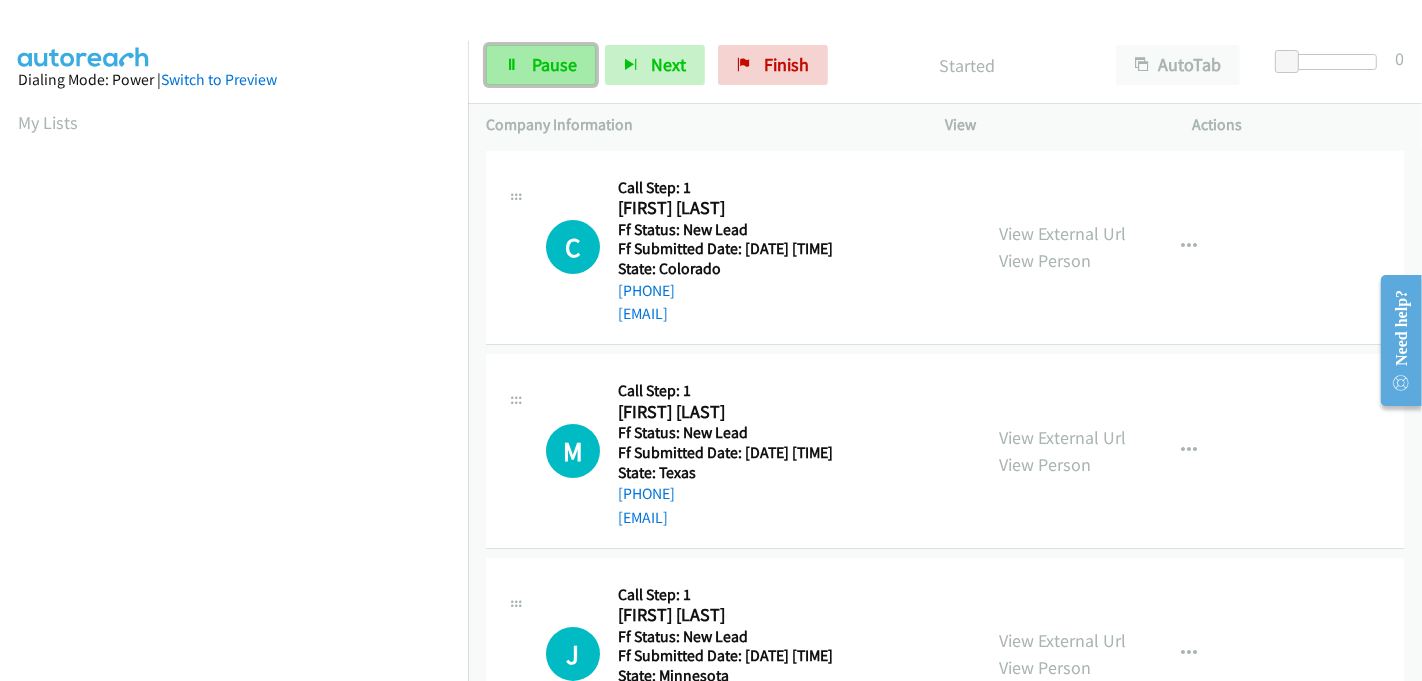 click on "Pause" at bounding box center (554, 64) 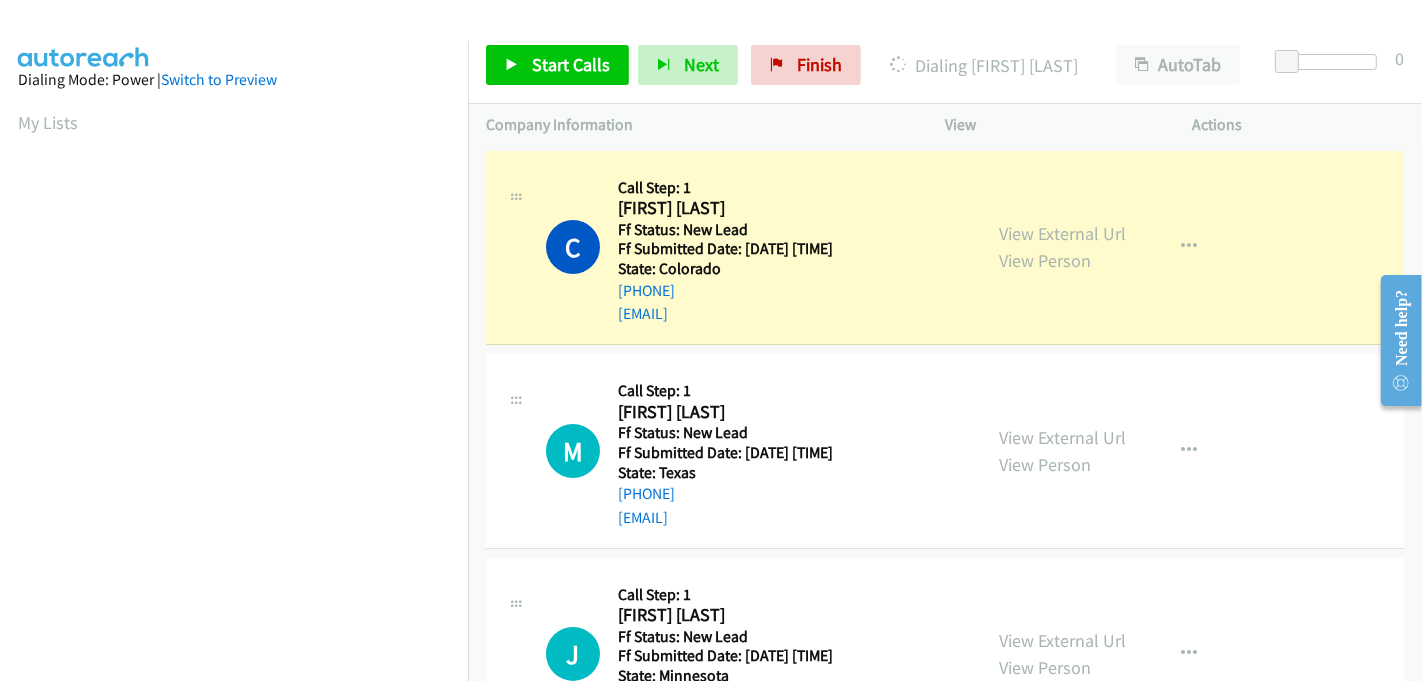 scroll, scrollTop: 442, scrollLeft: 0, axis: vertical 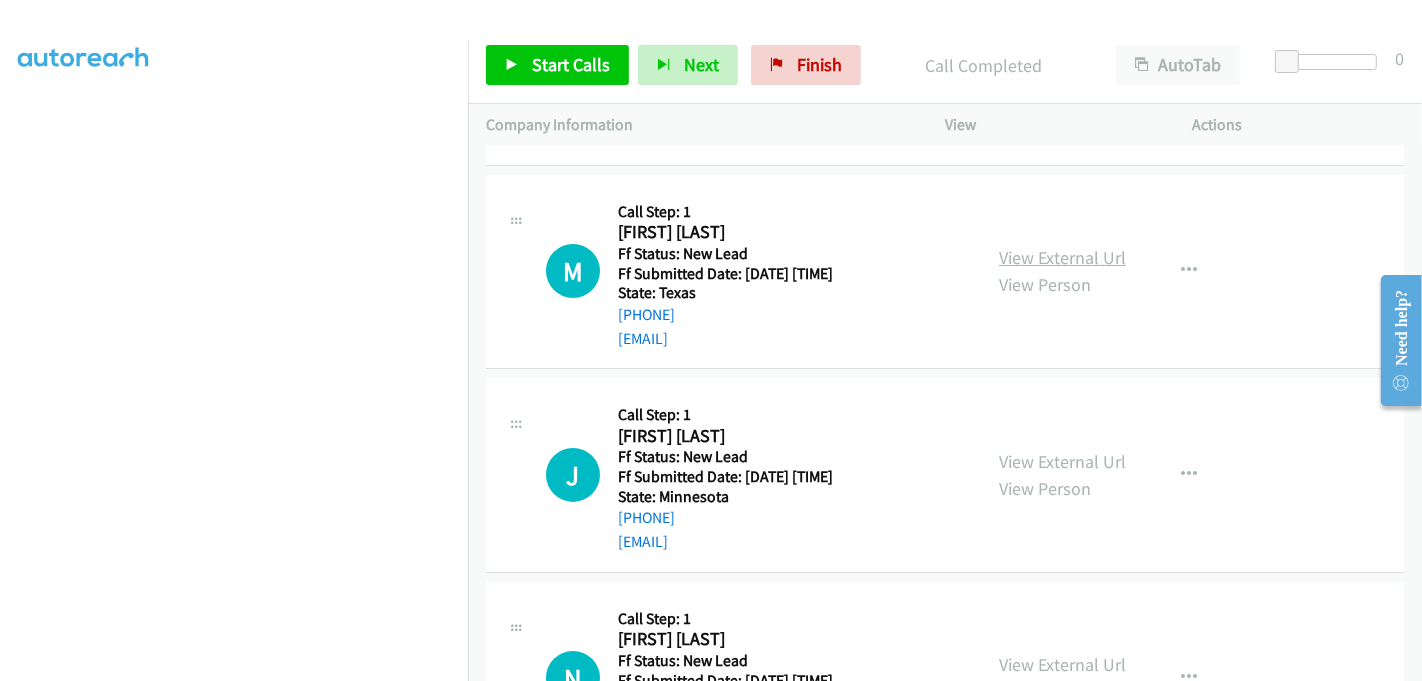 click on "View External Url" at bounding box center (1062, 257) 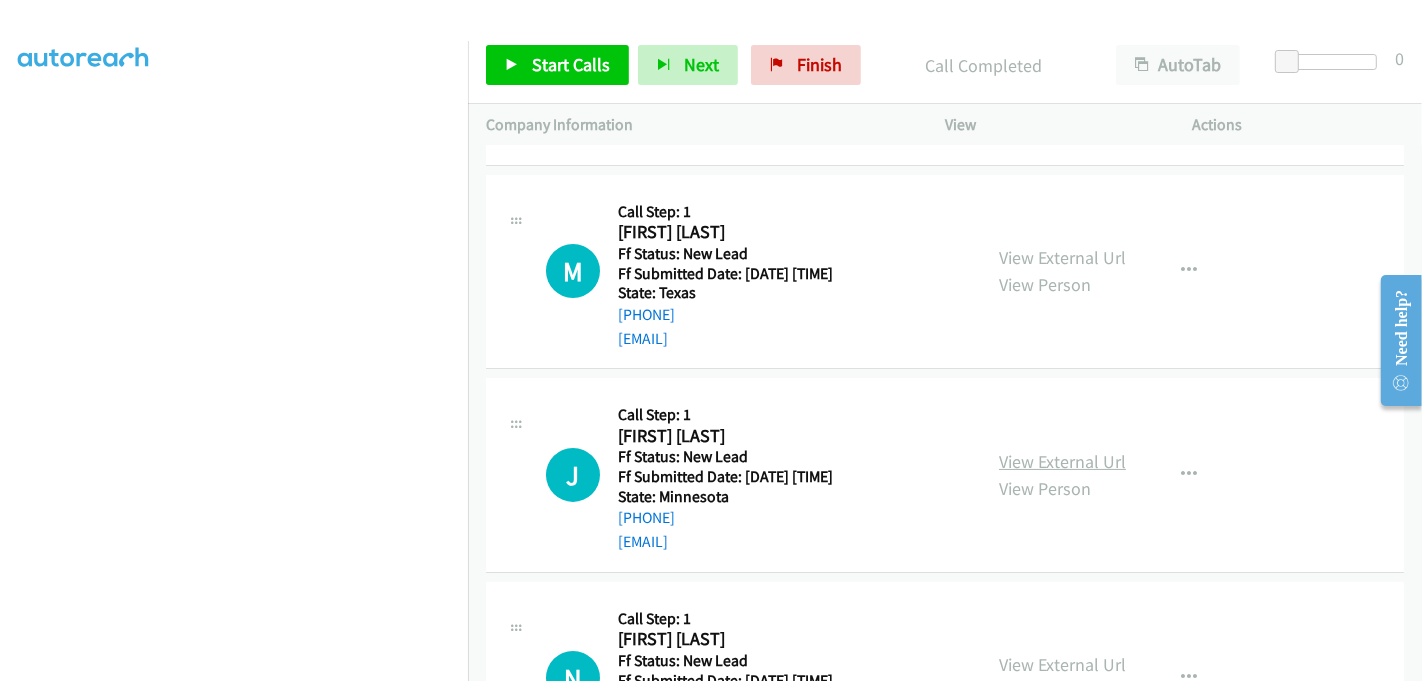 click on "View External Url" at bounding box center (1062, 461) 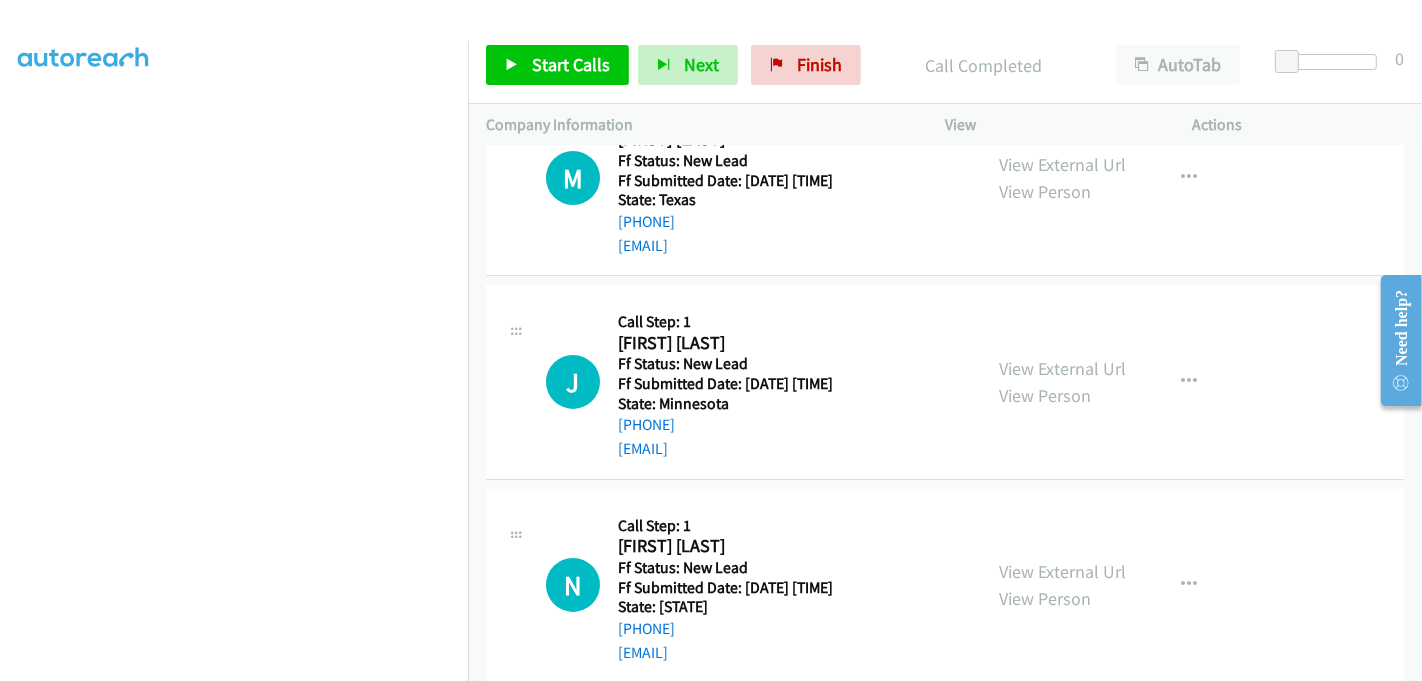 scroll, scrollTop: 444, scrollLeft: 0, axis: vertical 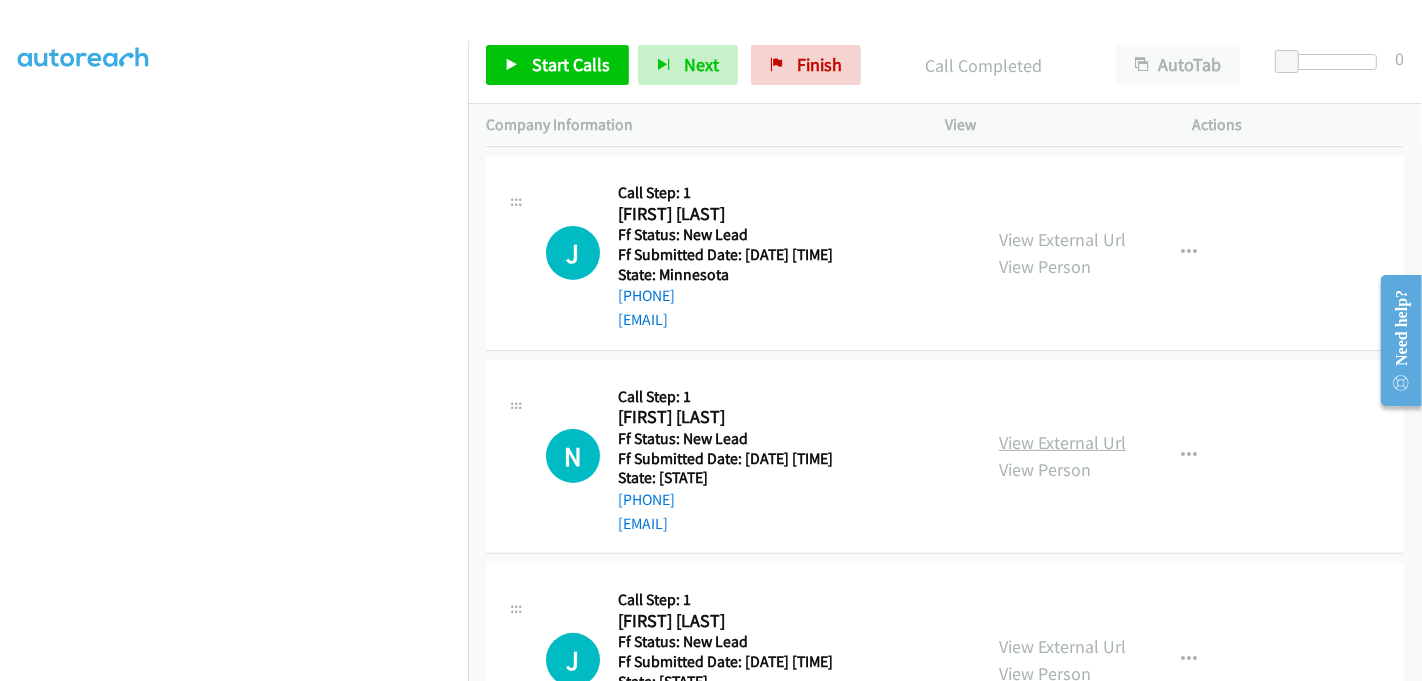 click on "View External Url" at bounding box center [1062, 442] 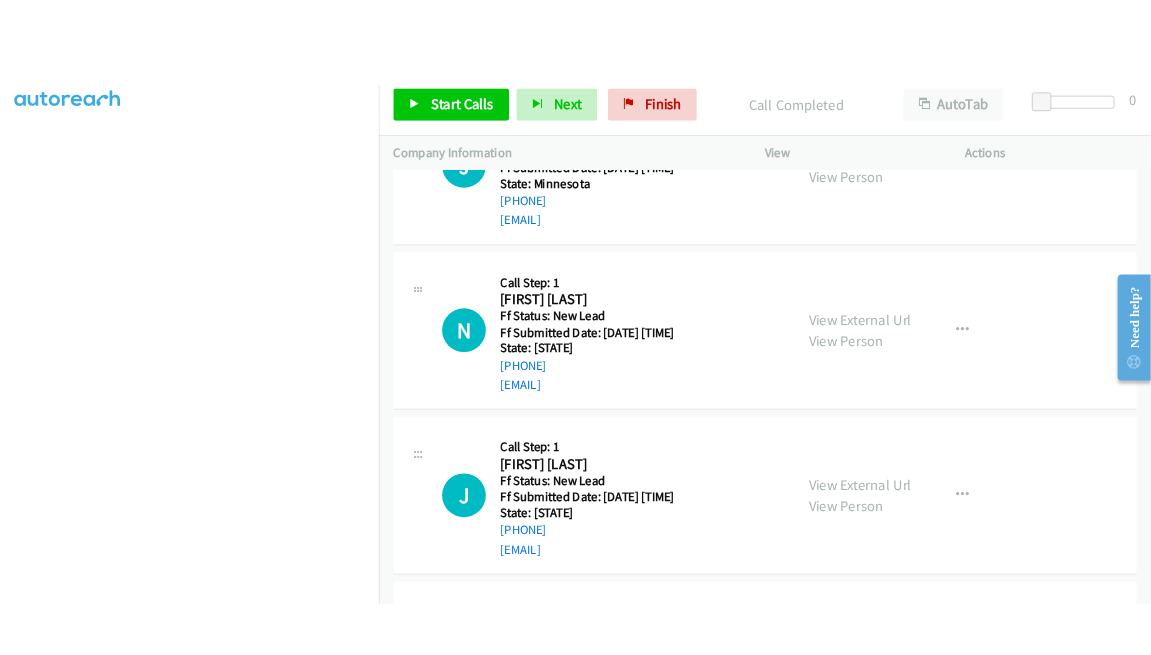 scroll, scrollTop: 666, scrollLeft: 0, axis: vertical 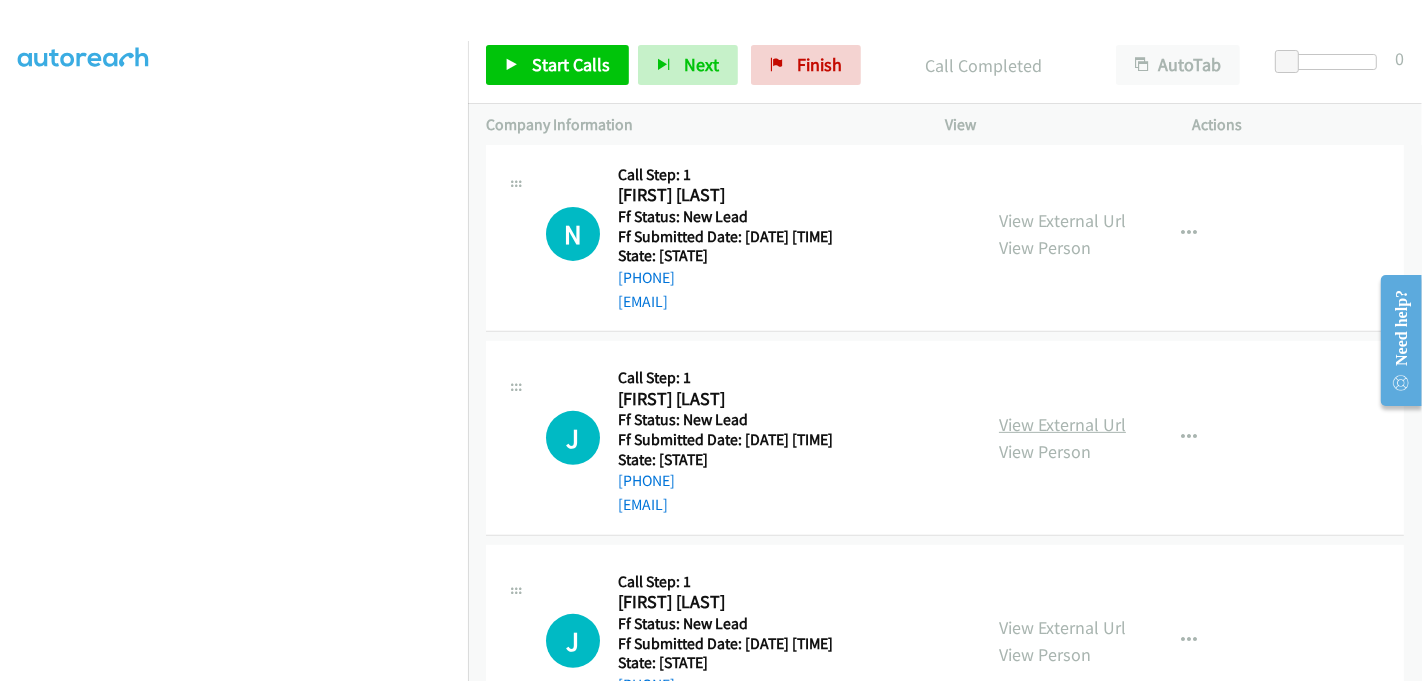 click on "View External Url" at bounding box center (1062, 424) 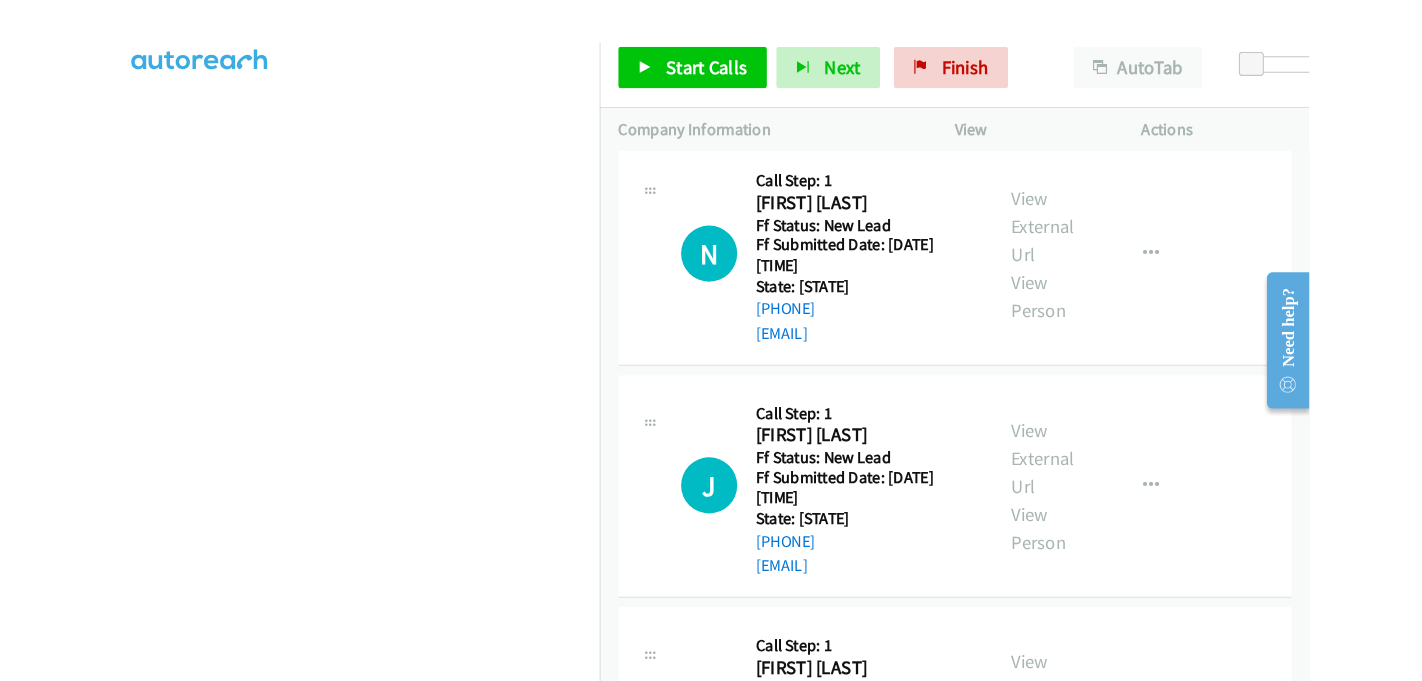 scroll, scrollTop: 666, scrollLeft: 0, axis: vertical 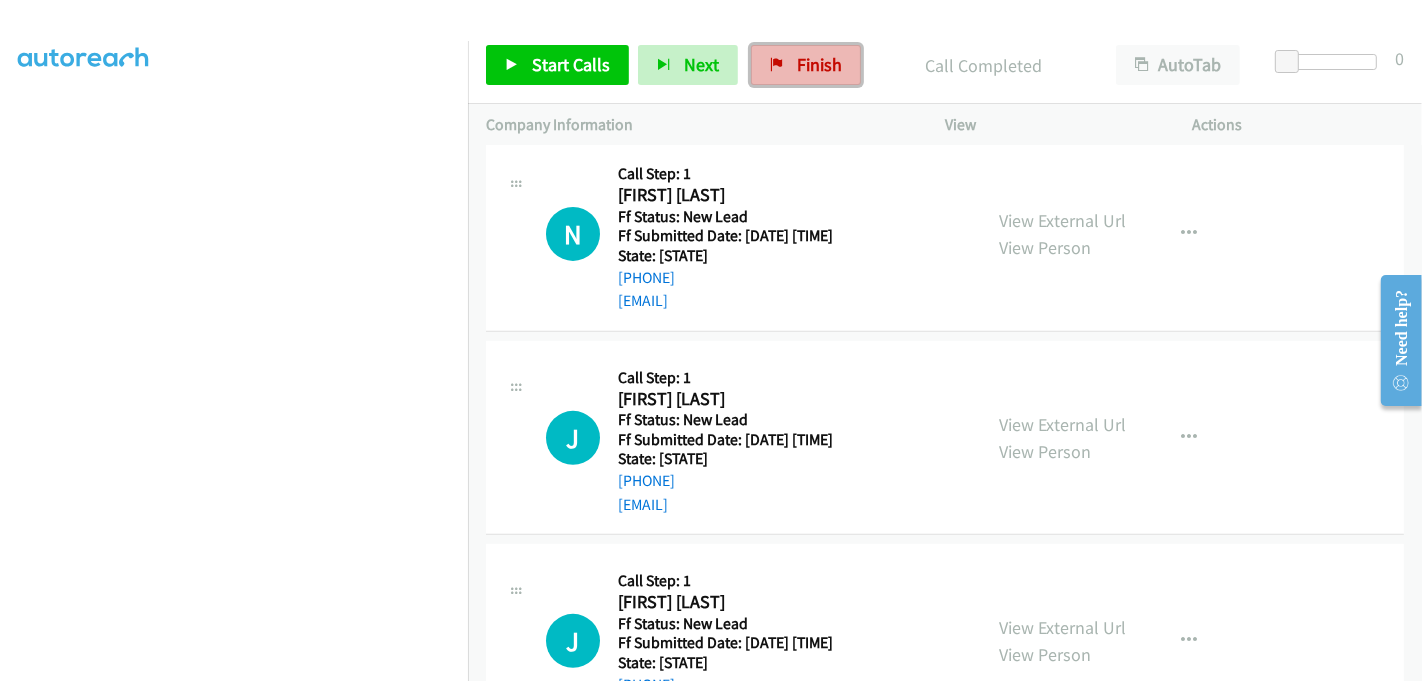 click on "Finish" at bounding box center (819, 64) 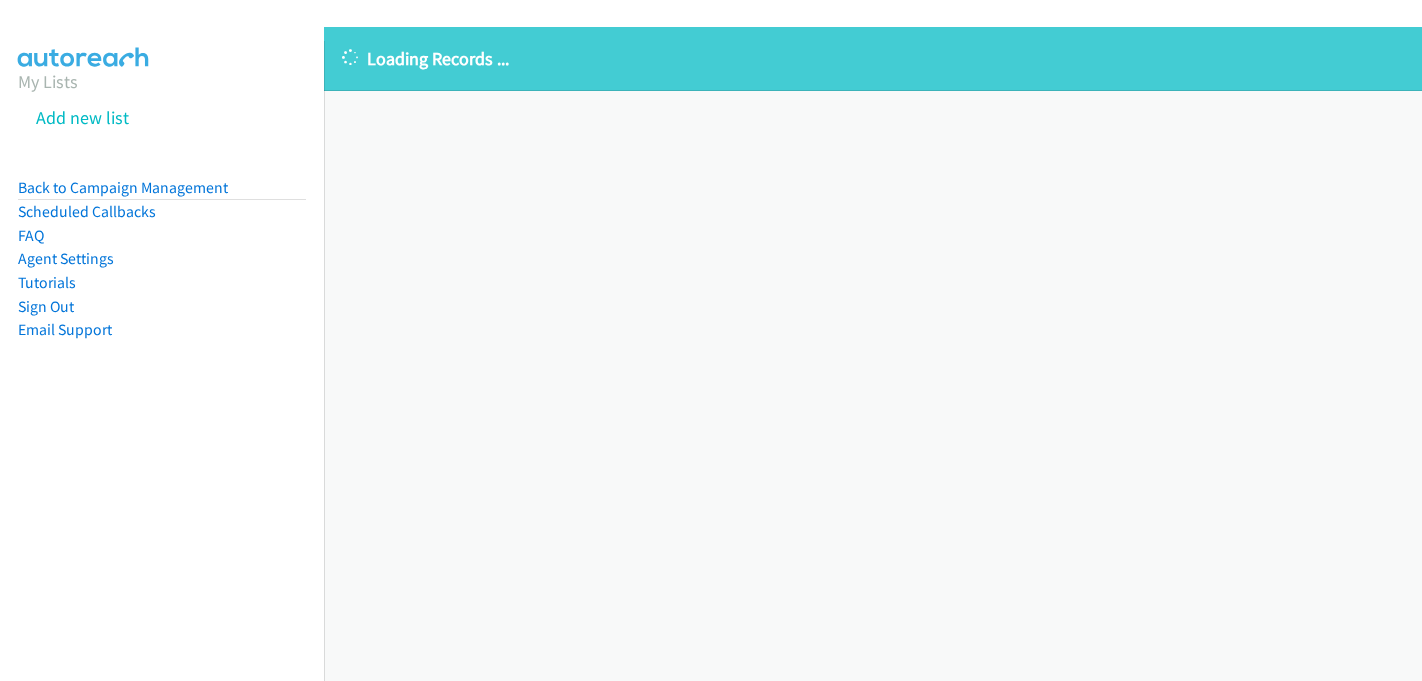 scroll, scrollTop: 0, scrollLeft: 0, axis: both 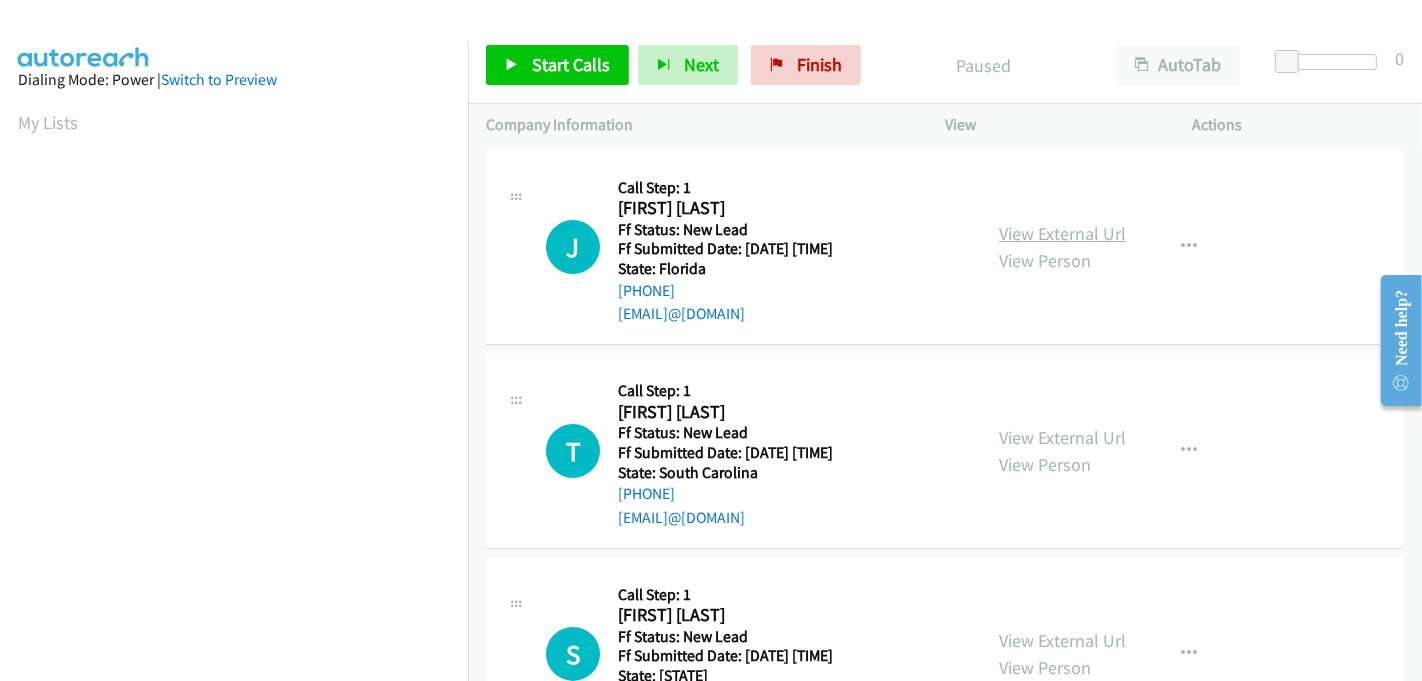 click on "View External Url" at bounding box center [1062, 233] 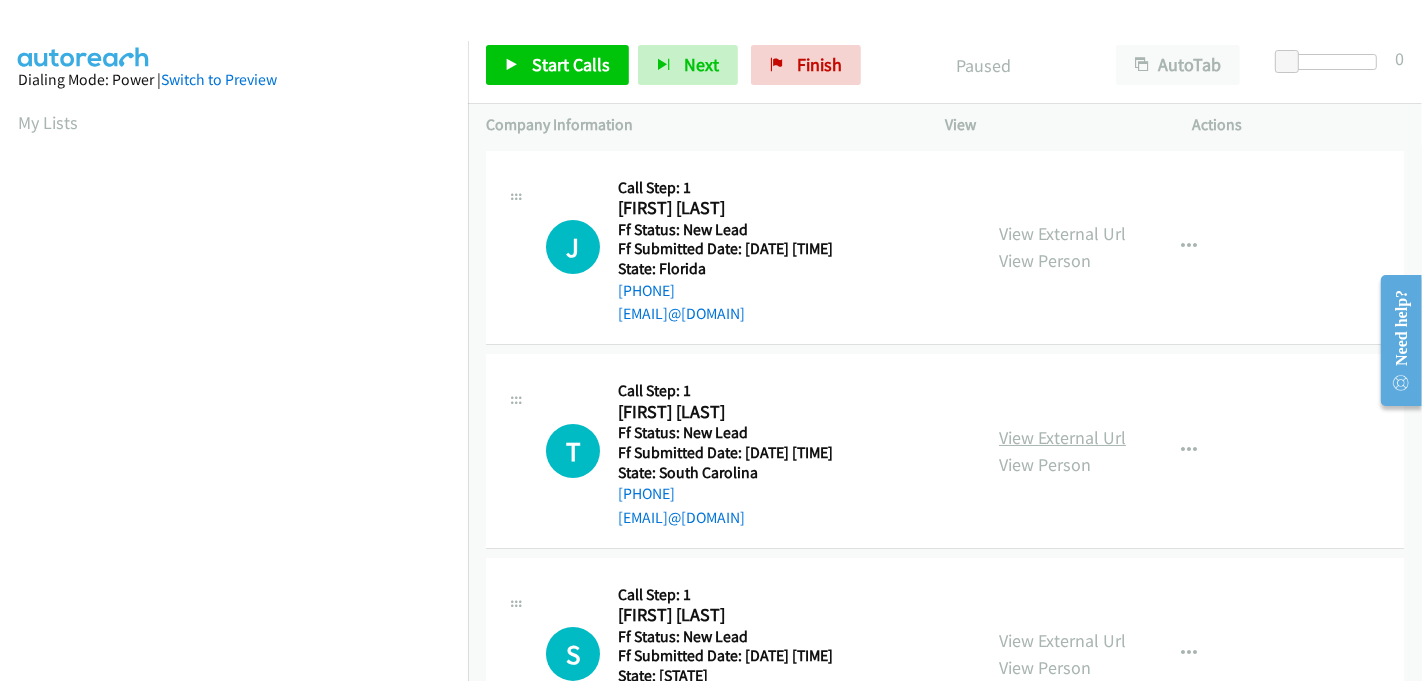 click on "View External Url" at bounding box center (1062, 437) 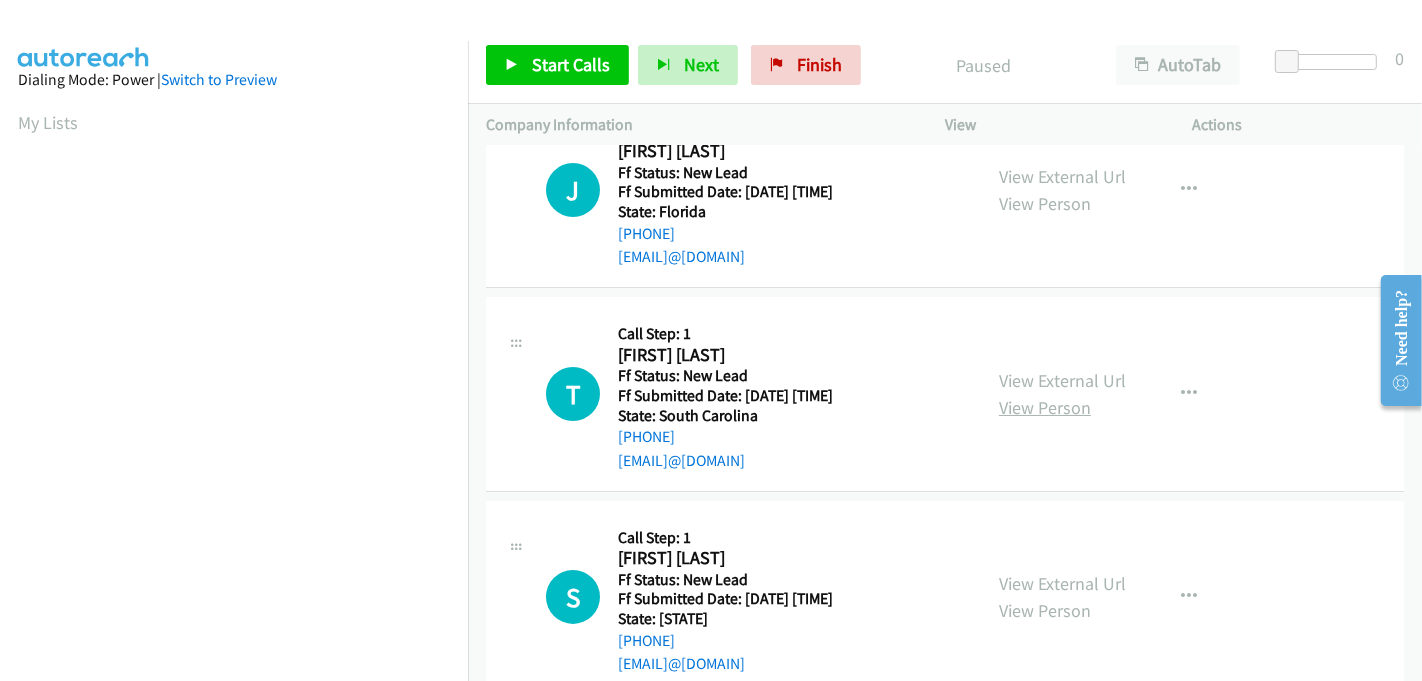 scroll, scrollTop: 100, scrollLeft: 0, axis: vertical 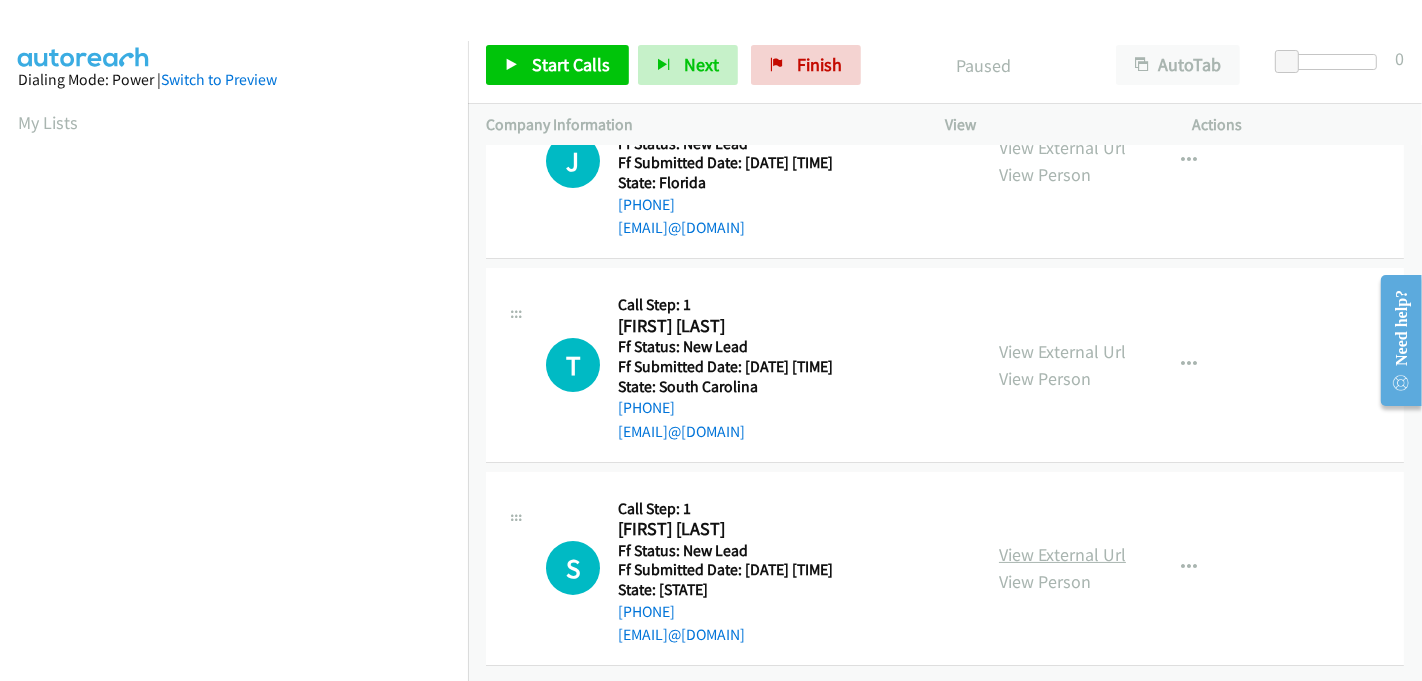 click on "View External Url" at bounding box center (1062, 554) 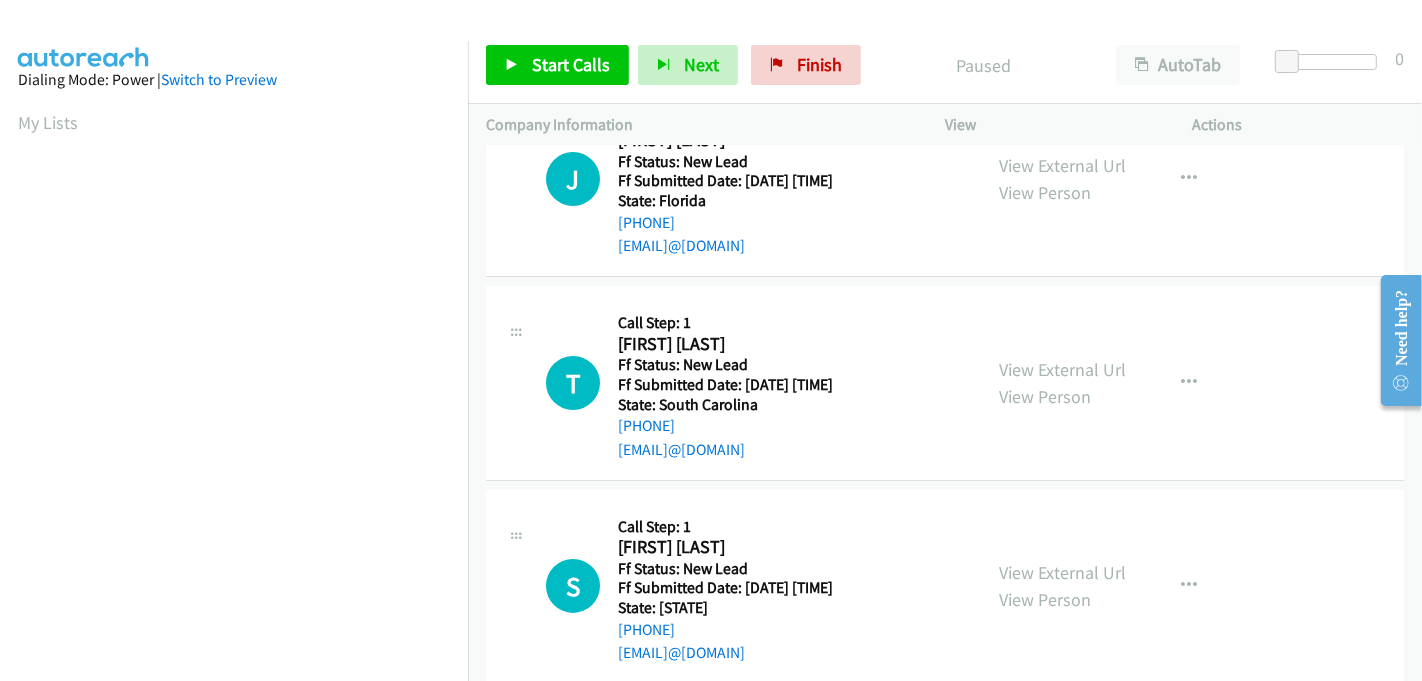 scroll, scrollTop: 100, scrollLeft: 0, axis: vertical 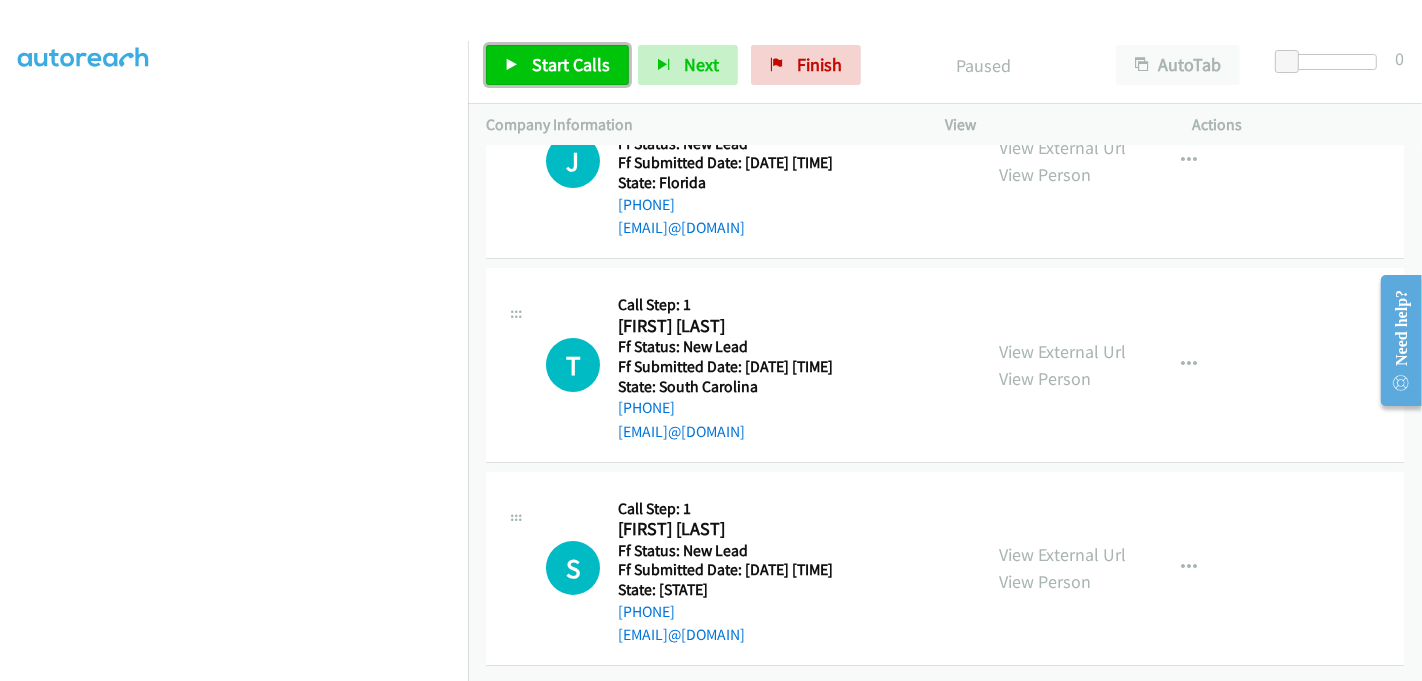 click on "Start Calls" at bounding box center [571, 64] 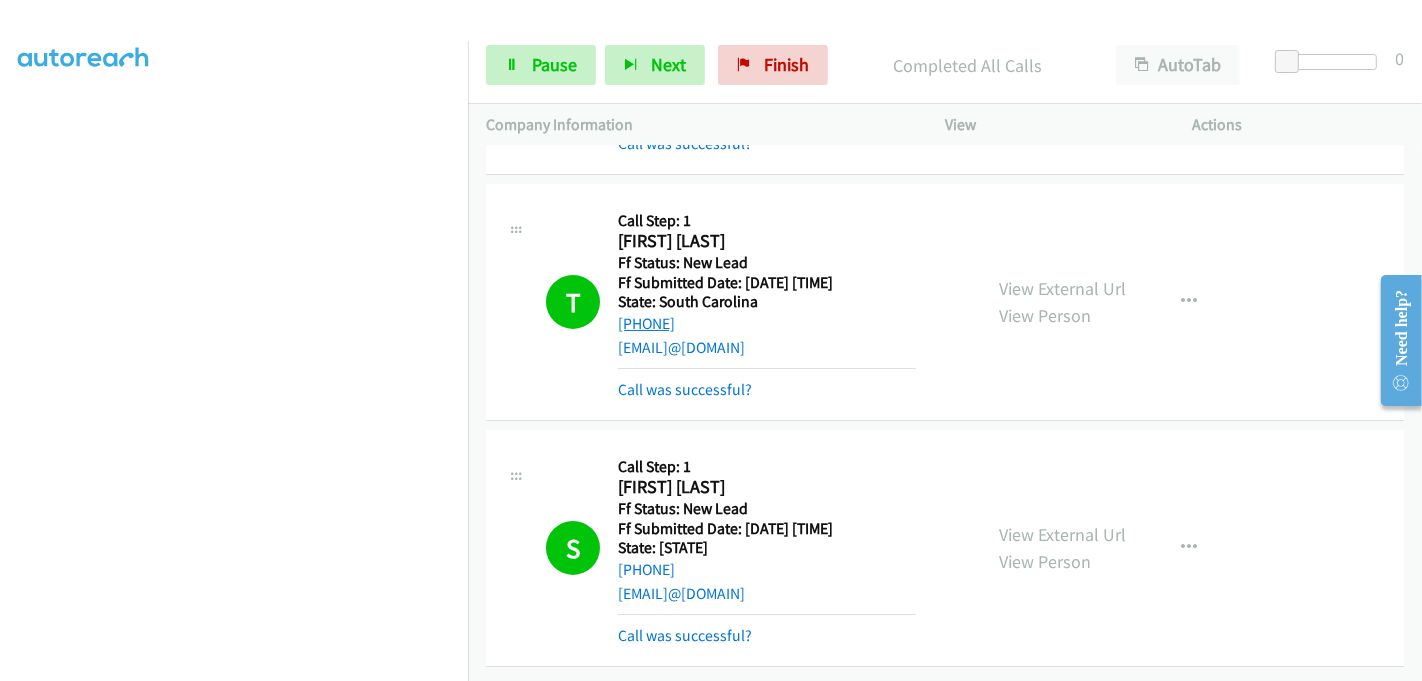 scroll, scrollTop: 291, scrollLeft: 0, axis: vertical 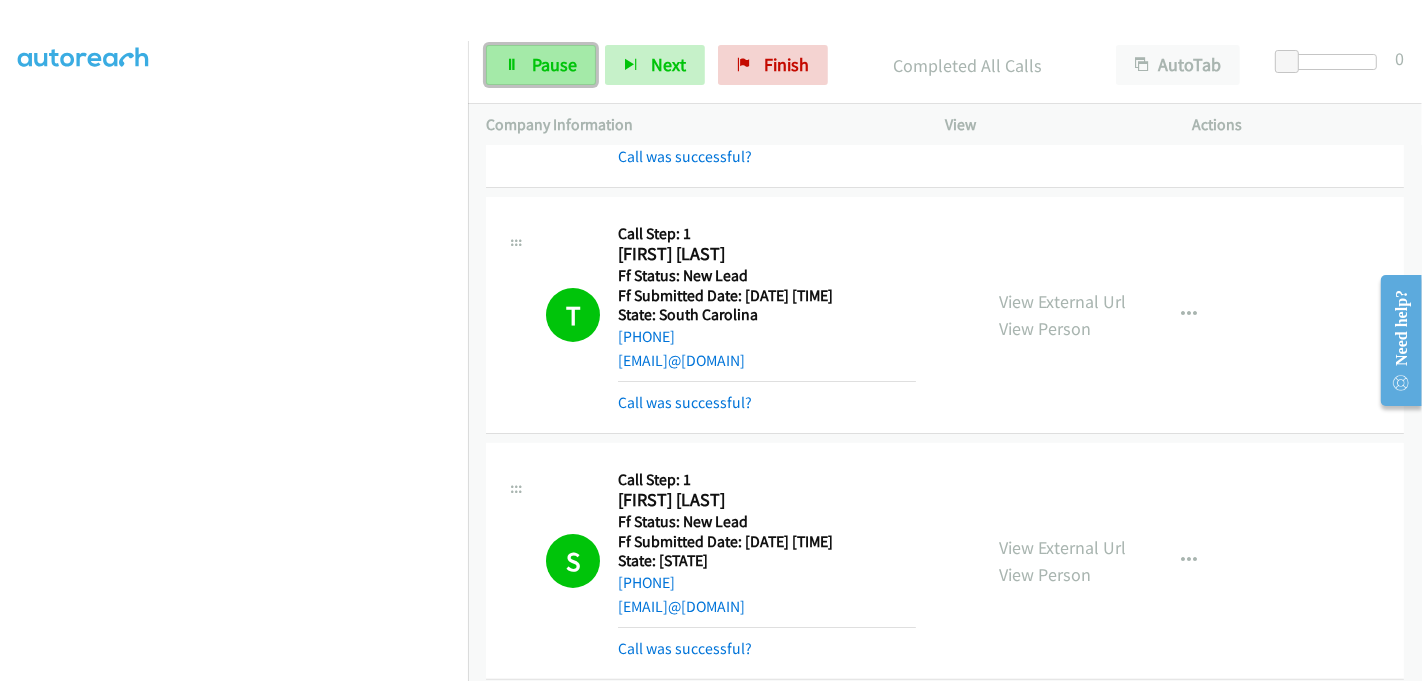 click on "Pause" at bounding box center [554, 64] 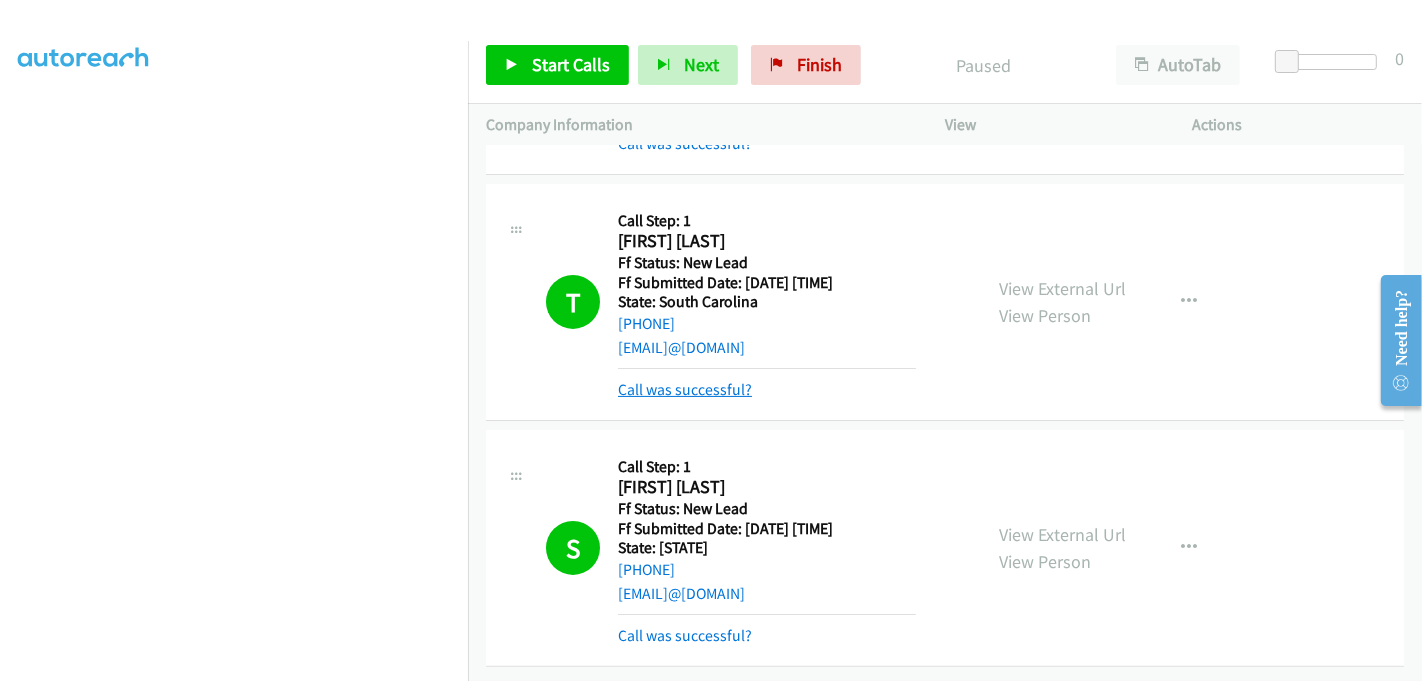 scroll, scrollTop: 318, scrollLeft: 0, axis: vertical 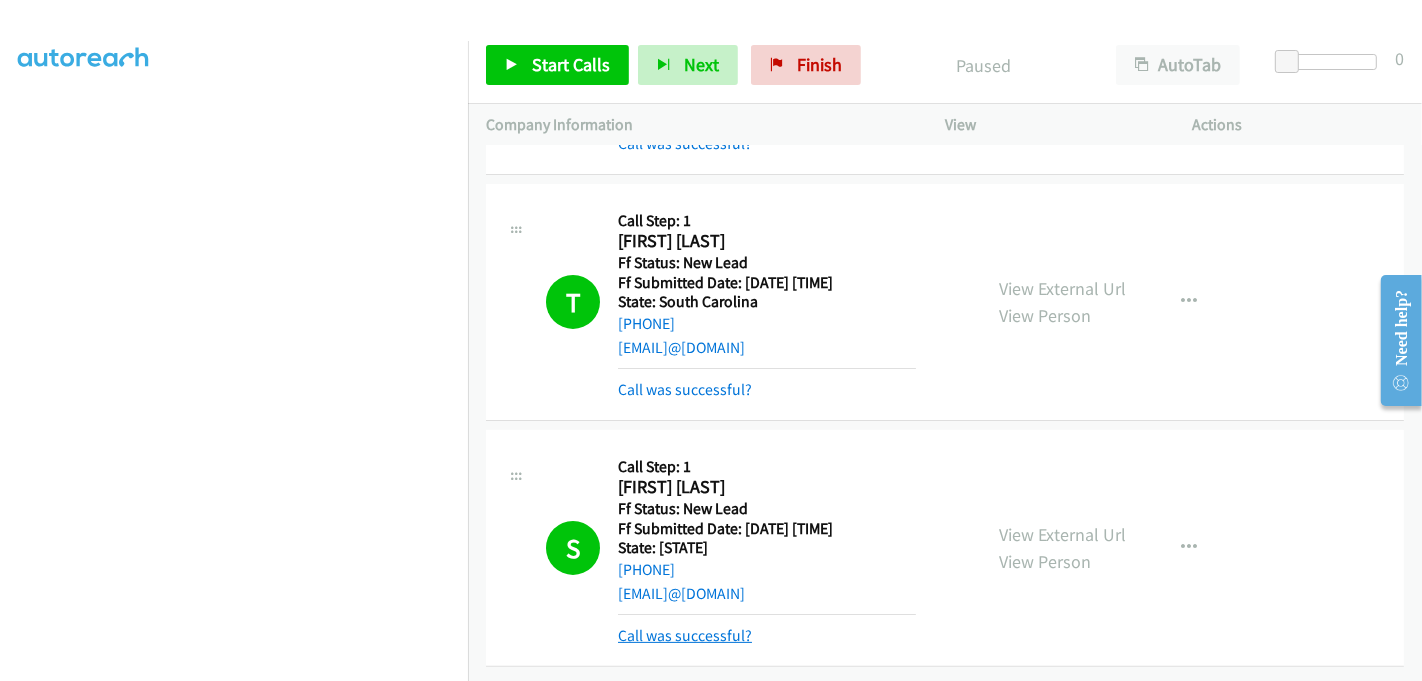 click on "Call was successful?" at bounding box center (685, 635) 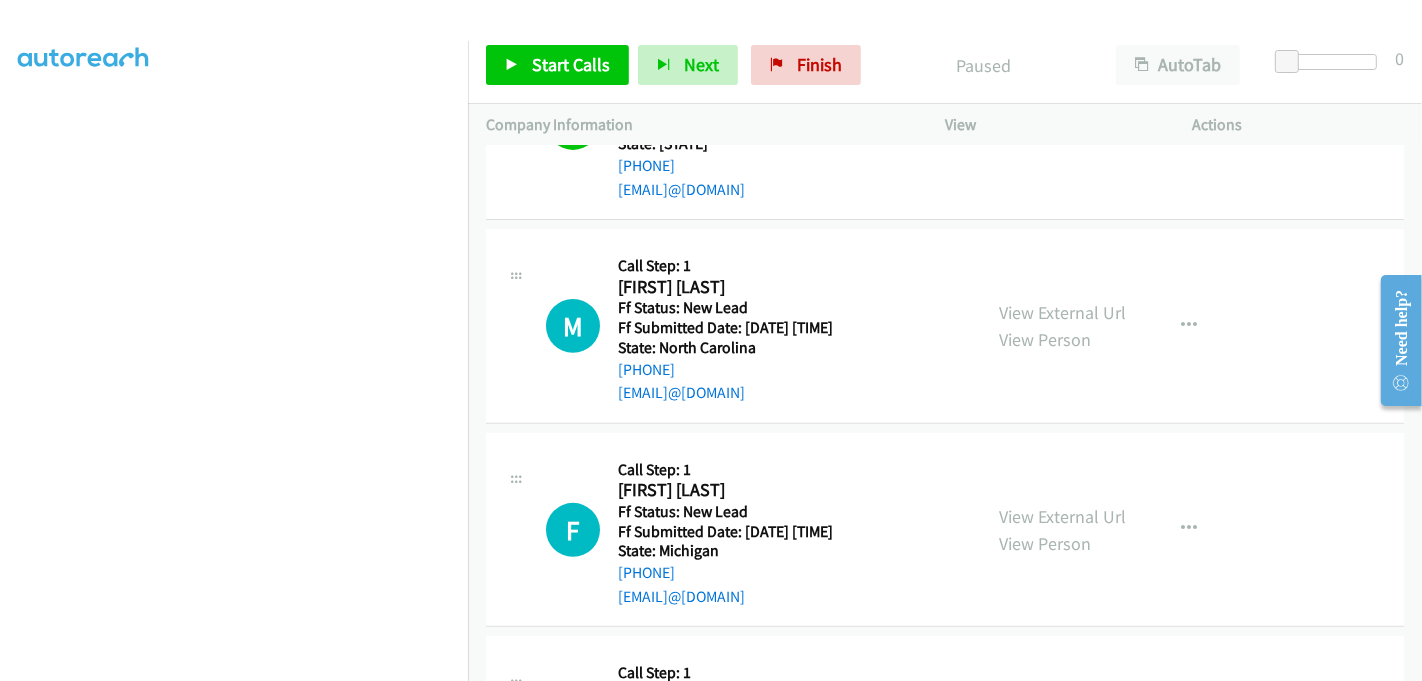 scroll, scrollTop: 666, scrollLeft: 0, axis: vertical 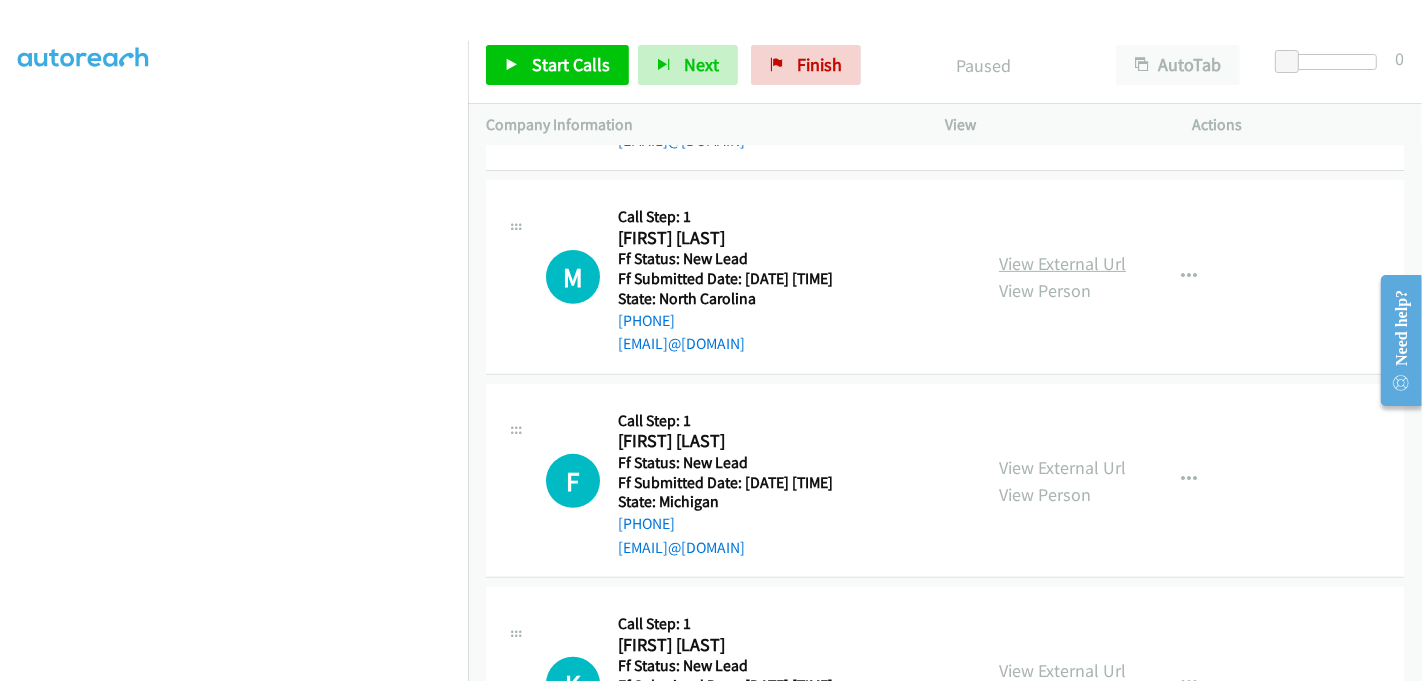 click on "View External Url" at bounding box center (1062, 263) 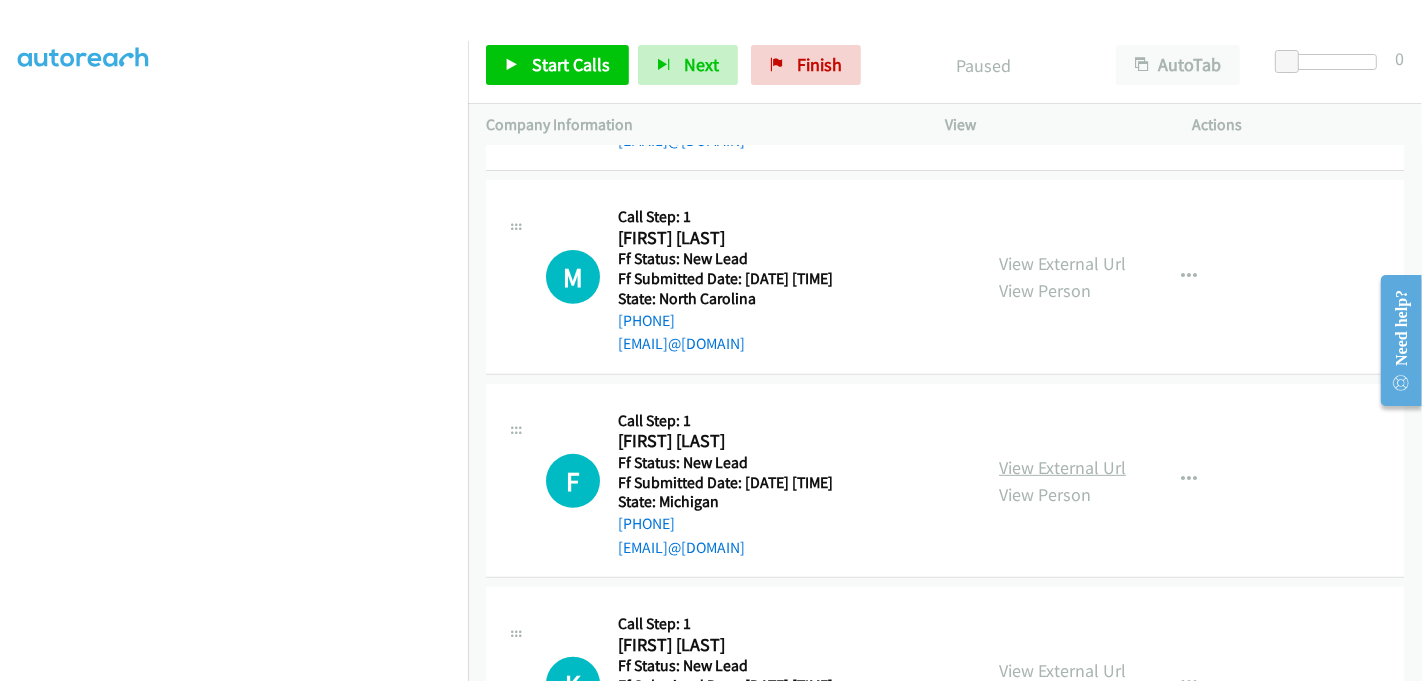 click on "View External Url" at bounding box center (1062, 467) 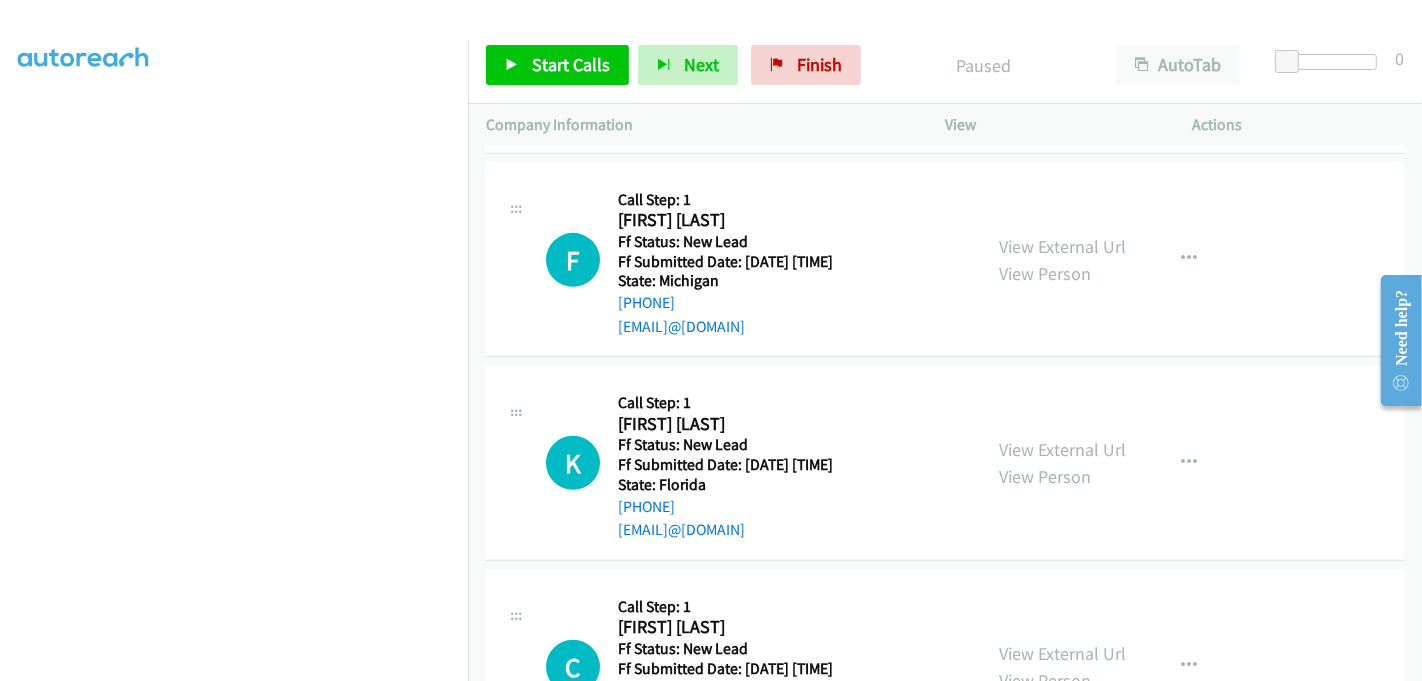 scroll, scrollTop: 888, scrollLeft: 0, axis: vertical 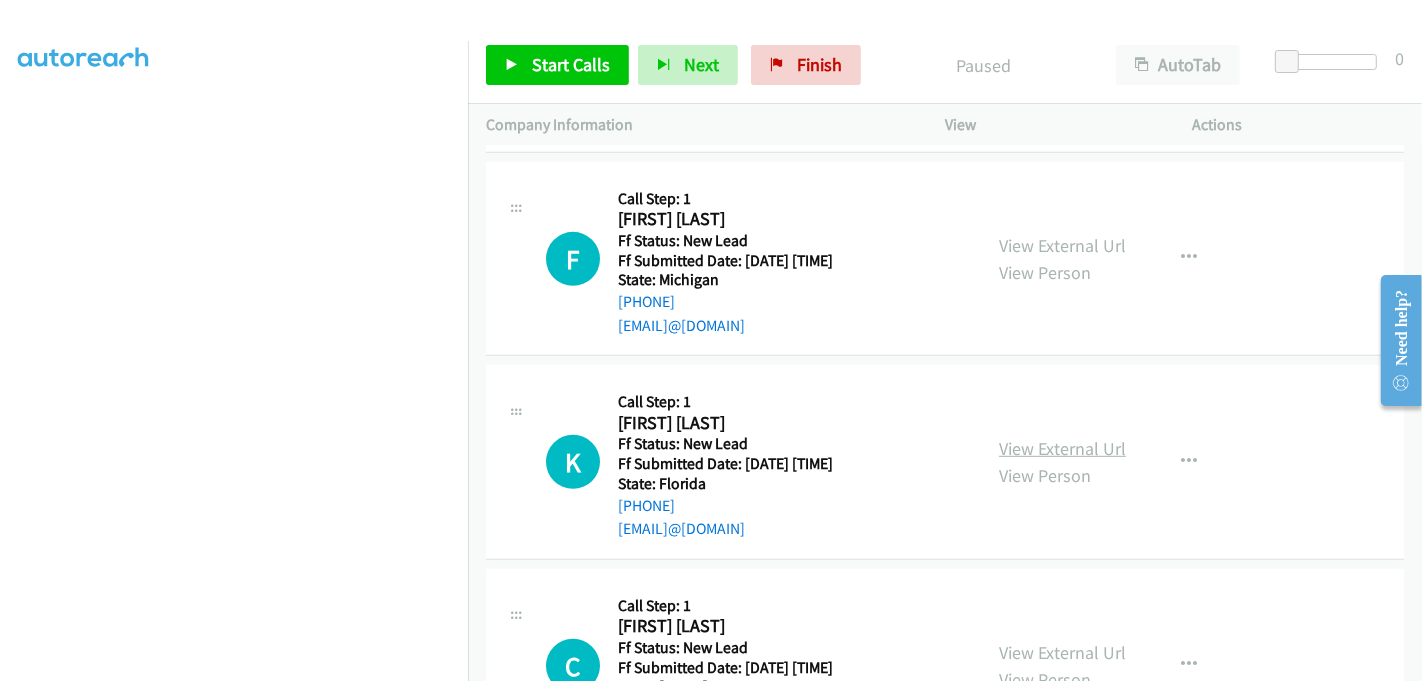 click on "View External Url" at bounding box center (1062, 448) 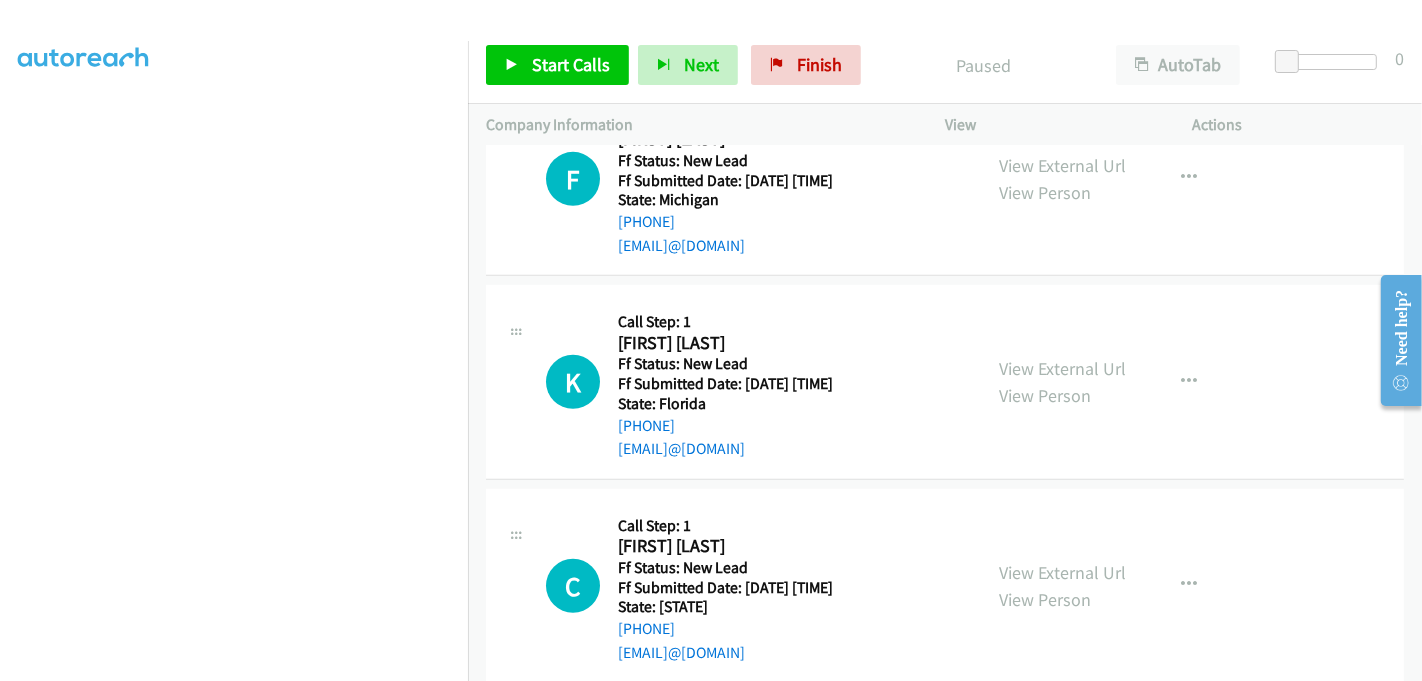 scroll, scrollTop: 1201, scrollLeft: 0, axis: vertical 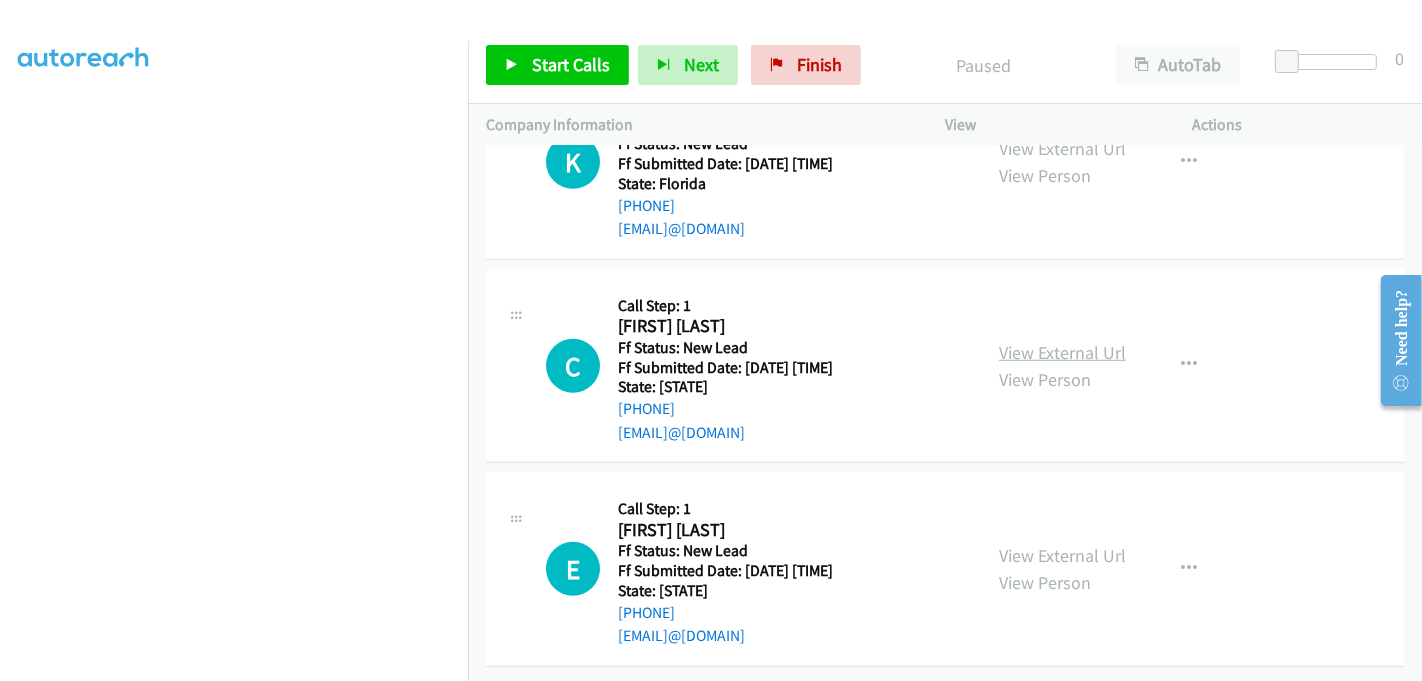 click on "View External Url" at bounding box center (1062, 352) 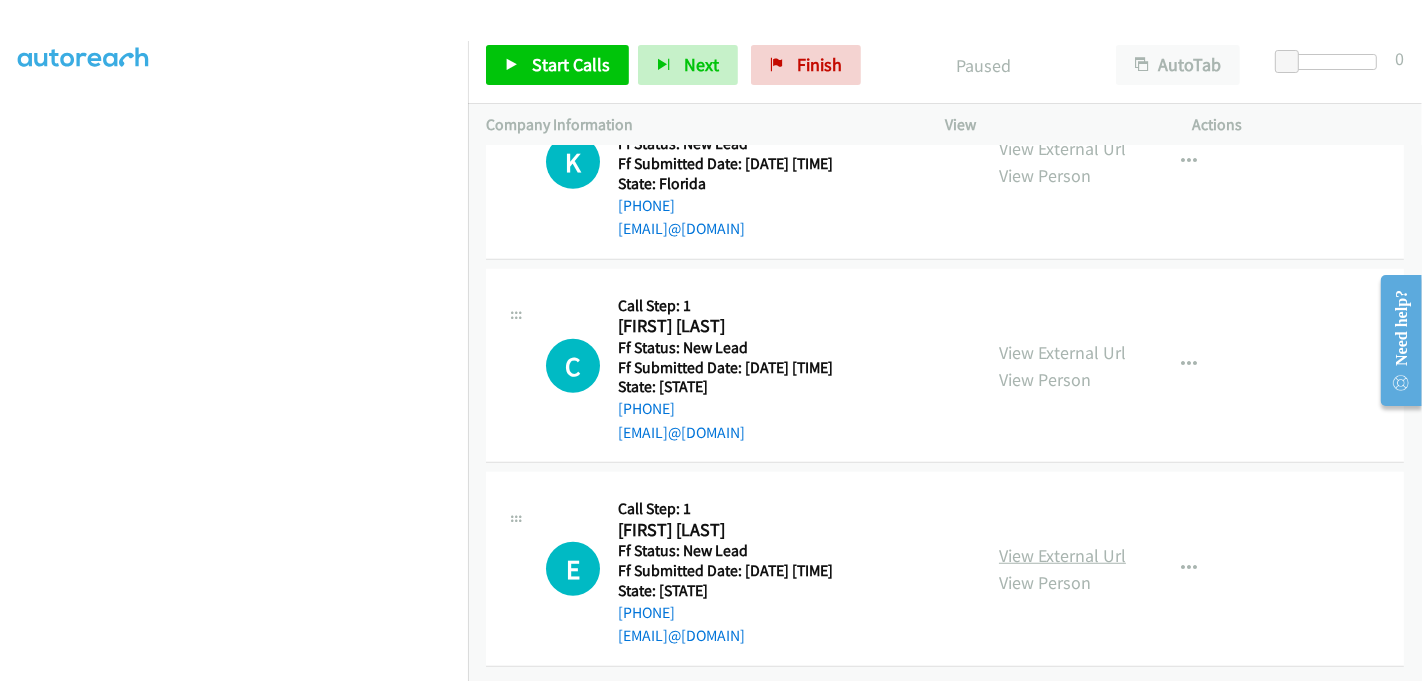 click on "View External Url" at bounding box center [1062, 555] 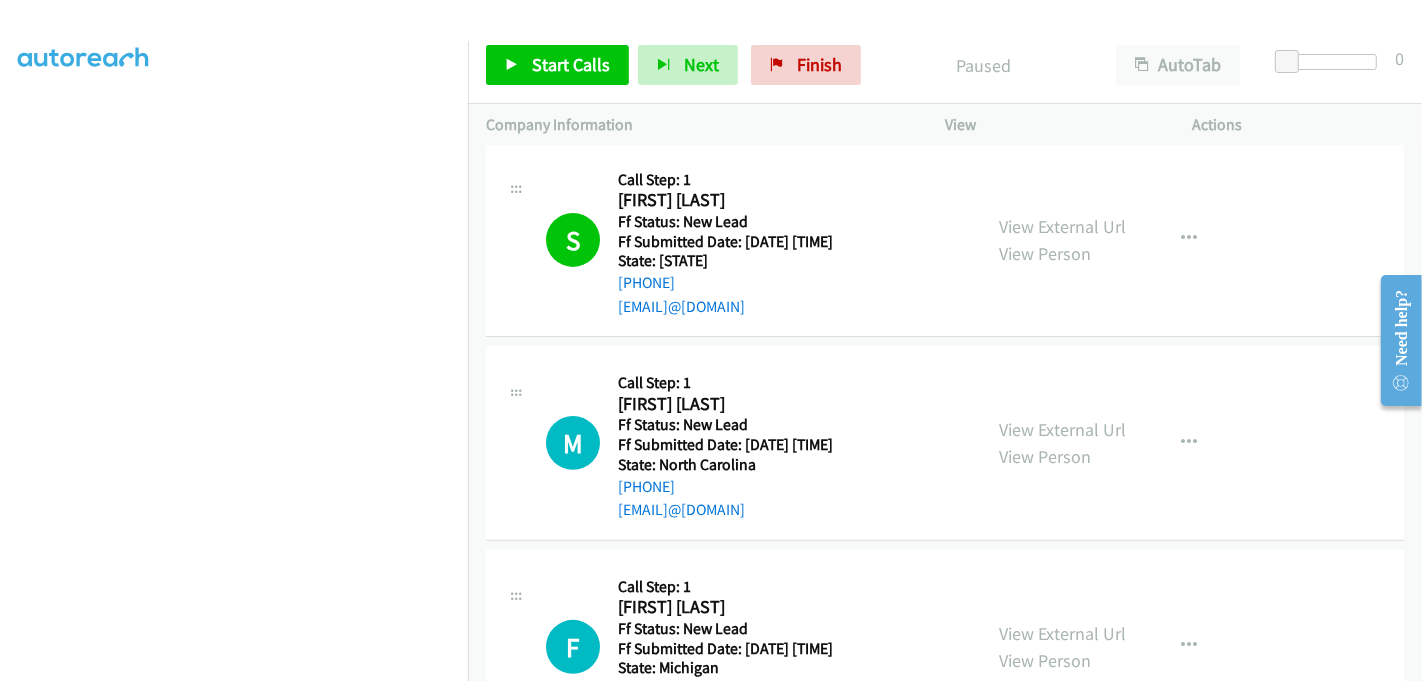 scroll, scrollTop: 534, scrollLeft: 0, axis: vertical 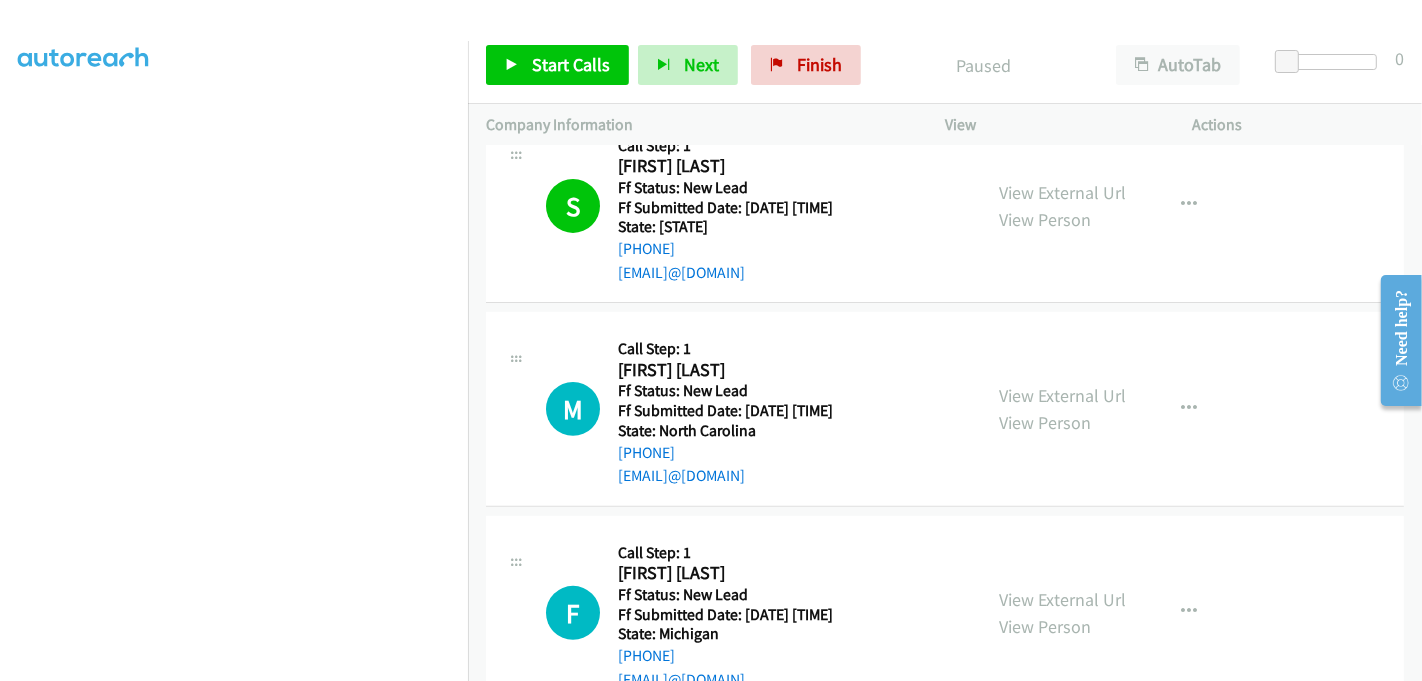 click on "View External Url
View Person
View External Url
Email
Schedule/Manage Callback
Skip Call
Add to do not call list" at bounding box center [1114, 206] 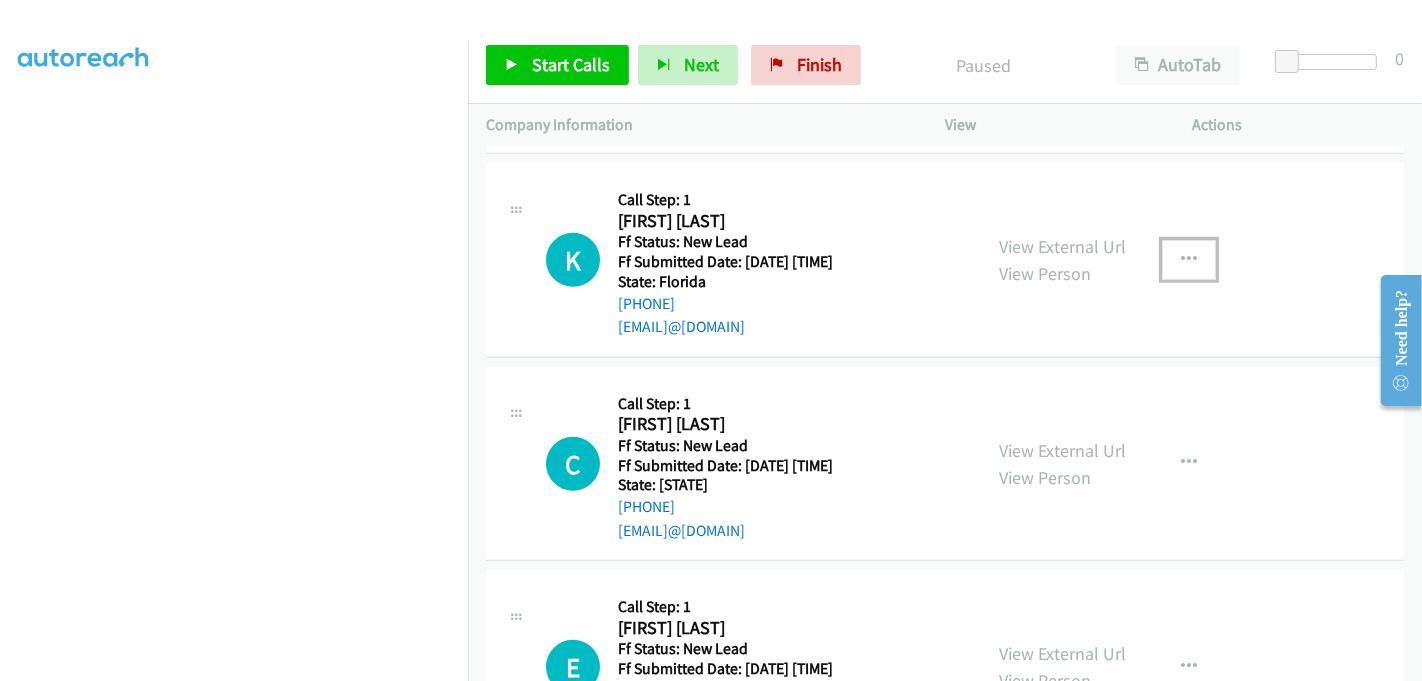click at bounding box center [1189, 260] 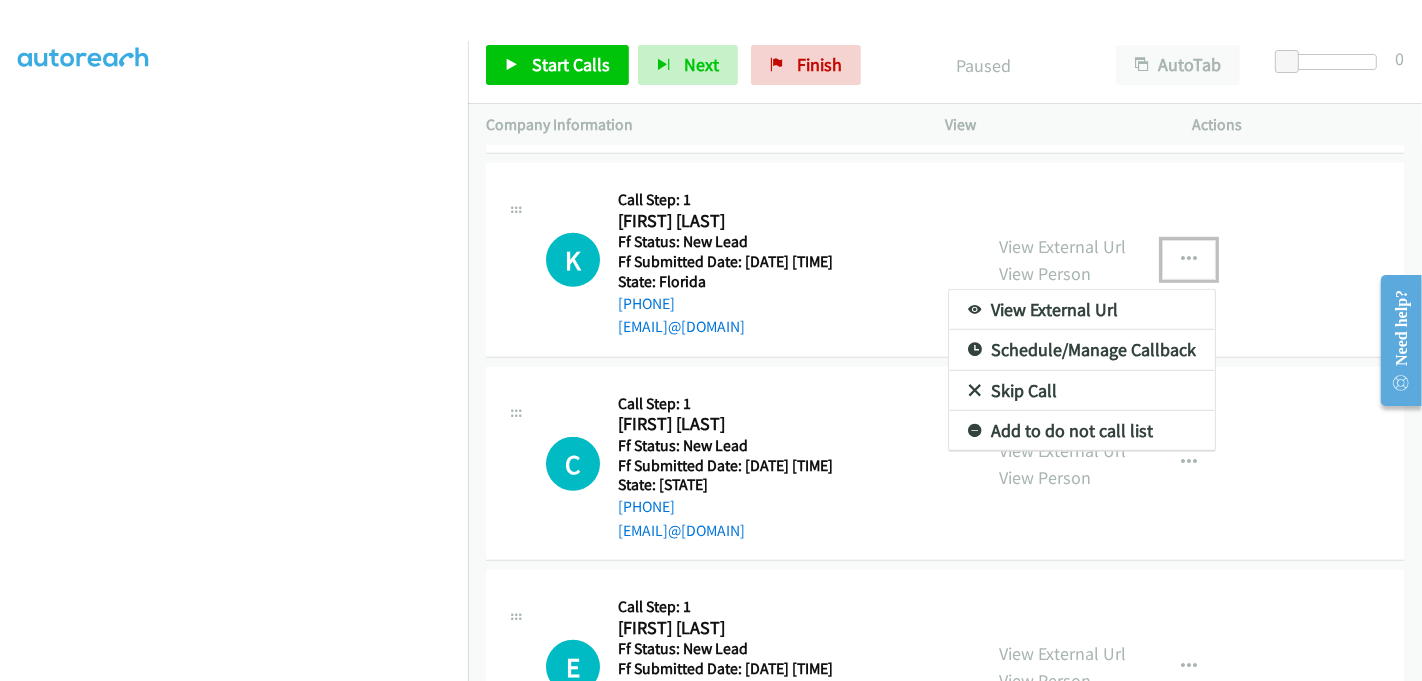 click on "Skip Call" at bounding box center (1082, 391) 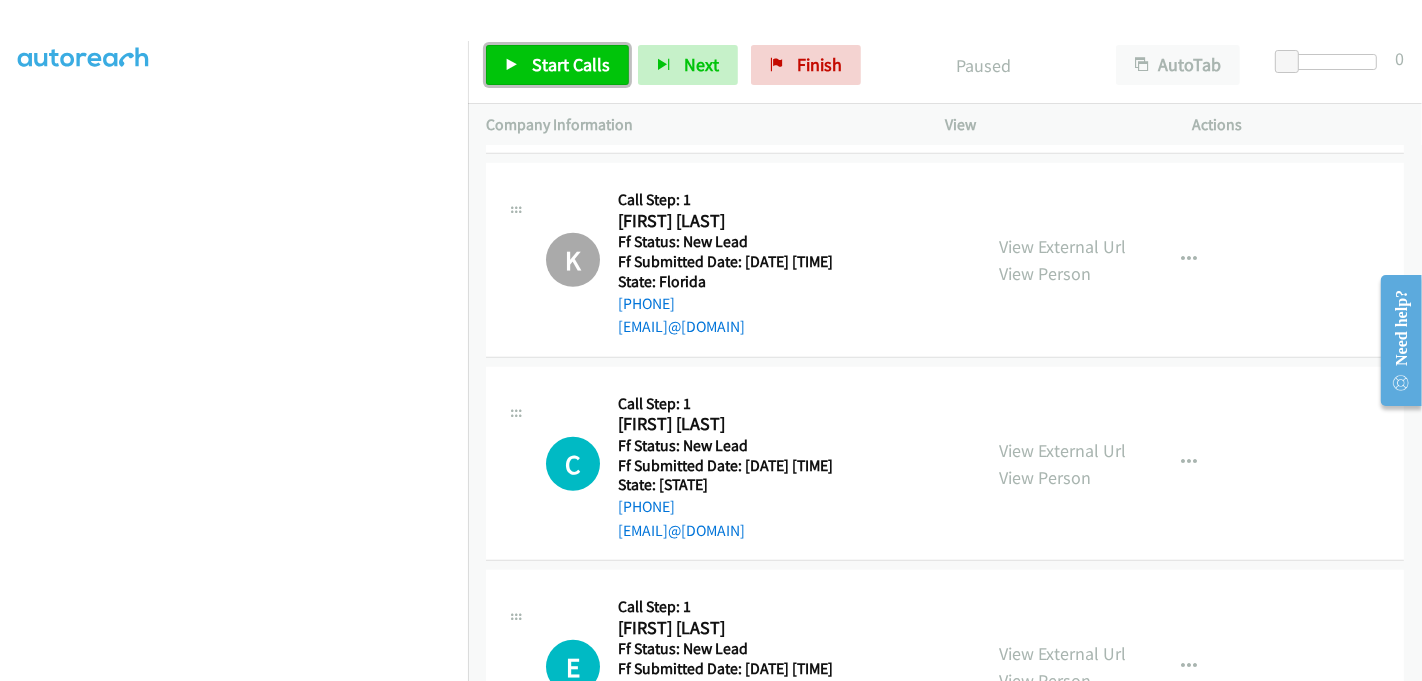 click on "Start Calls" at bounding box center (571, 64) 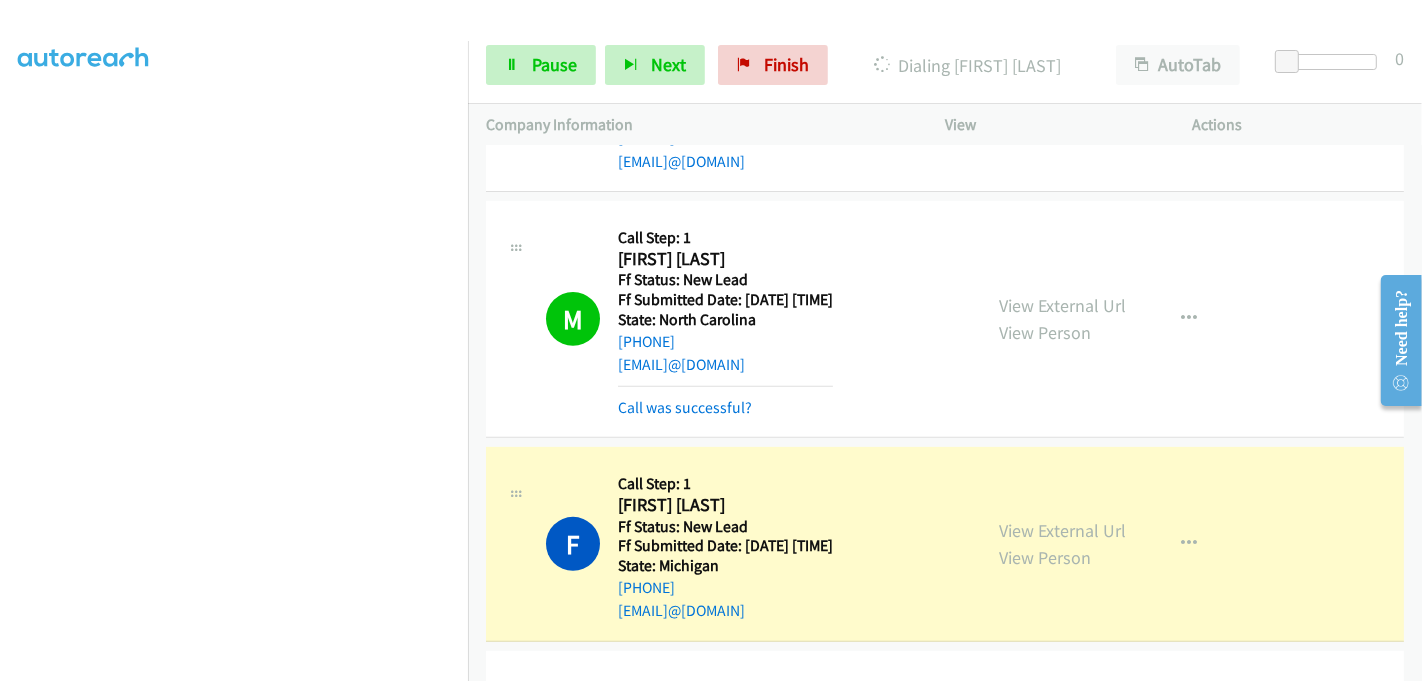 scroll, scrollTop: 757, scrollLeft: 0, axis: vertical 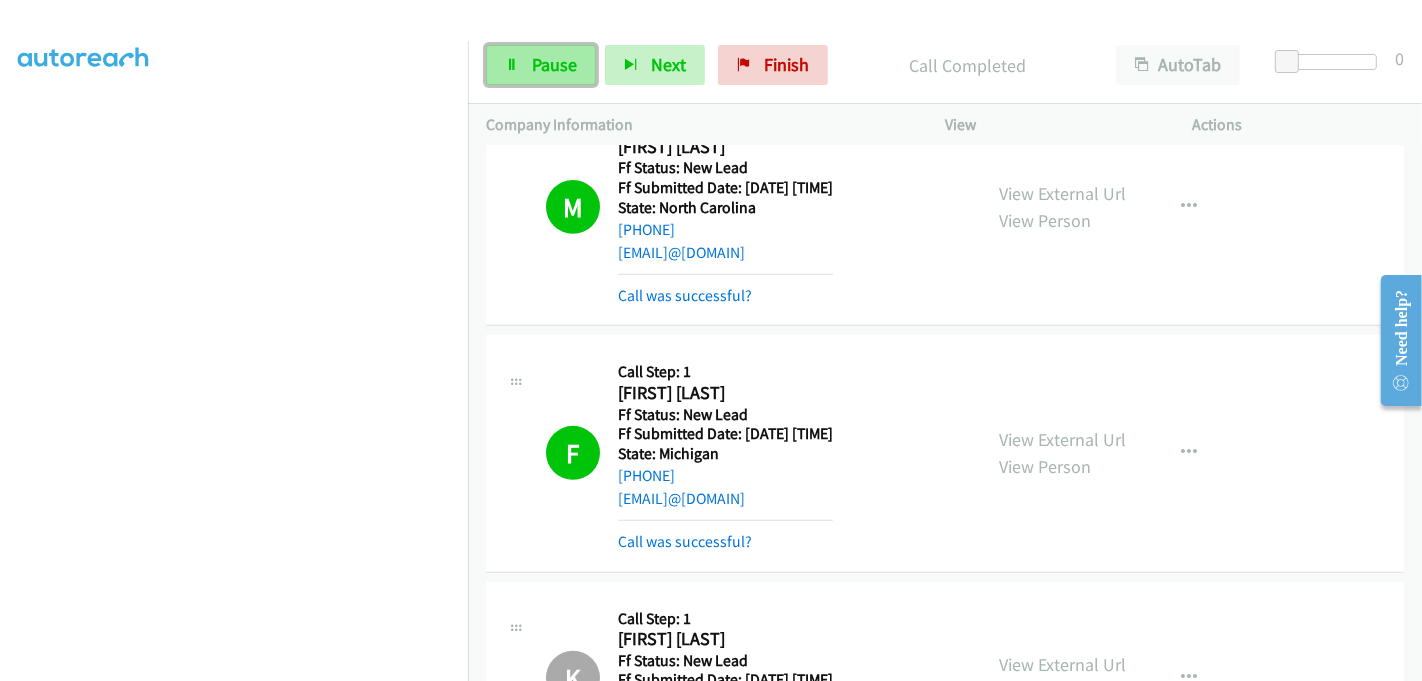 click on "Pause" at bounding box center [554, 64] 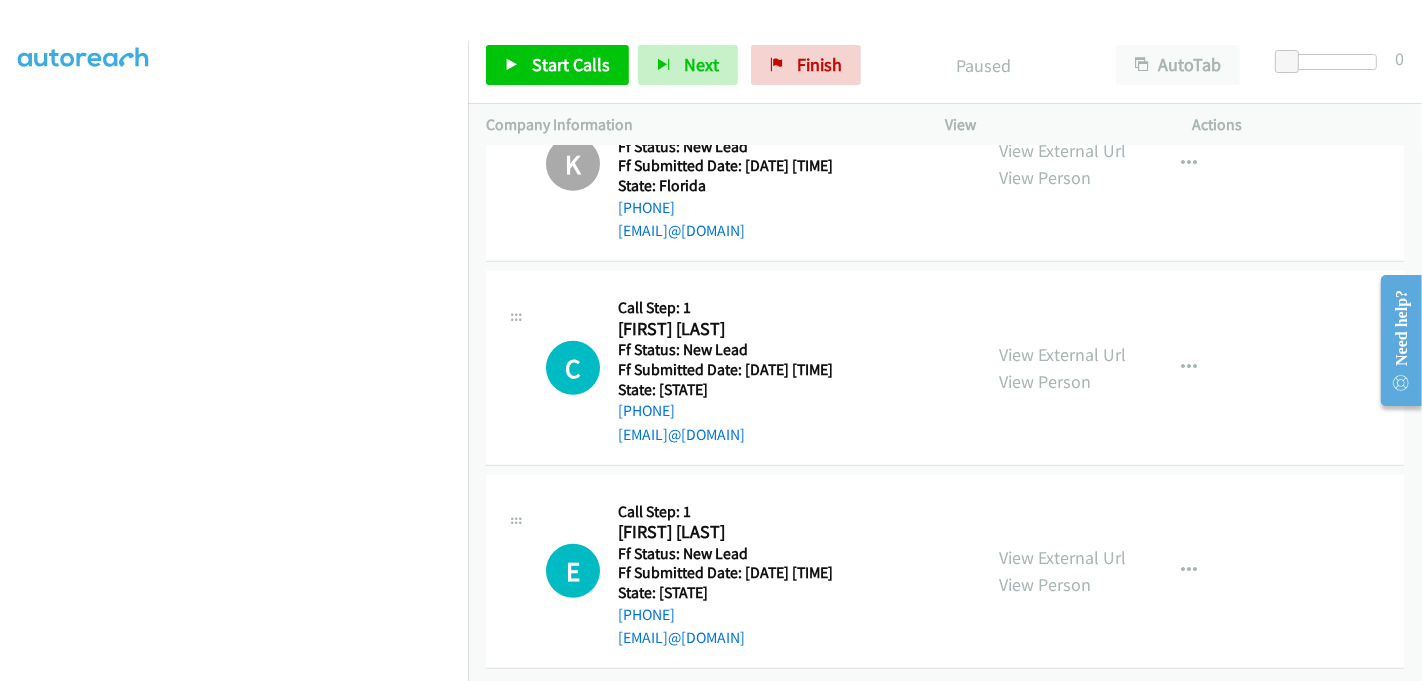 scroll, scrollTop: 1286, scrollLeft: 0, axis: vertical 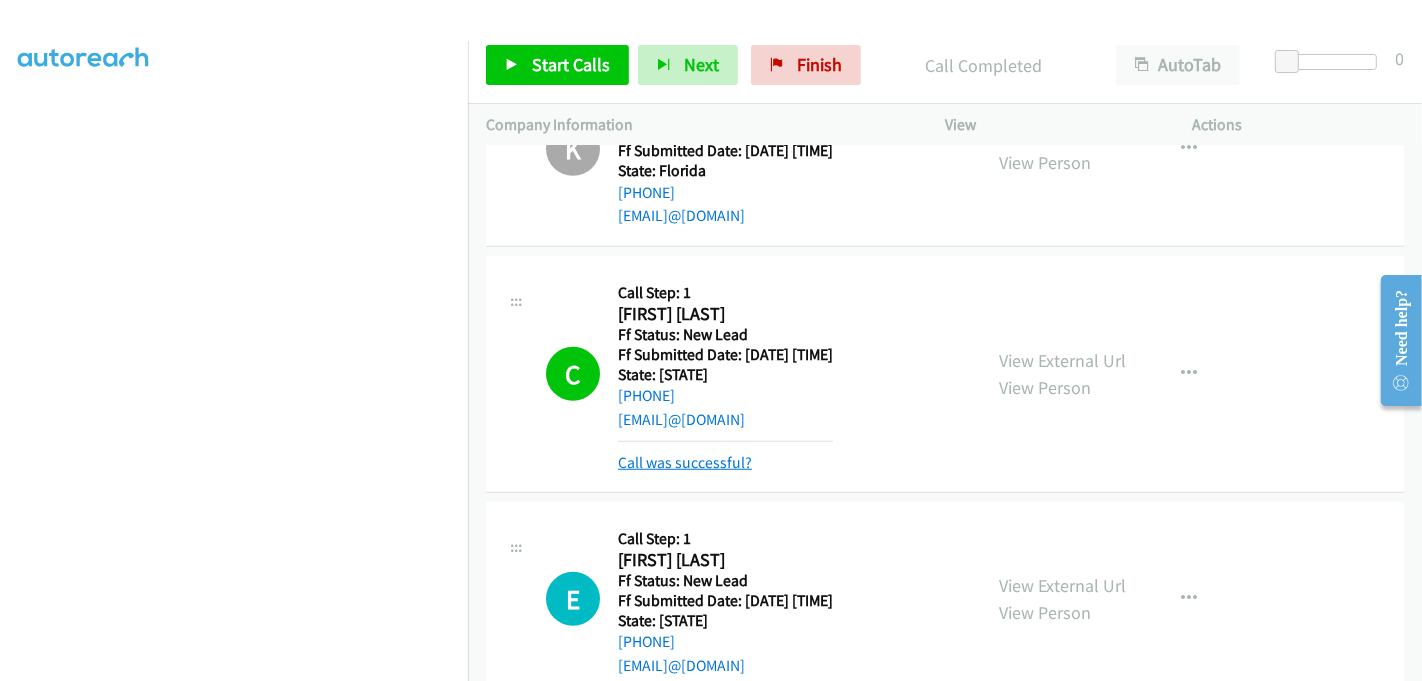 click on "Call was successful?" at bounding box center [685, 462] 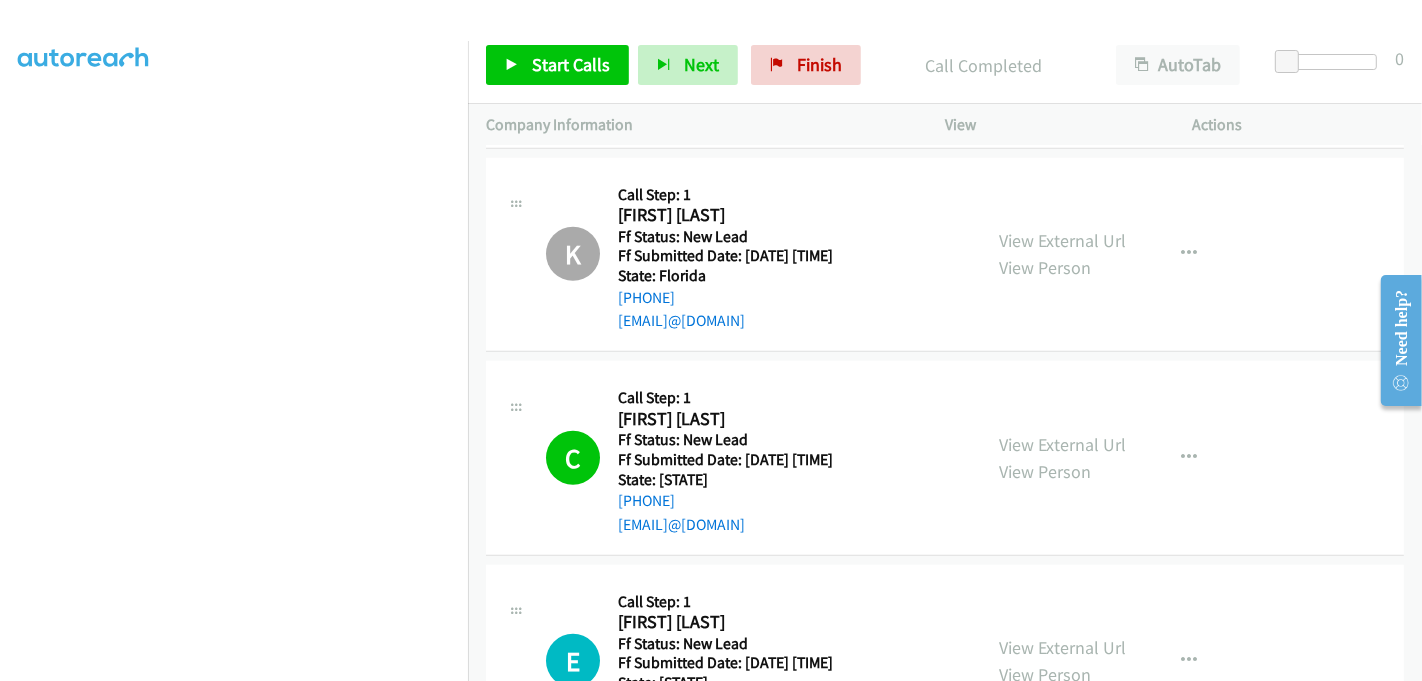 scroll, scrollTop: 1397, scrollLeft: 0, axis: vertical 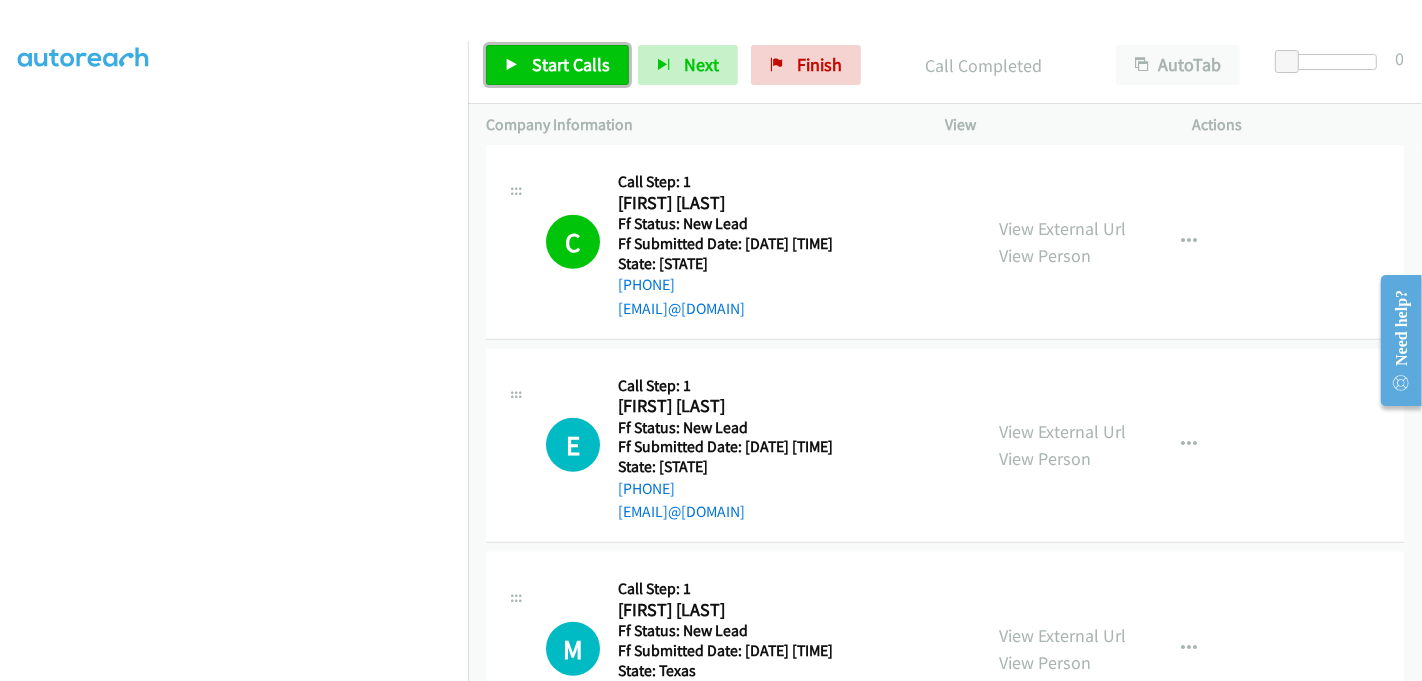 click on "Start Calls" at bounding box center [571, 64] 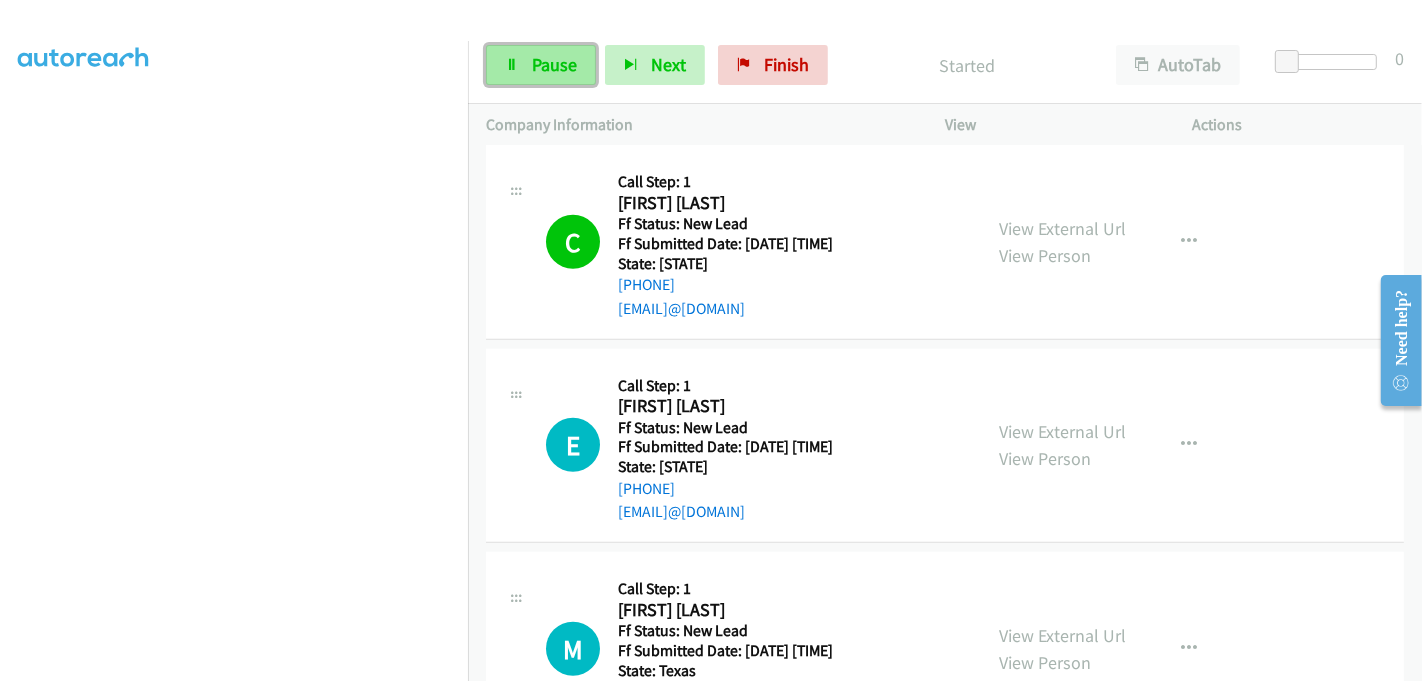 click on "Pause" at bounding box center [554, 64] 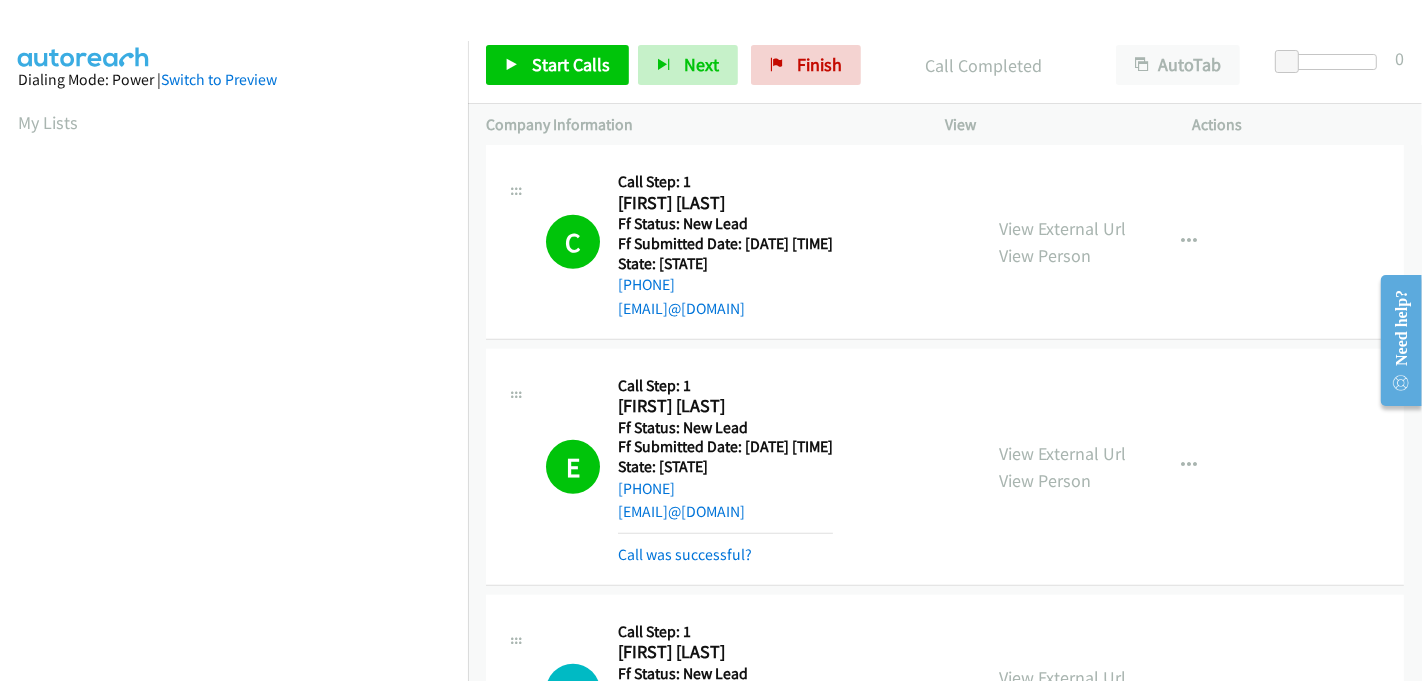 scroll, scrollTop: 442, scrollLeft: 2, axis: both 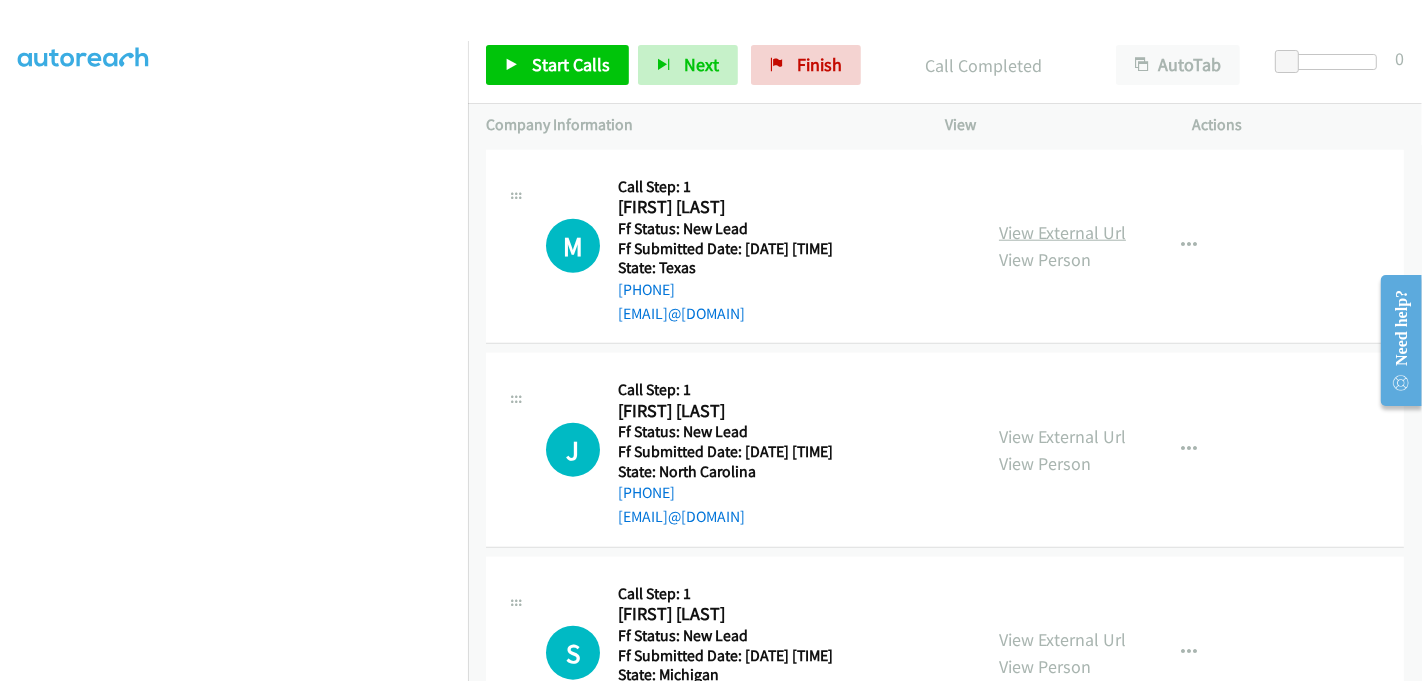 click on "View External Url" at bounding box center (1062, 232) 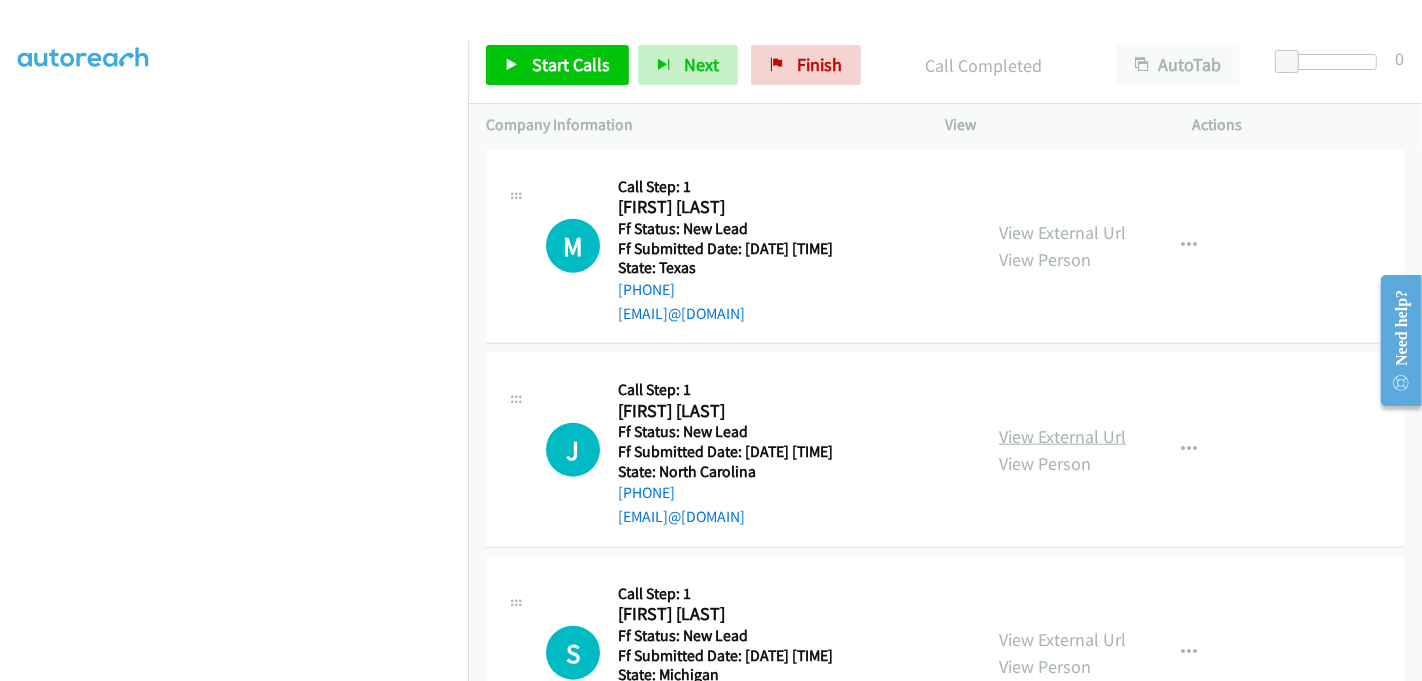 click on "View External Url" at bounding box center (1062, 436) 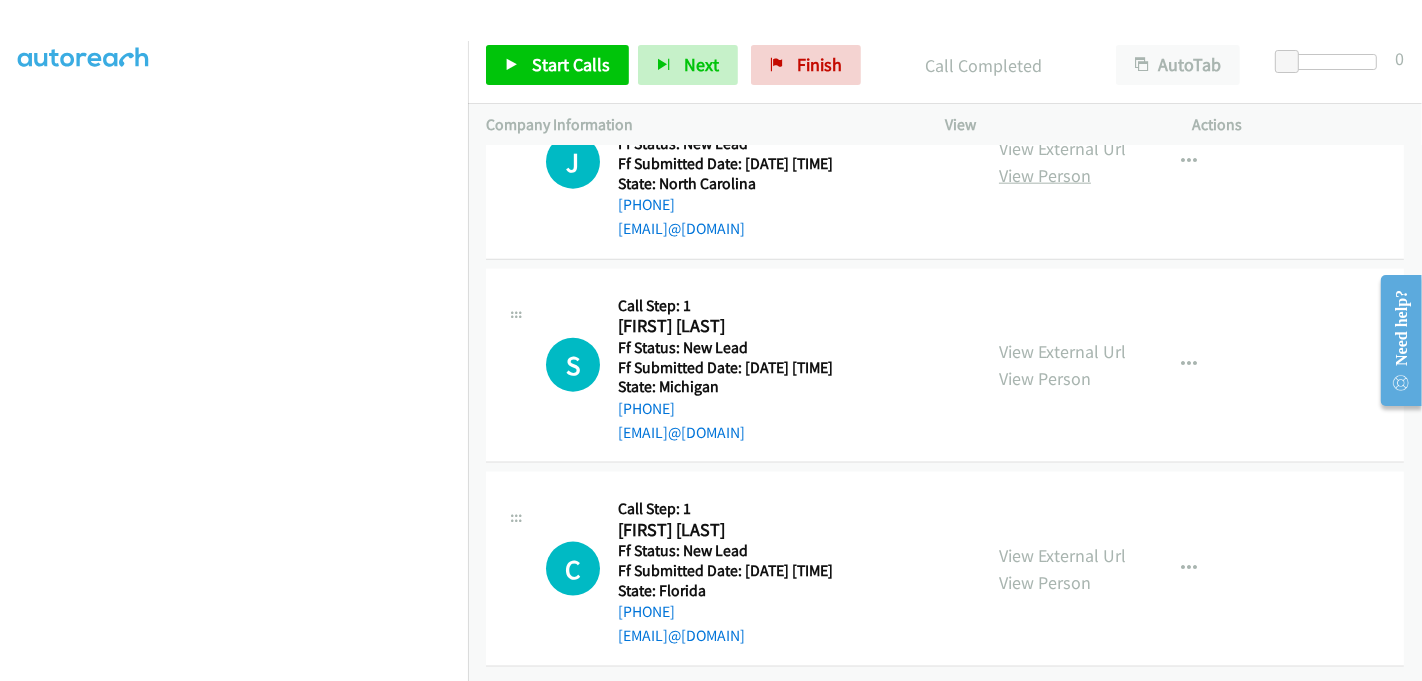 scroll, scrollTop: 2141, scrollLeft: 0, axis: vertical 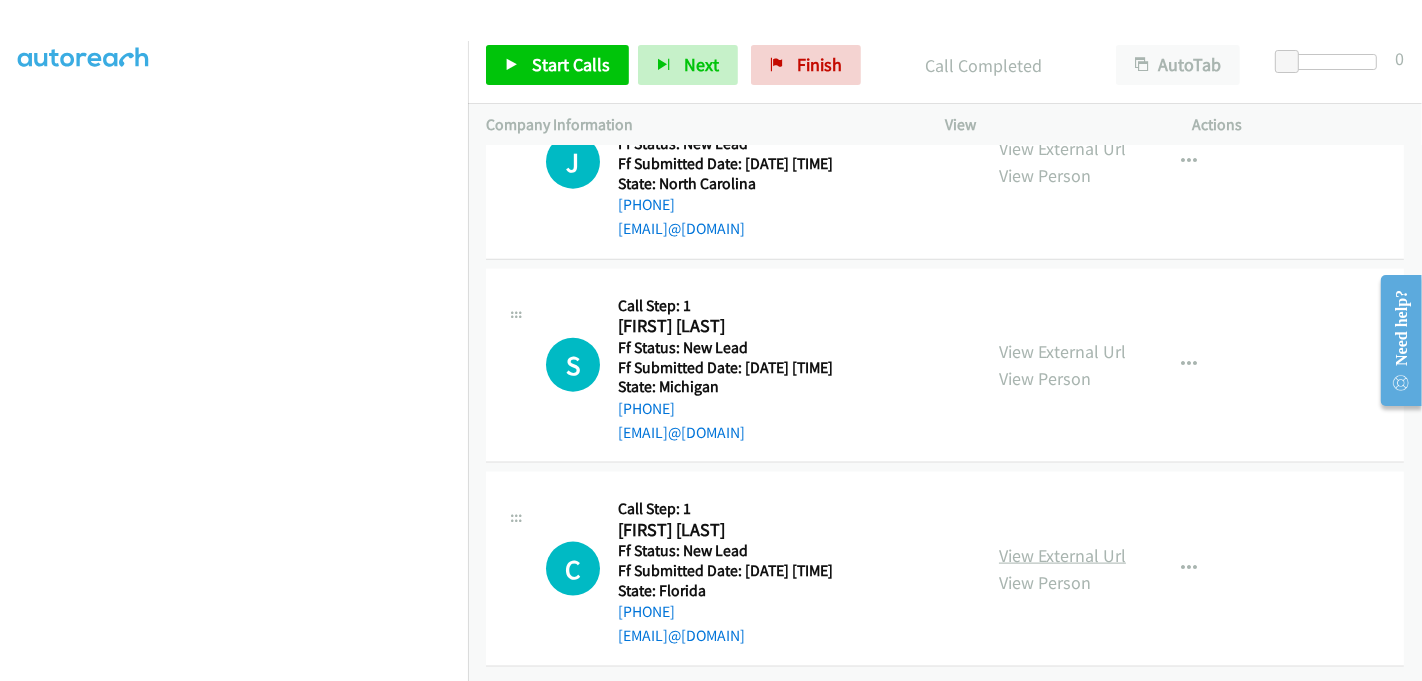 click on "View External Url" at bounding box center (1062, 555) 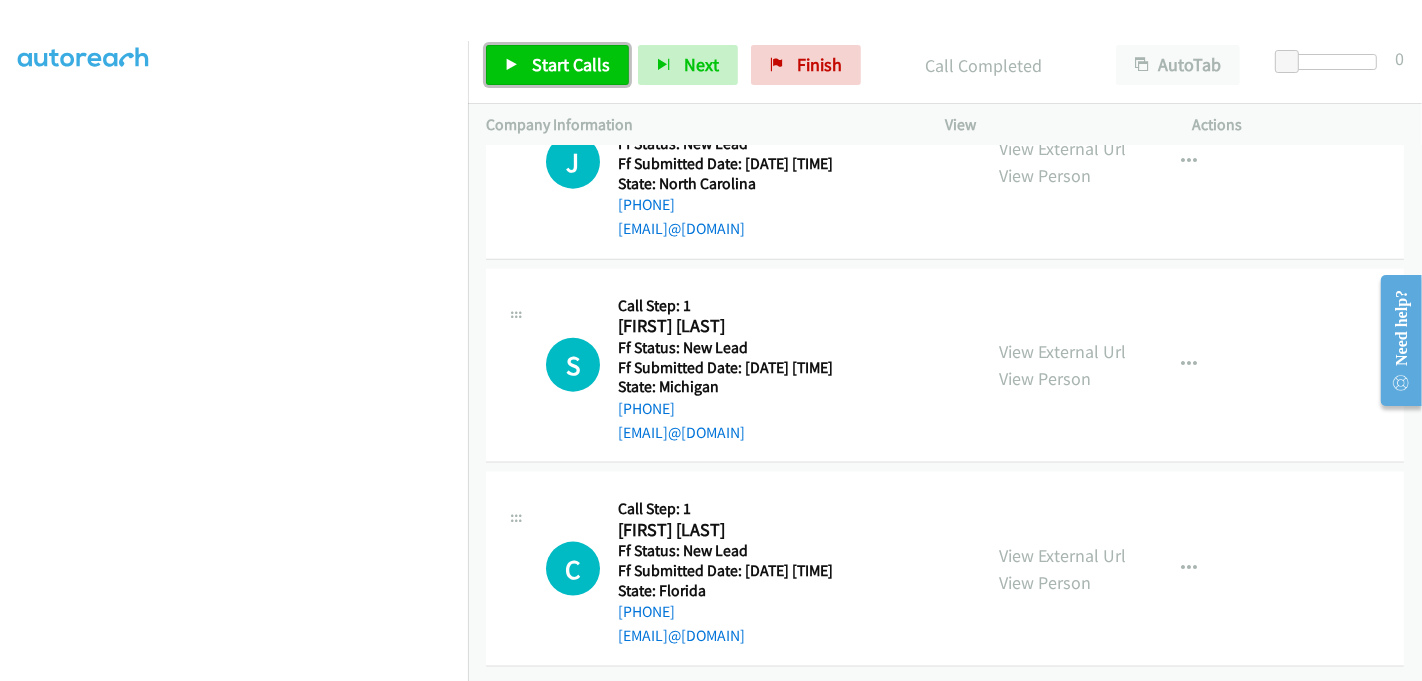click on "Start Calls" at bounding box center (571, 64) 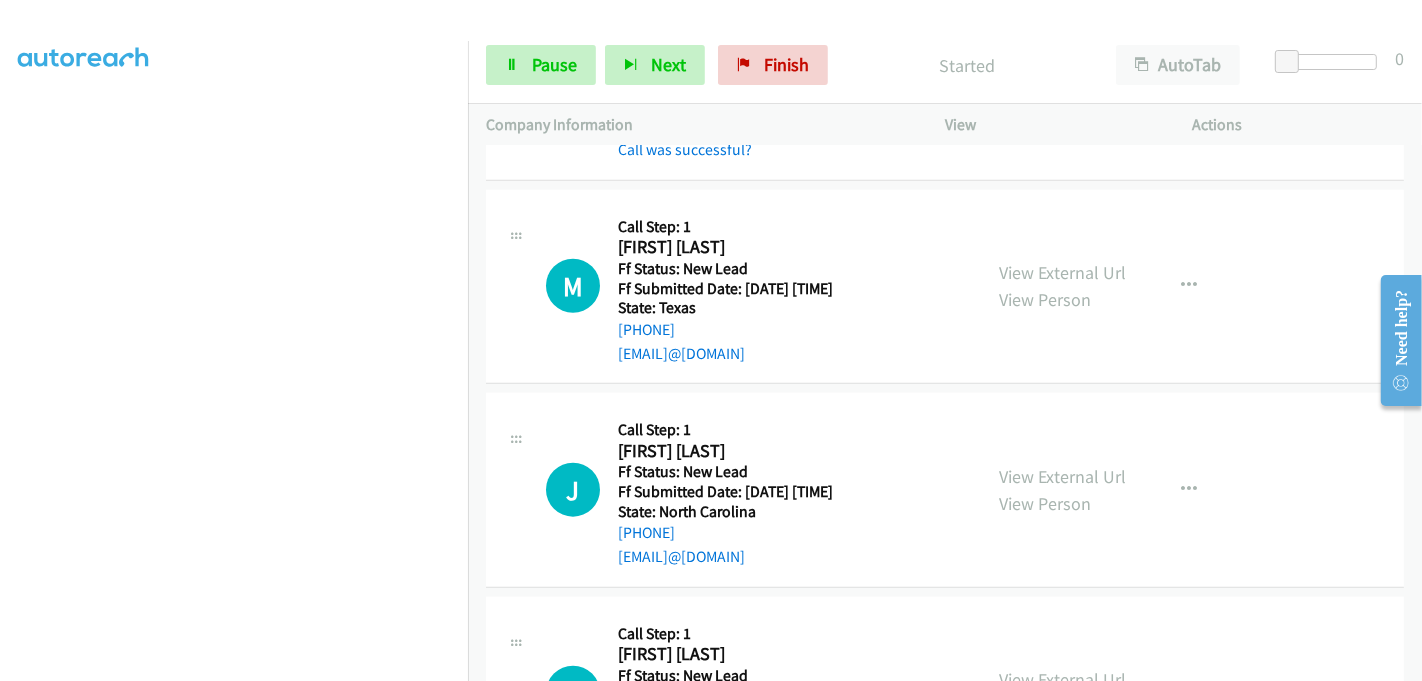 scroll, scrollTop: 1808, scrollLeft: 0, axis: vertical 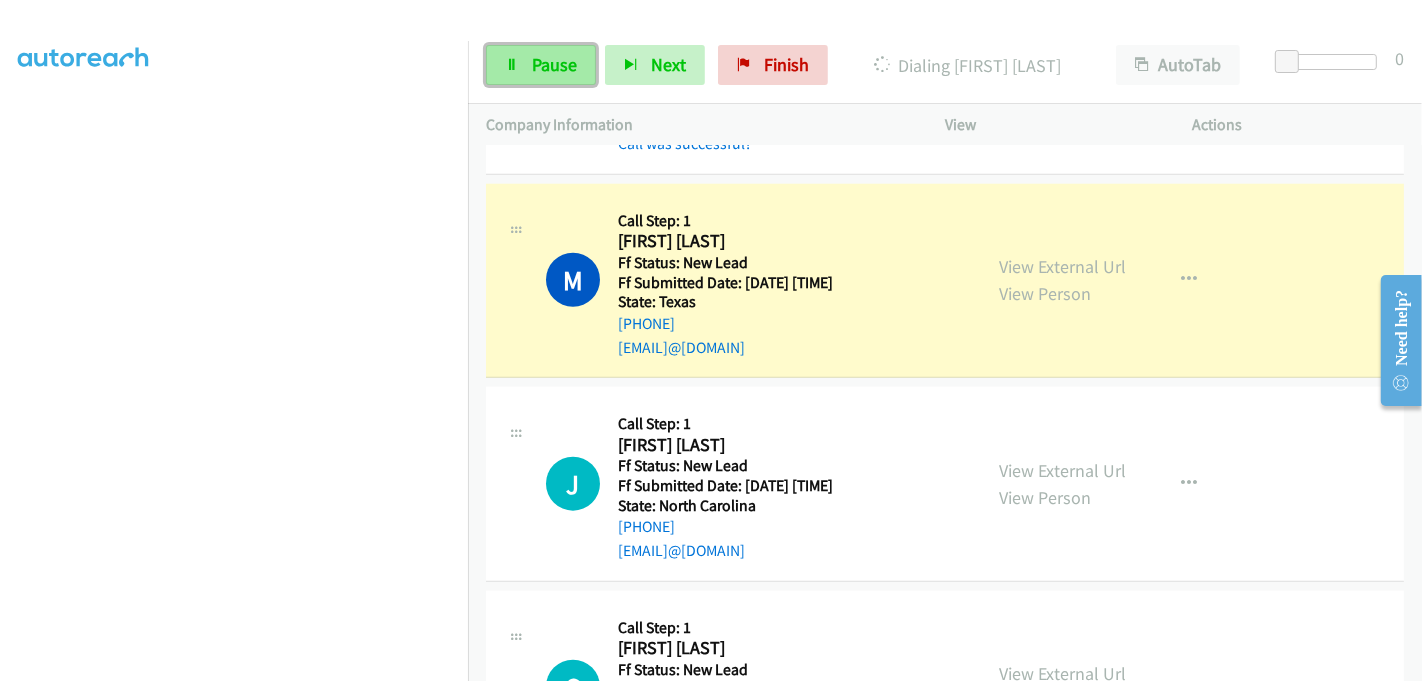 click on "Pause" at bounding box center (554, 64) 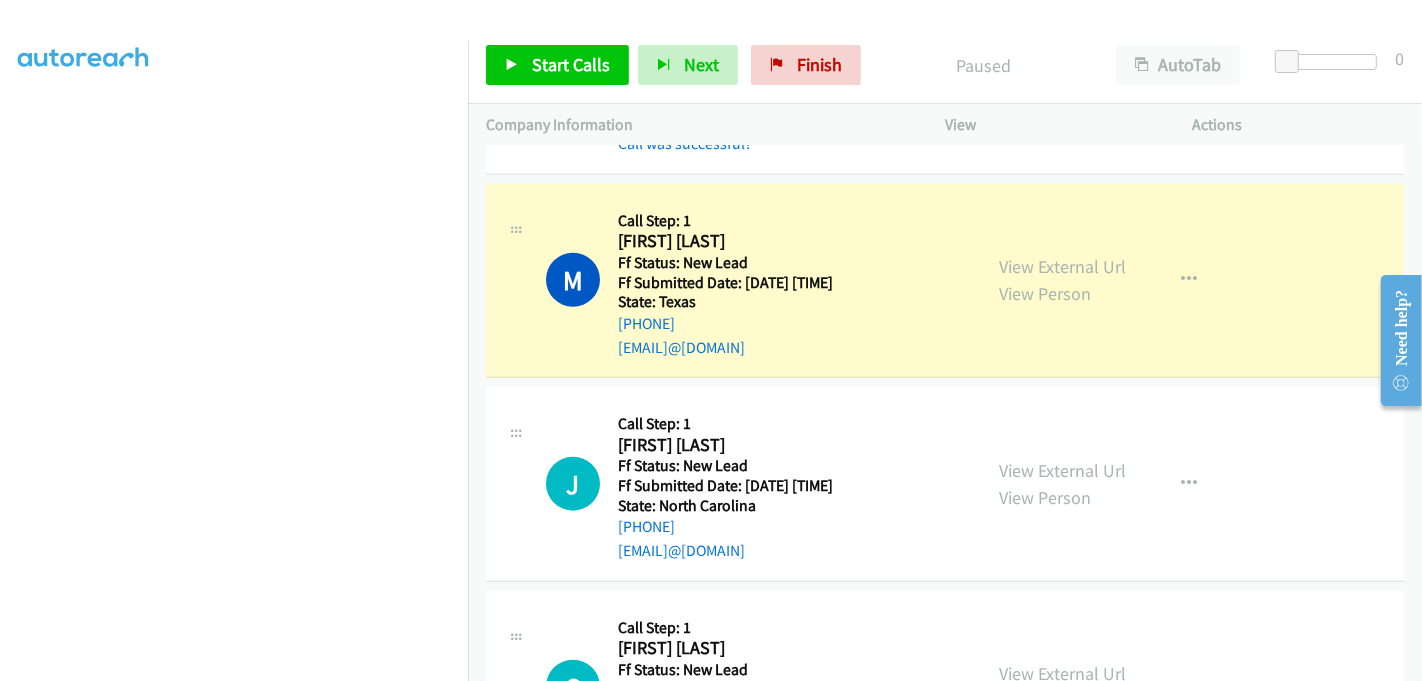scroll, scrollTop: 0, scrollLeft: 2, axis: horizontal 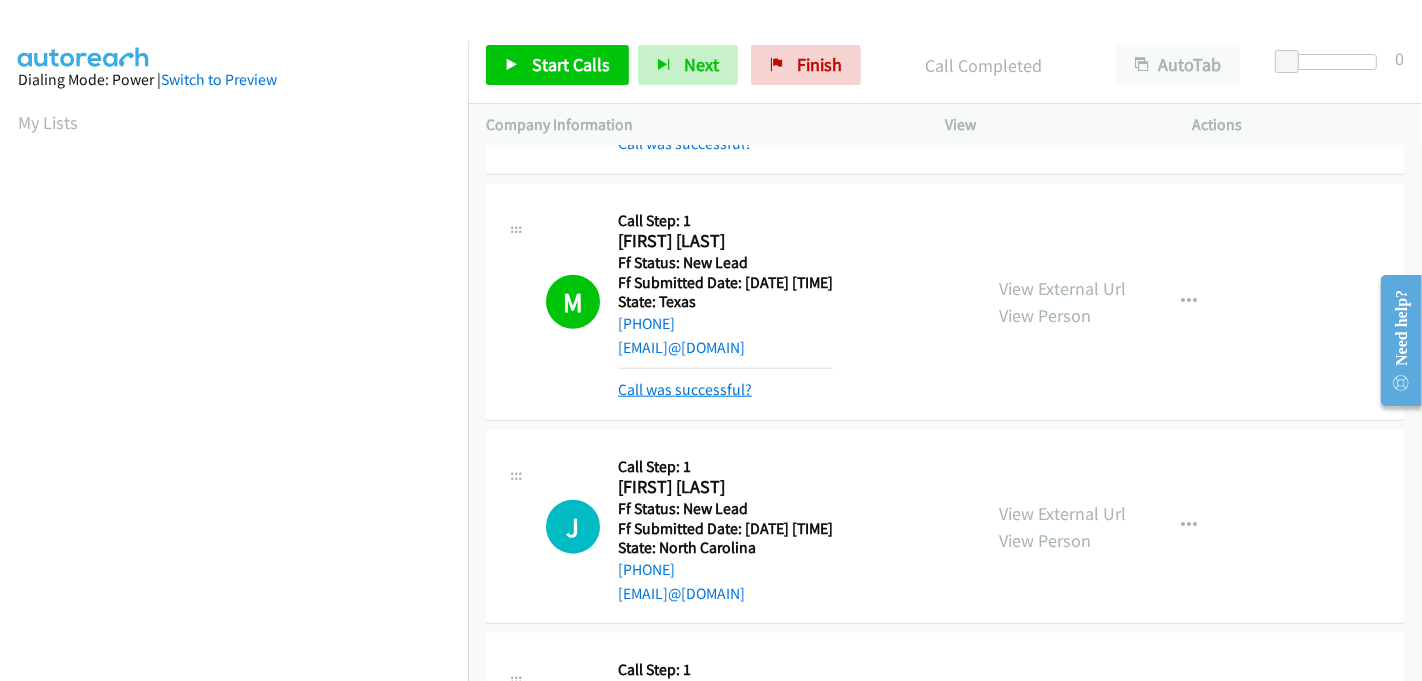 click on "Call was successful?" at bounding box center (685, 389) 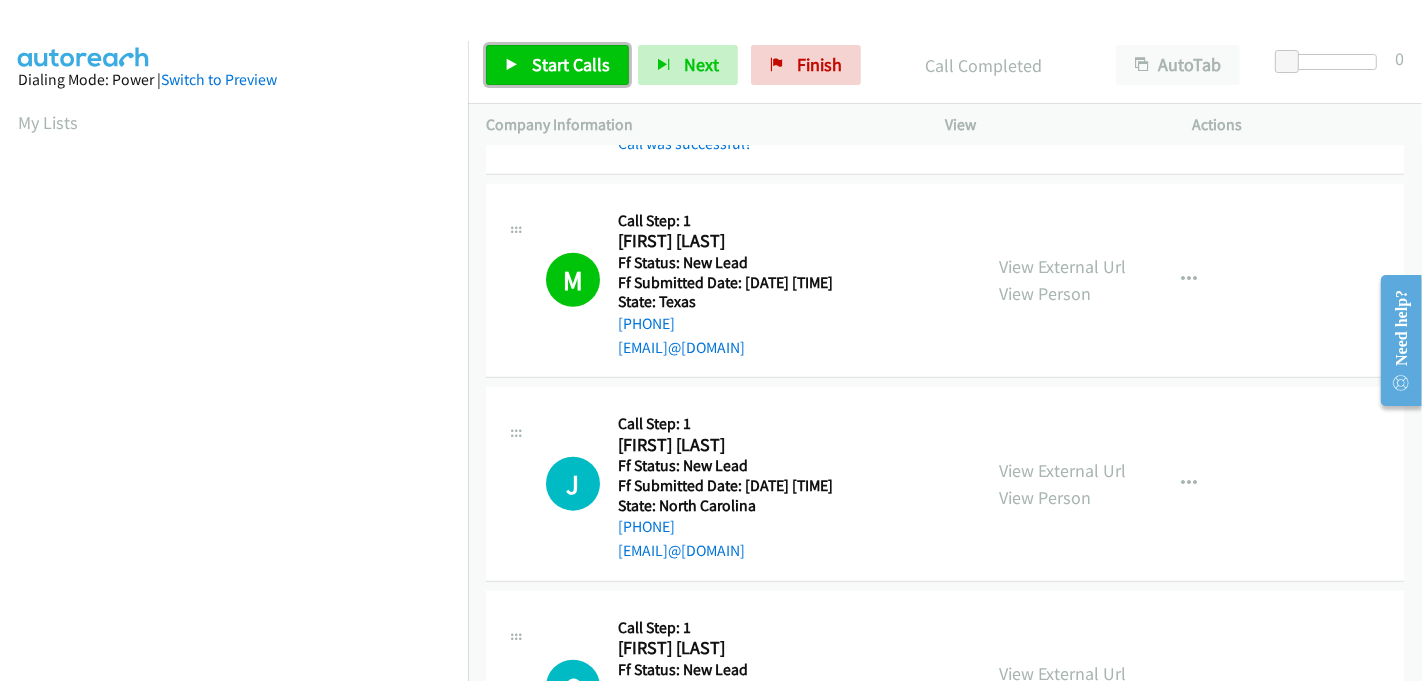 click on "Start Calls" at bounding box center (571, 64) 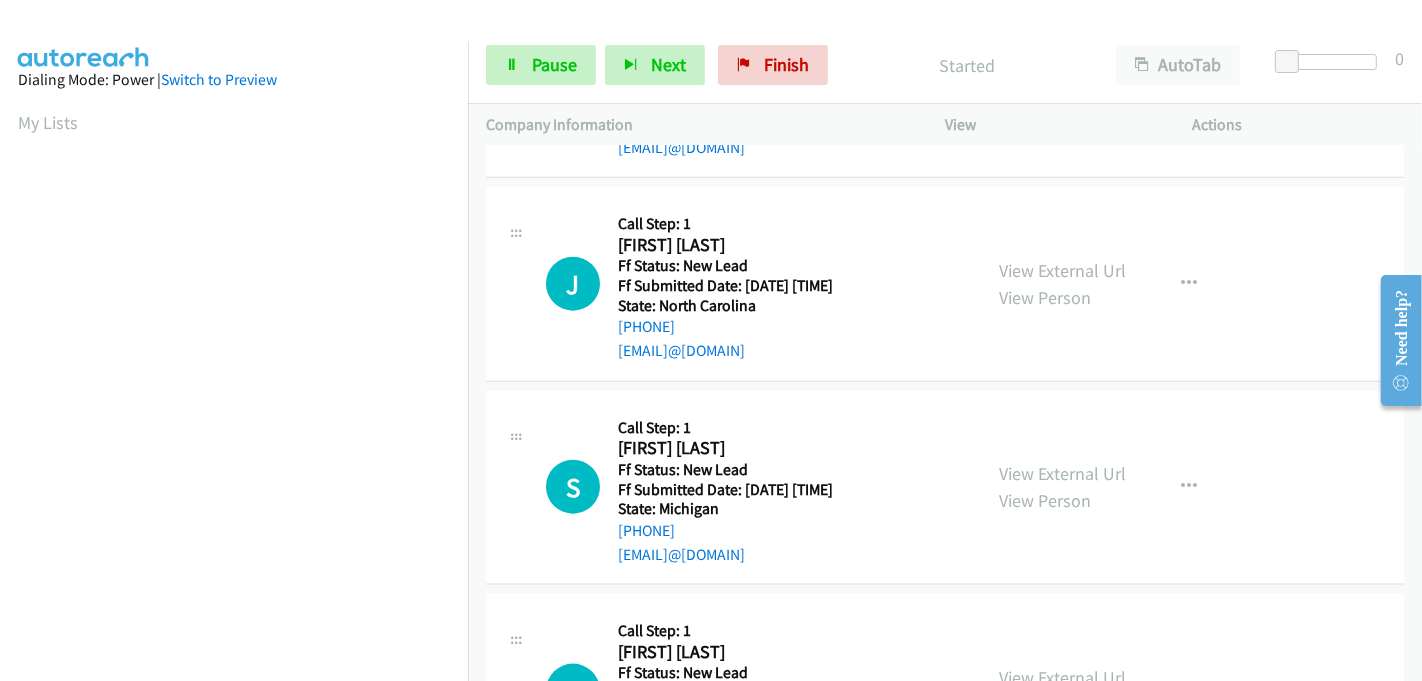 scroll, scrollTop: 2030, scrollLeft: 0, axis: vertical 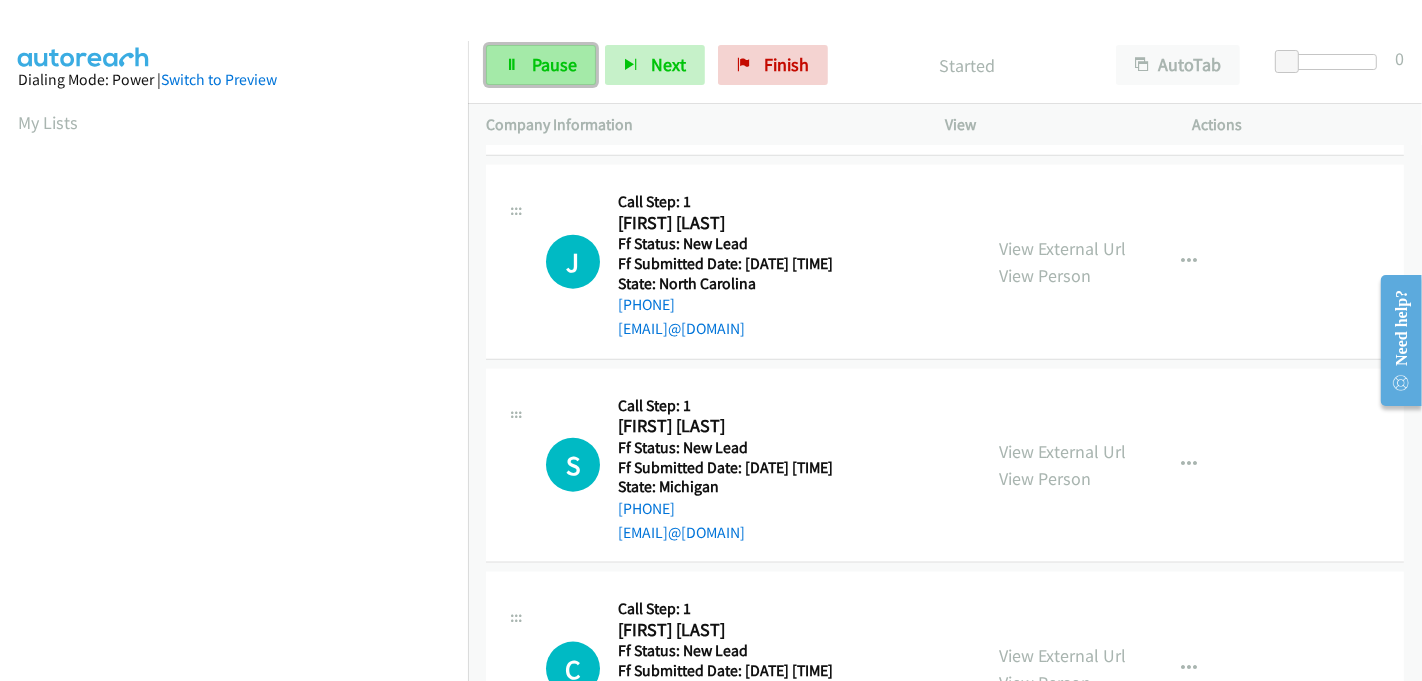 click on "Pause" at bounding box center (554, 64) 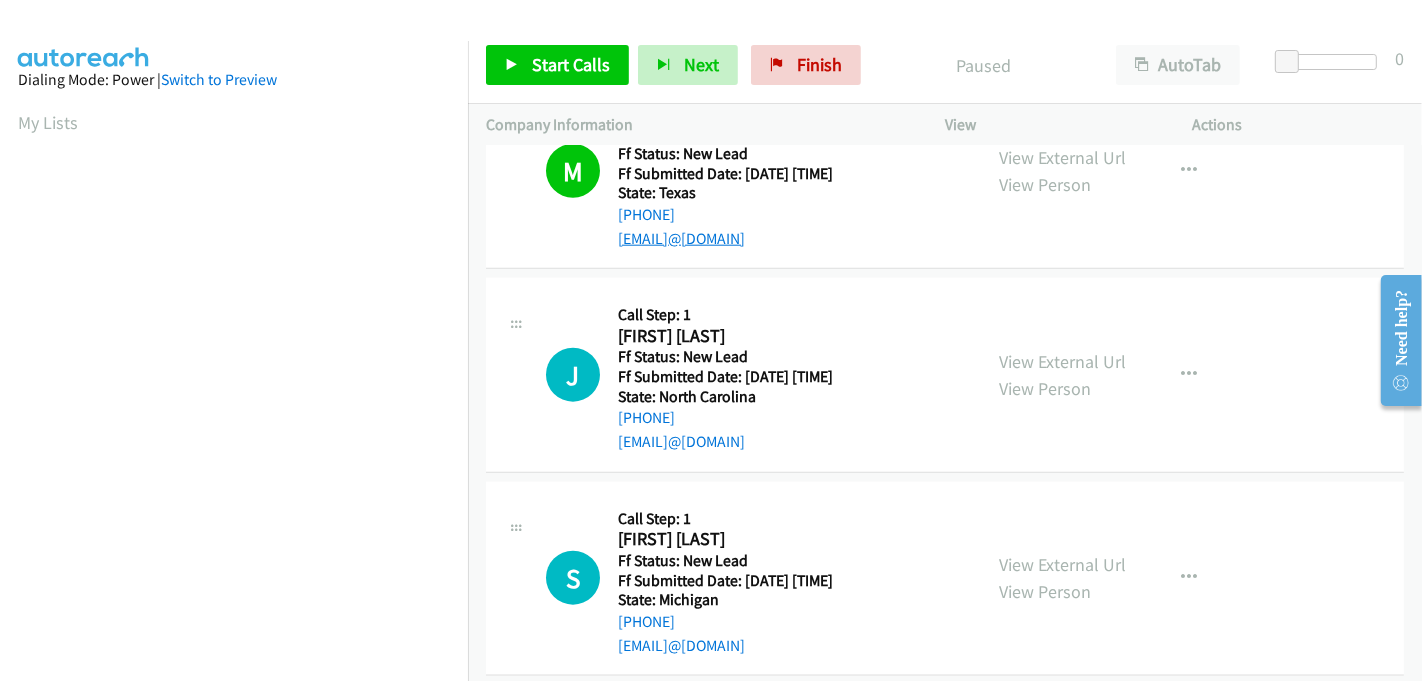 scroll, scrollTop: 1808, scrollLeft: 0, axis: vertical 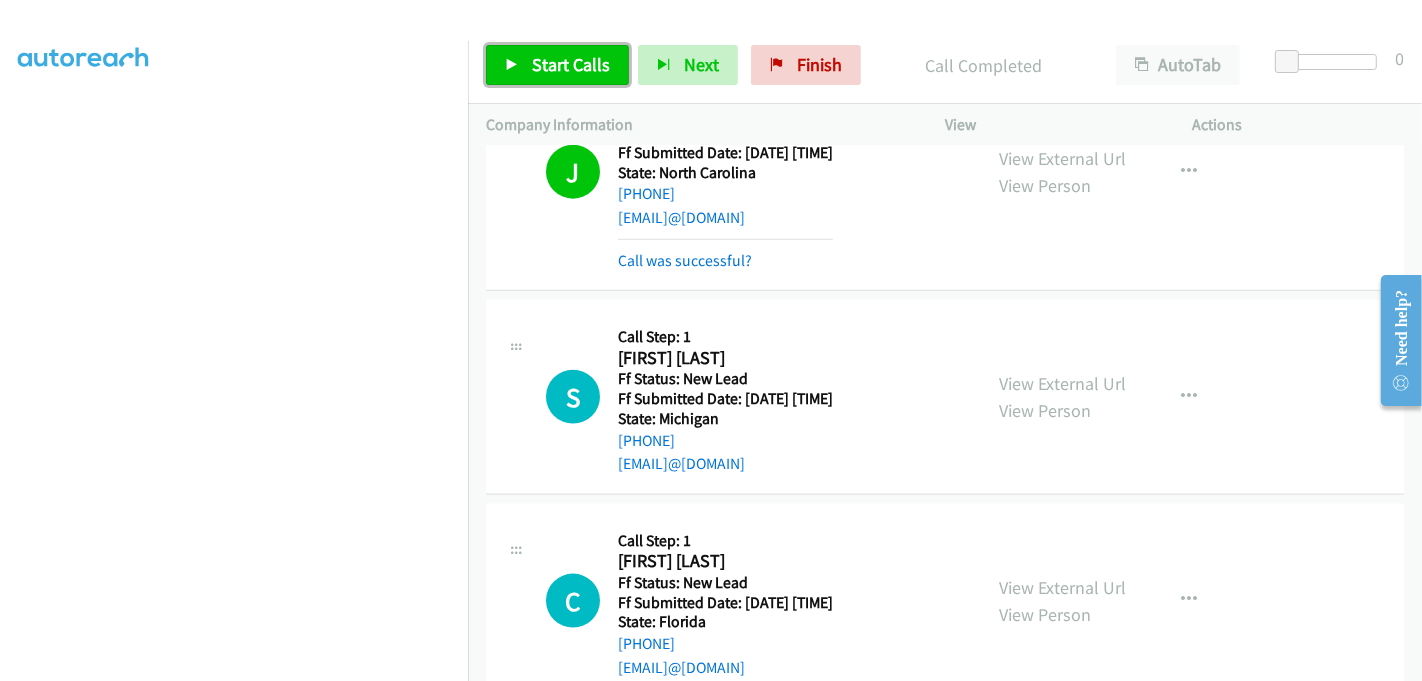 click on "Start Calls" at bounding box center [571, 64] 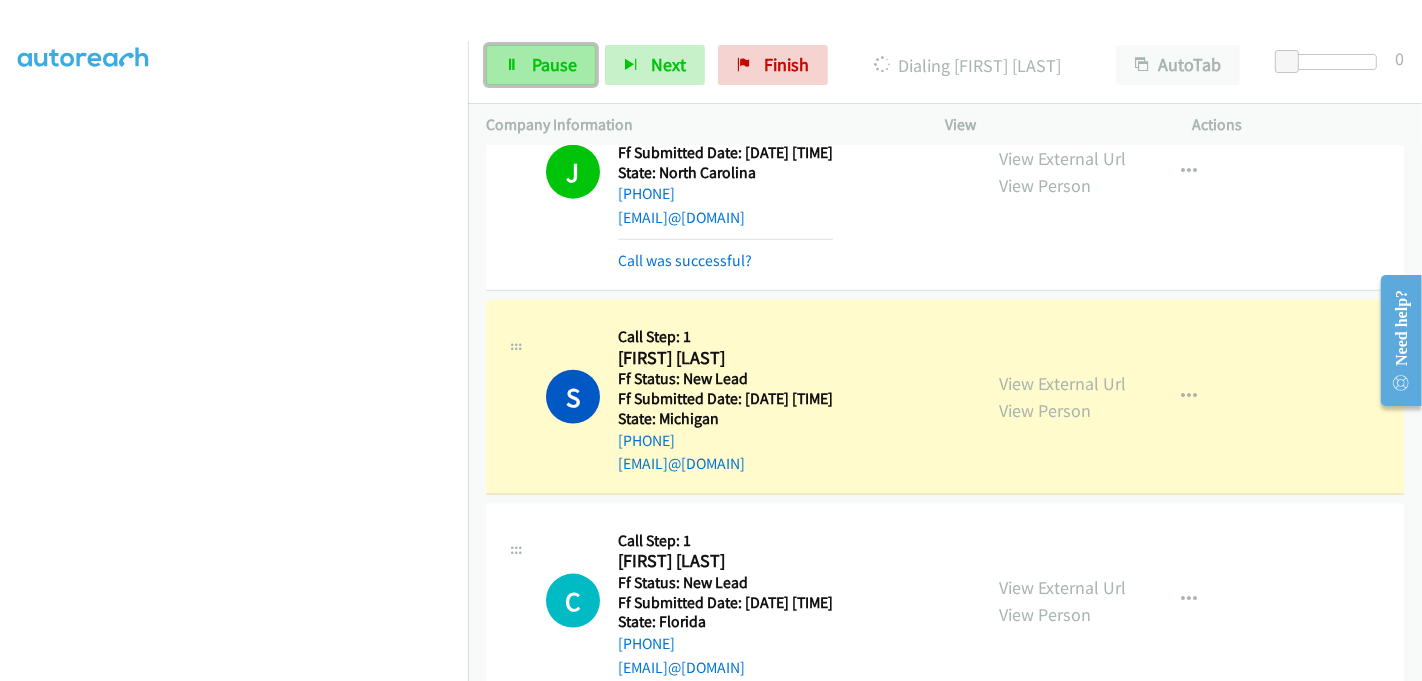 click on "Pause" at bounding box center (554, 64) 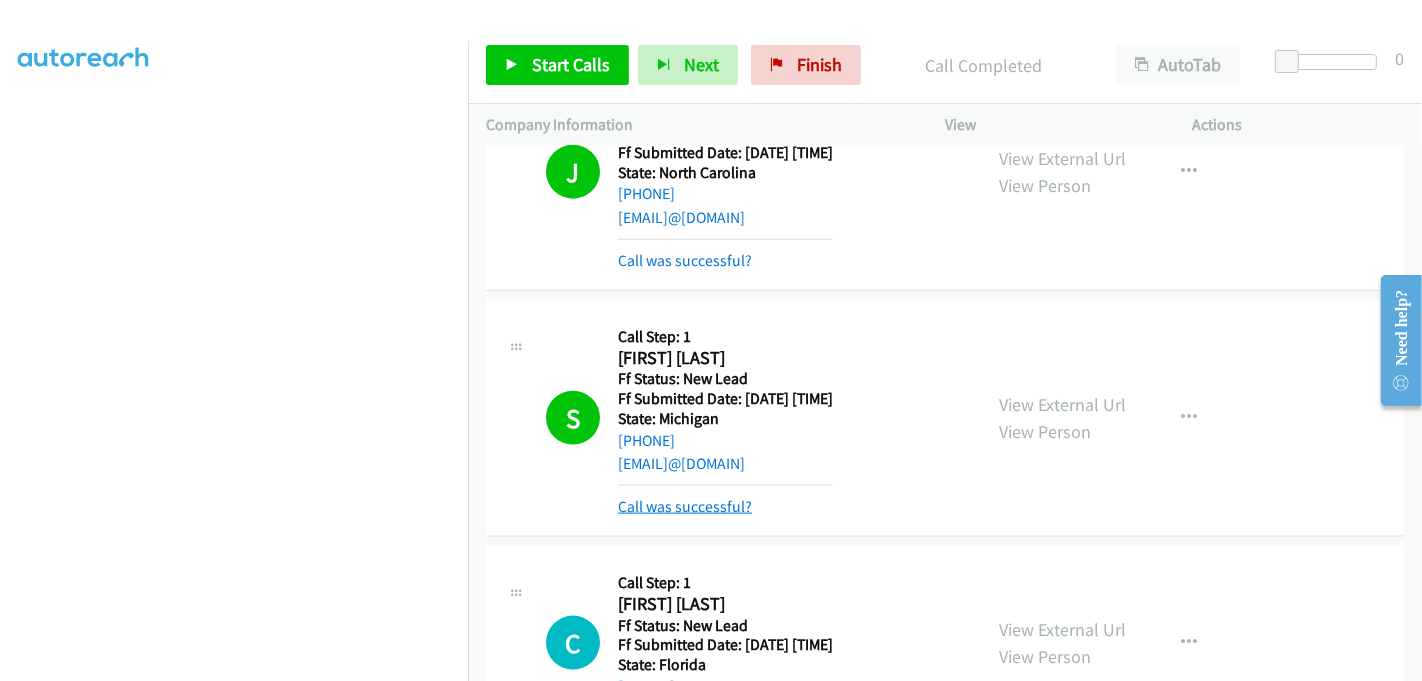 click on "Call was successful?" at bounding box center (685, 506) 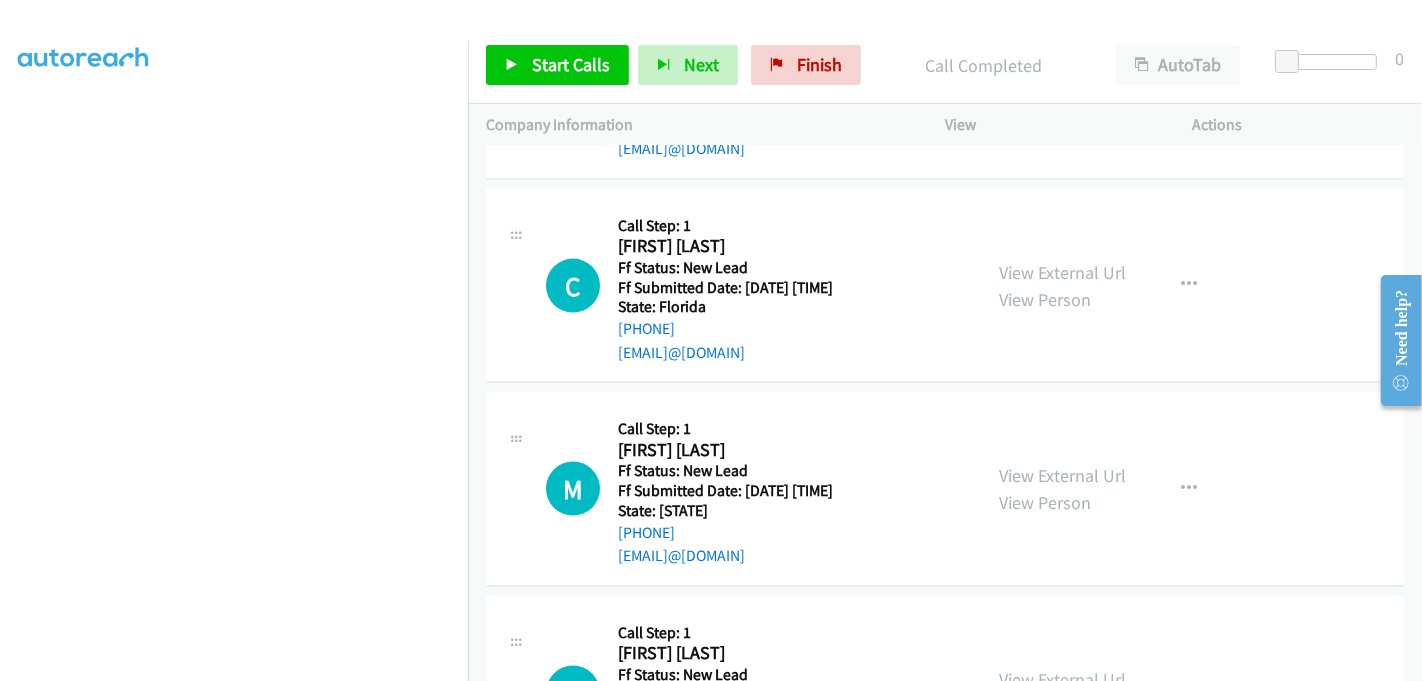 scroll, scrollTop: 2474, scrollLeft: 0, axis: vertical 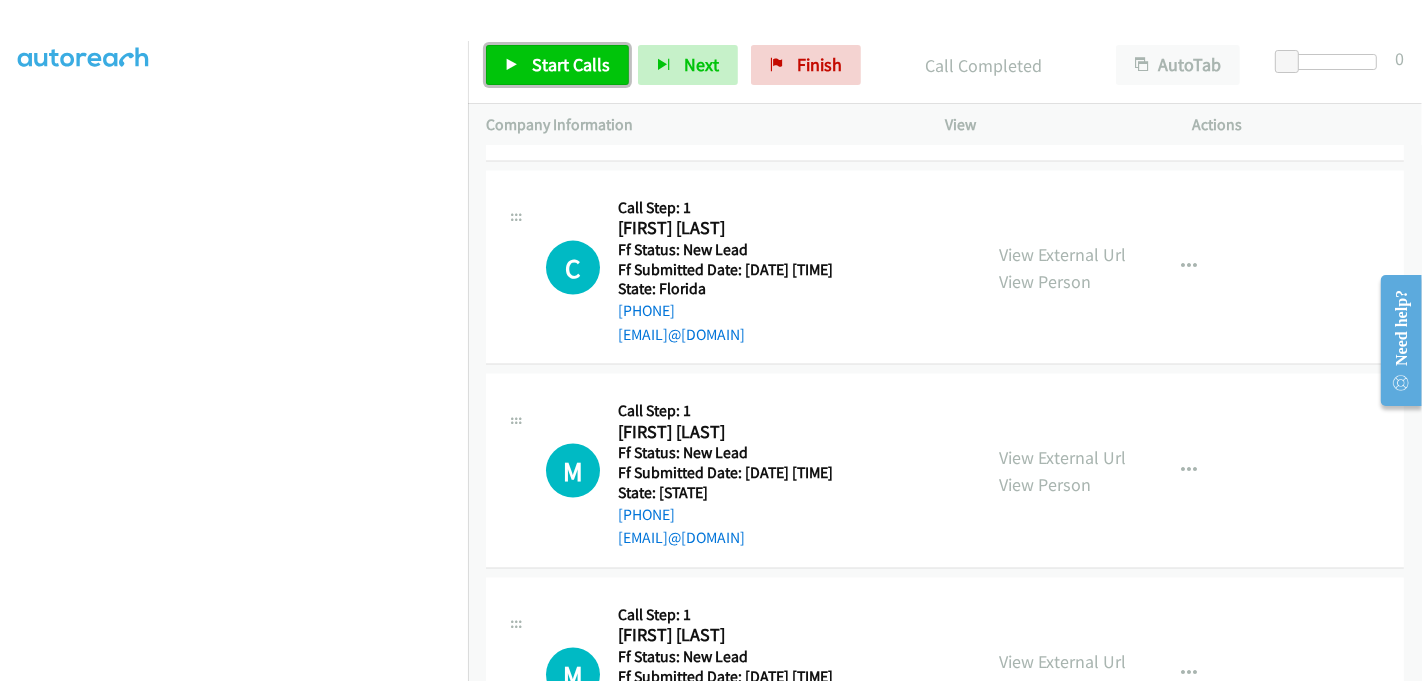 click on "Start Calls" at bounding box center [571, 64] 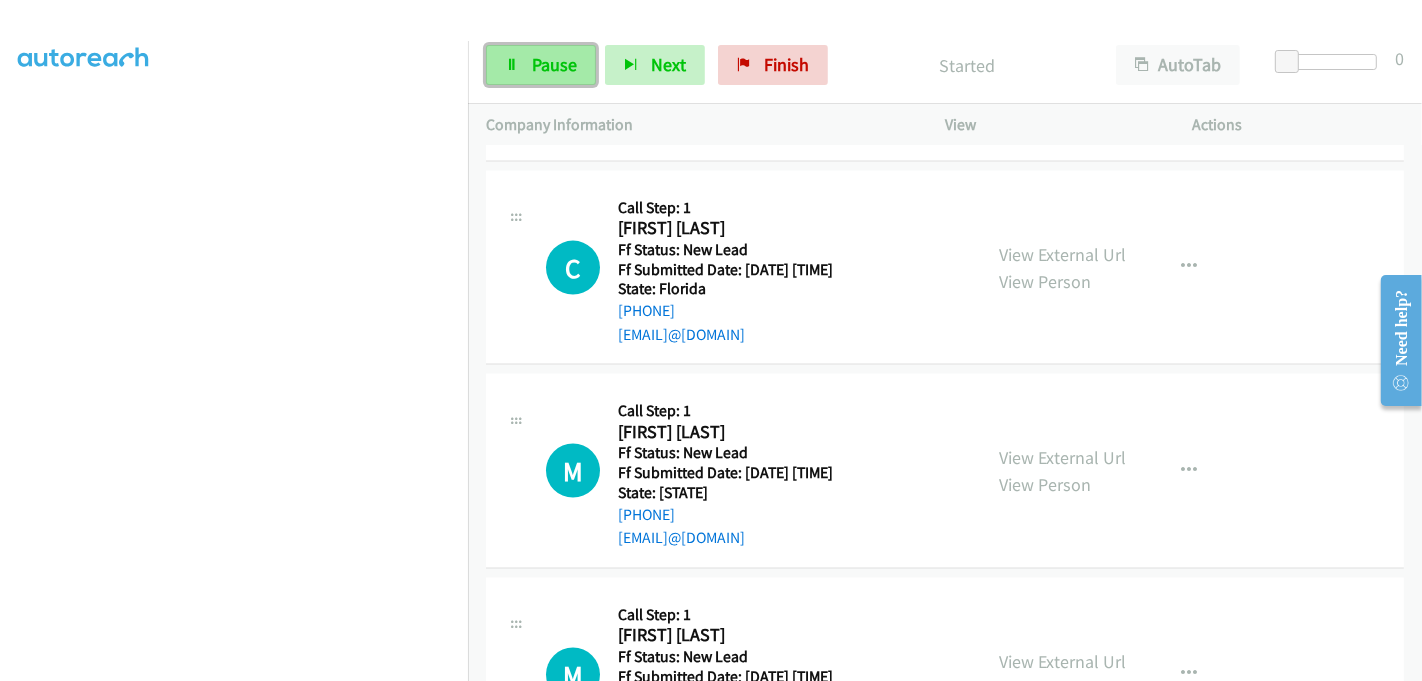 click on "Pause" at bounding box center [554, 64] 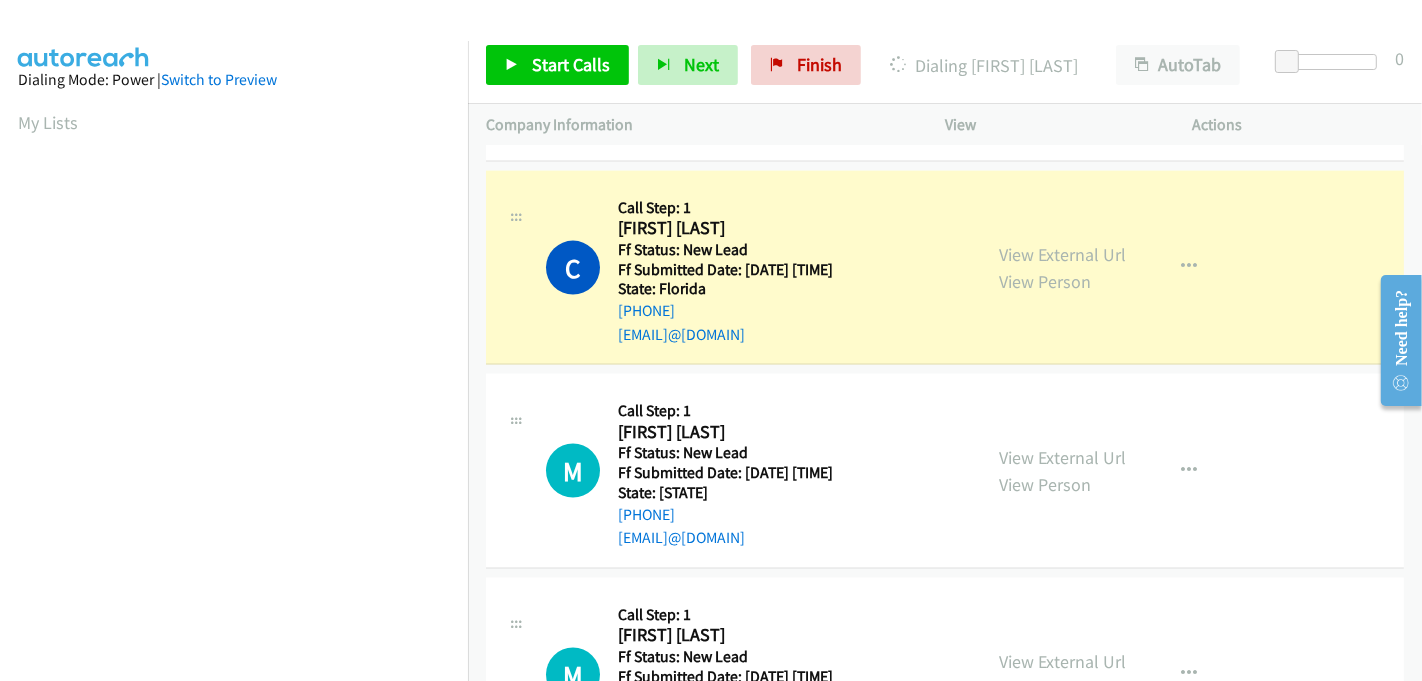 scroll, scrollTop: 442, scrollLeft: 2, axis: both 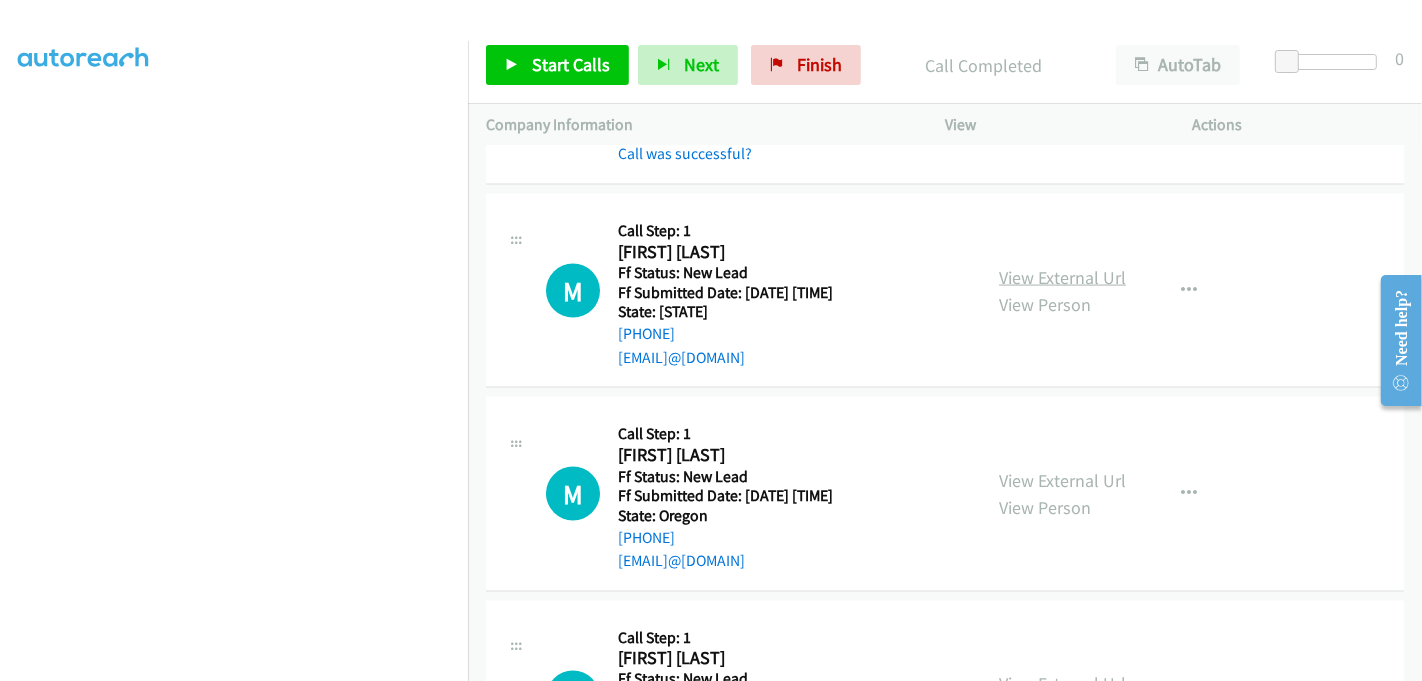 click on "View External Url" at bounding box center (1062, 277) 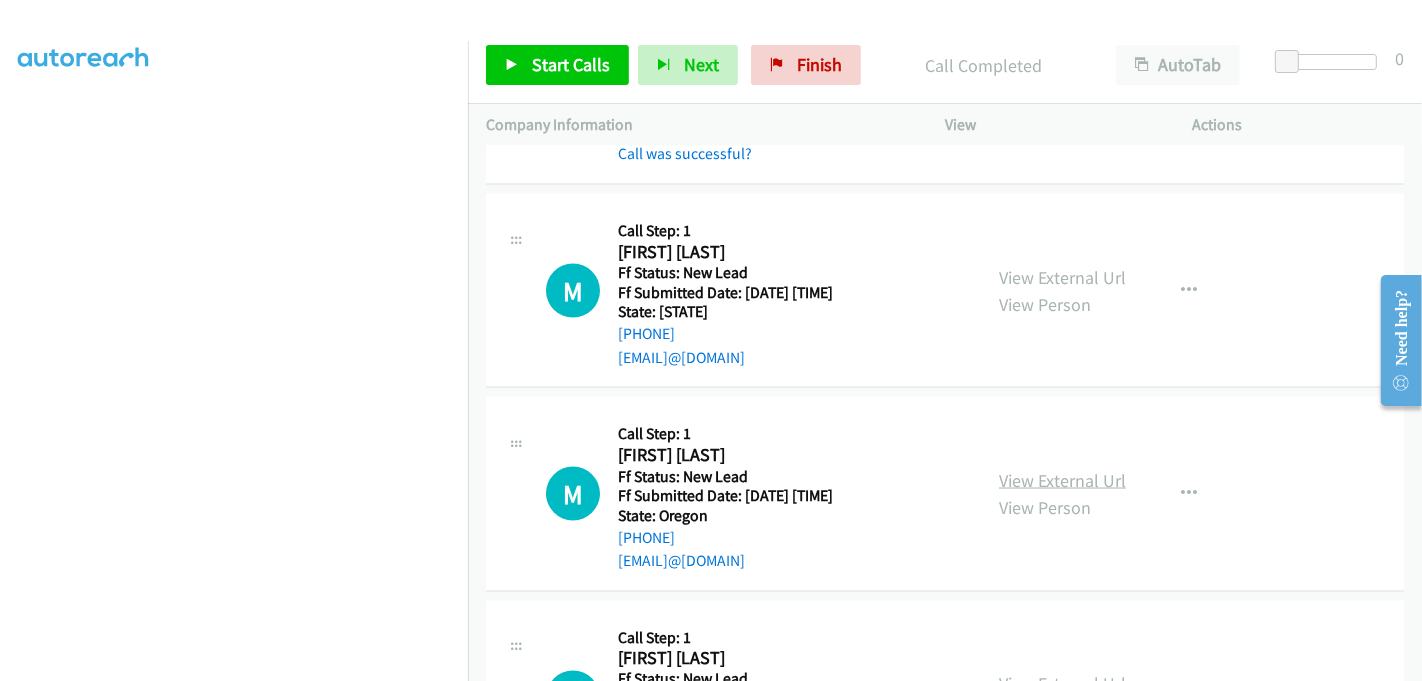 click on "View External Url" at bounding box center (1062, 480) 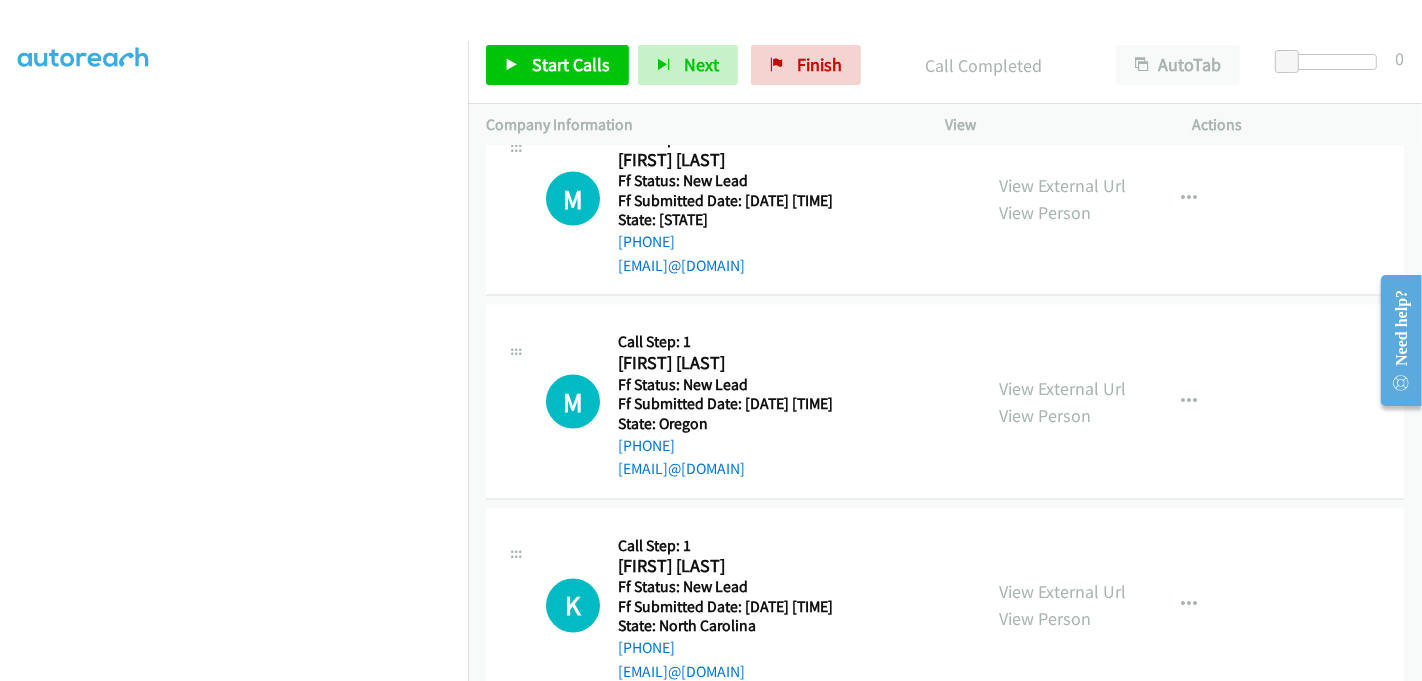 scroll, scrollTop: 3030, scrollLeft: 0, axis: vertical 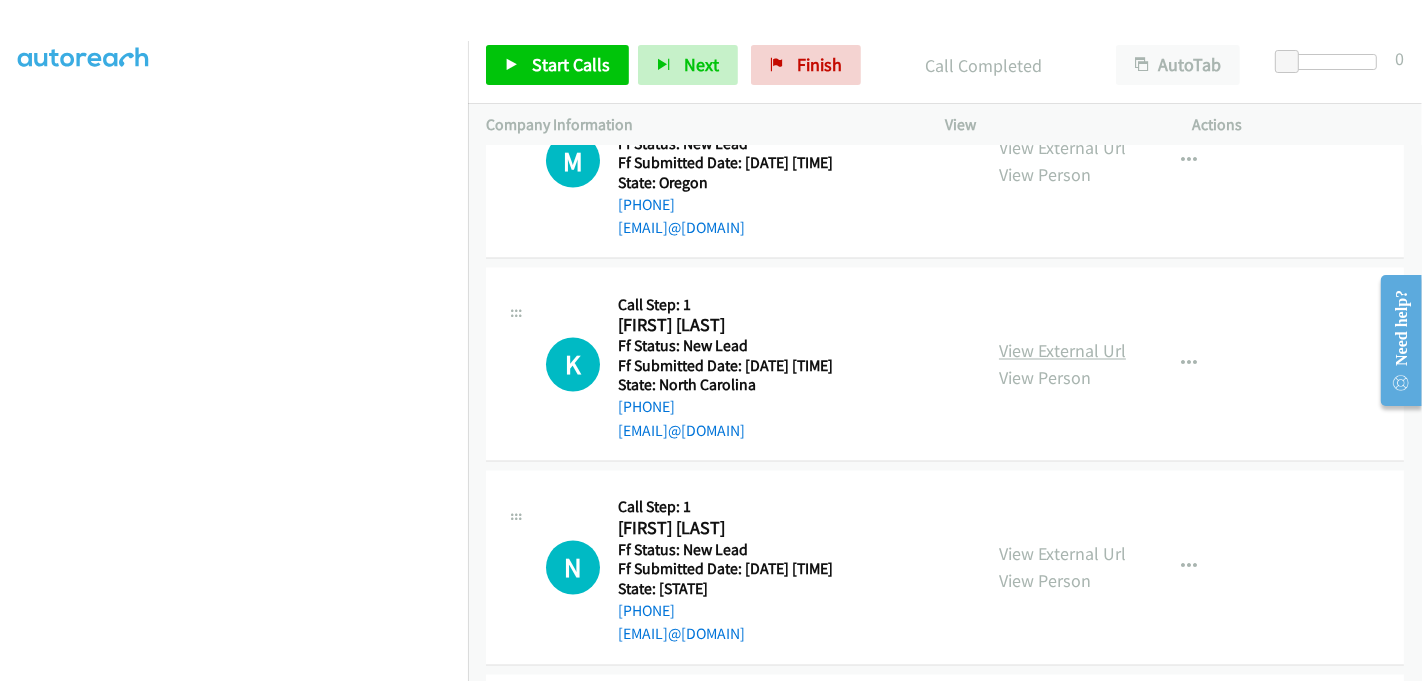 click on "View External Url" at bounding box center (1062, 351) 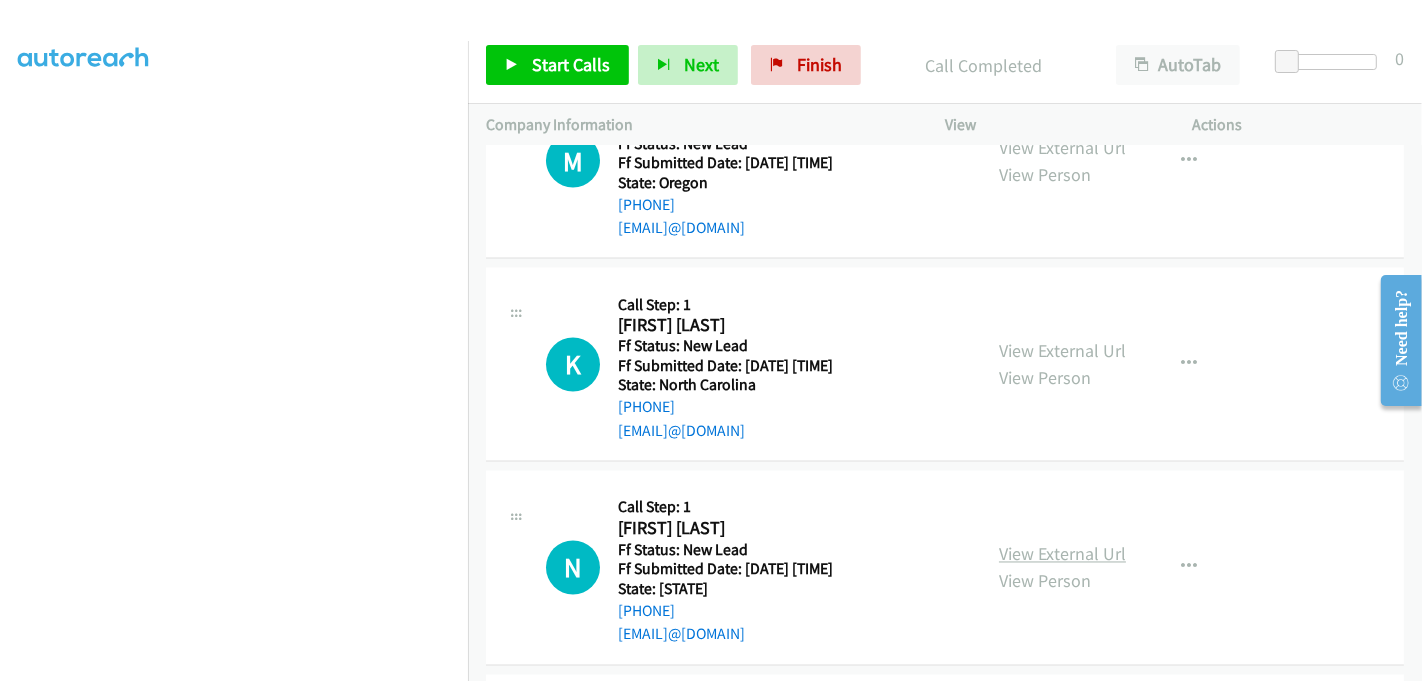 click on "View External Url" at bounding box center [1062, 554] 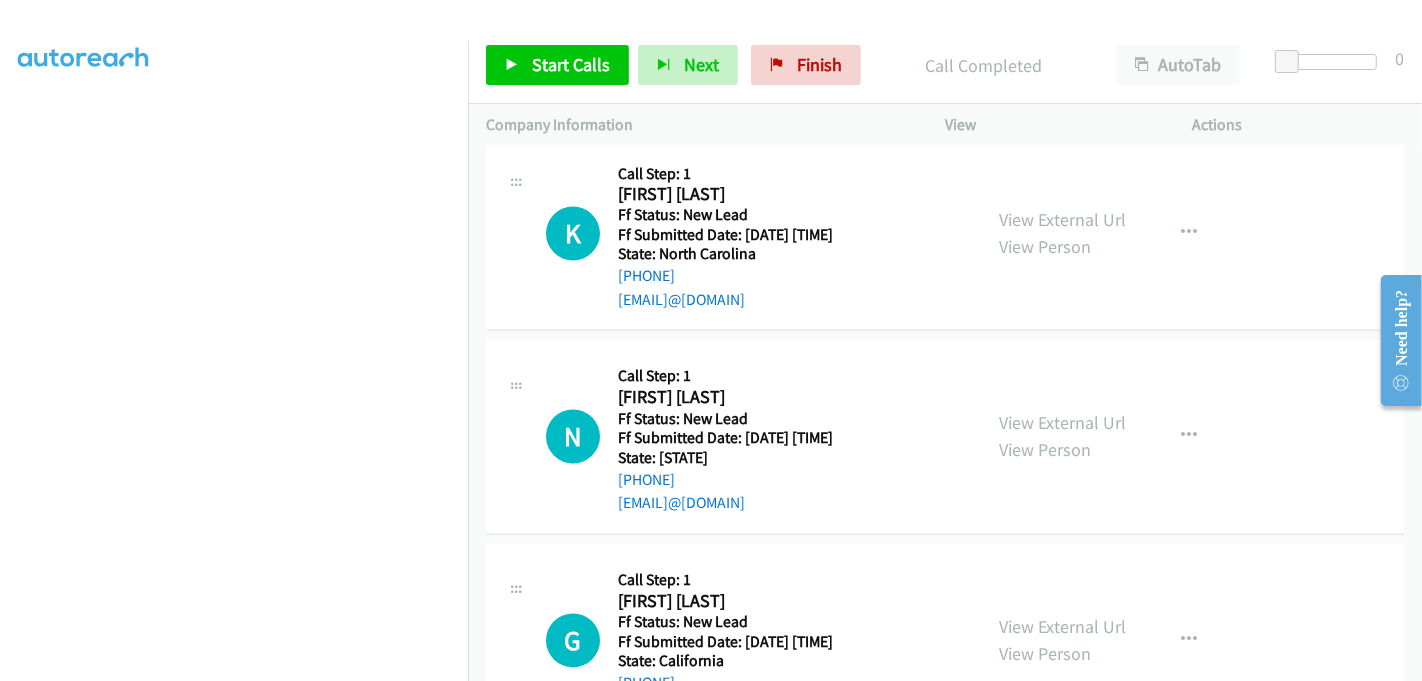 scroll, scrollTop: 3242, scrollLeft: 0, axis: vertical 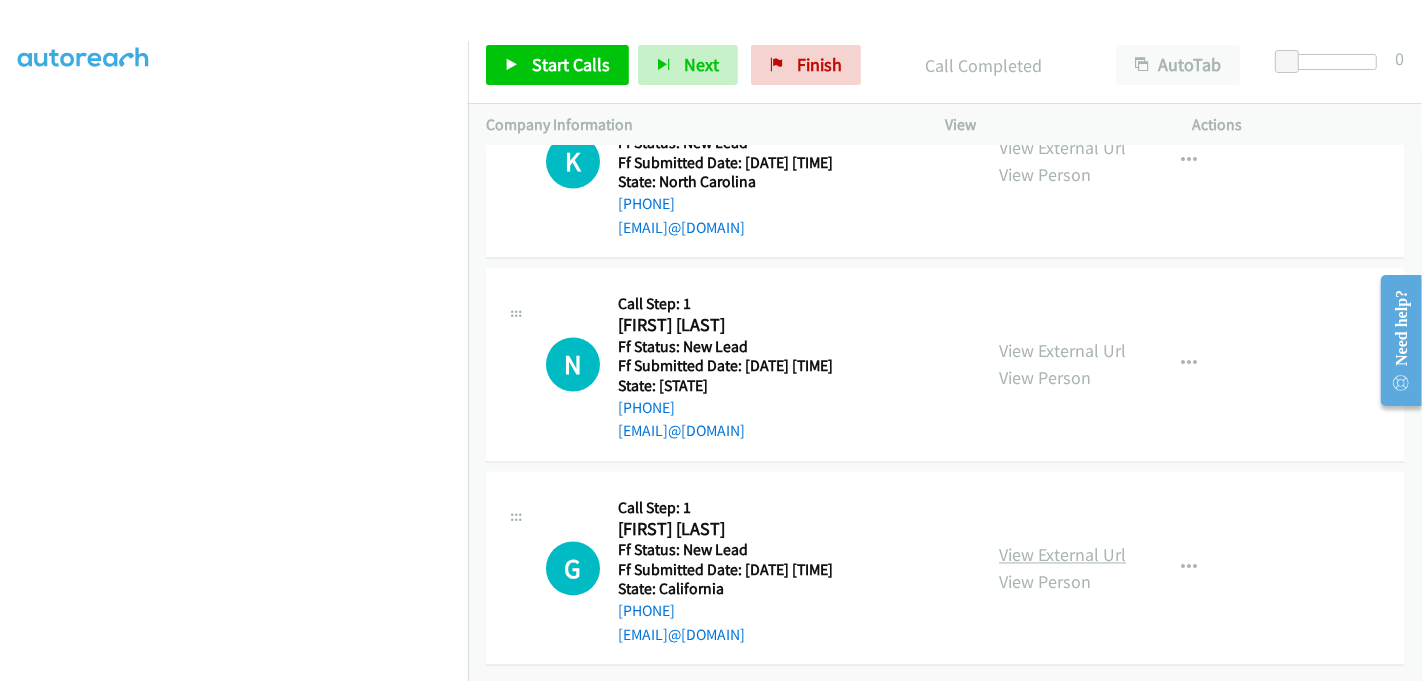 click on "View External Url" at bounding box center [1062, 555] 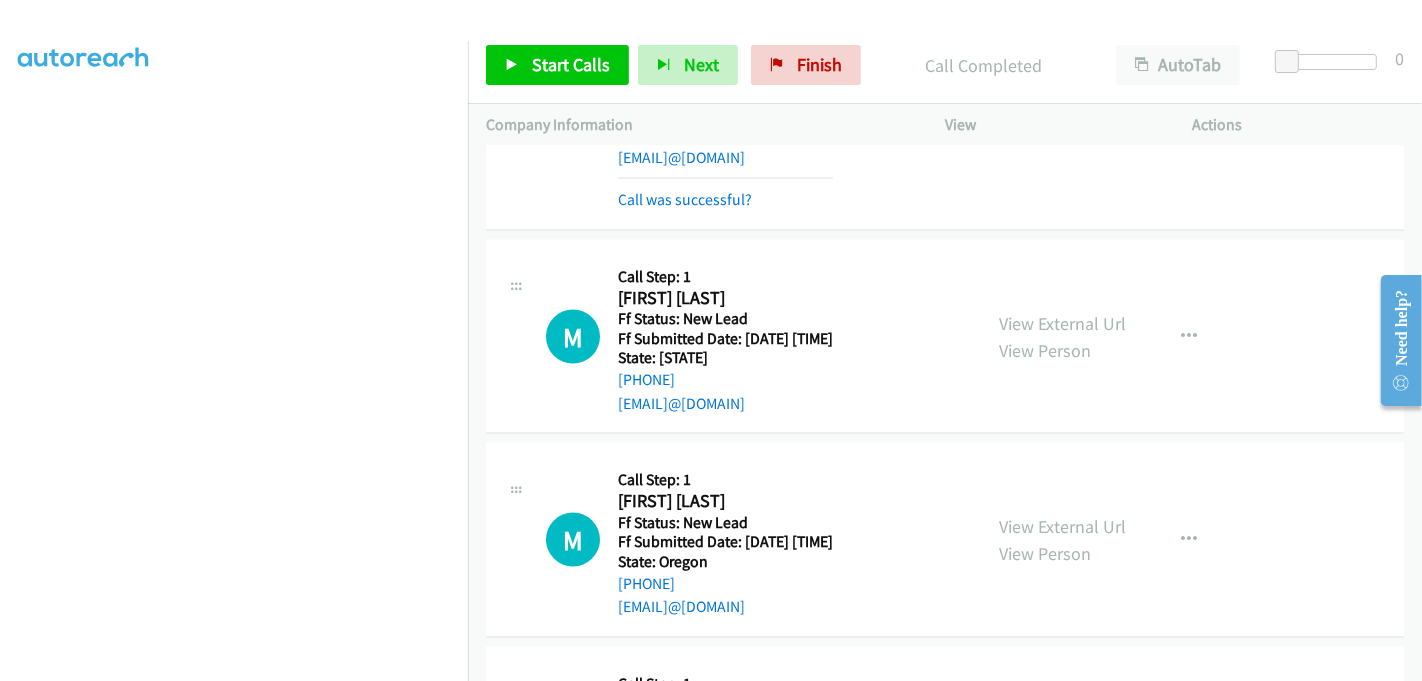 scroll, scrollTop: 2686, scrollLeft: 0, axis: vertical 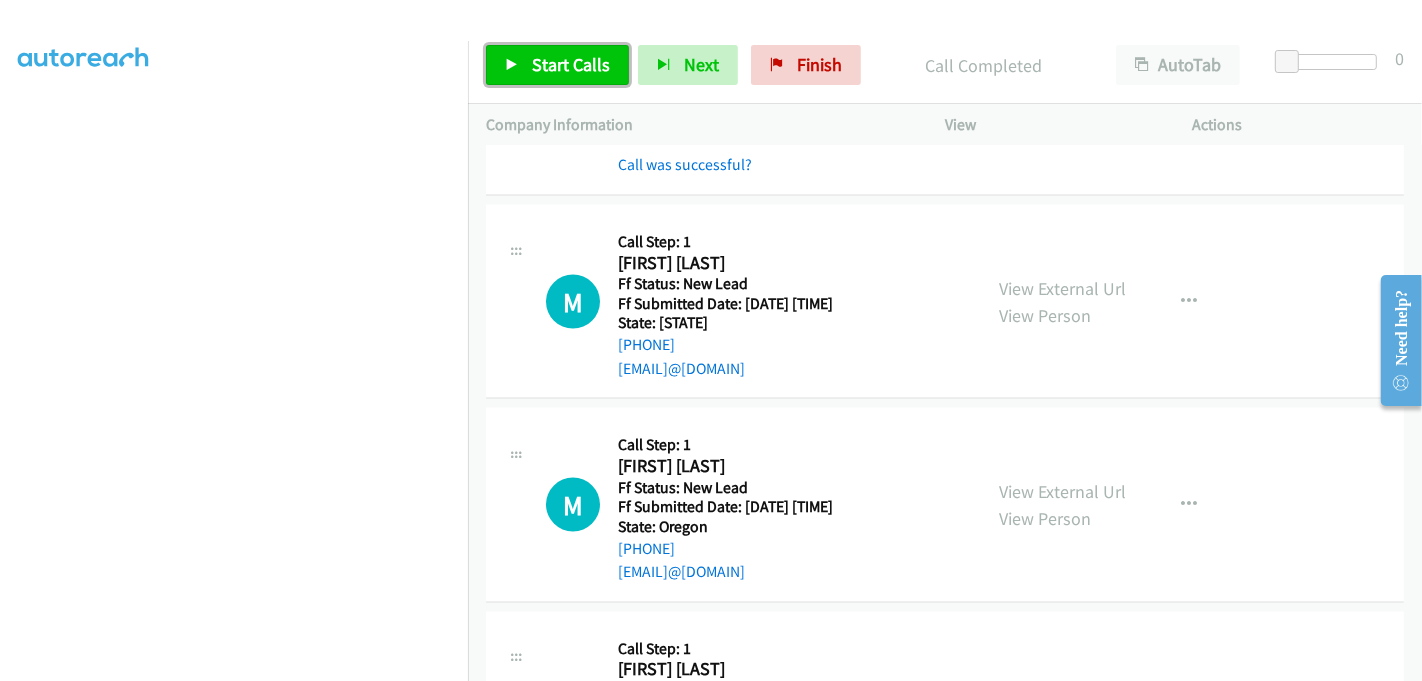 click on "Start Calls" at bounding box center [571, 64] 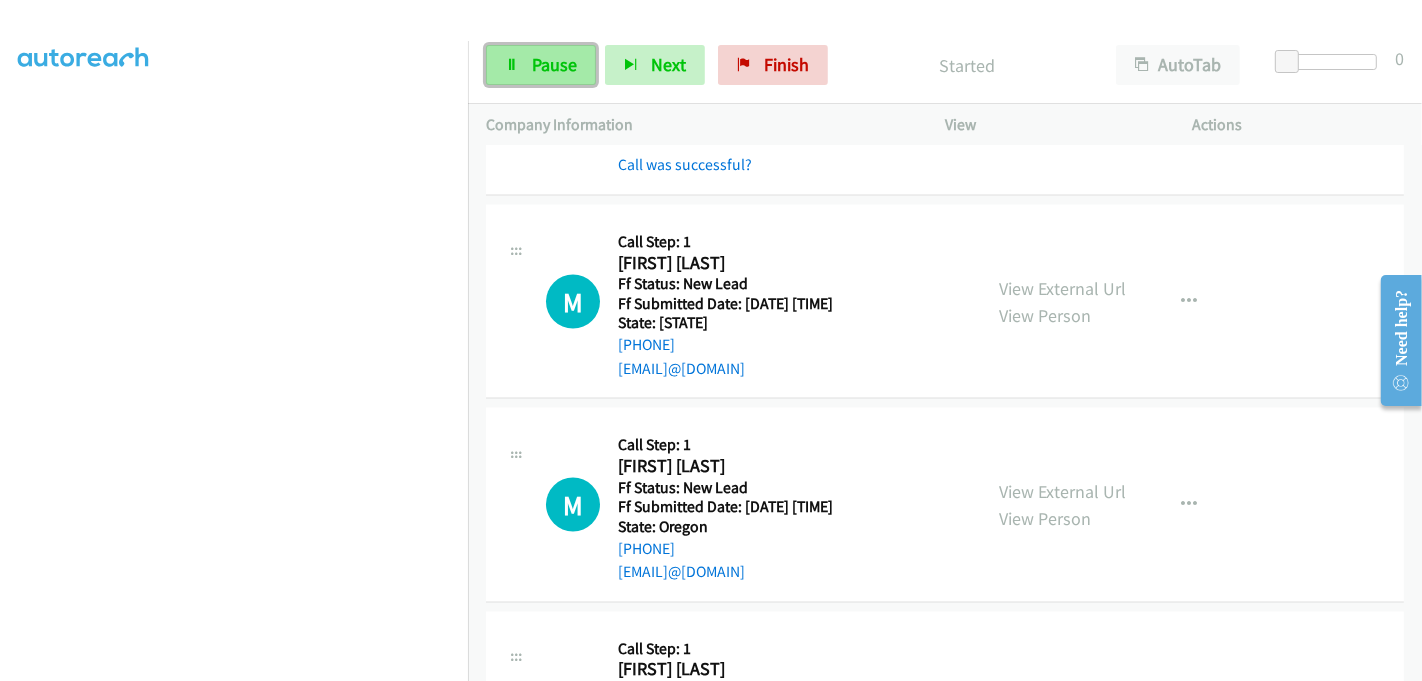 click on "Pause" at bounding box center [554, 64] 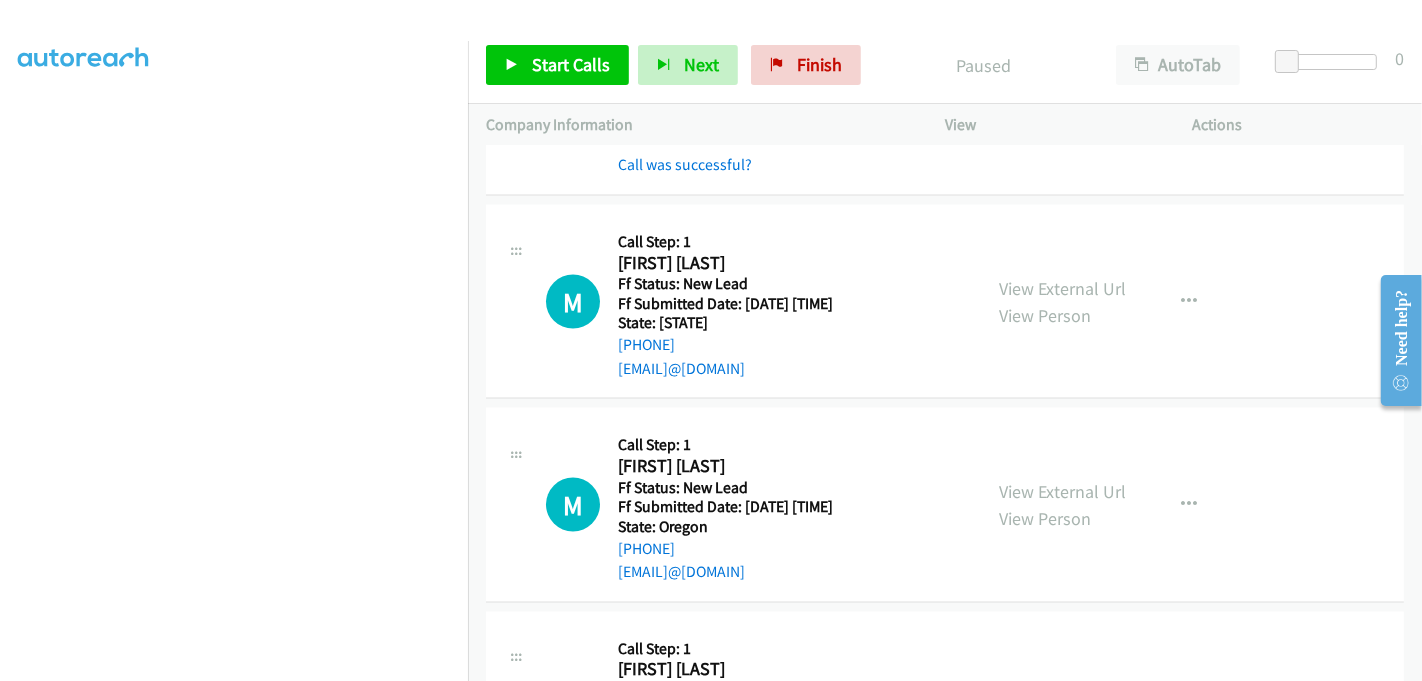 scroll, scrollTop: 0, scrollLeft: 2, axis: horizontal 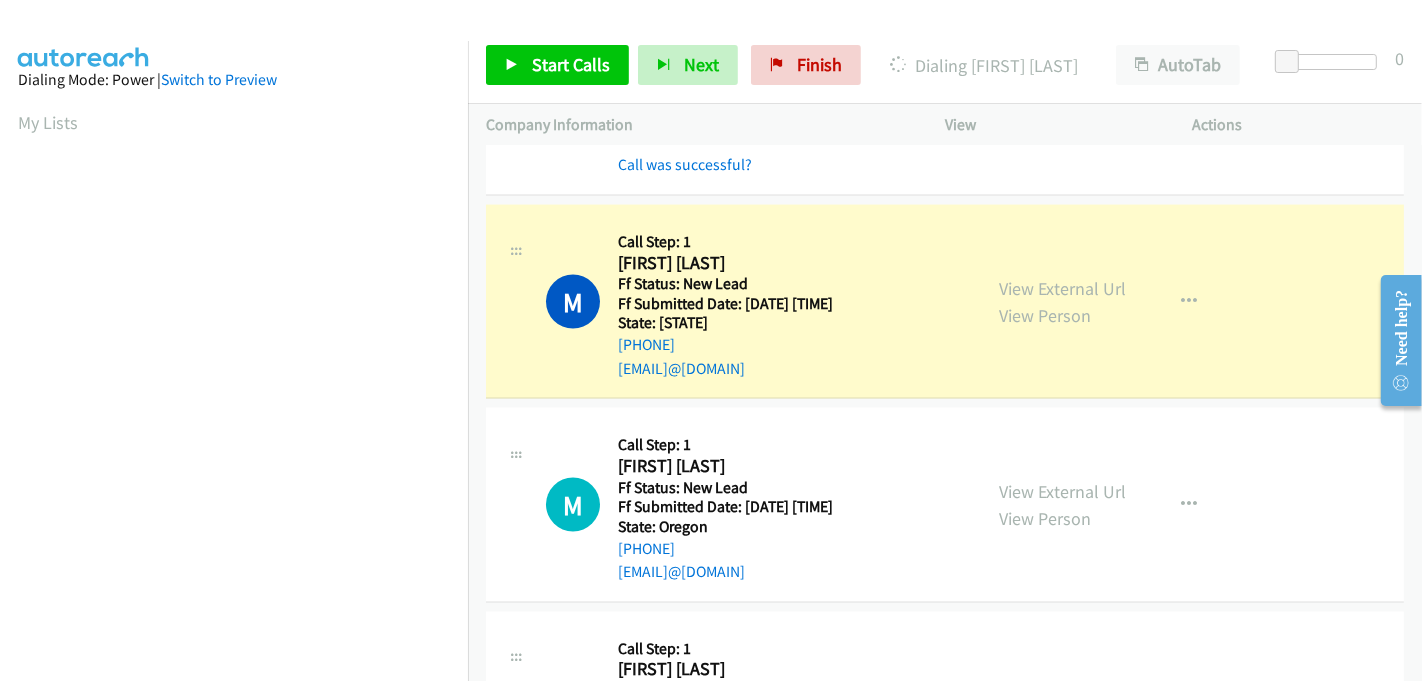 click on "Dialing Mode: Power
|
Switch to Preview
My Lists" at bounding box center [234, 594] 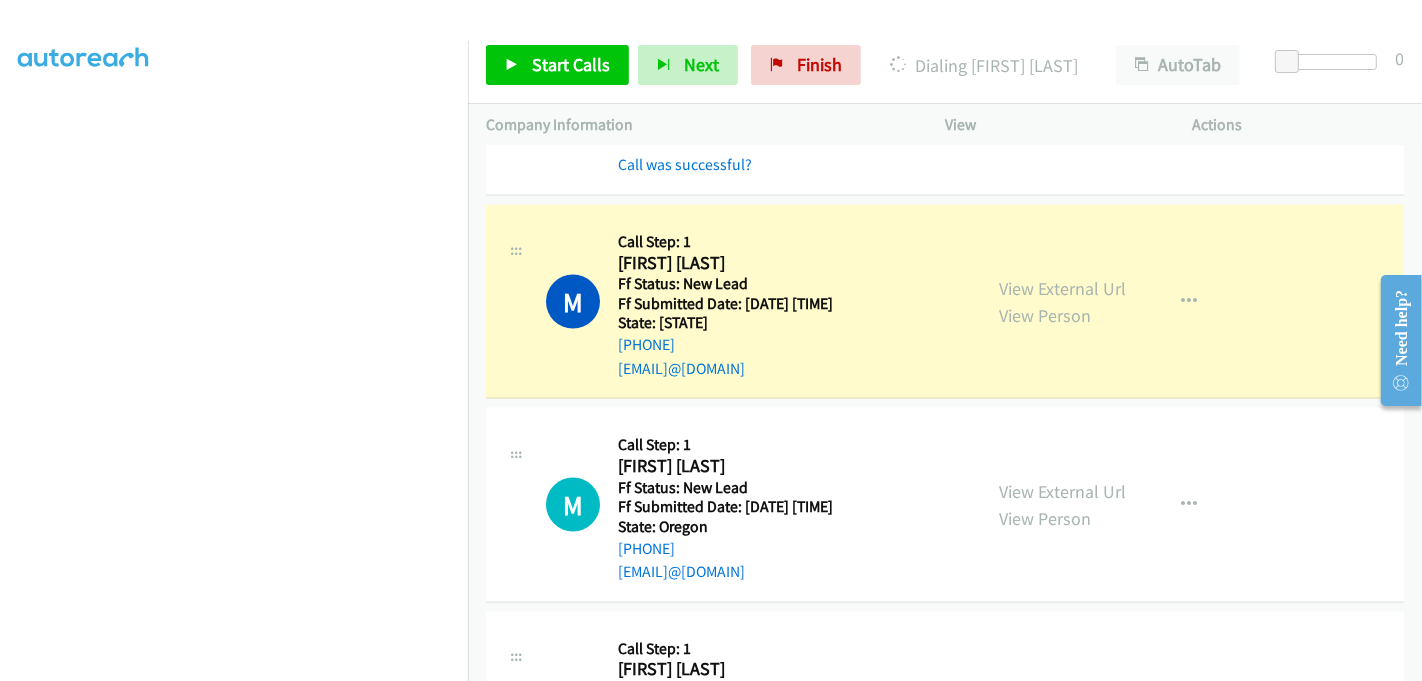 scroll, scrollTop: 442, scrollLeft: 2, axis: both 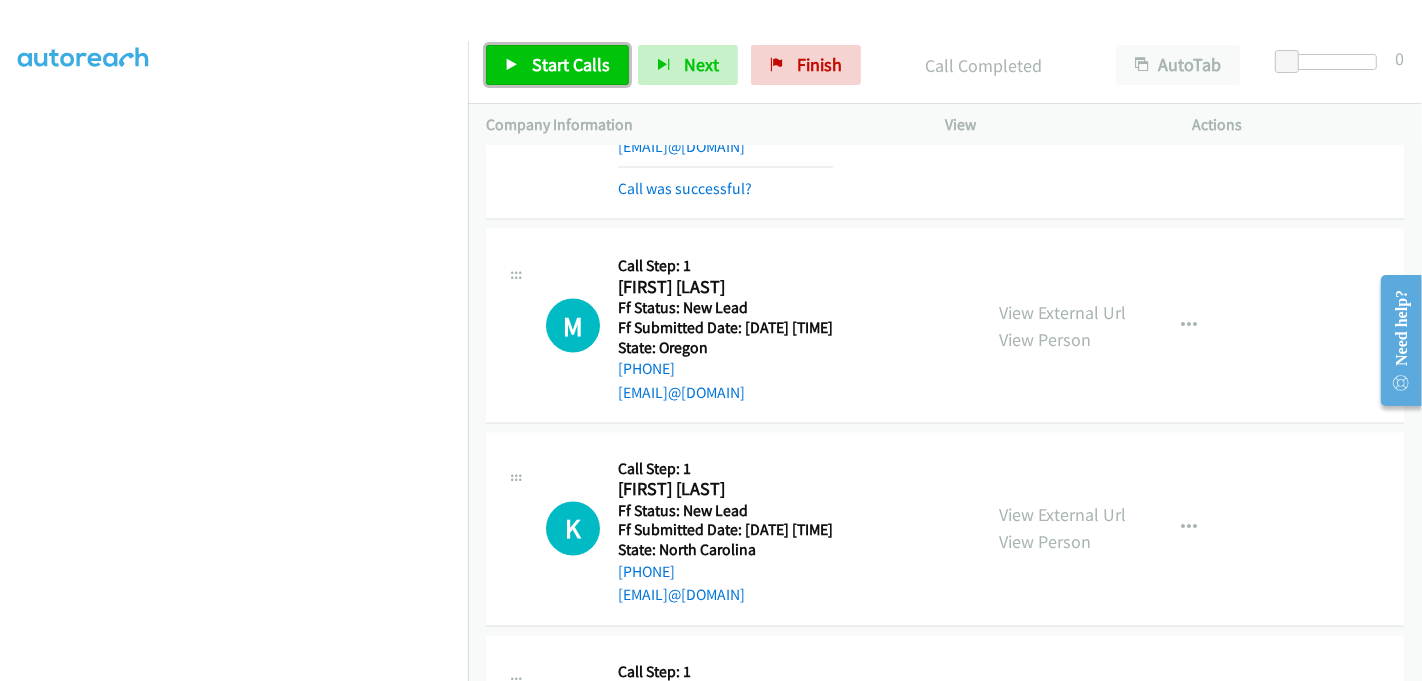 click on "Start Calls" at bounding box center (557, 65) 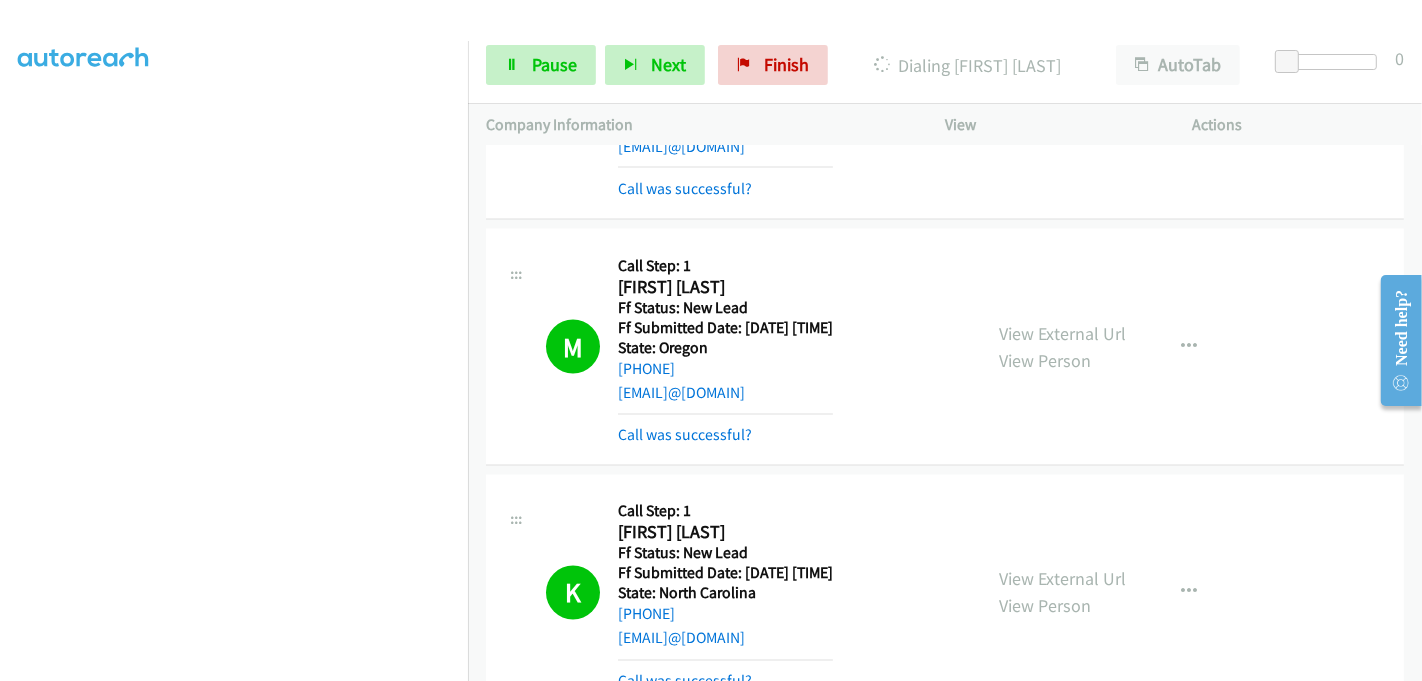 scroll, scrollTop: 442, scrollLeft: 2, axis: both 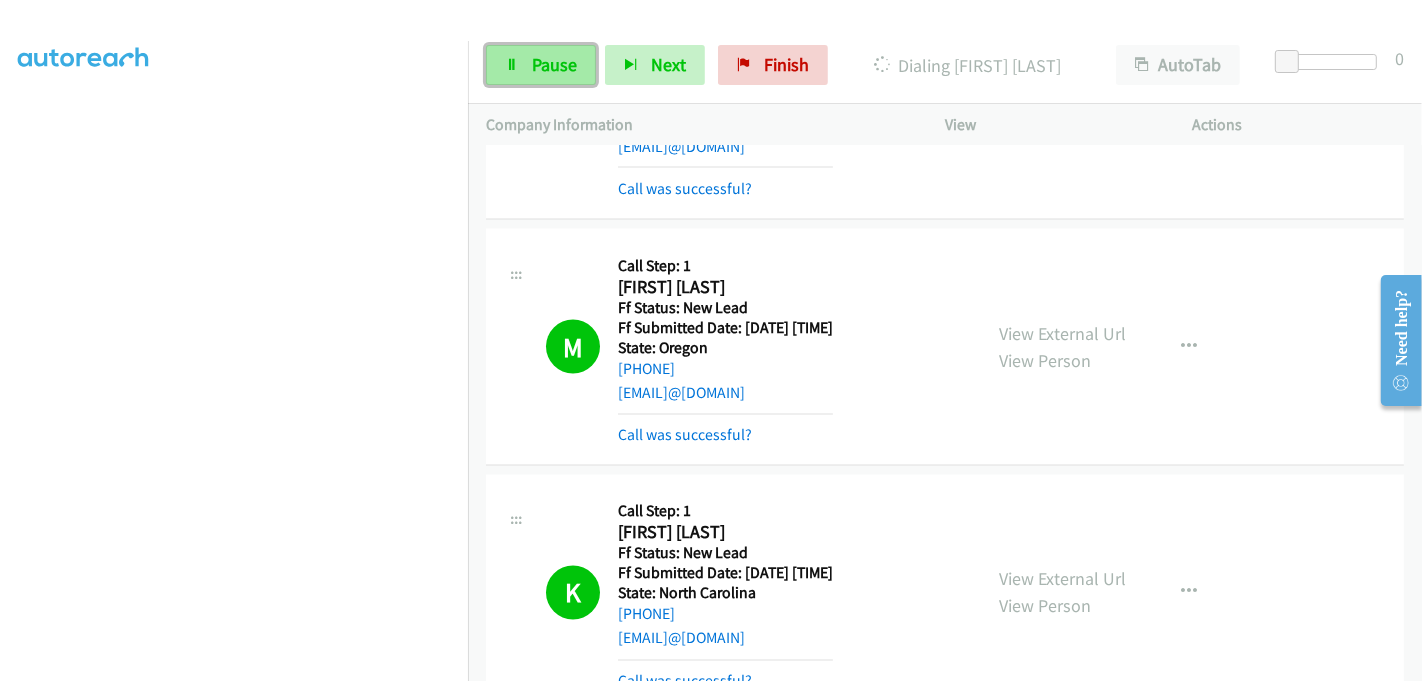 click on "Pause" at bounding box center (554, 64) 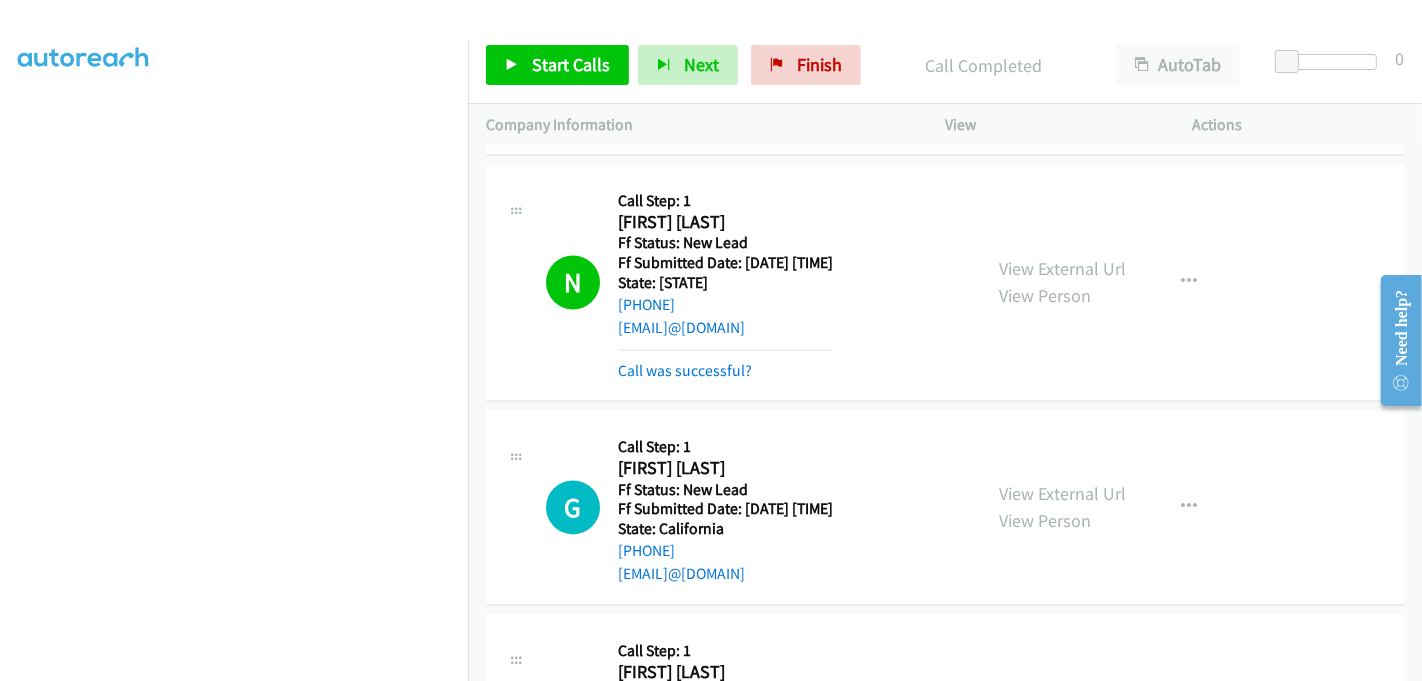 scroll, scrollTop: 3688, scrollLeft: 0, axis: vertical 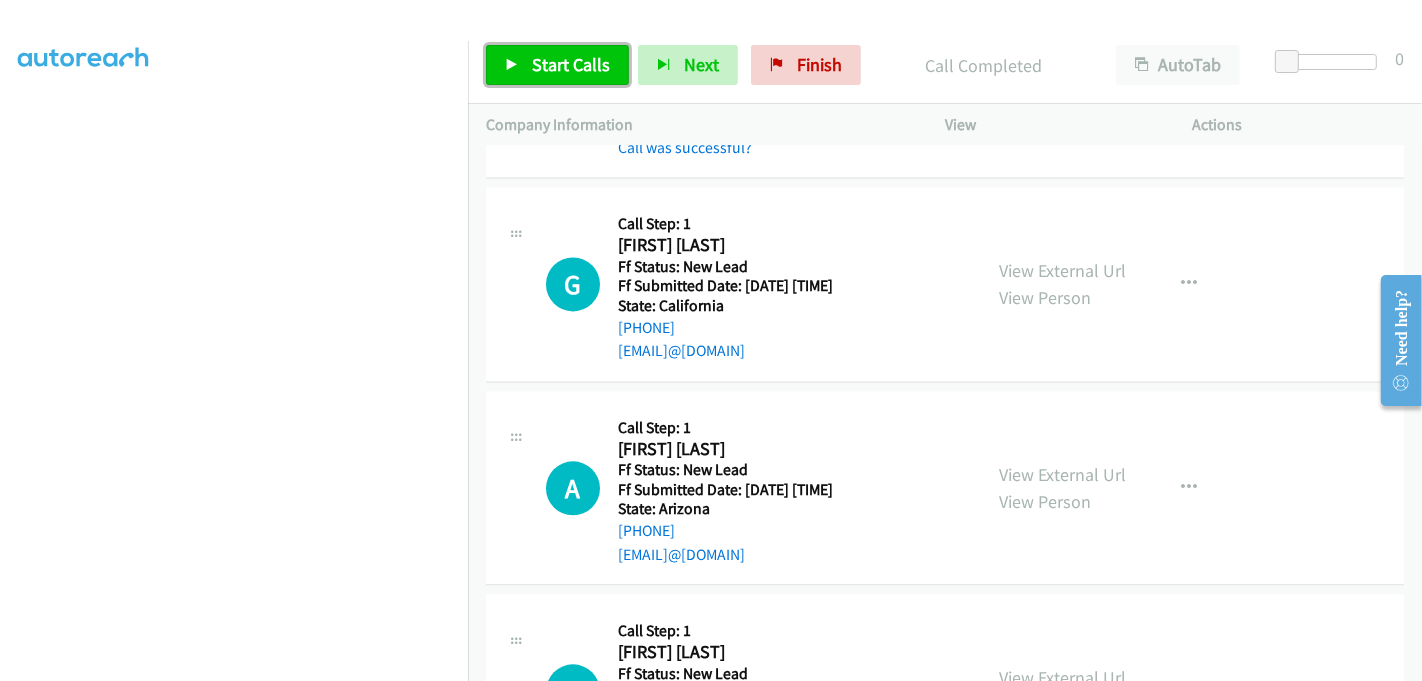 click on "Start Calls" at bounding box center (571, 64) 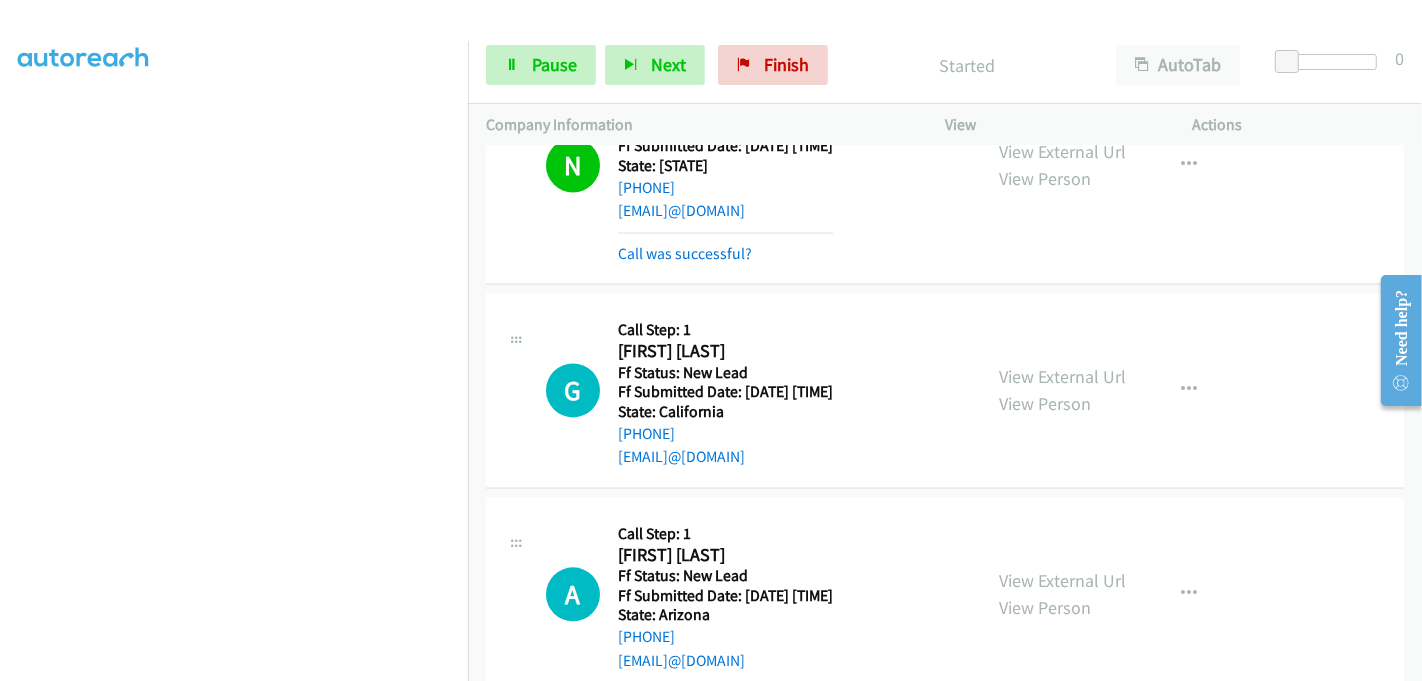 scroll, scrollTop: 3465, scrollLeft: 0, axis: vertical 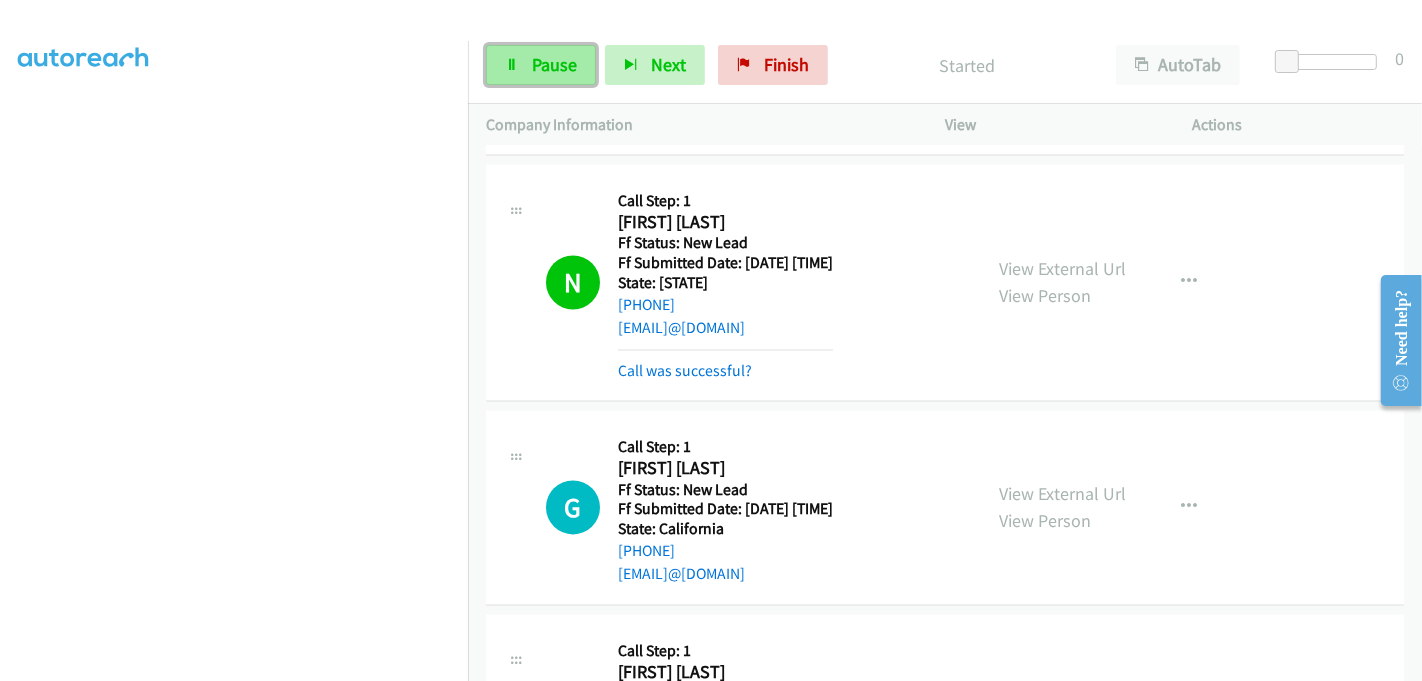 click on "Pause" at bounding box center [554, 64] 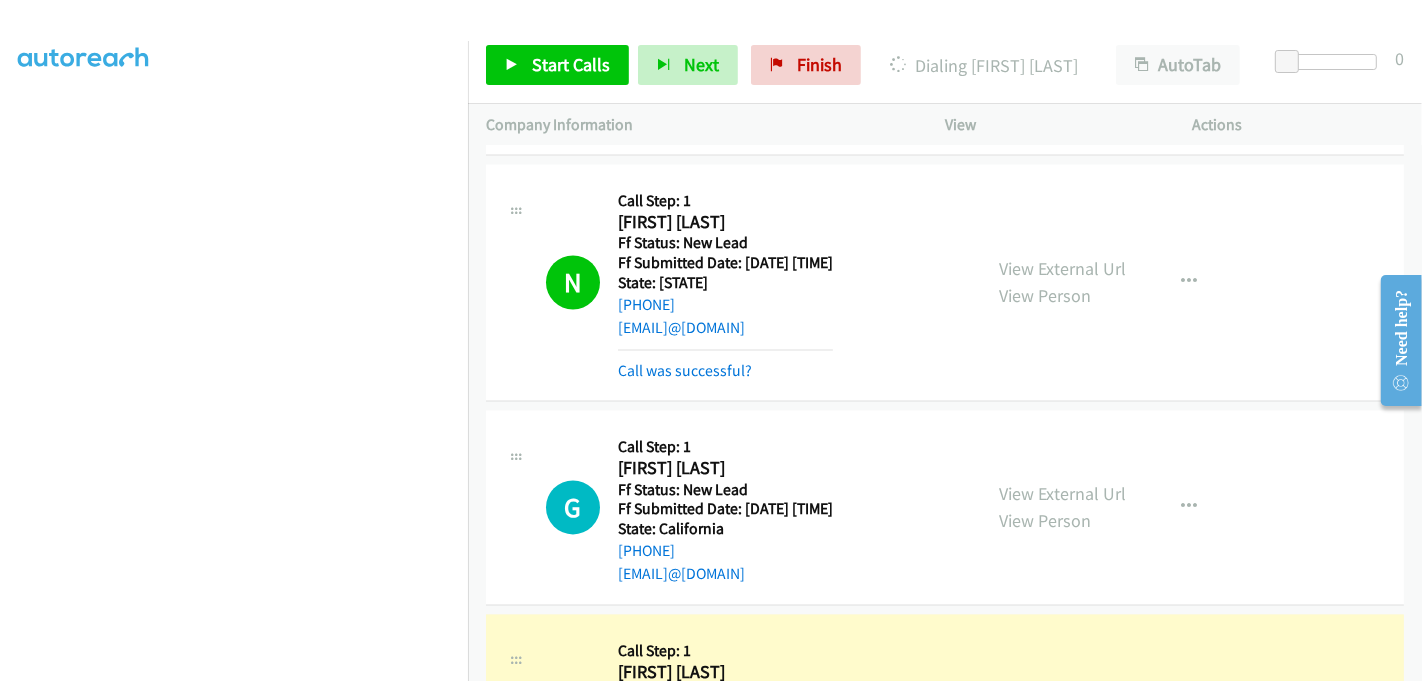 scroll, scrollTop: 0, scrollLeft: 2, axis: horizontal 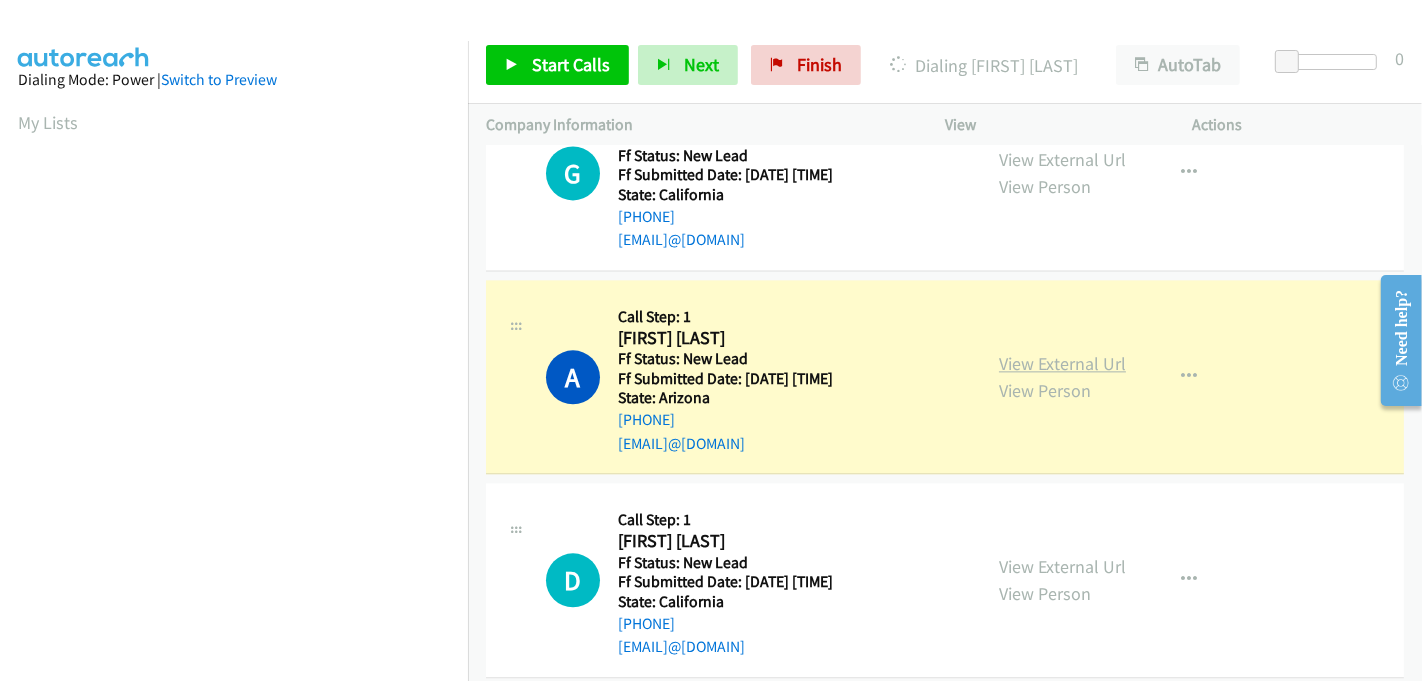 click on "View External Url" at bounding box center [1062, 363] 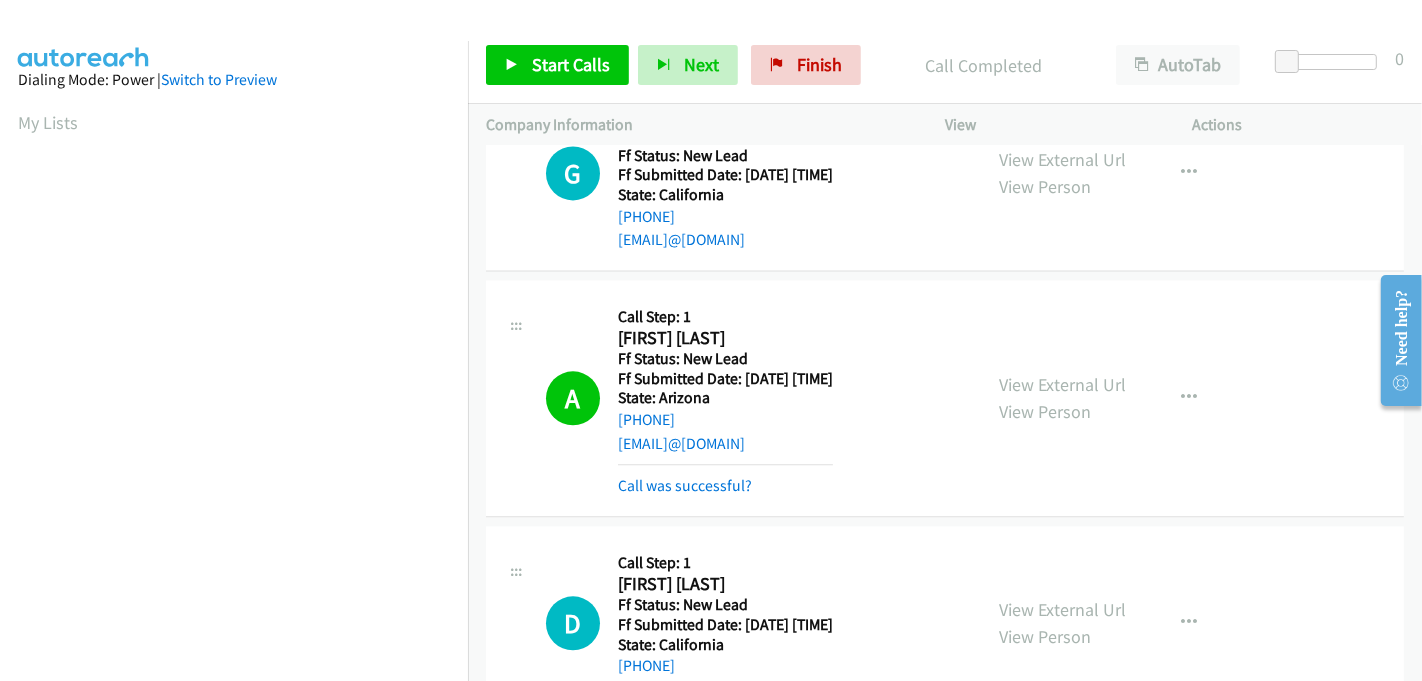 scroll, scrollTop: 442, scrollLeft: 2, axis: both 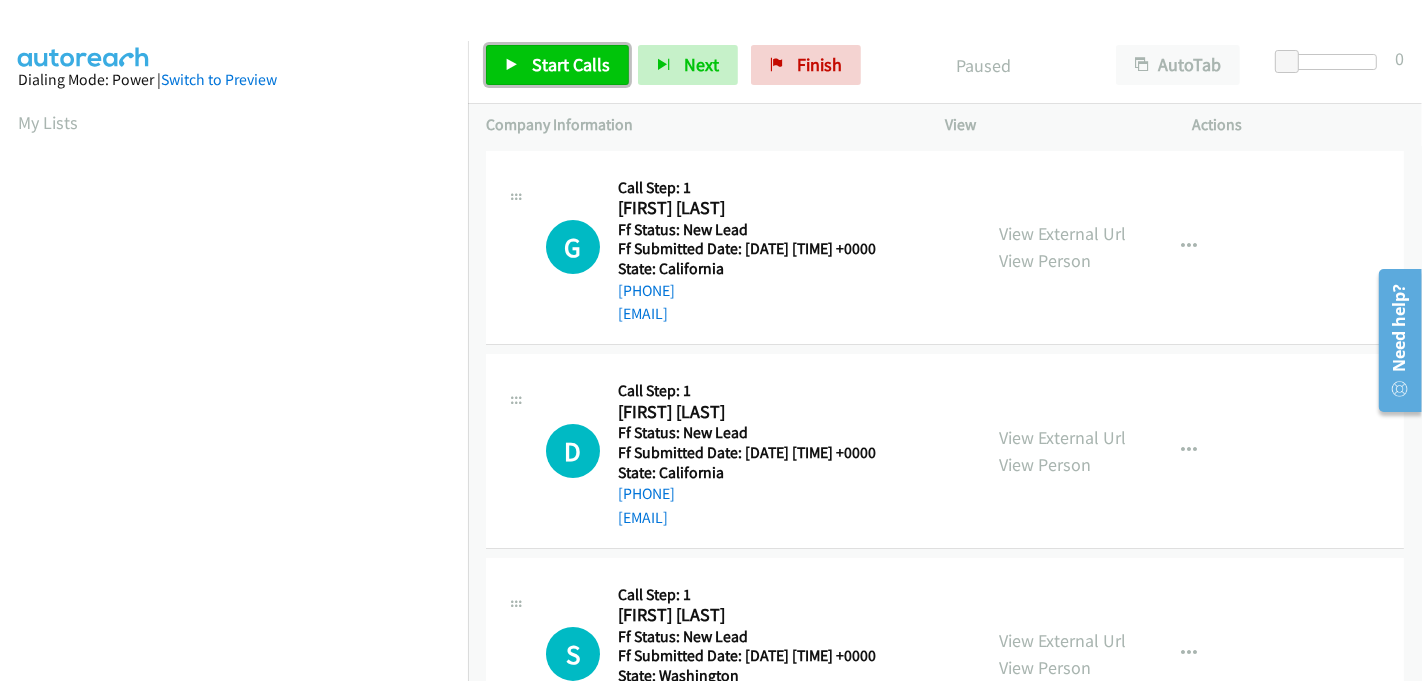 click on "Start Calls" at bounding box center [571, 64] 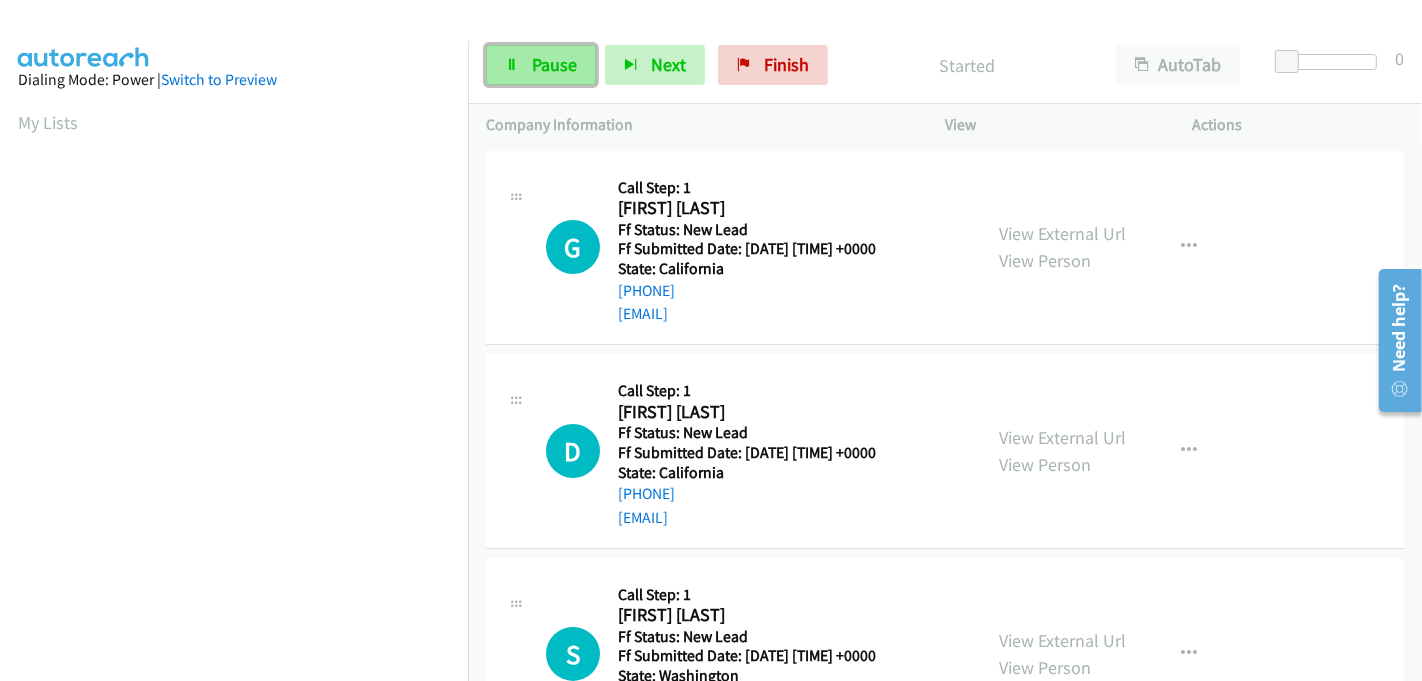 click on "Pause" at bounding box center (554, 64) 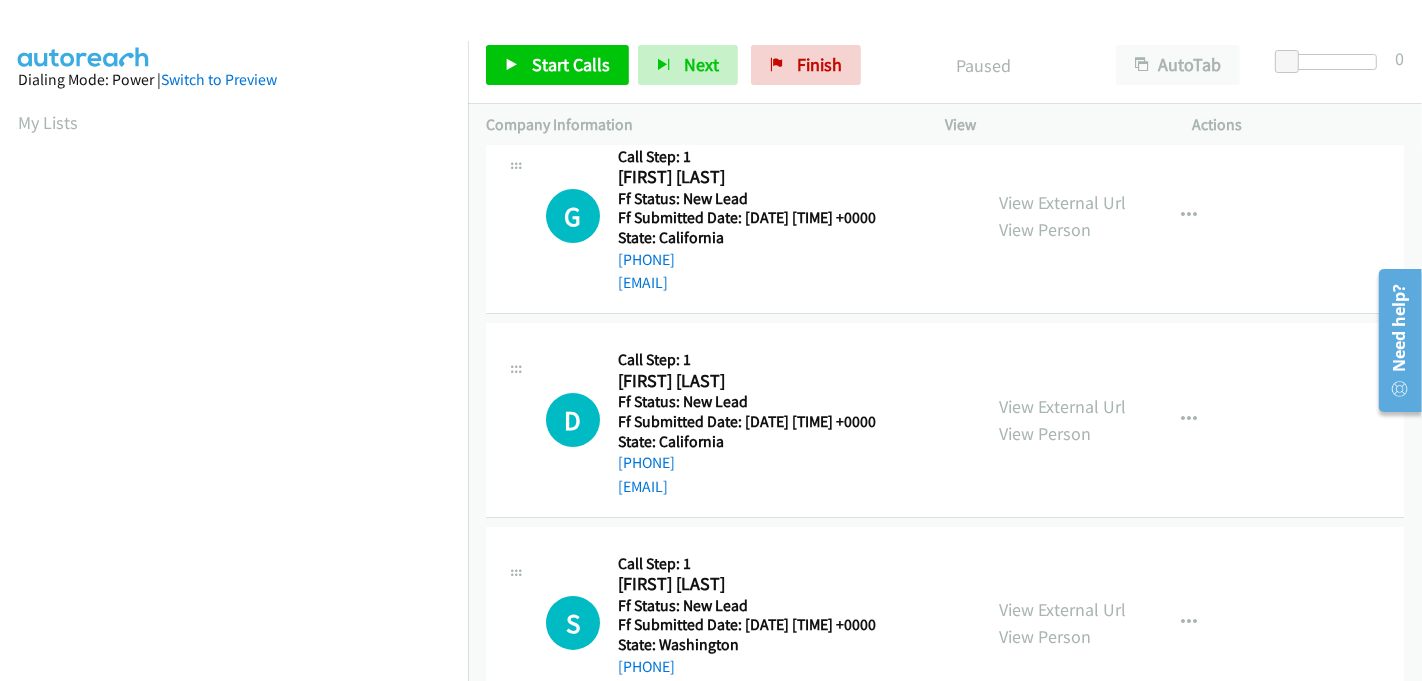scroll, scrollTop: 0, scrollLeft: 0, axis: both 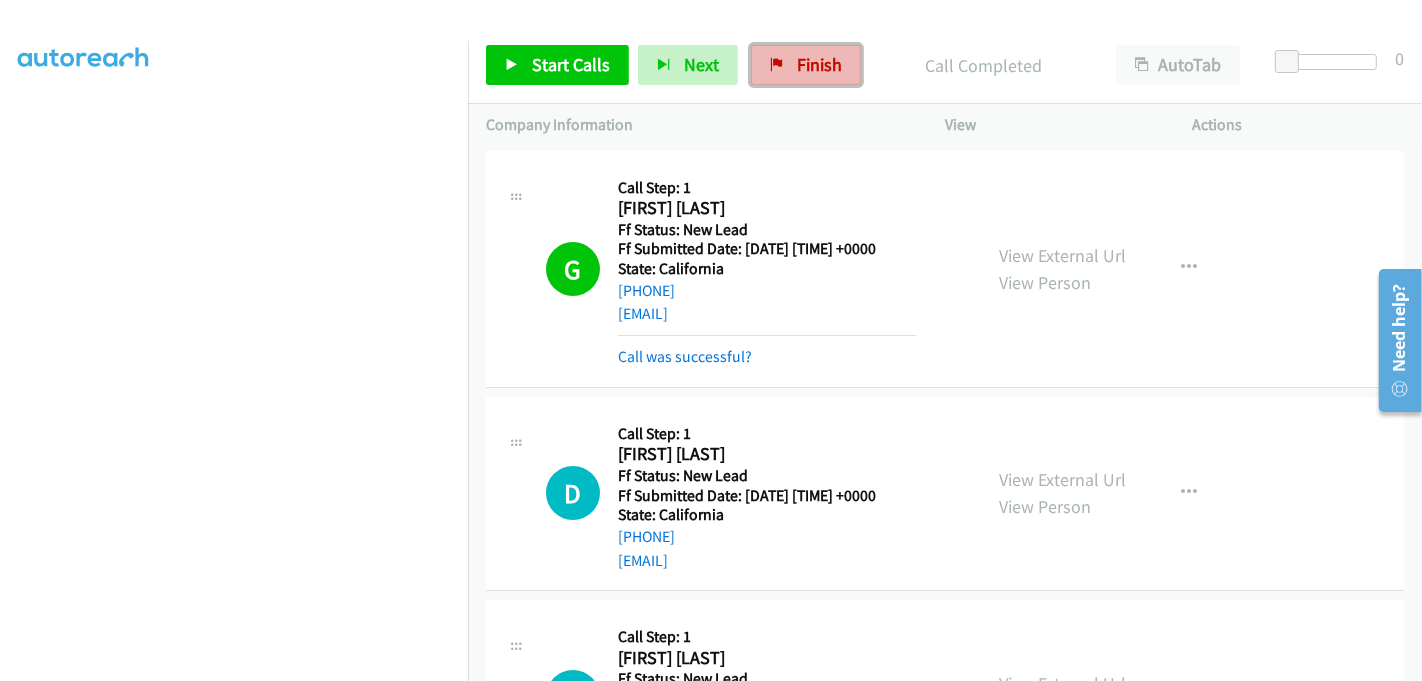 click on "Finish" at bounding box center (819, 64) 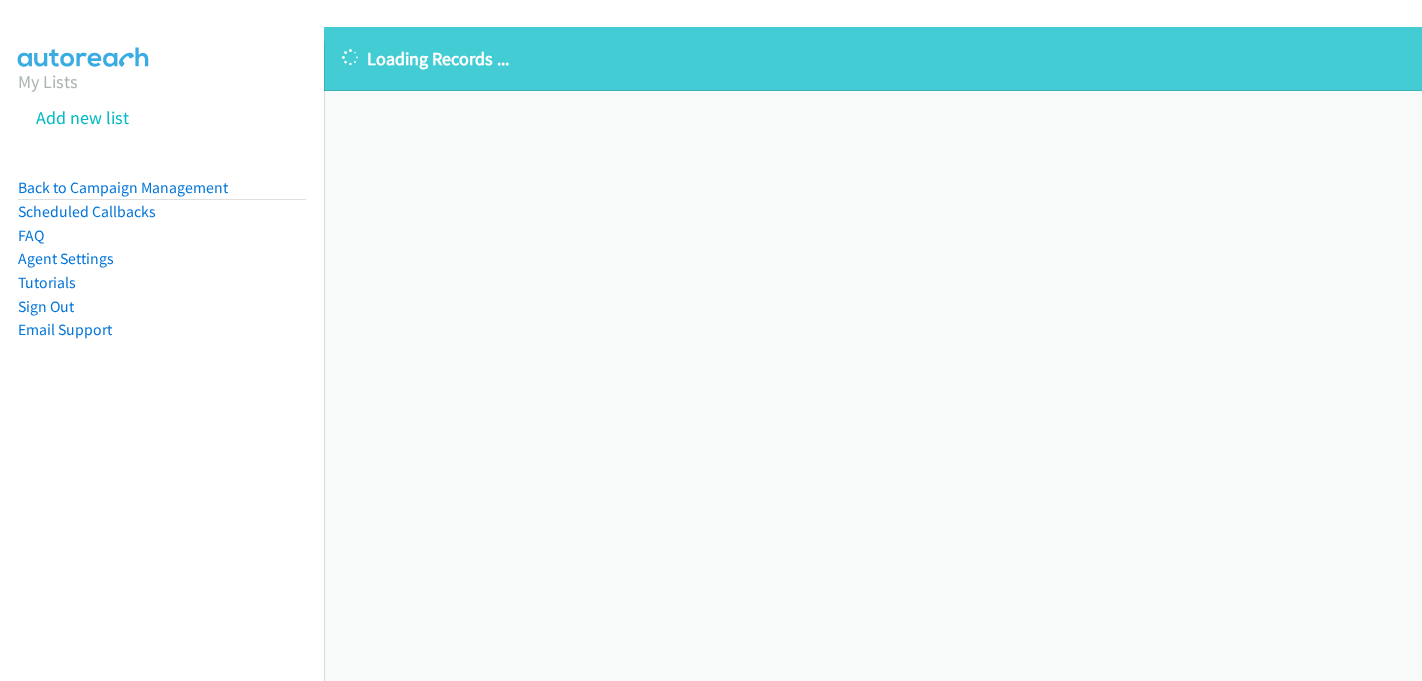 scroll, scrollTop: 0, scrollLeft: 0, axis: both 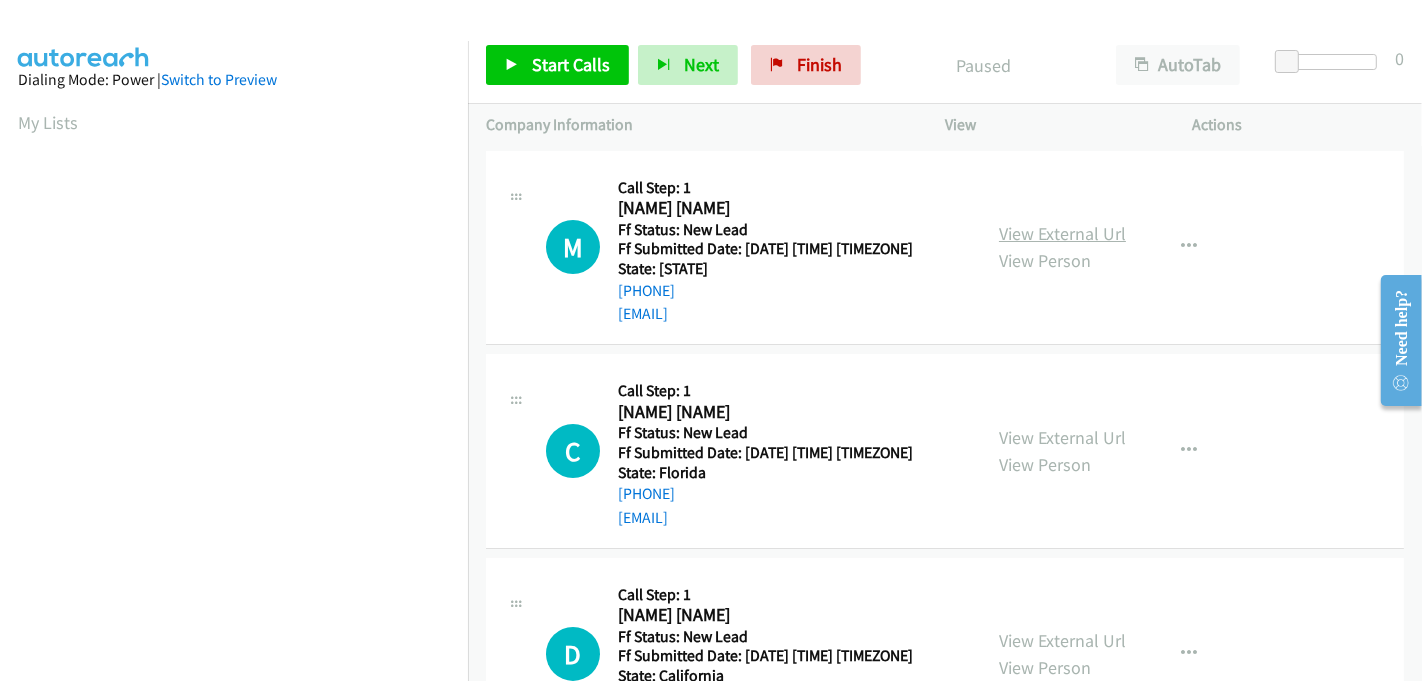 click on "View External Url" at bounding box center [1062, 233] 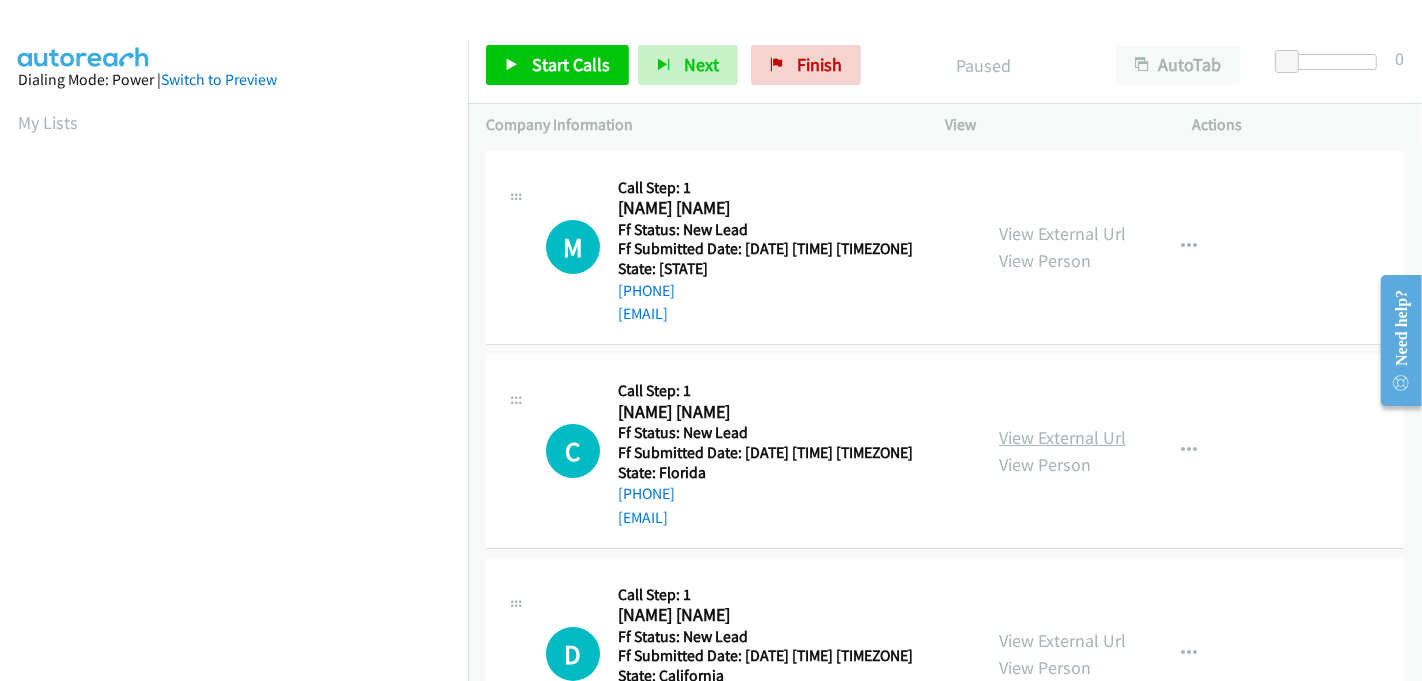 click on "View External Url" at bounding box center [1062, 437] 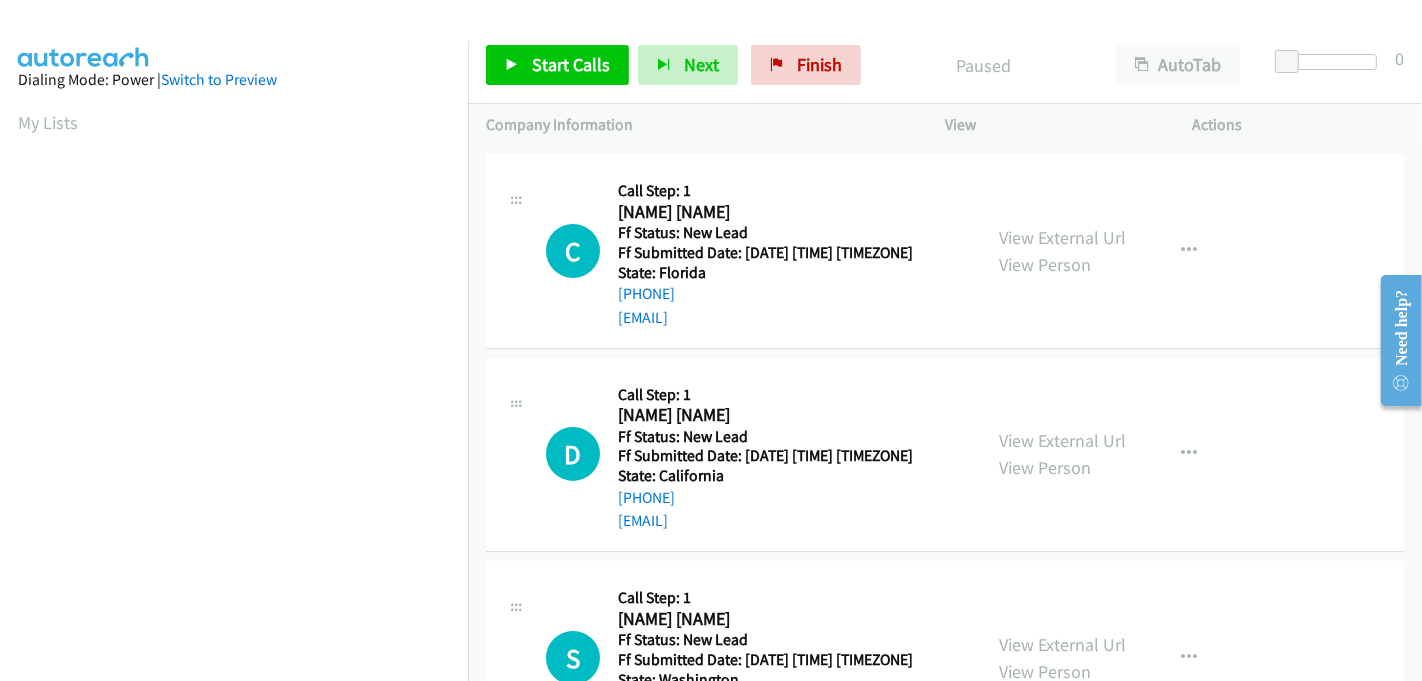 scroll, scrollTop: 222, scrollLeft: 0, axis: vertical 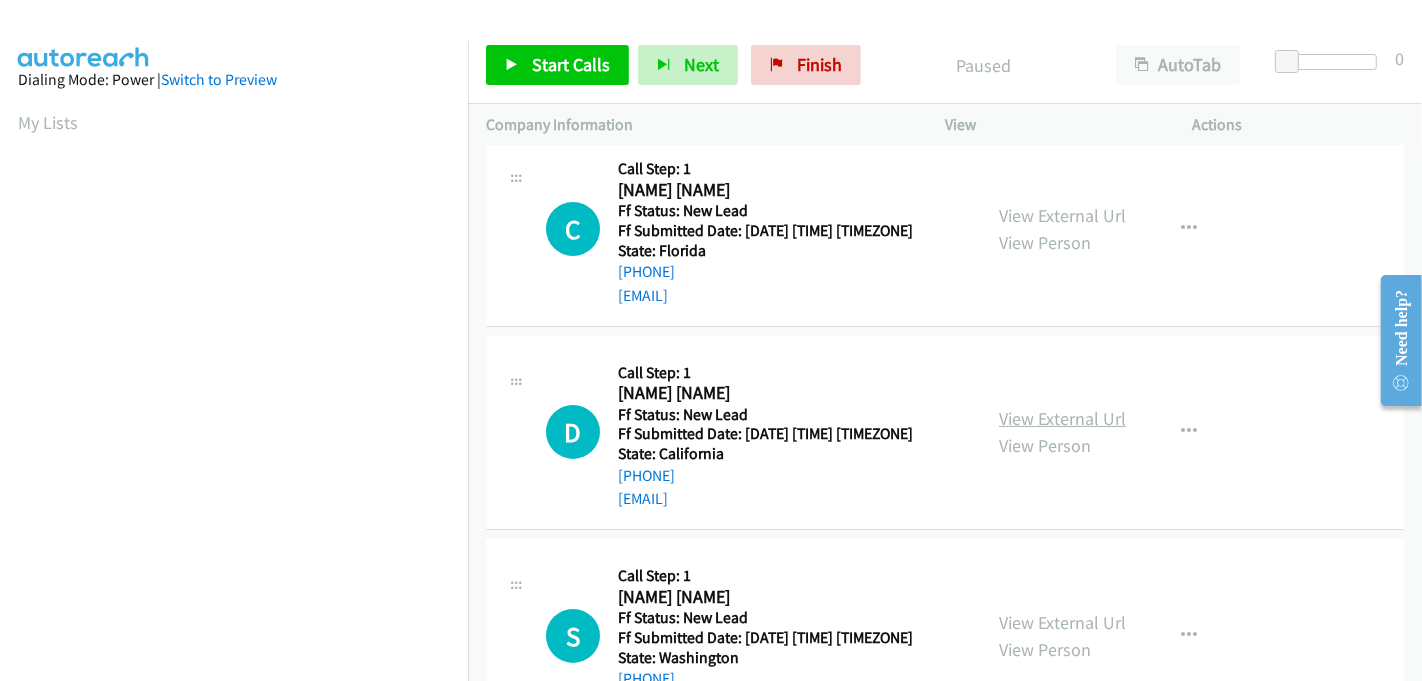 click on "View External Url" at bounding box center (1062, 418) 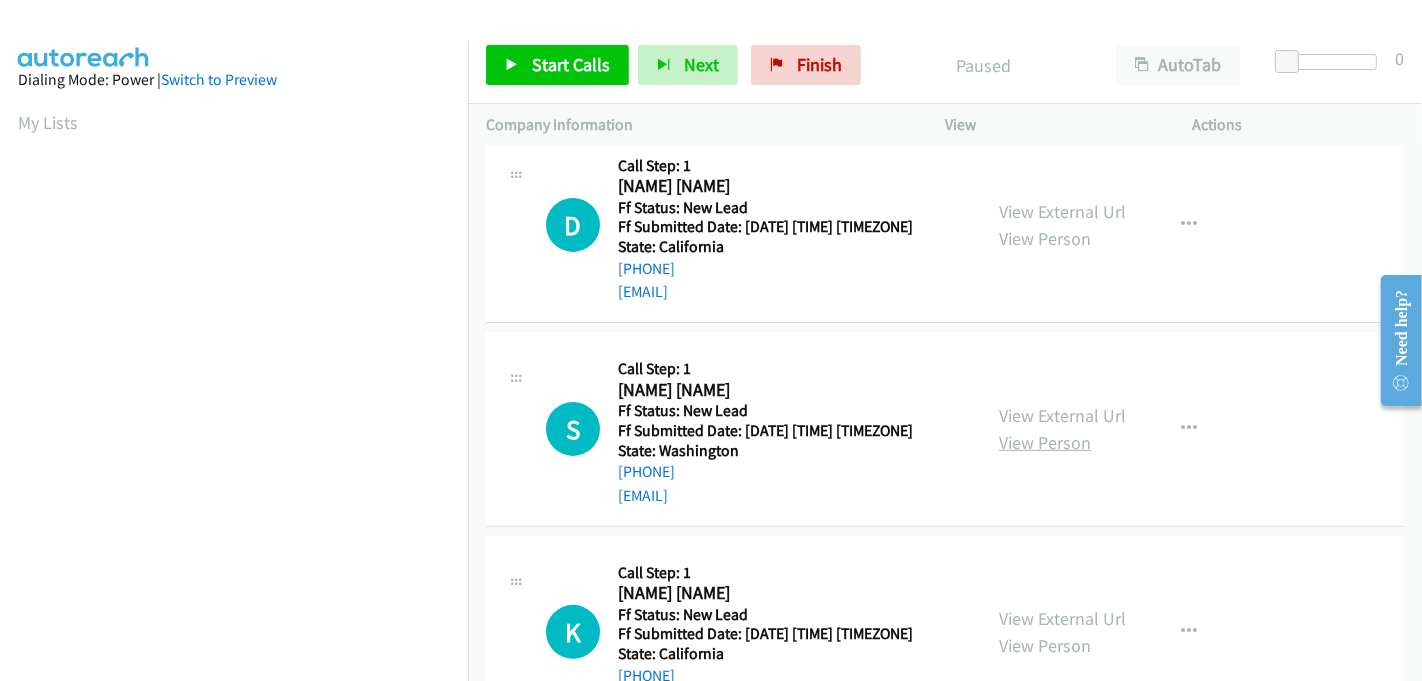 scroll, scrollTop: 507, scrollLeft: 0, axis: vertical 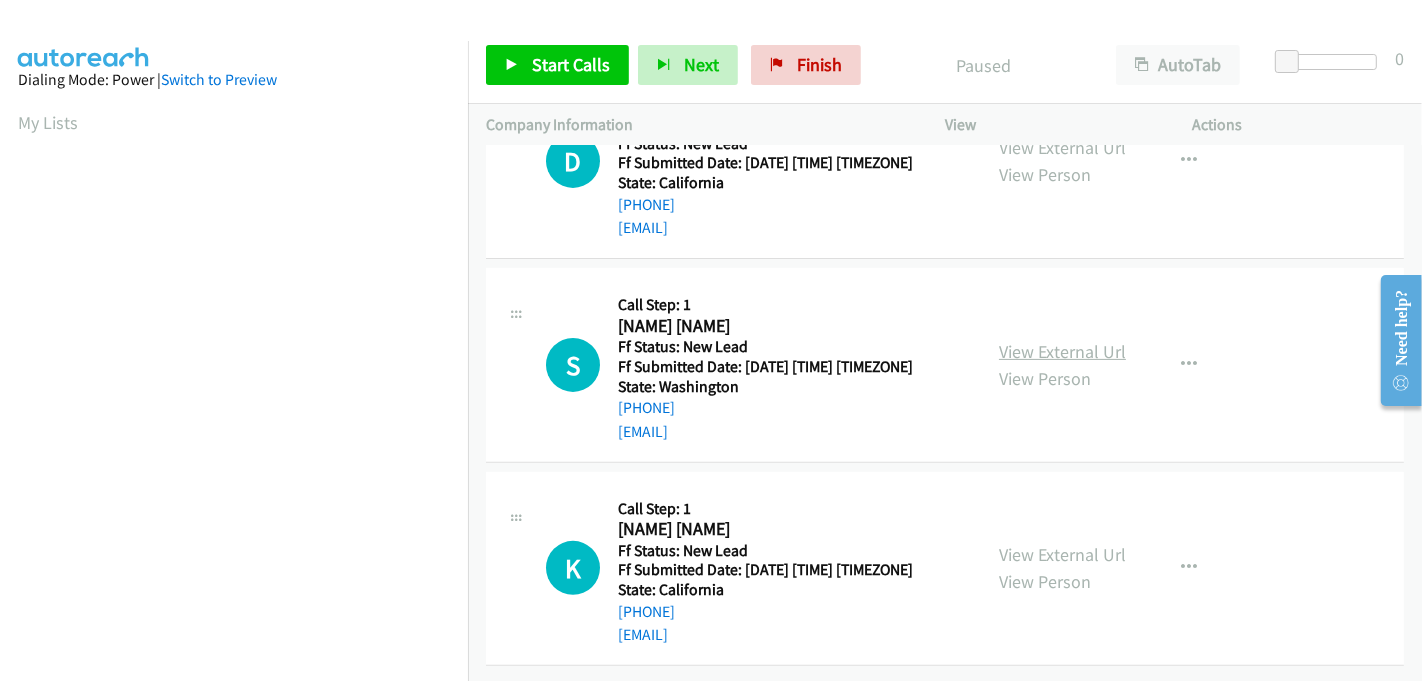 click on "View External Url" at bounding box center (1062, 351) 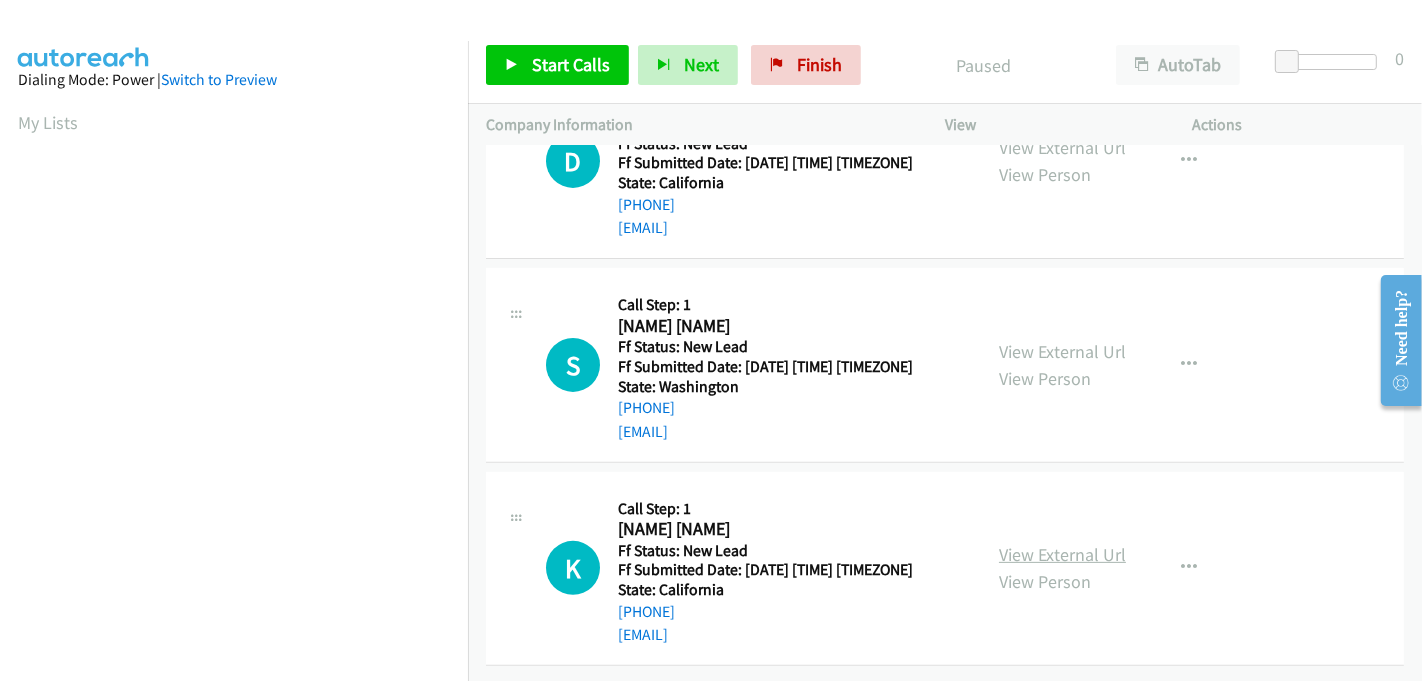 click on "View External Url" at bounding box center (1062, 554) 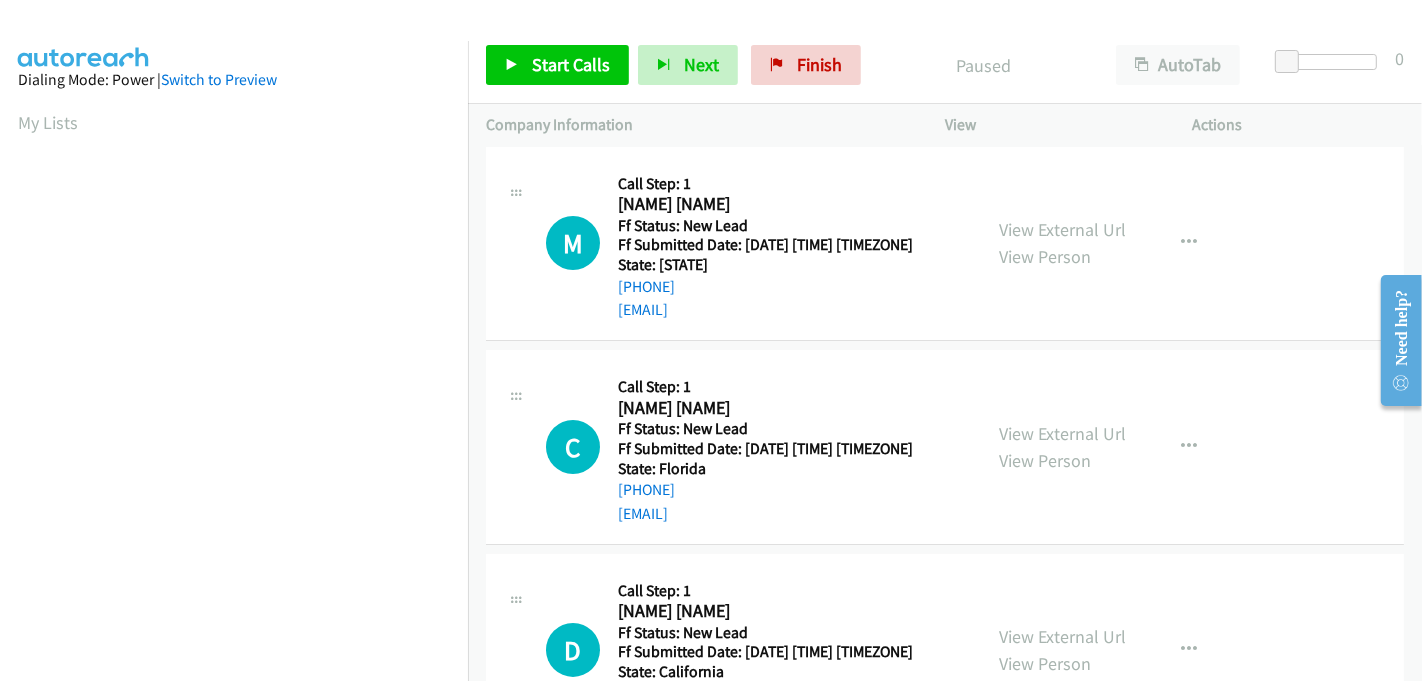 scroll, scrollTop: 0, scrollLeft: 0, axis: both 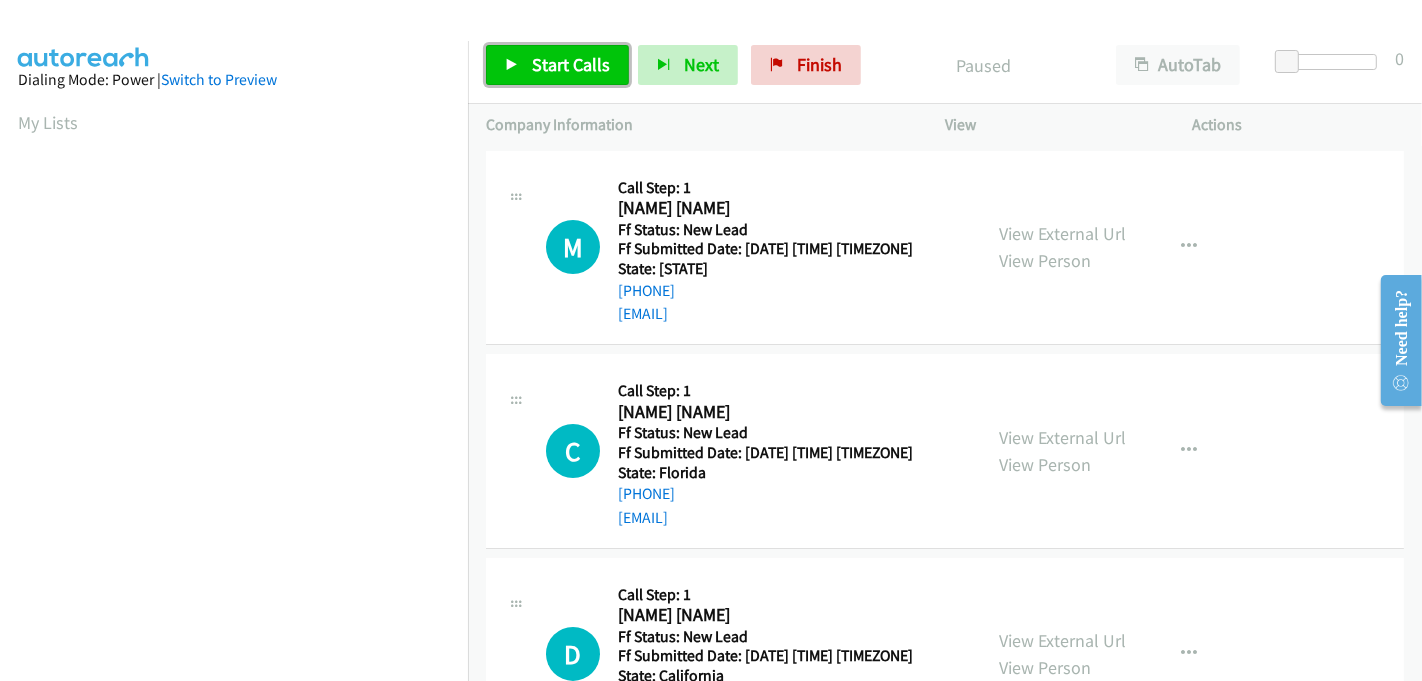 click on "Start Calls" at bounding box center [571, 64] 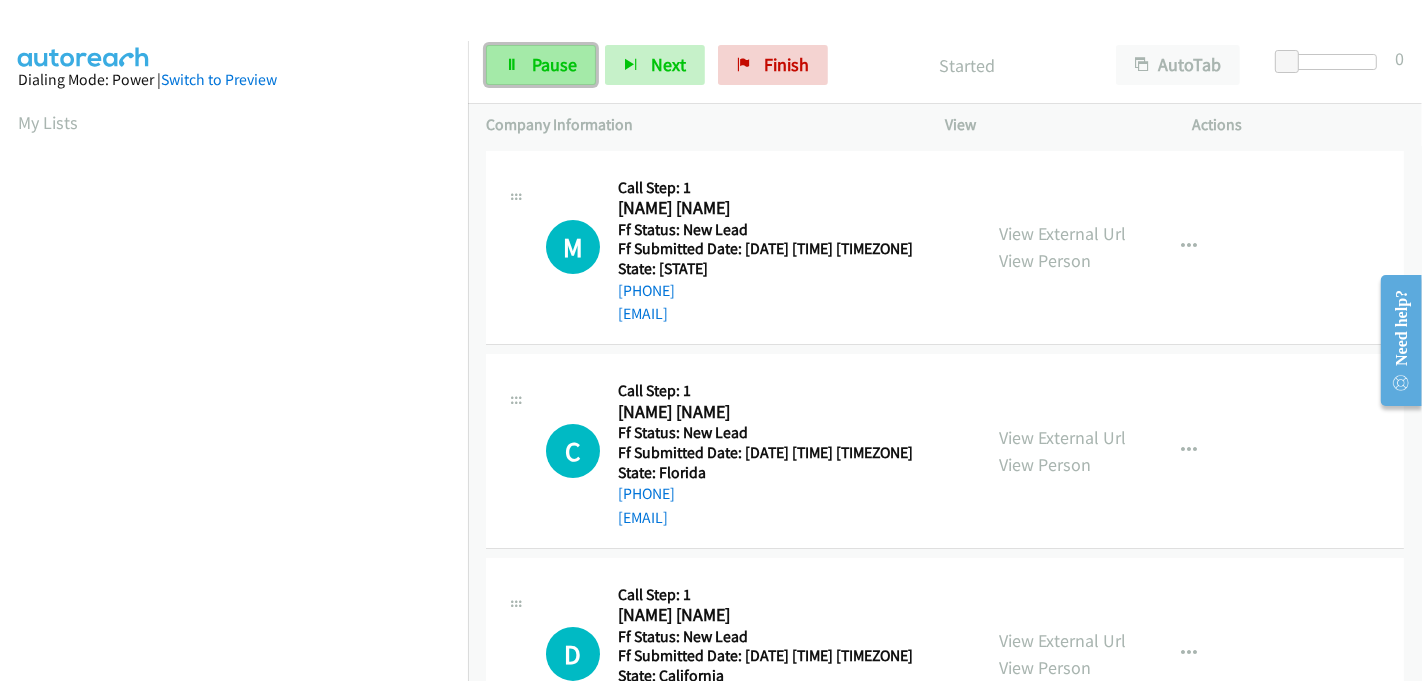 click on "Pause" at bounding box center [554, 64] 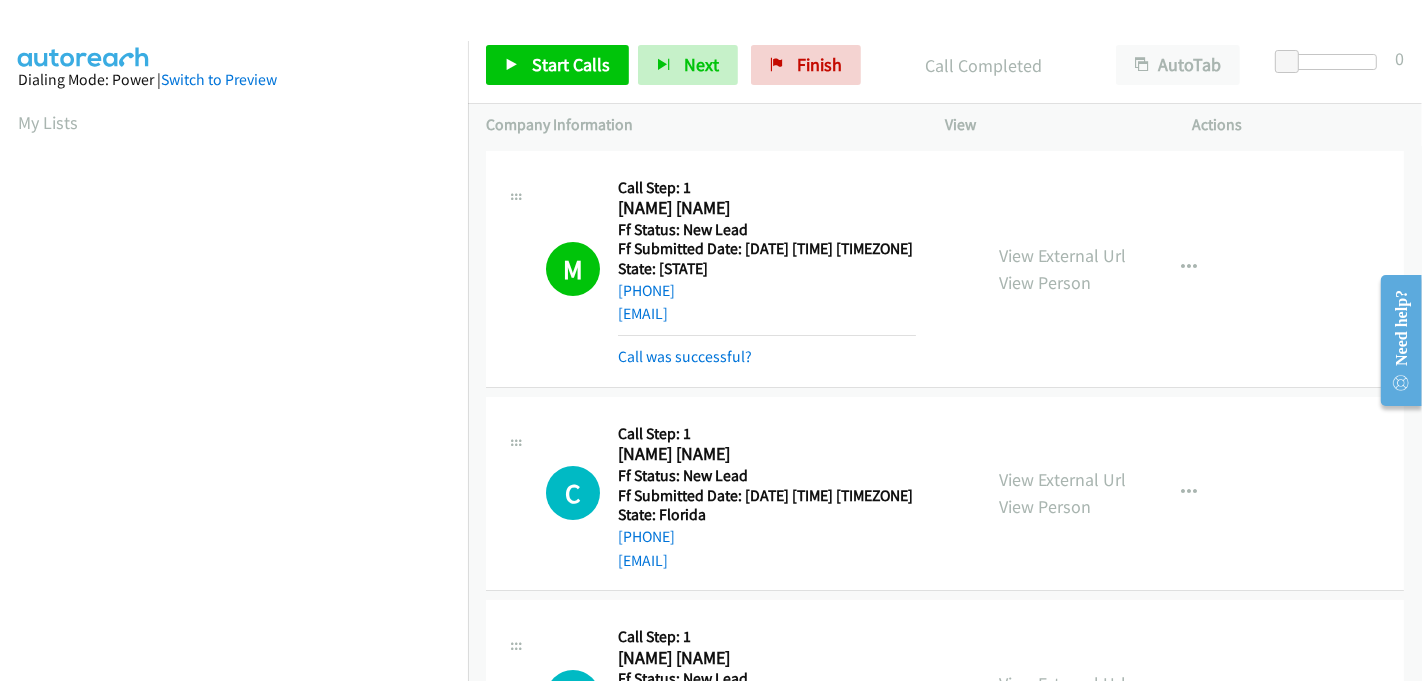 scroll, scrollTop: 442, scrollLeft: 0, axis: vertical 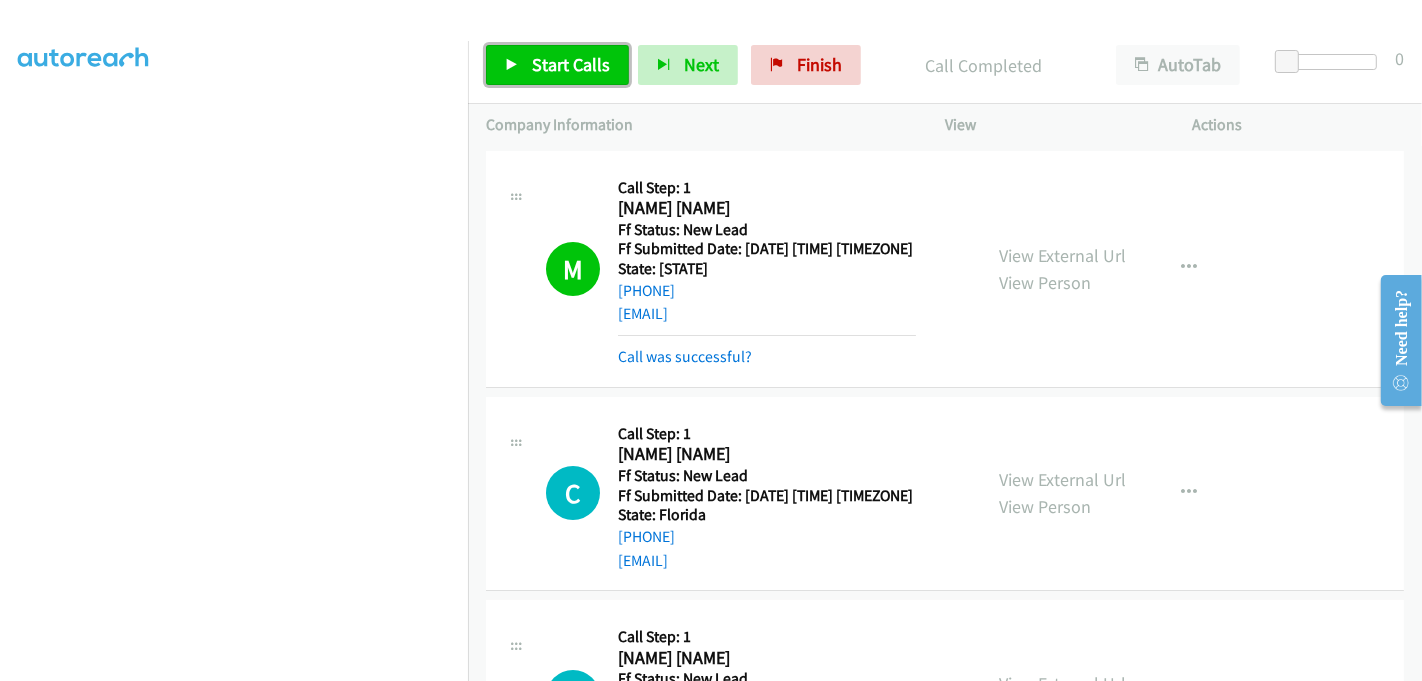click on "Start Calls" at bounding box center [557, 65] 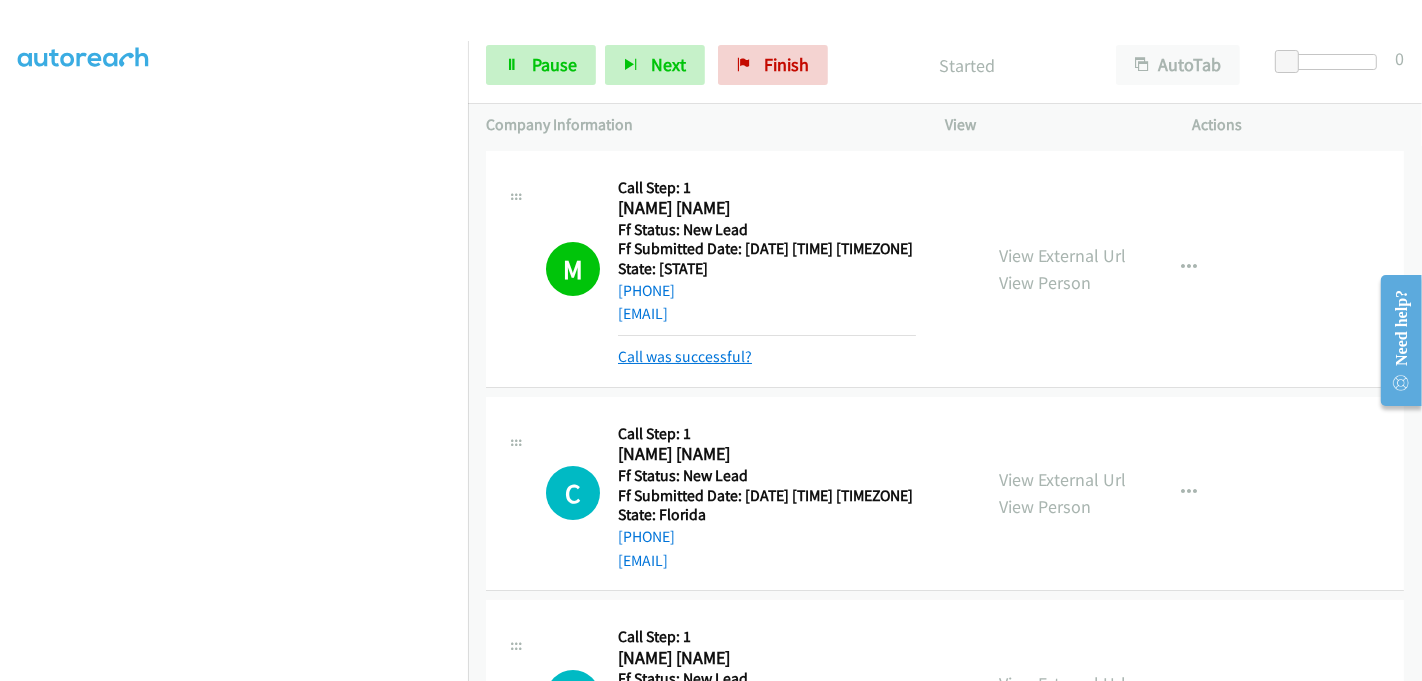 click on "Call was successful?" at bounding box center (685, 356) 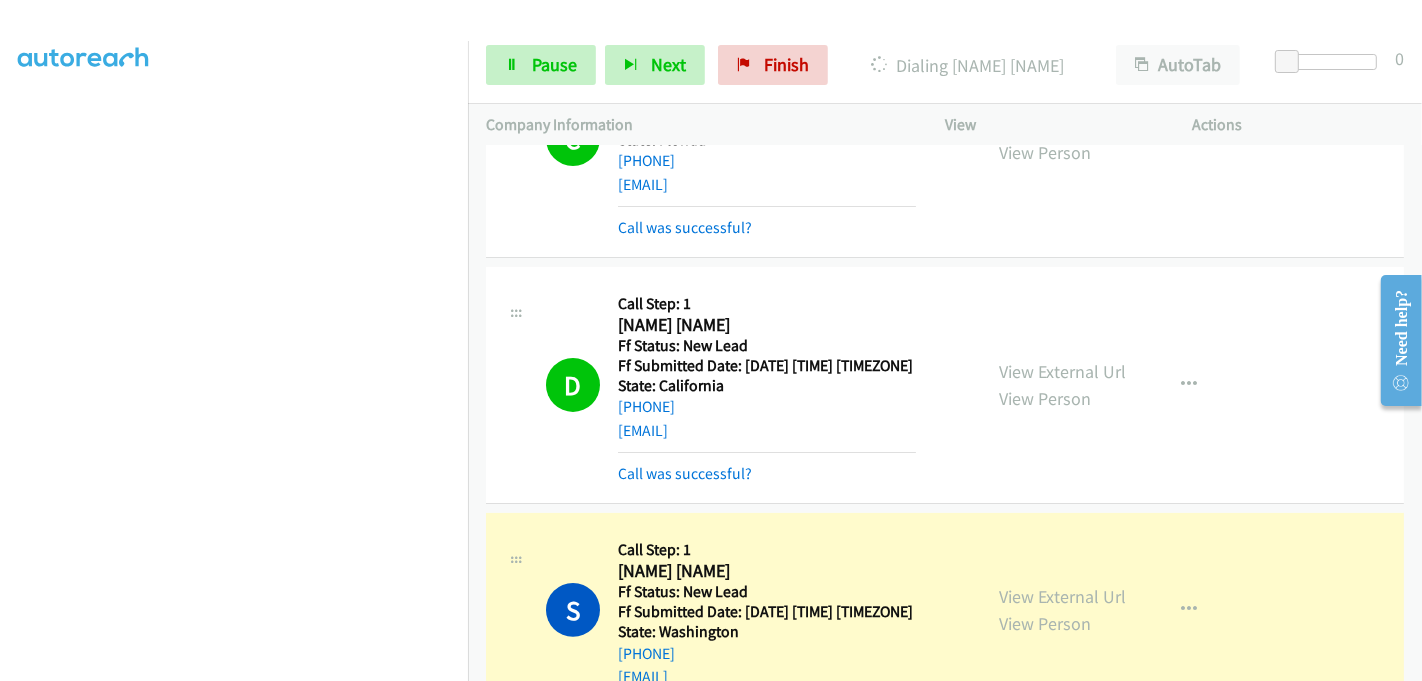 scroll, scrollTop: 555, scrollLeft: 0, axis: vertical 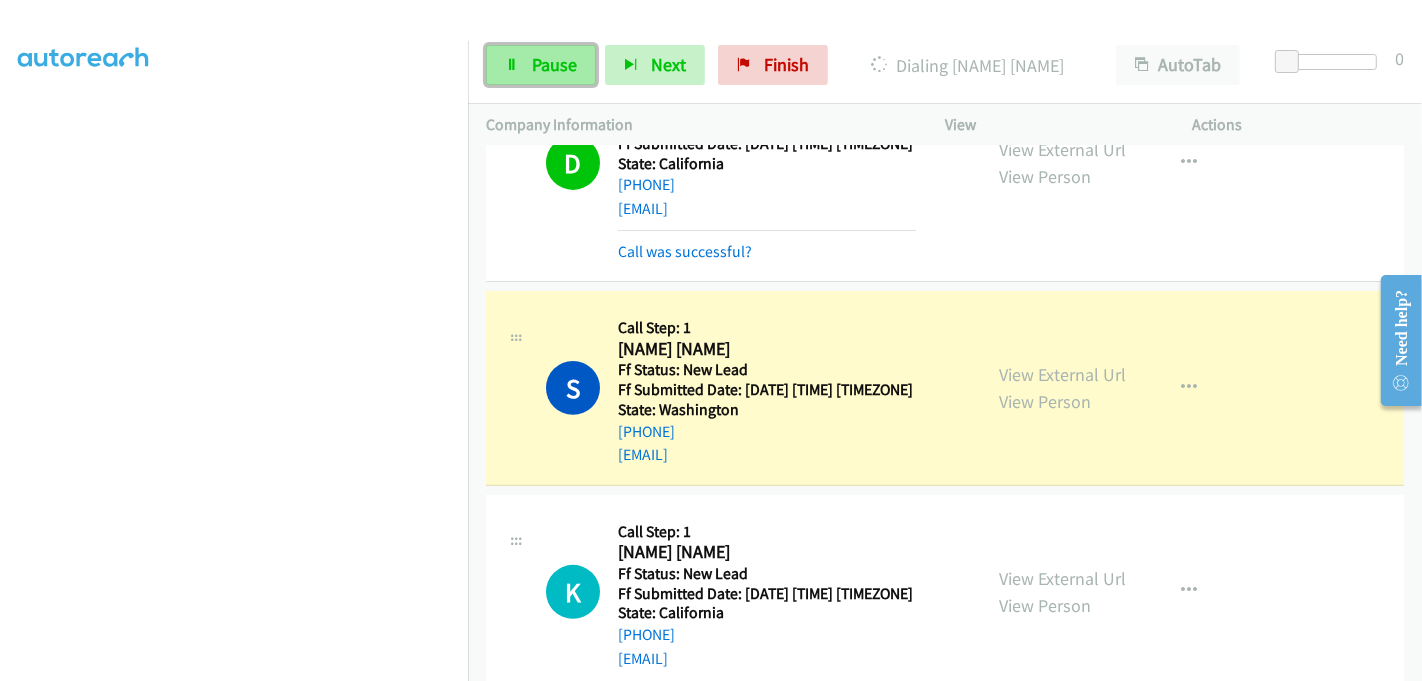 click at bounding box center [512, 66] 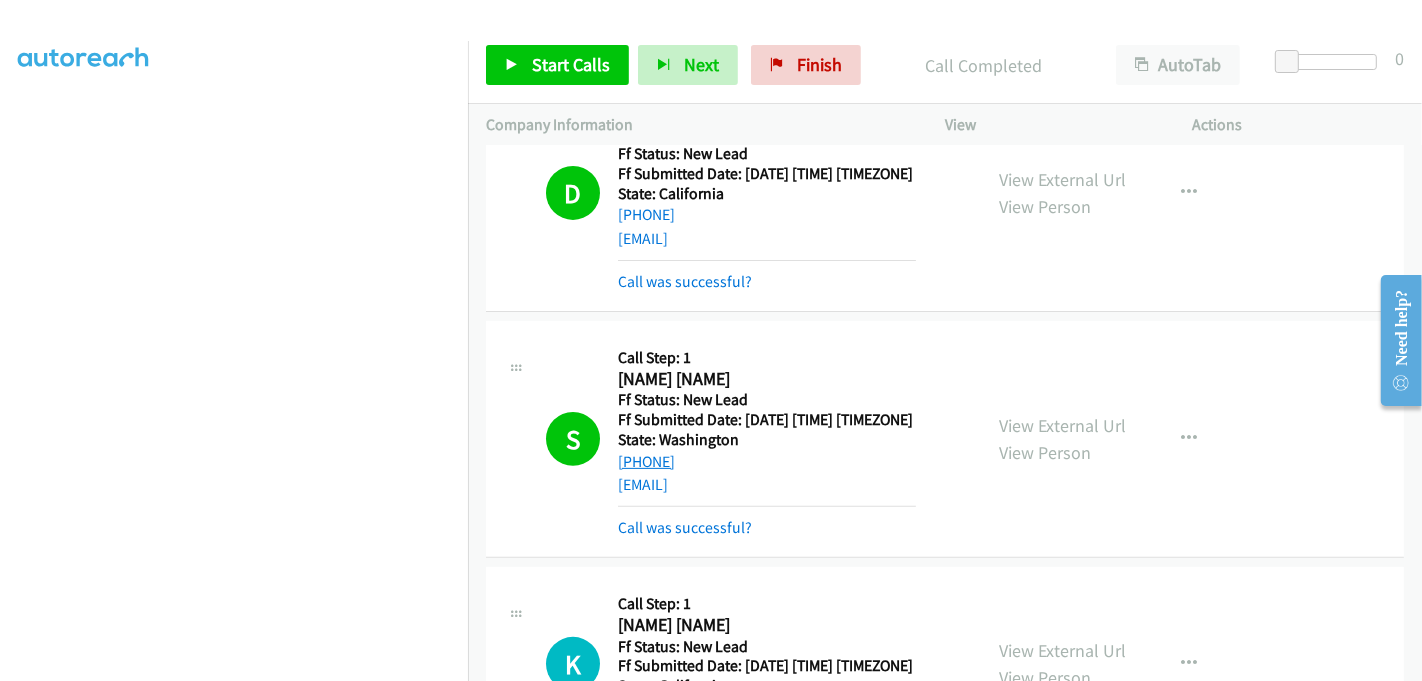 scroll, scrollTop: 634, scrollLeft: 0, axis: vertical 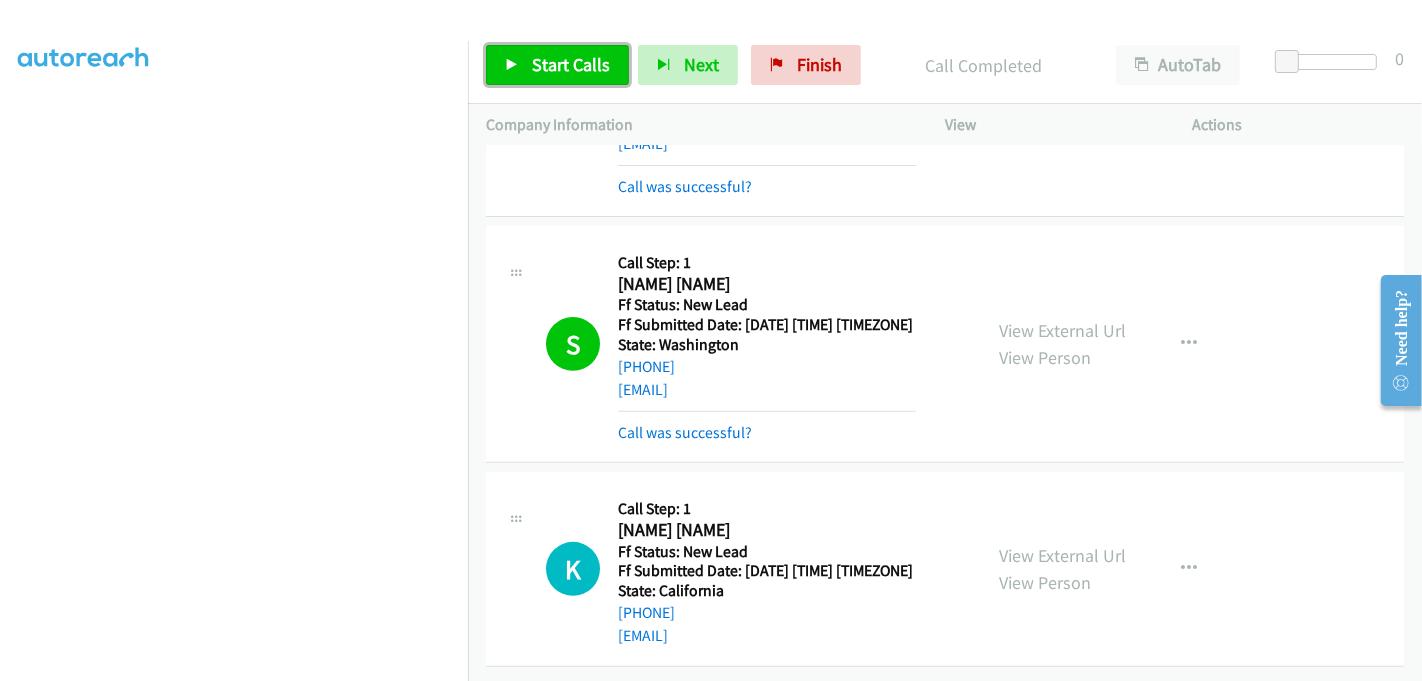 click on "Start Calls" at bounding box center [571, 64] 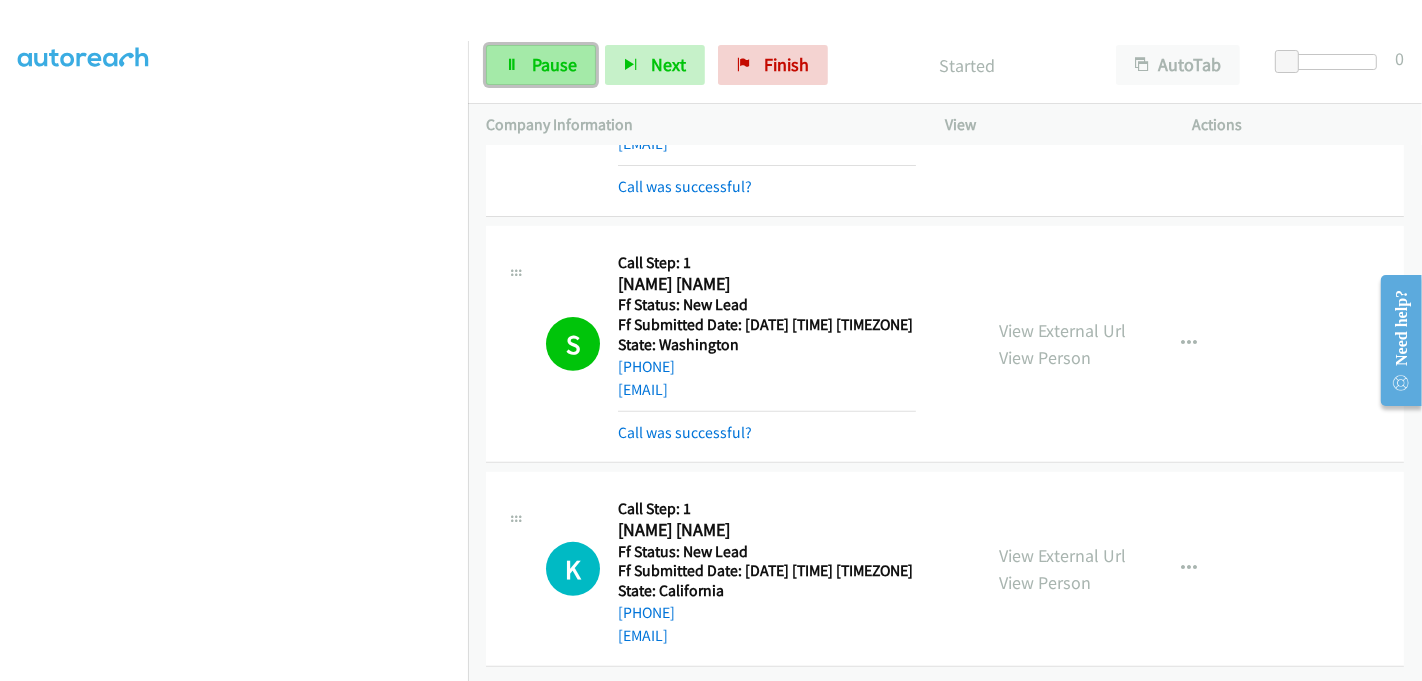 click on "Pause" at bounding box center (554, 64) 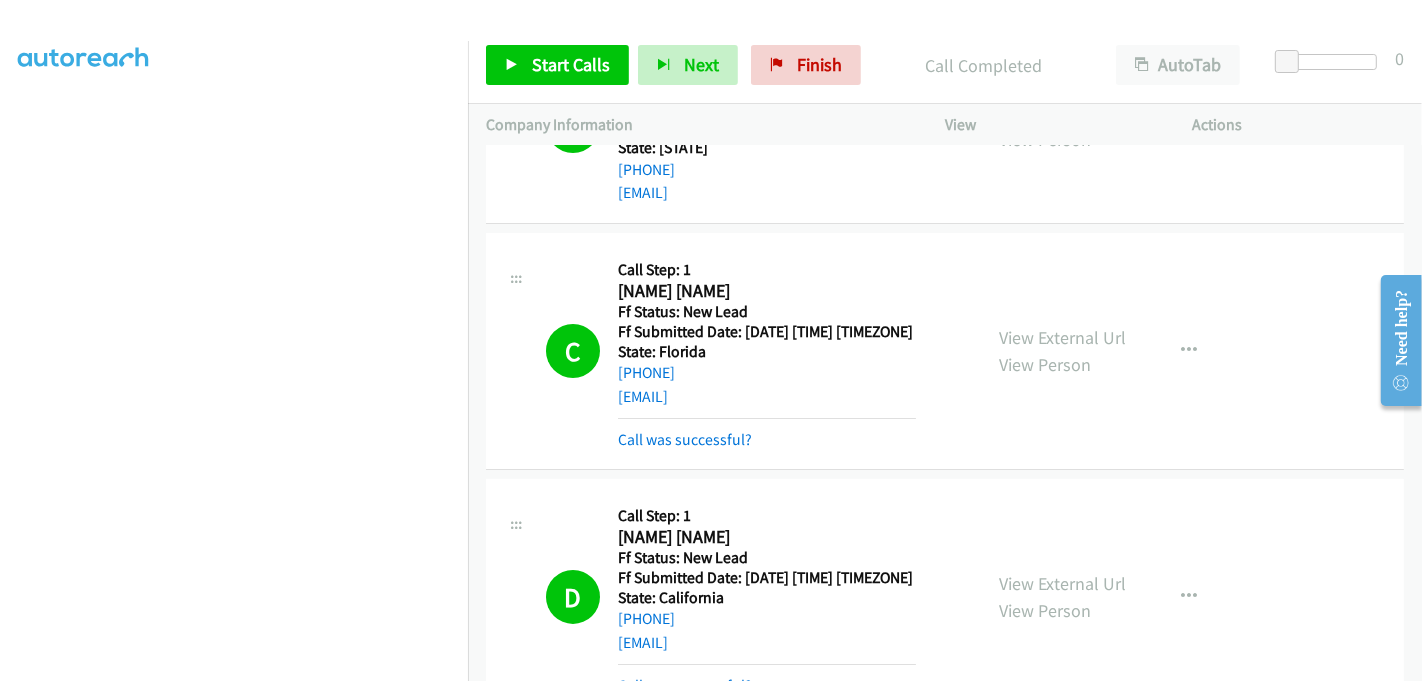 scroll, scrollTop: 0, scrollLeft: 0, axis: both 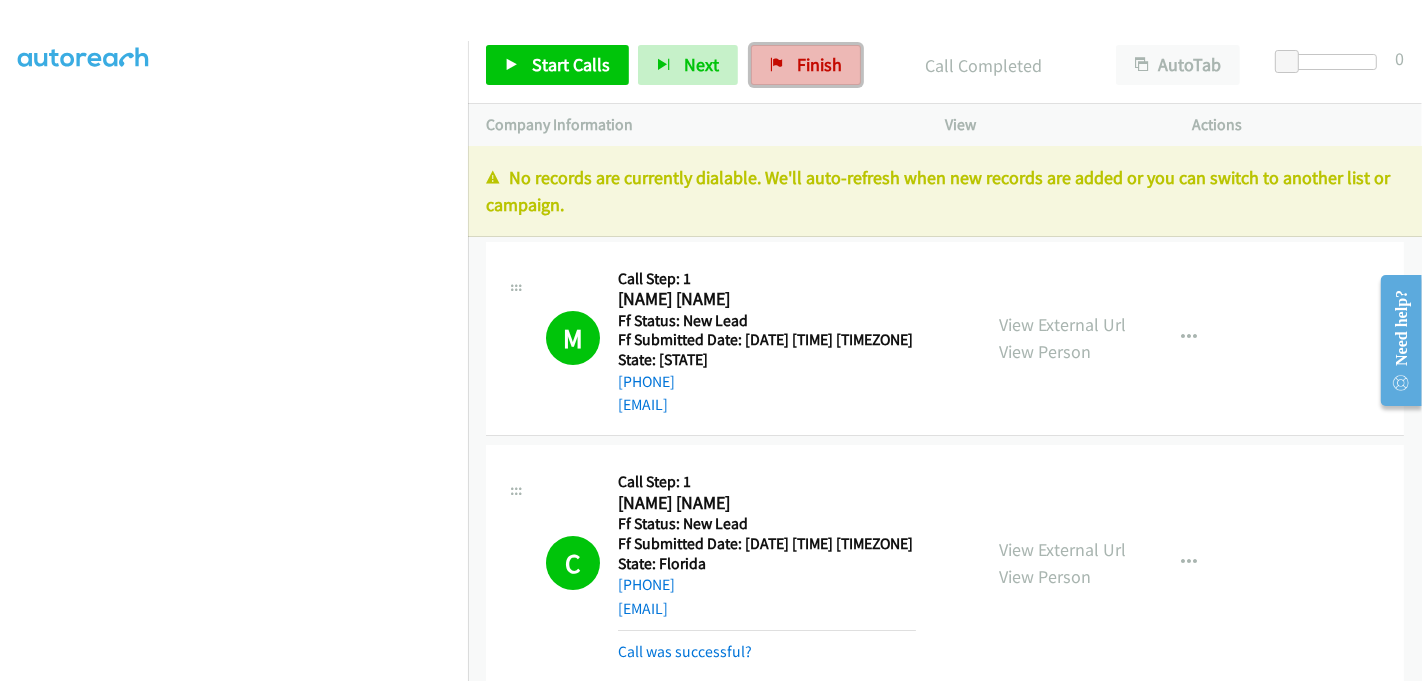 click at bounding box center [777, 66] 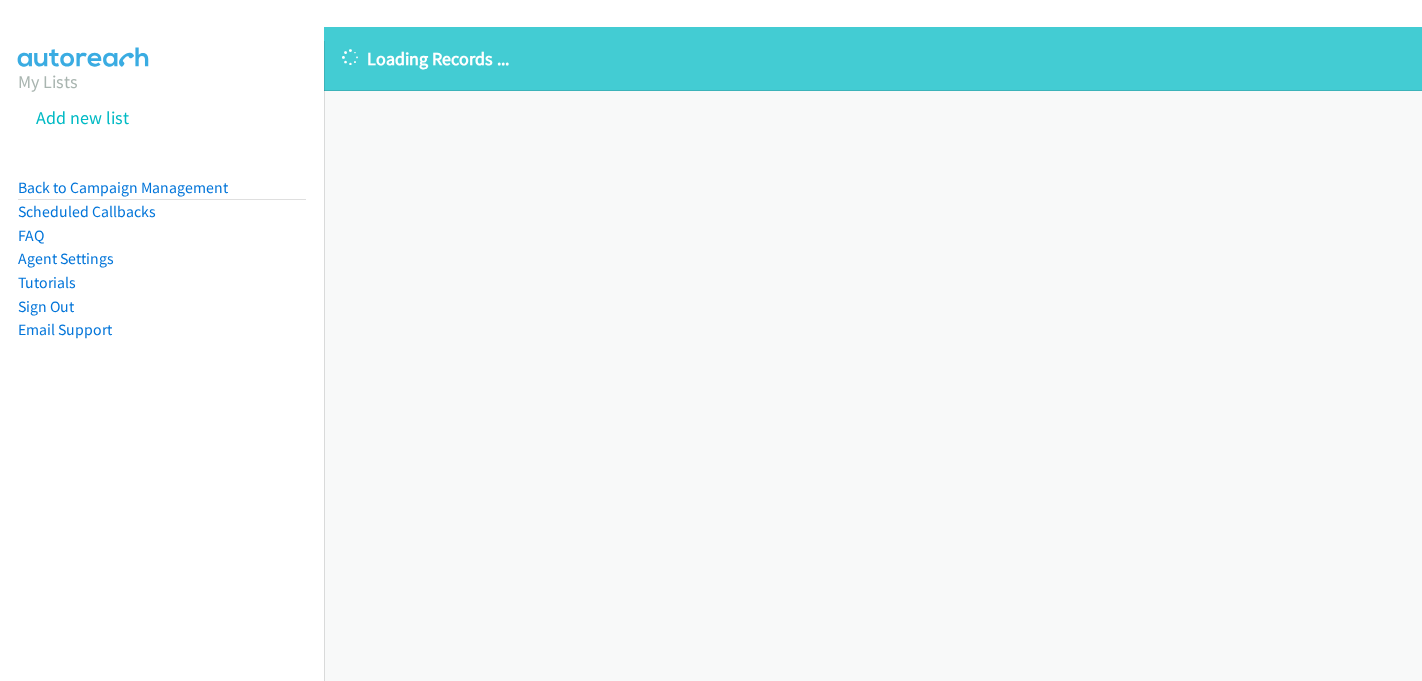 scroll, scrollTop: 0, scrollLeft: 0, axis: both 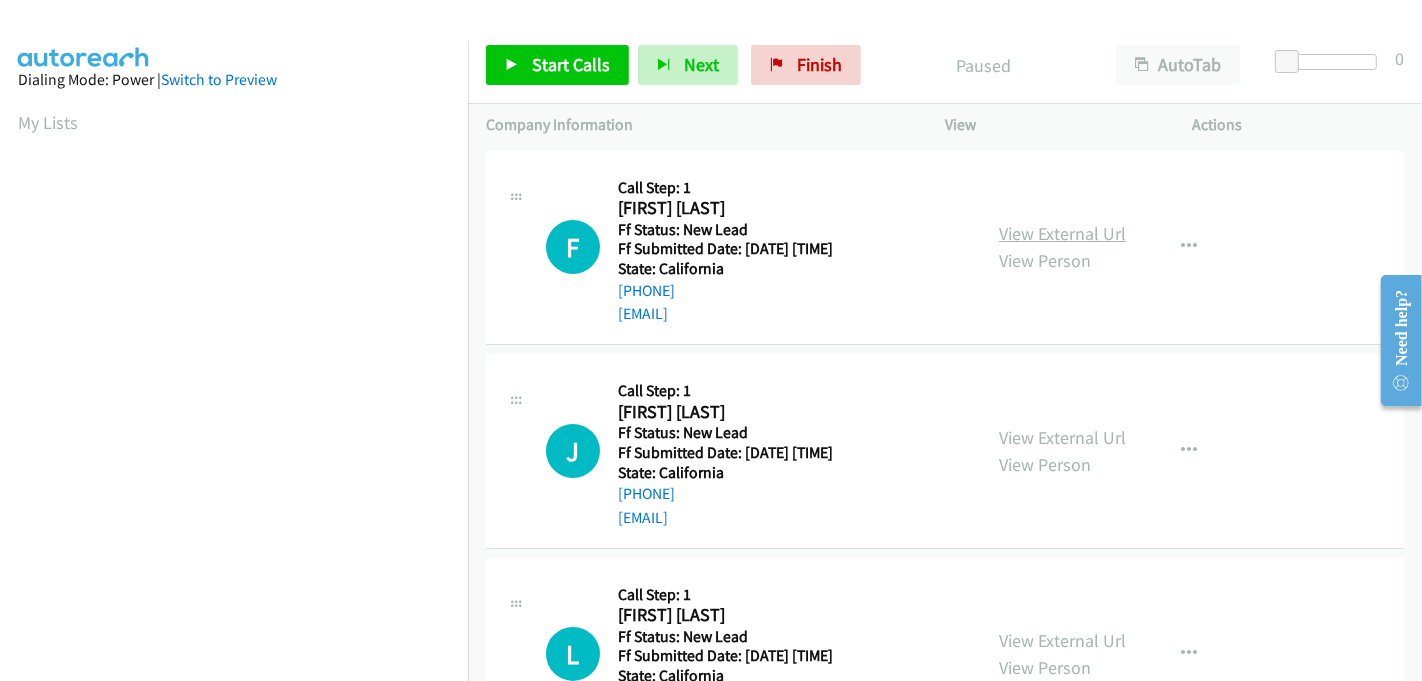 click on "View External Url" at bounding box center (1062, 233) 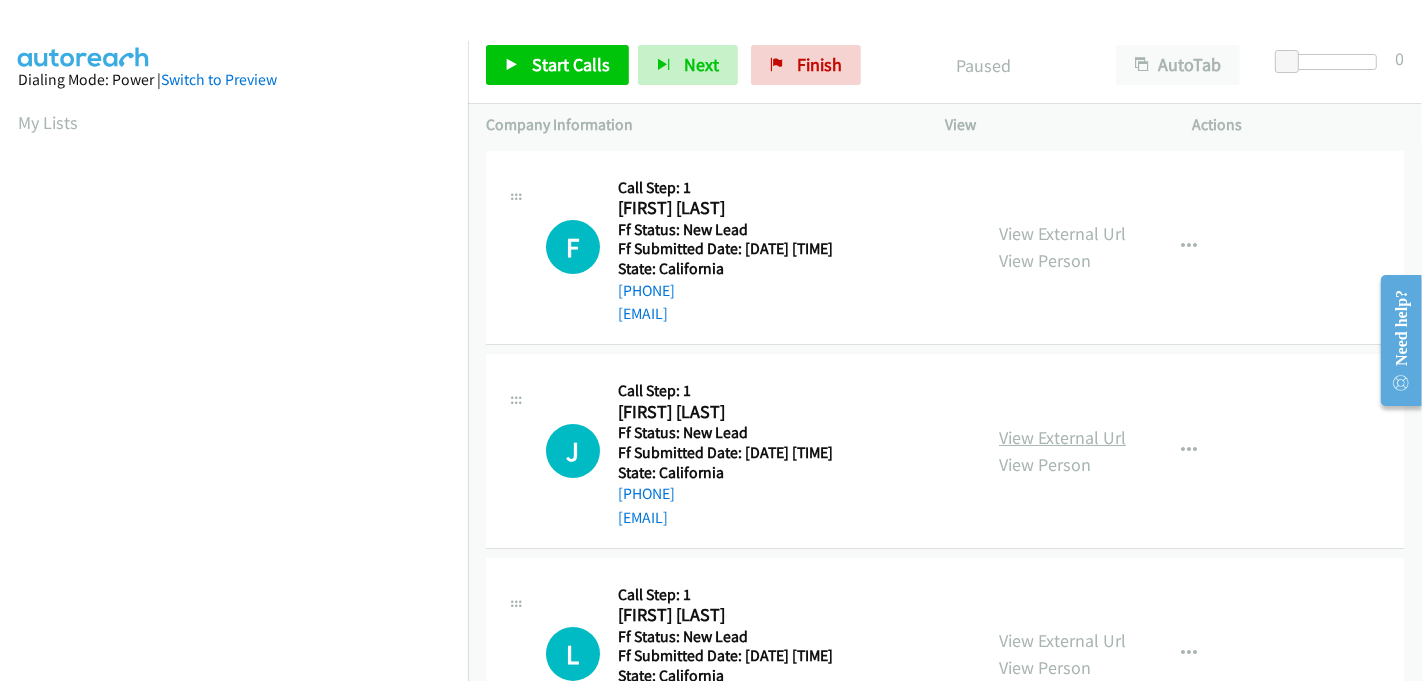 click on "View External Url" at bounding box center [1062, 437] 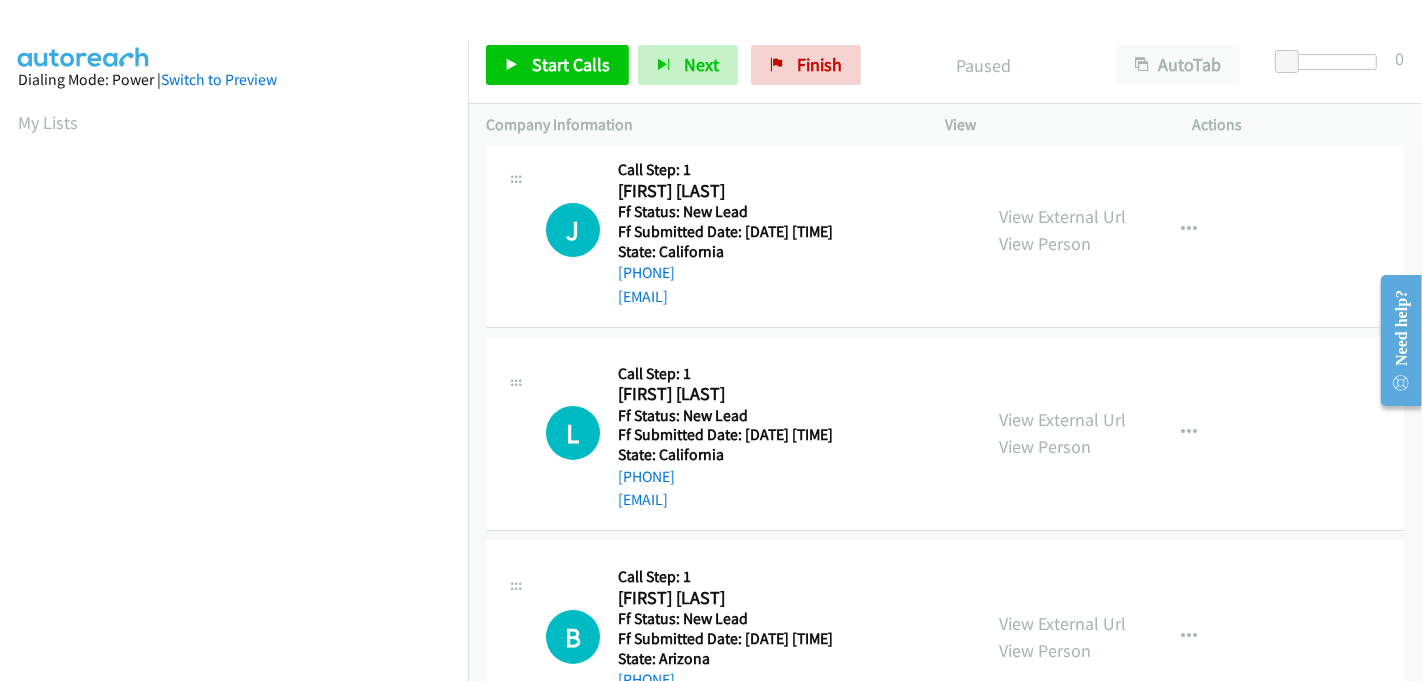 scroll, scrollTop: 222, scrollLeft: 0, axis: vertical 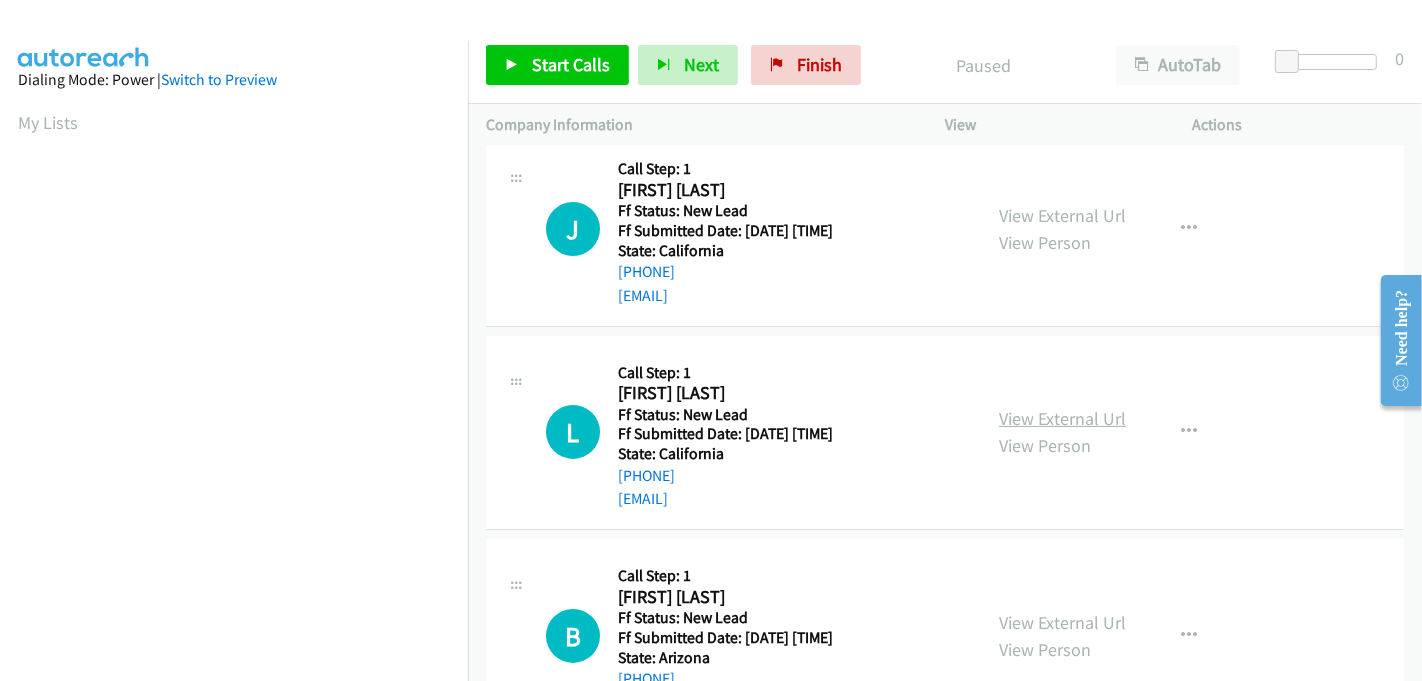 click on "View External Url" at bounding box center (1062, 418) 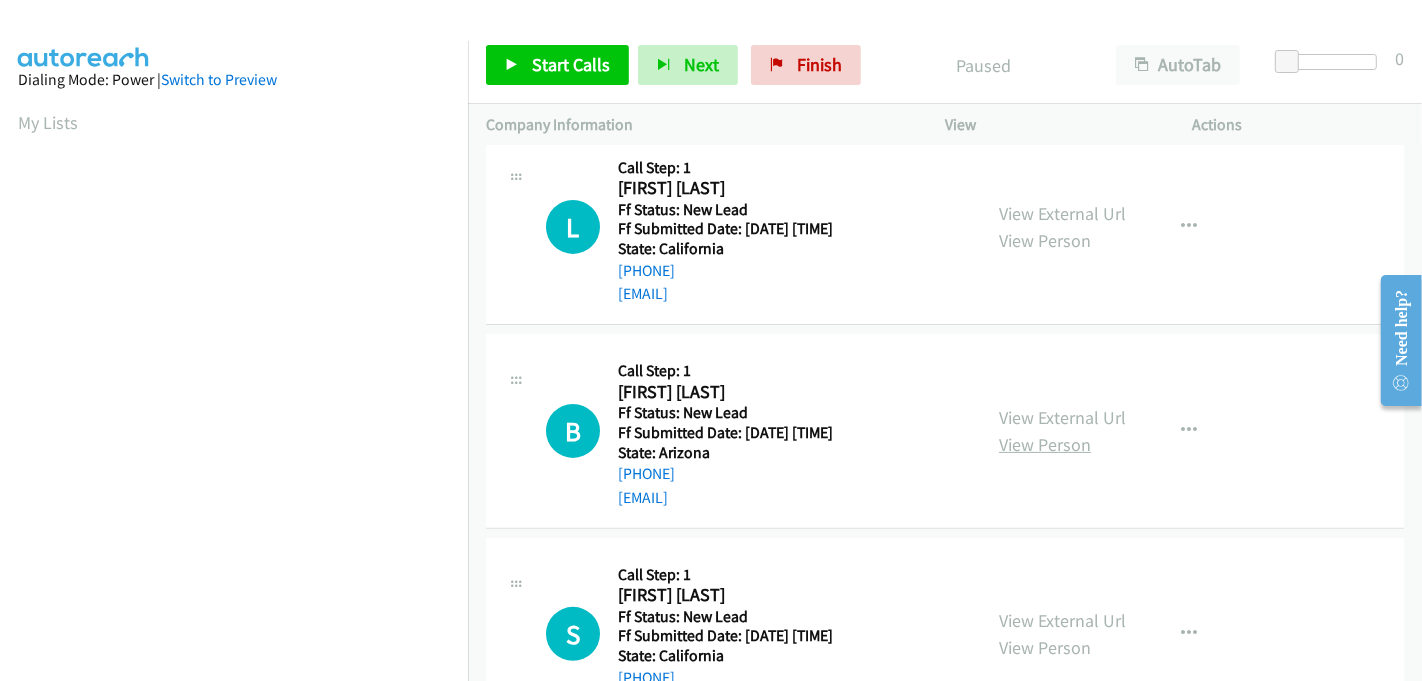 scroll, scrollTop: 444, scrollLeft: 0, axis: vertical 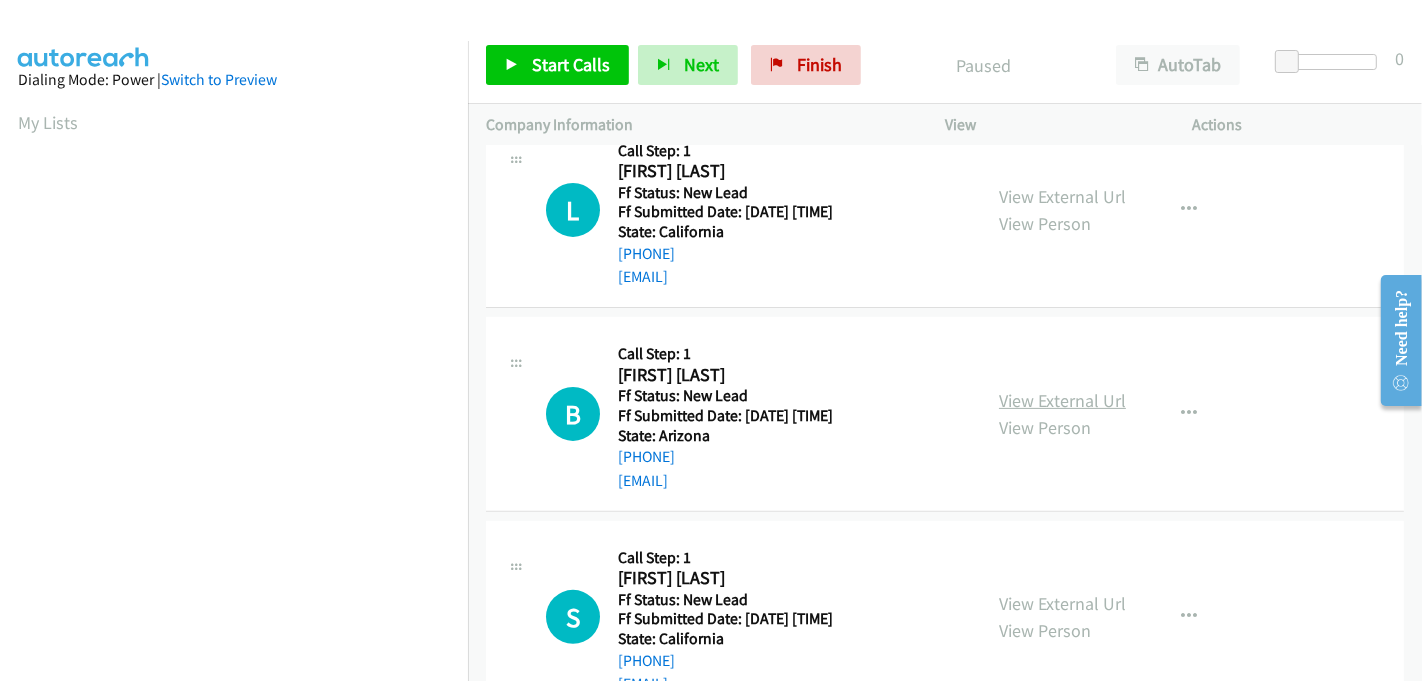 click on "View External Url" at bounding box center [1062, 400] 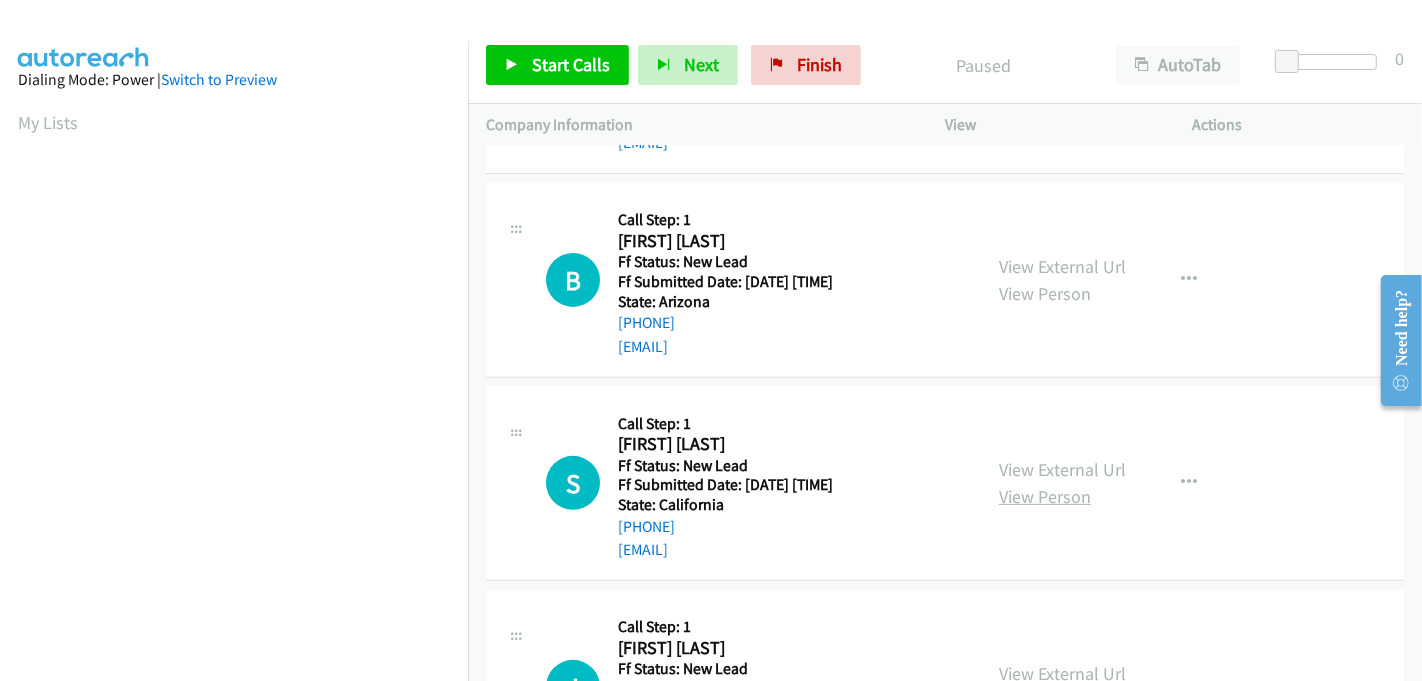 scroll, scrollTop: 666, scrollLeft: 0, axis: vertical 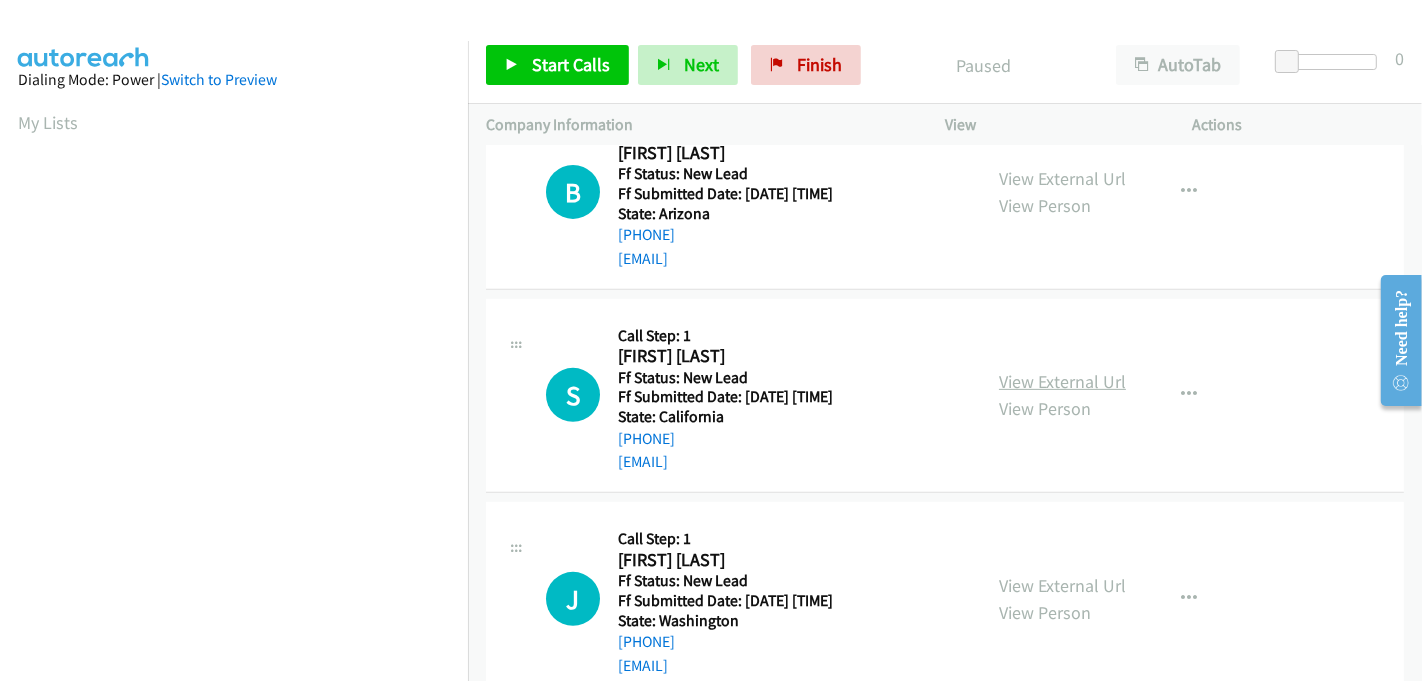click on "View External Url" at bounding box center [1062, 381] 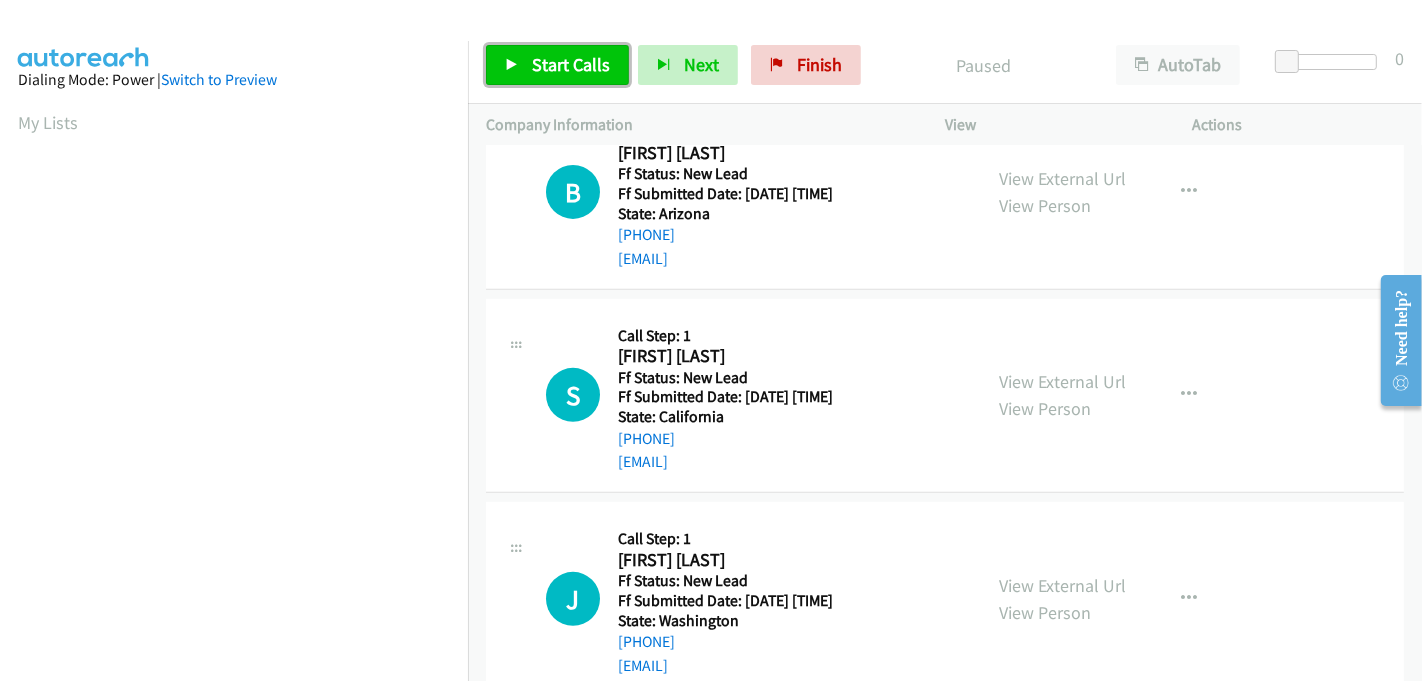 click on "Start Calls" at bounding box center [571, 64] 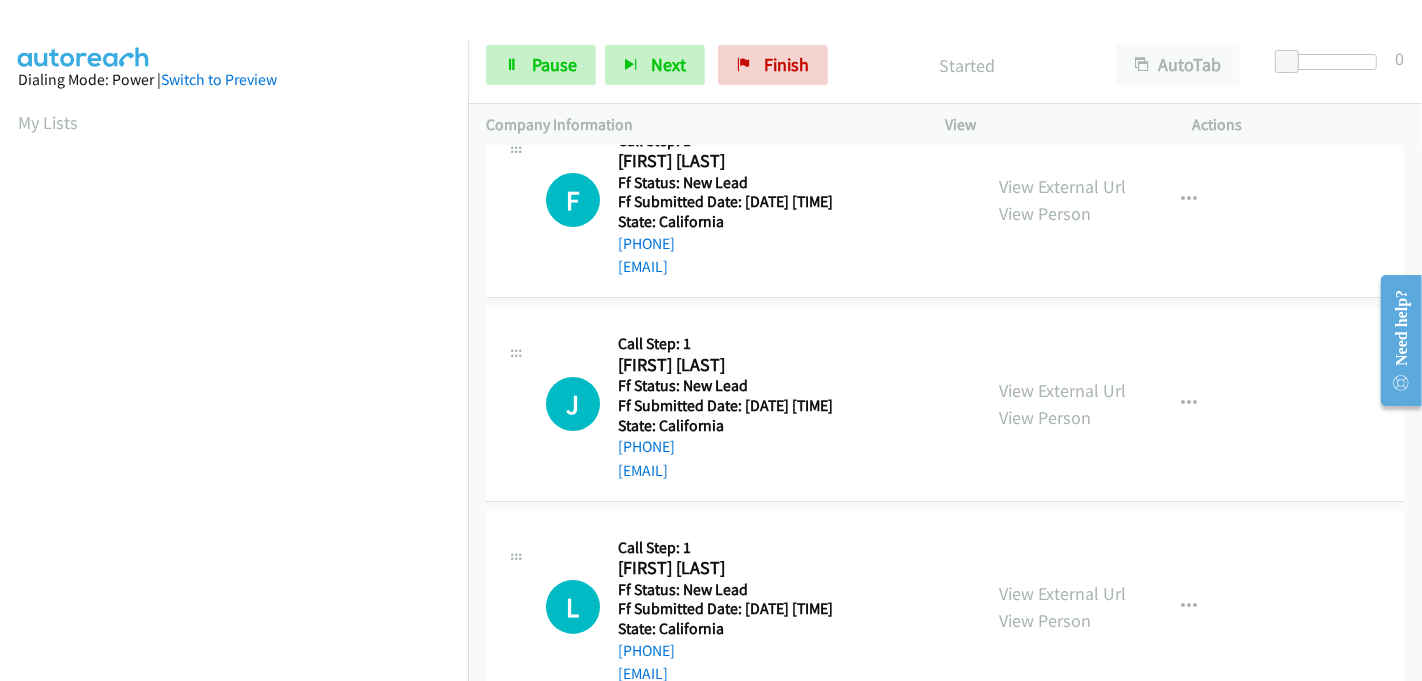 scroll, scrollTop: 0, scrollLeft: 0, axis: both 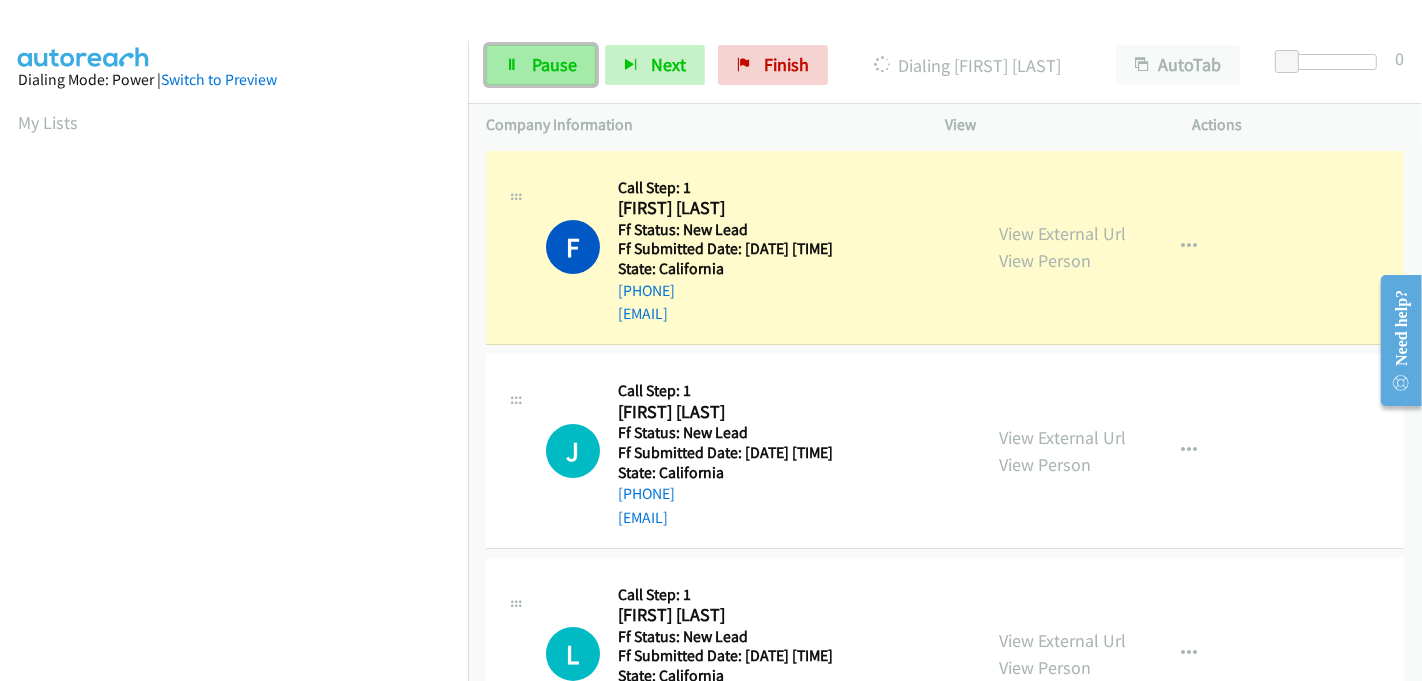 click on "Pause" at bounding box center (541, 65) 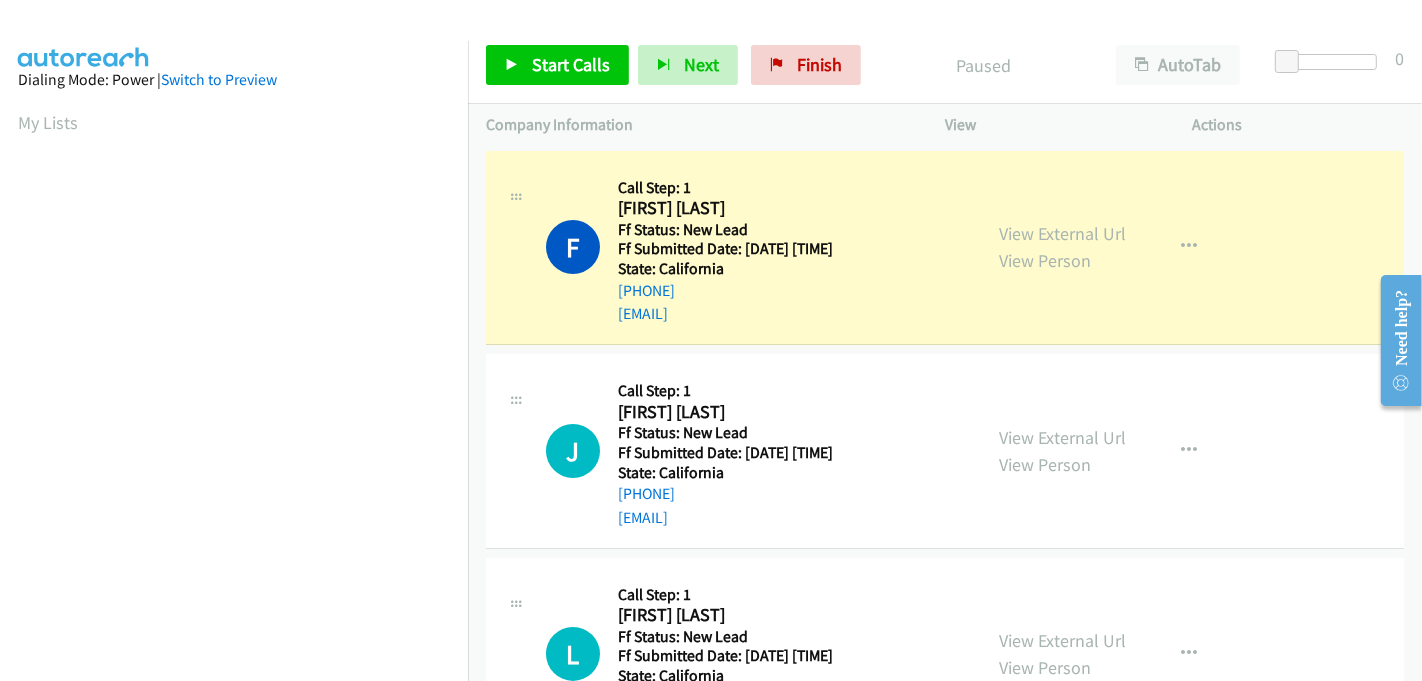scroll, scrollTop: 442, scrollLeft: 0, axis: vertical 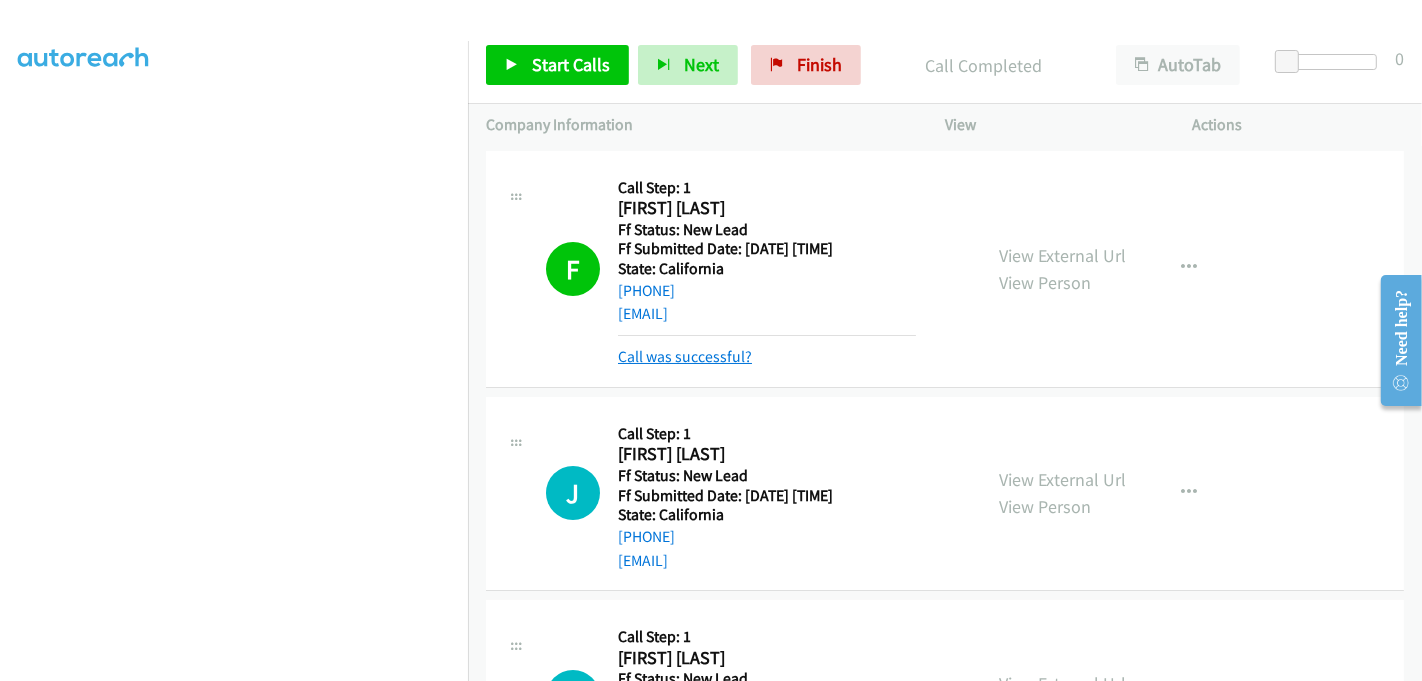click on "Call was successful?" at bounding box center [685, 356] 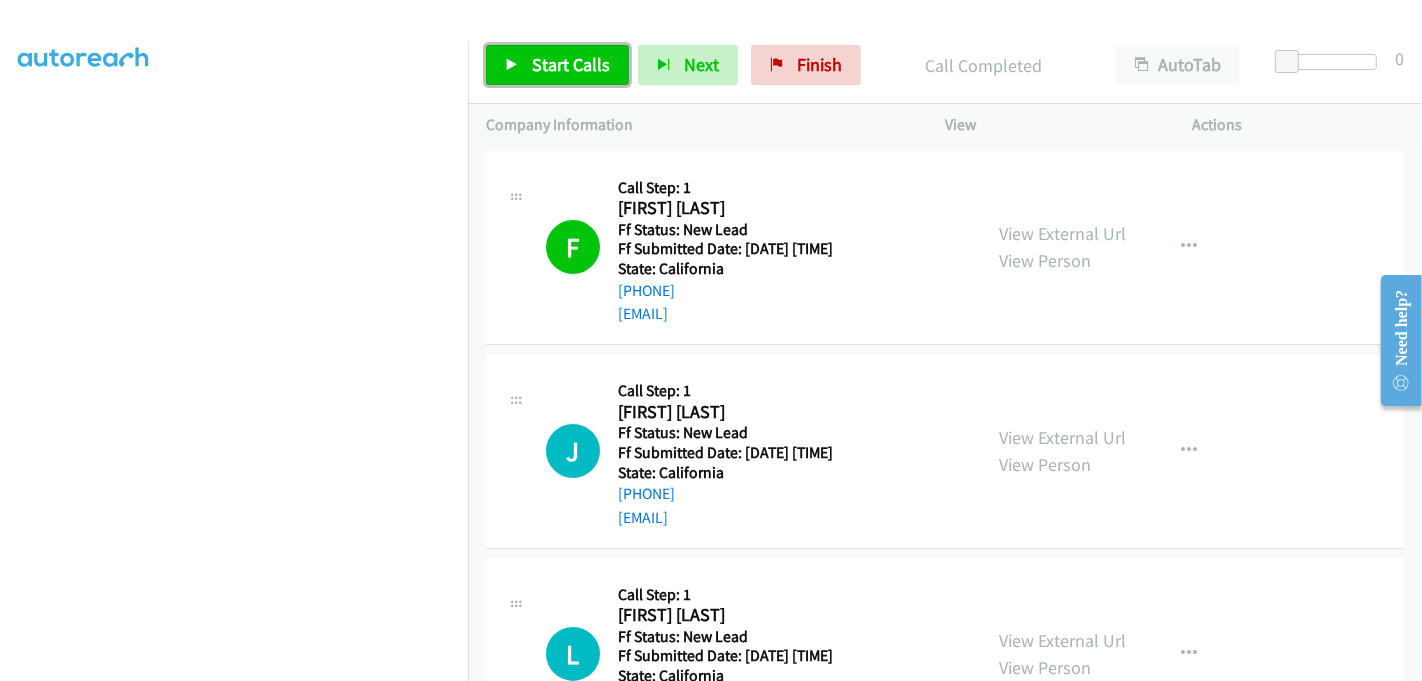 click on "Start Calls" at bounding box center [571, 64] 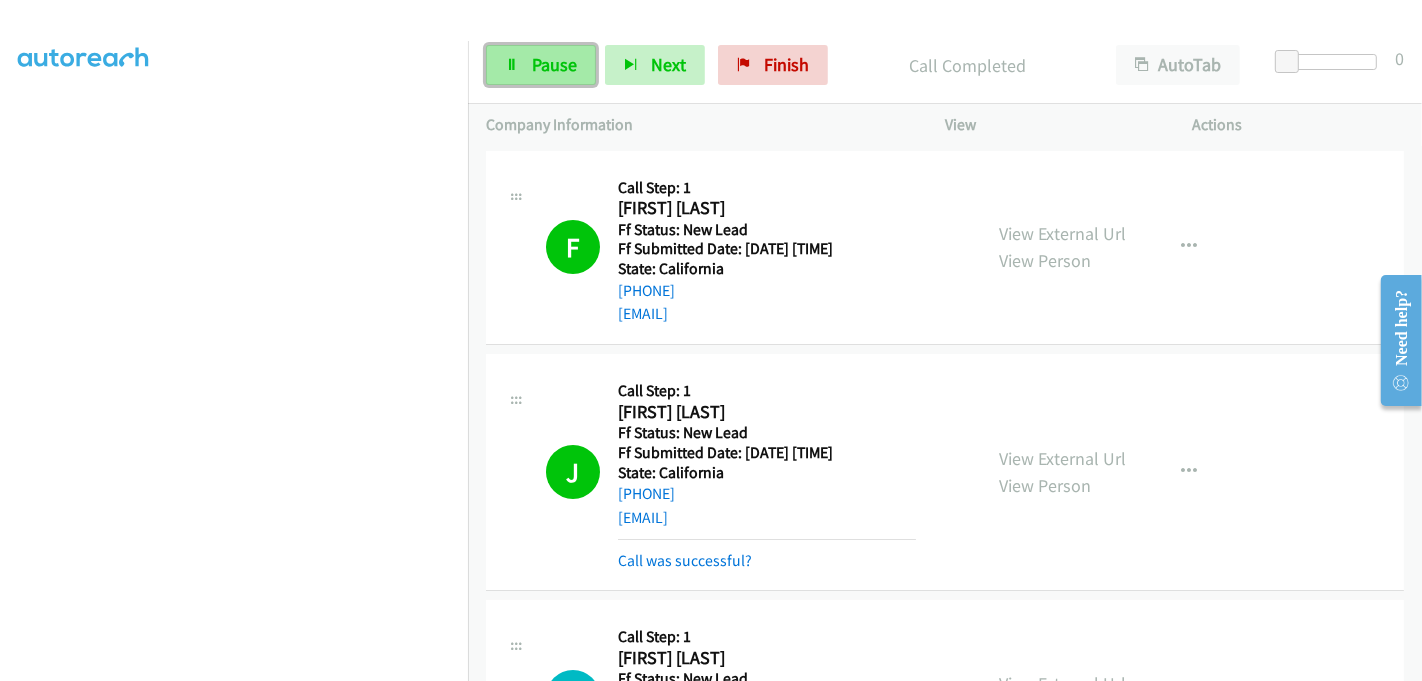 click on "Pause" at bounding box center (554, 64) 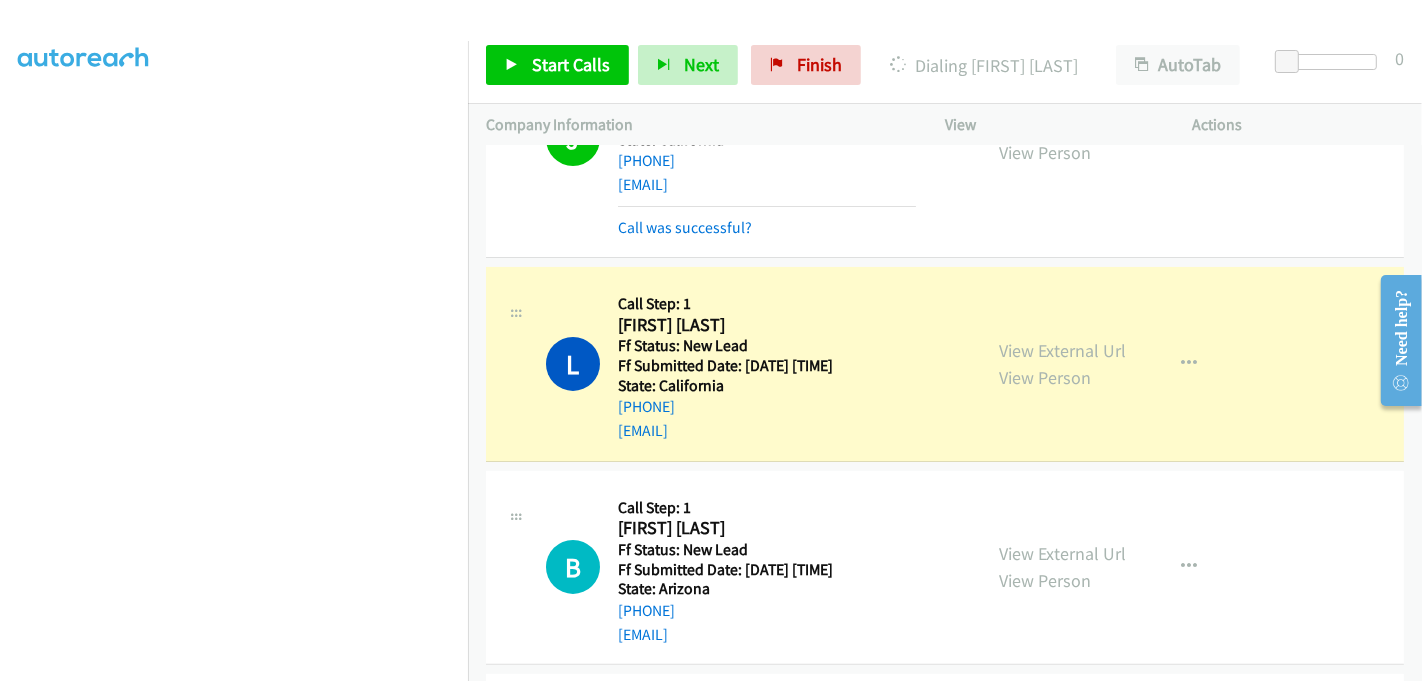 scroll, scrollTop: 444, scrollLeft: 0, axis: vertical 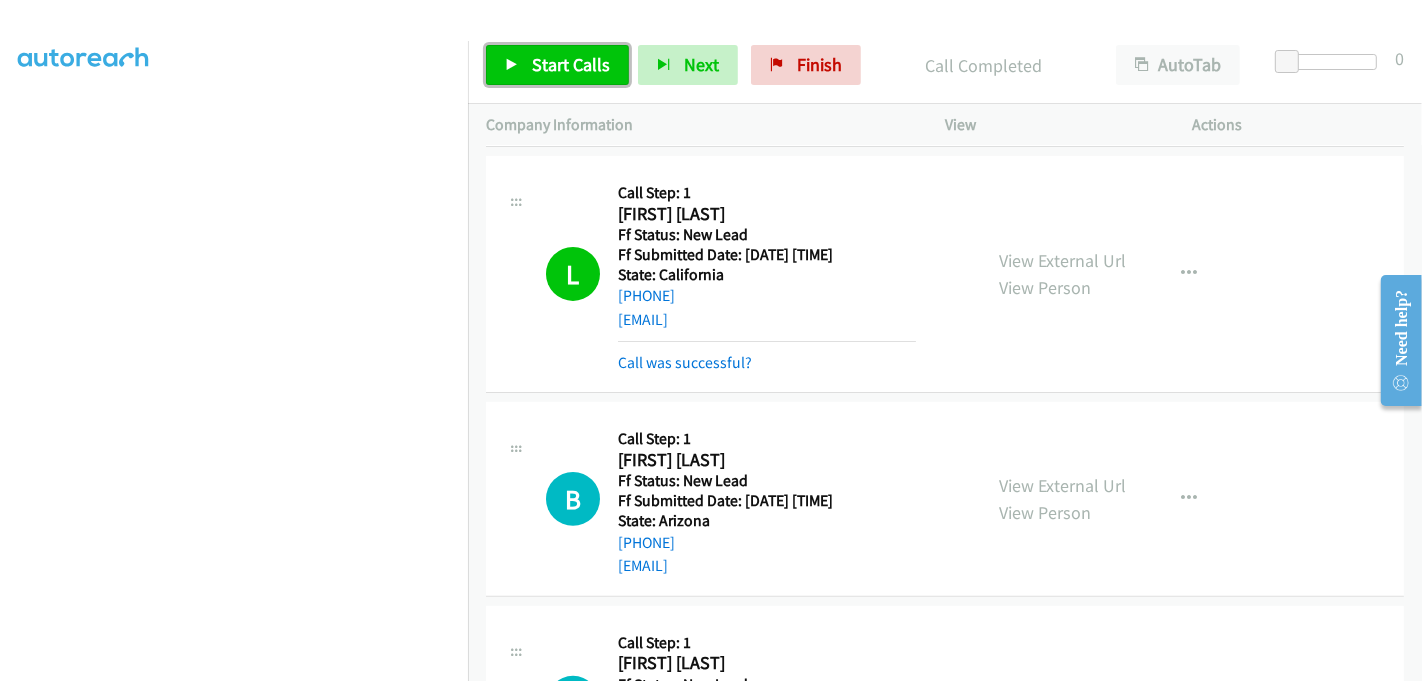 click on "Start Calls" at bounding box center (571, 64) 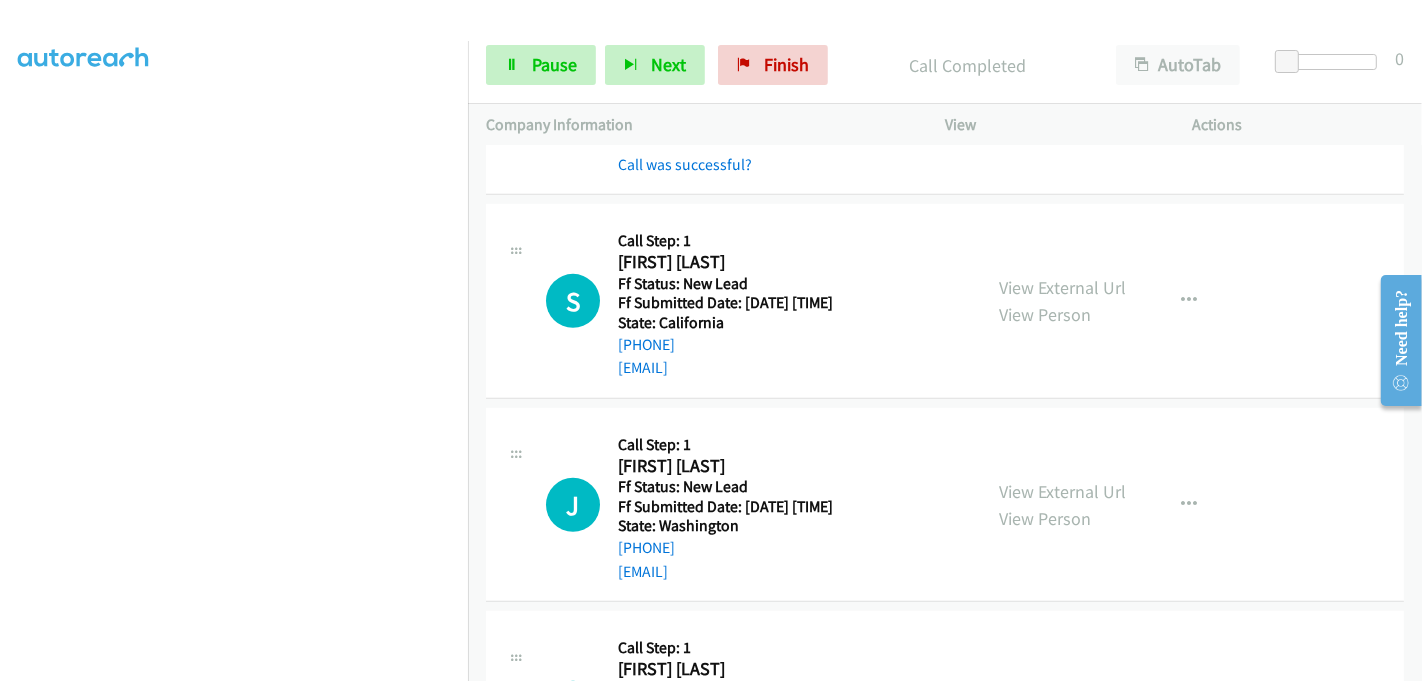 scroll, scrollTop: 777, scrollLeft: 0, axis: vertical 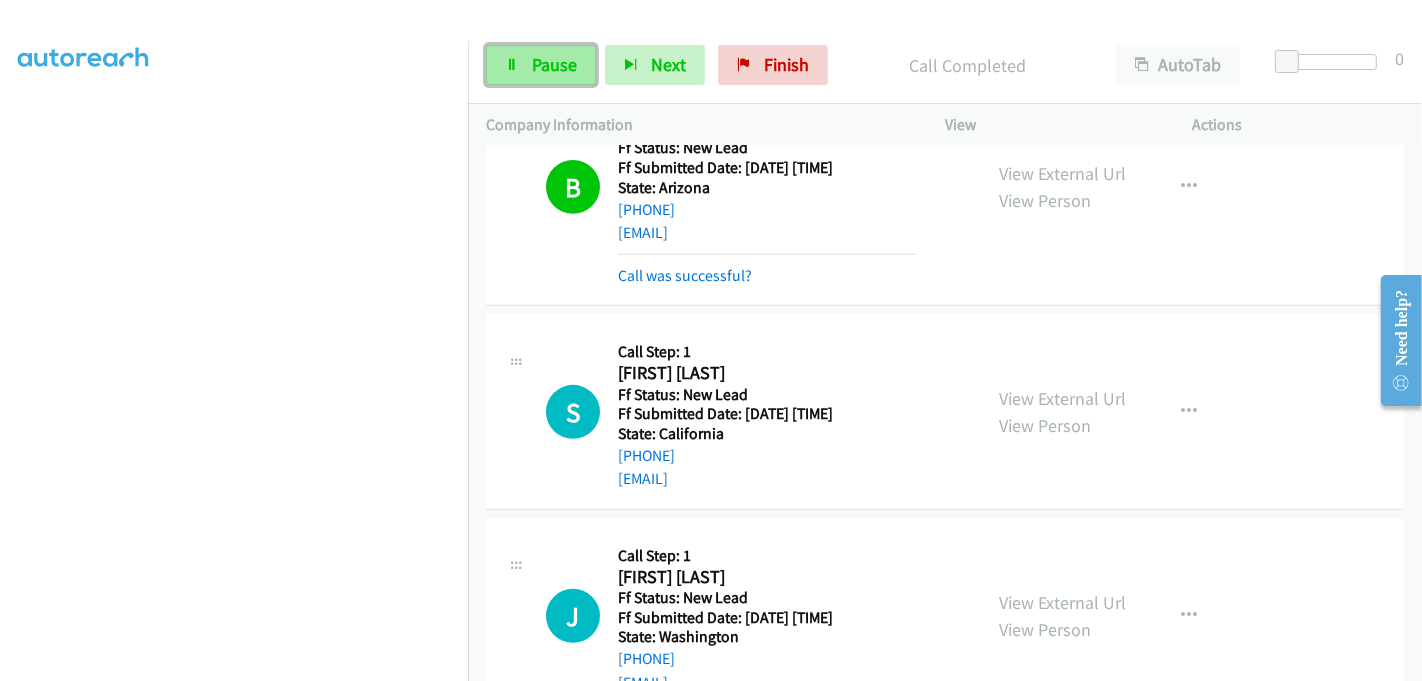 click on "Pause" at bounding box center [554, 64] 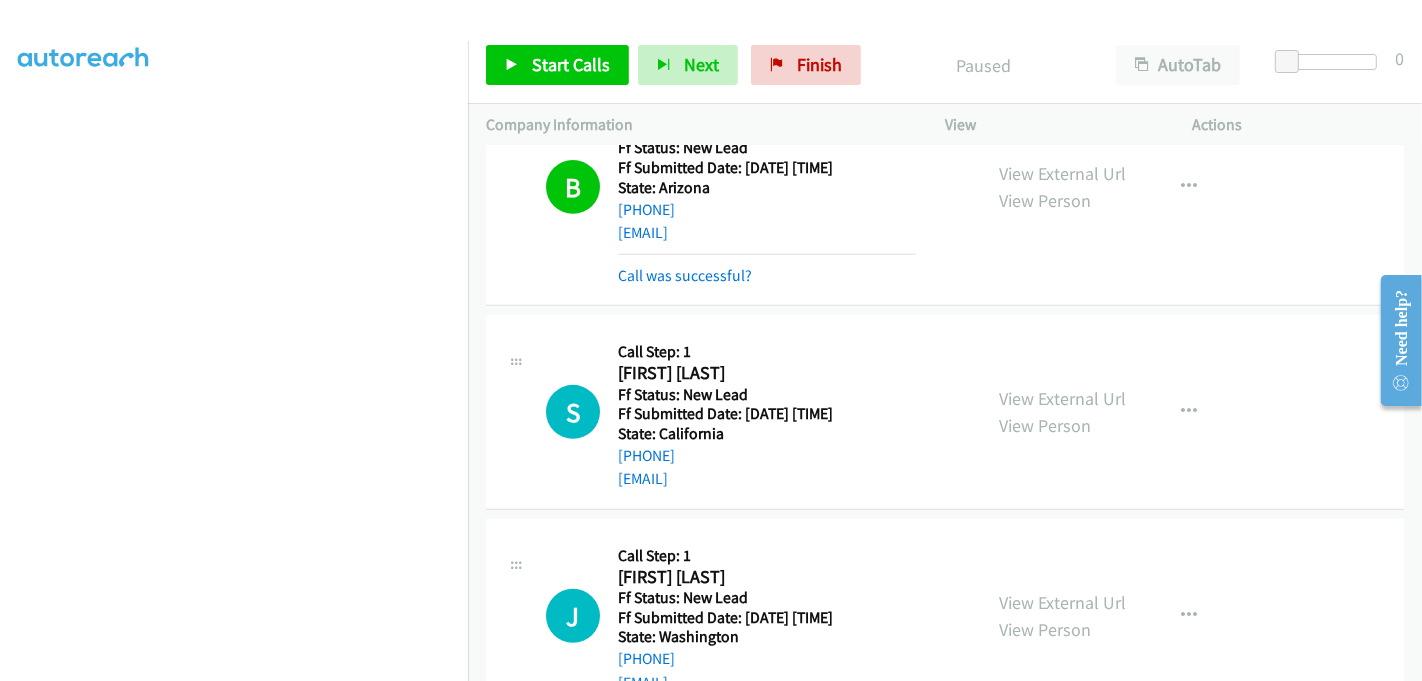 scroll, scrollTop: 109, scrollLeft: 0, axis: vertical 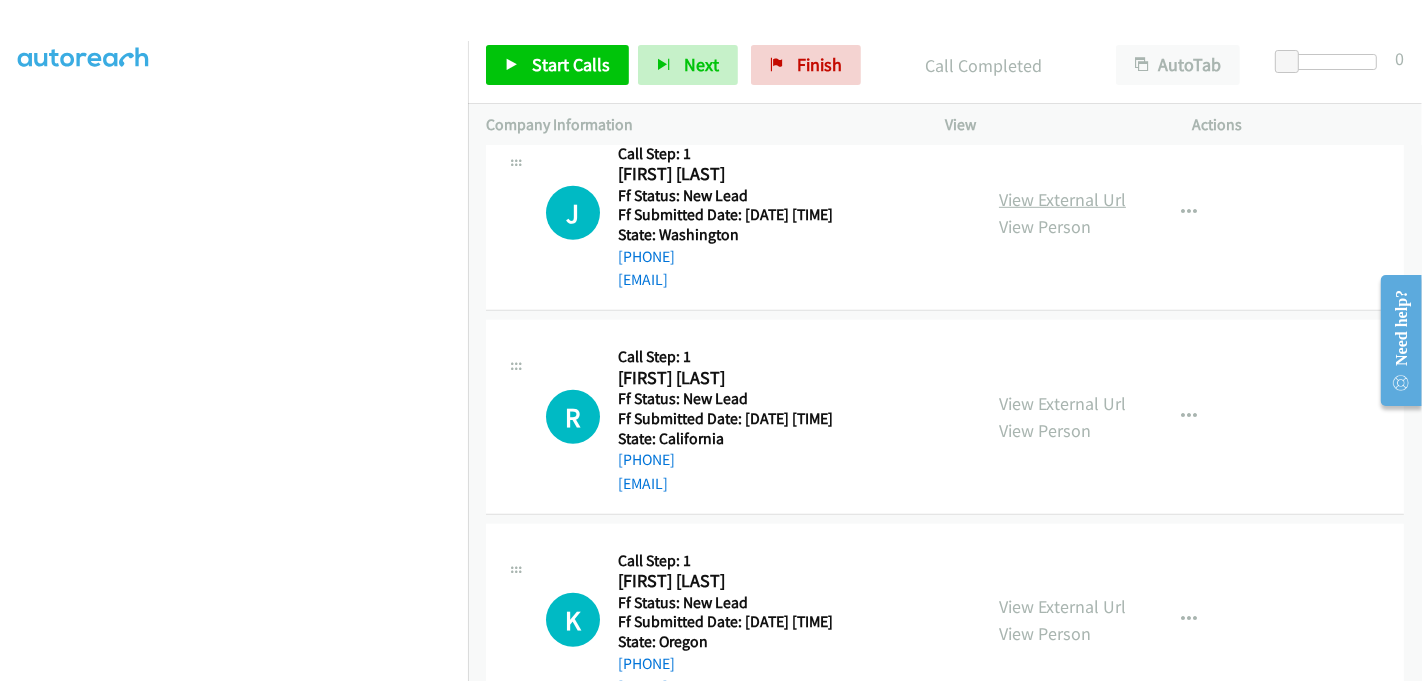click on "View External Url" at bounding box center (1062, 199) 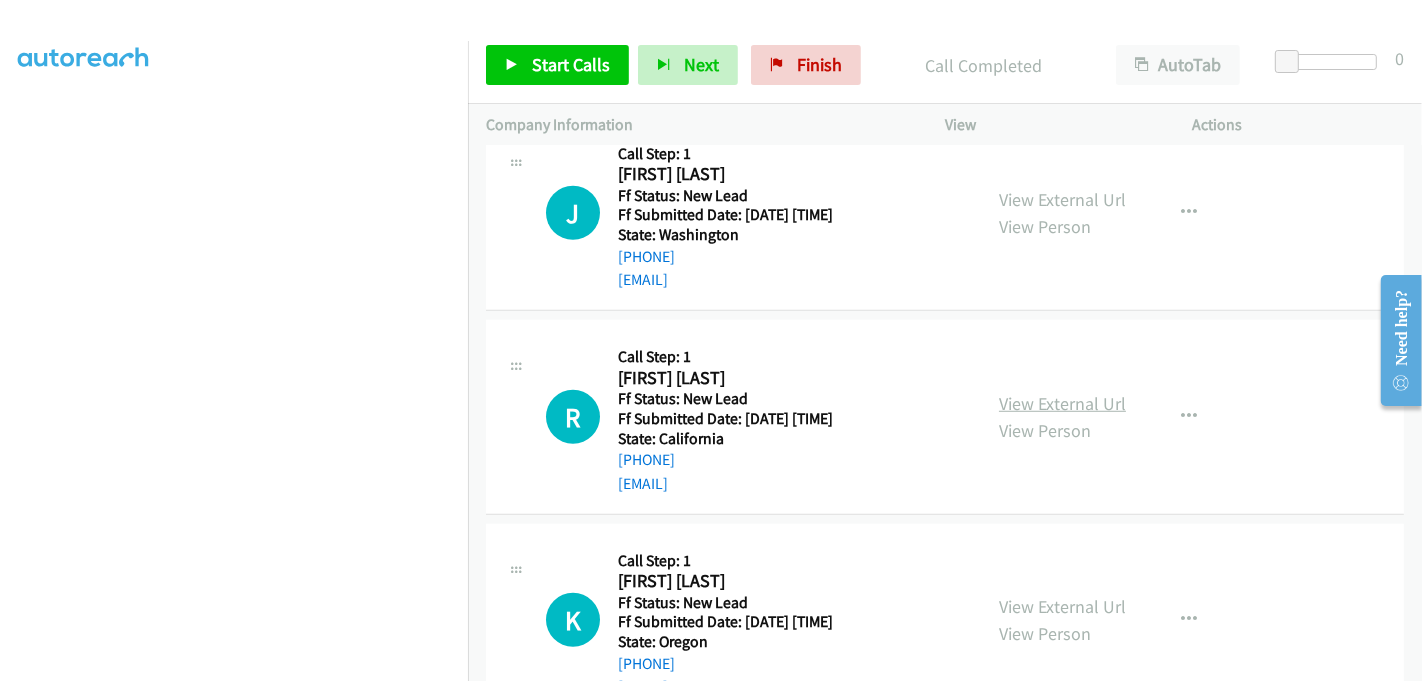 click on "View External Url" at bounding box center (1062, 403) 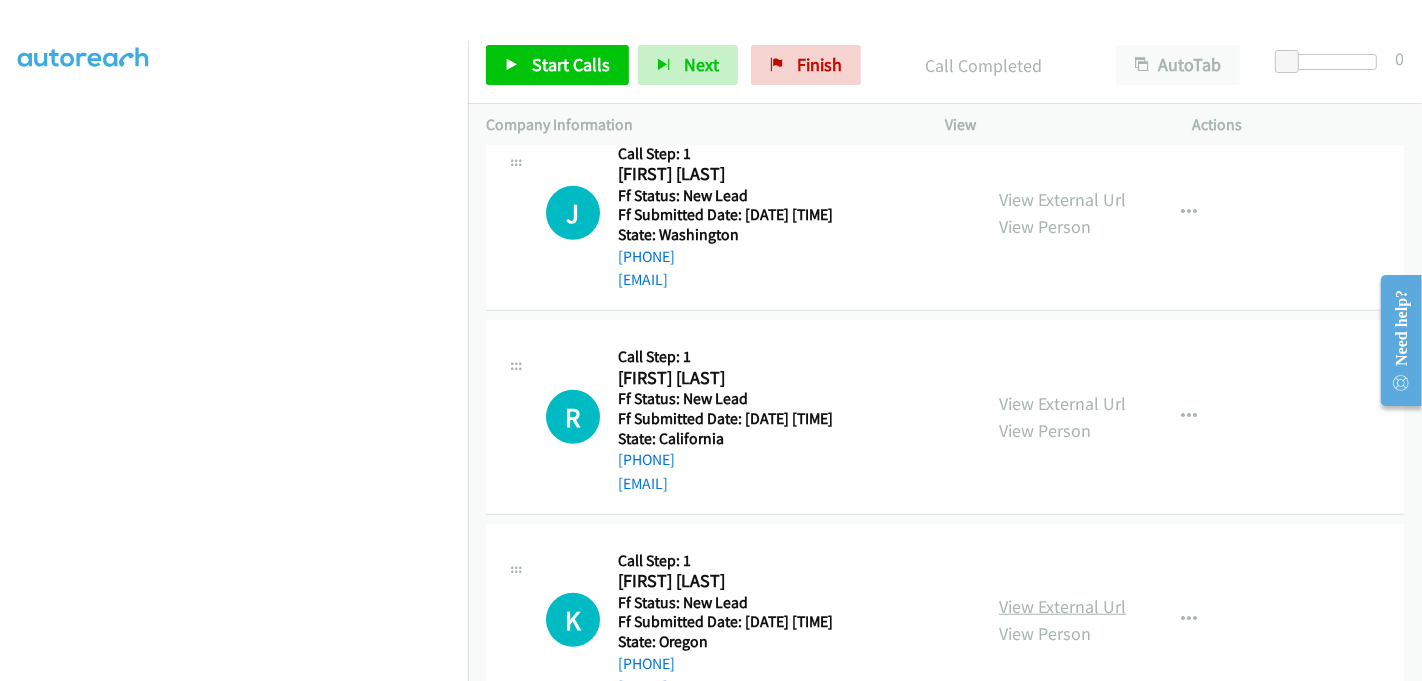 click on "View External Url" at bounding box center (1062, 606) 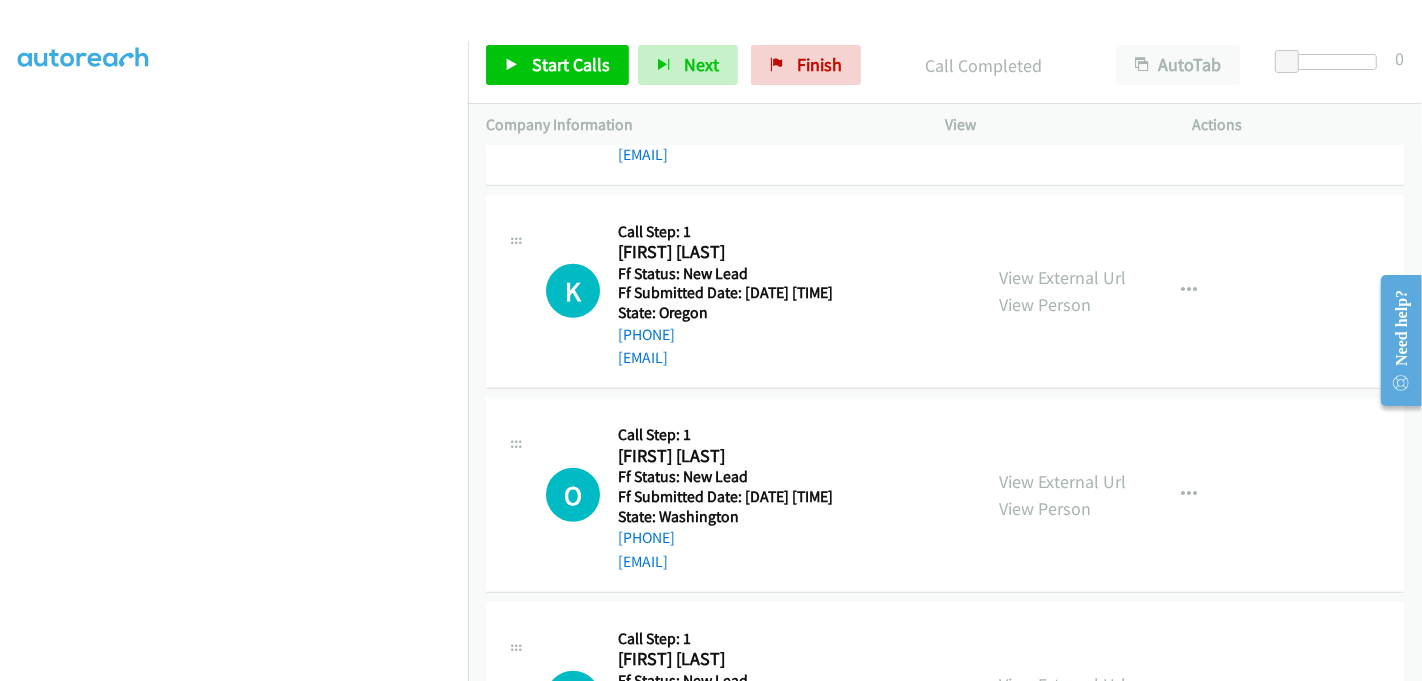 scroll, scrollTop: 1555, scrollLeft: 0, axis: vertical 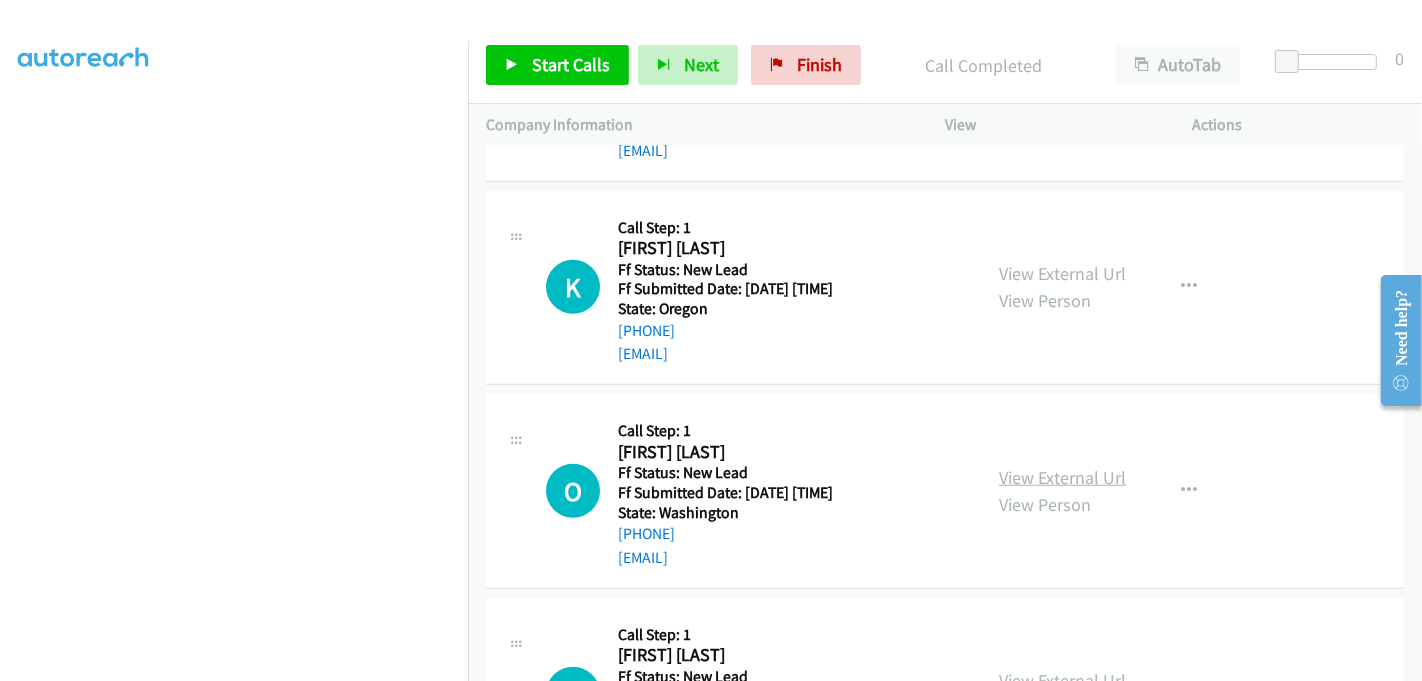 click on "View External Url" at bounding box center [1062, 477] 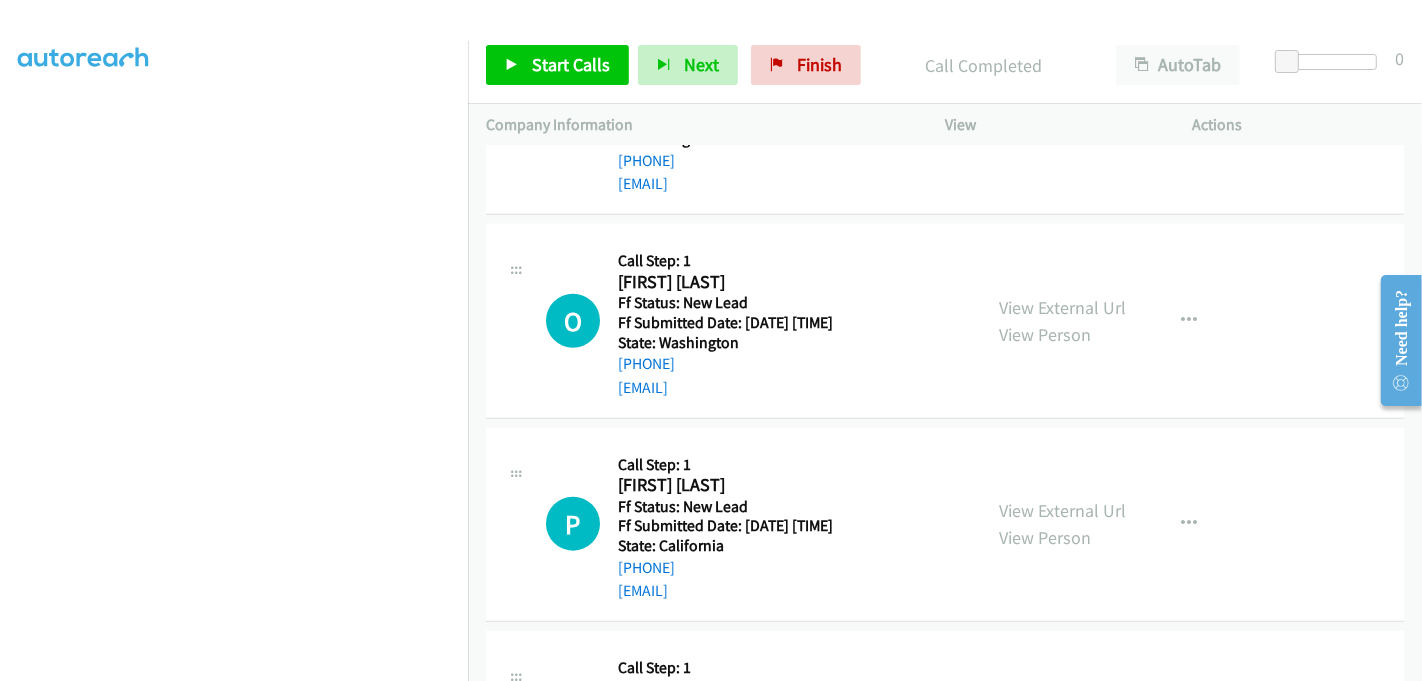 scroll, scrollTop: 1777, scrollLeft: 0, axis: vertical 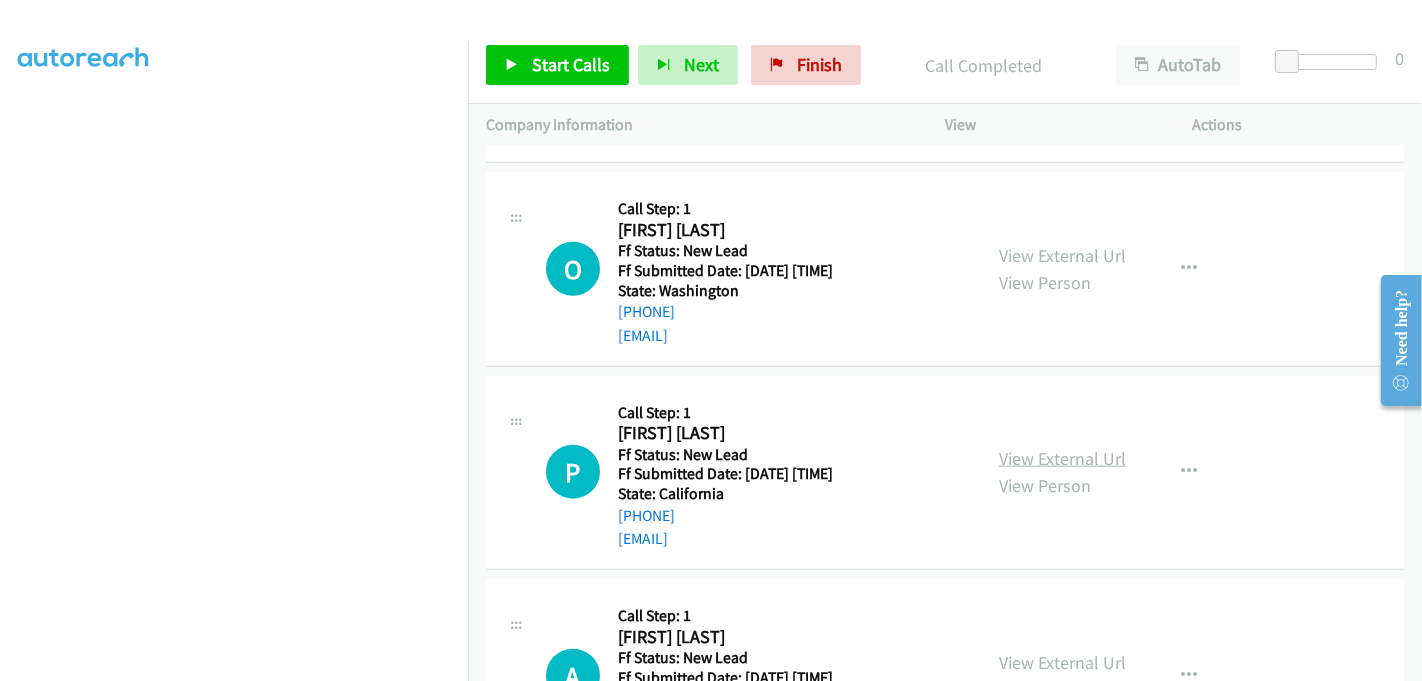 click on "View External Url" at bounding box center [1062, 458] 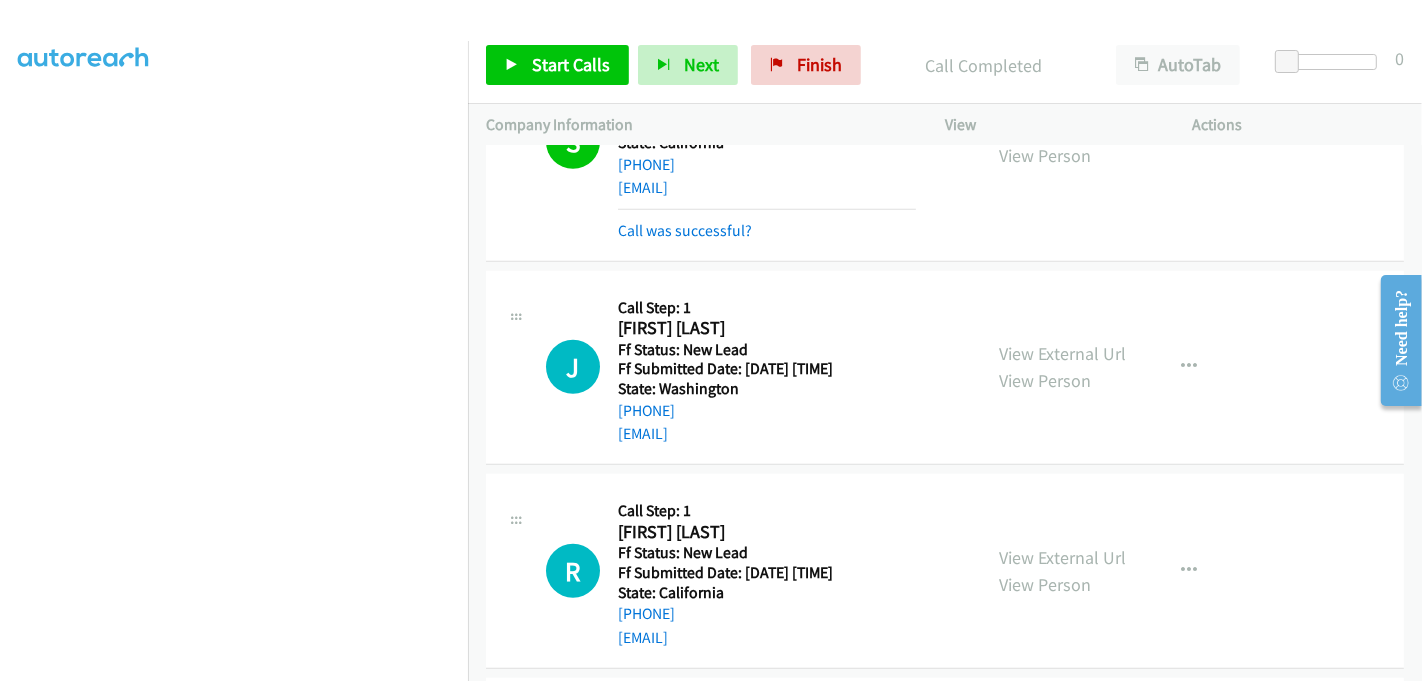scroll, scrollTop: 1153, scrollLeft: 0, axis: vertical 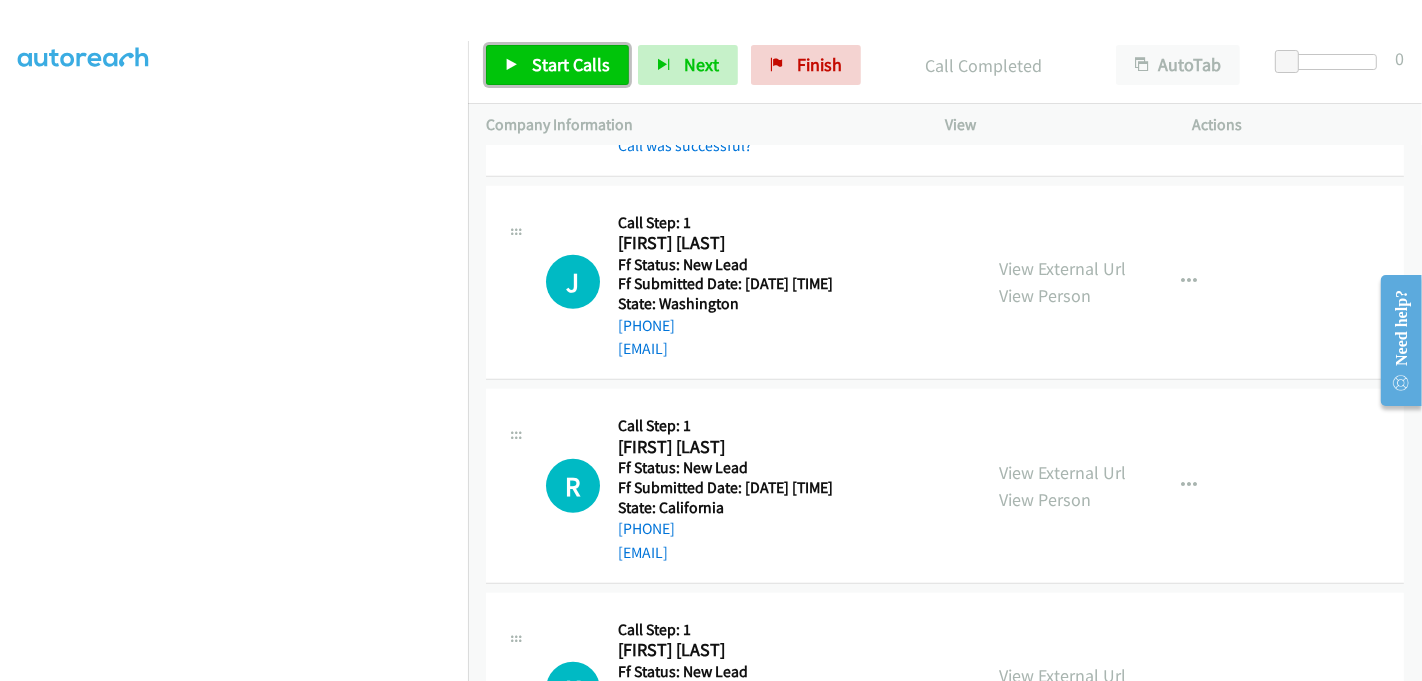 click on "Start Calls" at bounding box center [571, 64] 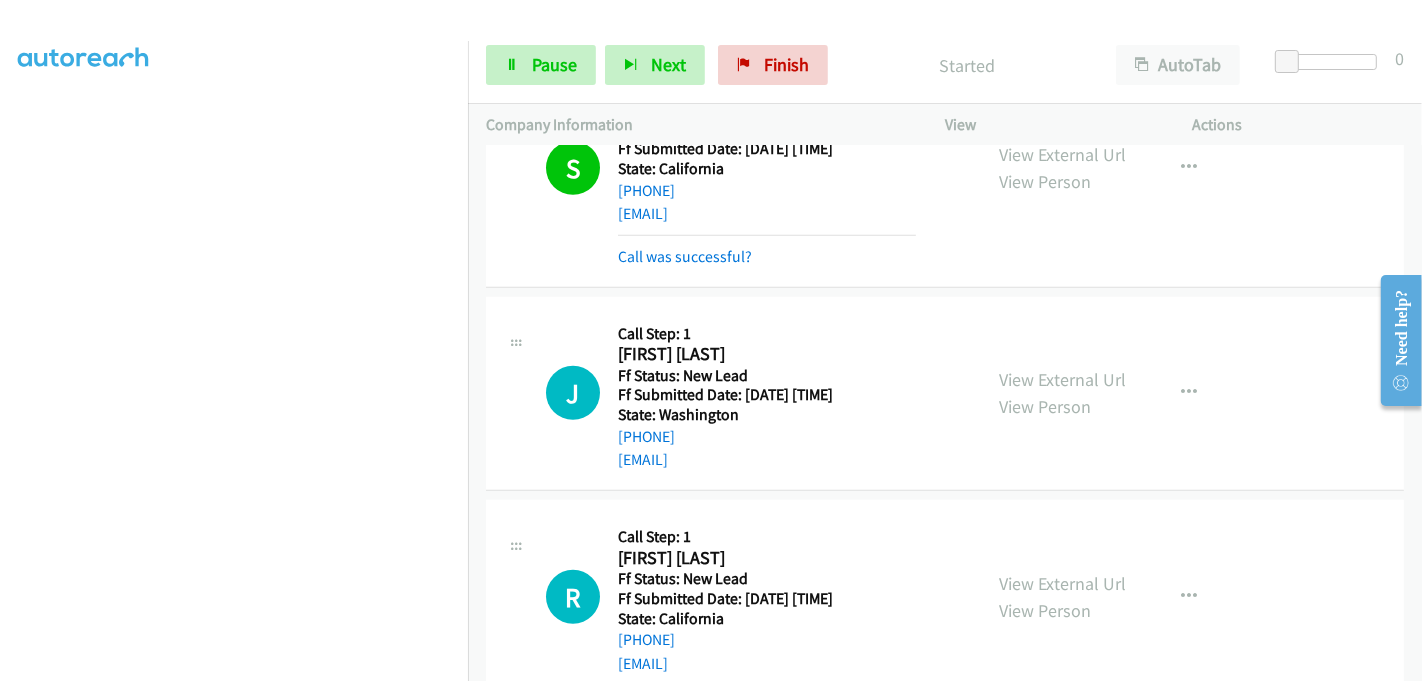 scroll, scrollTop: 1153, scrollLeft: 0, axis: vertical 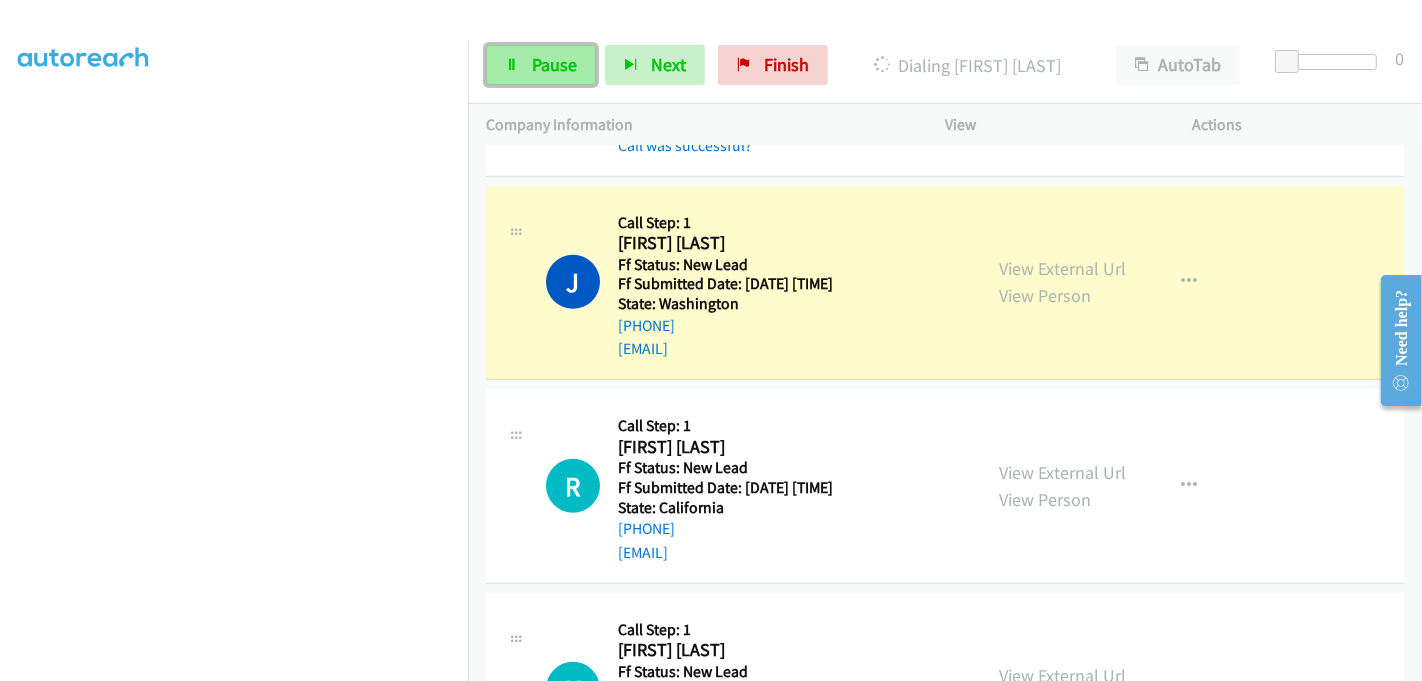 click on "Pause" at bounding box center (554, 64) 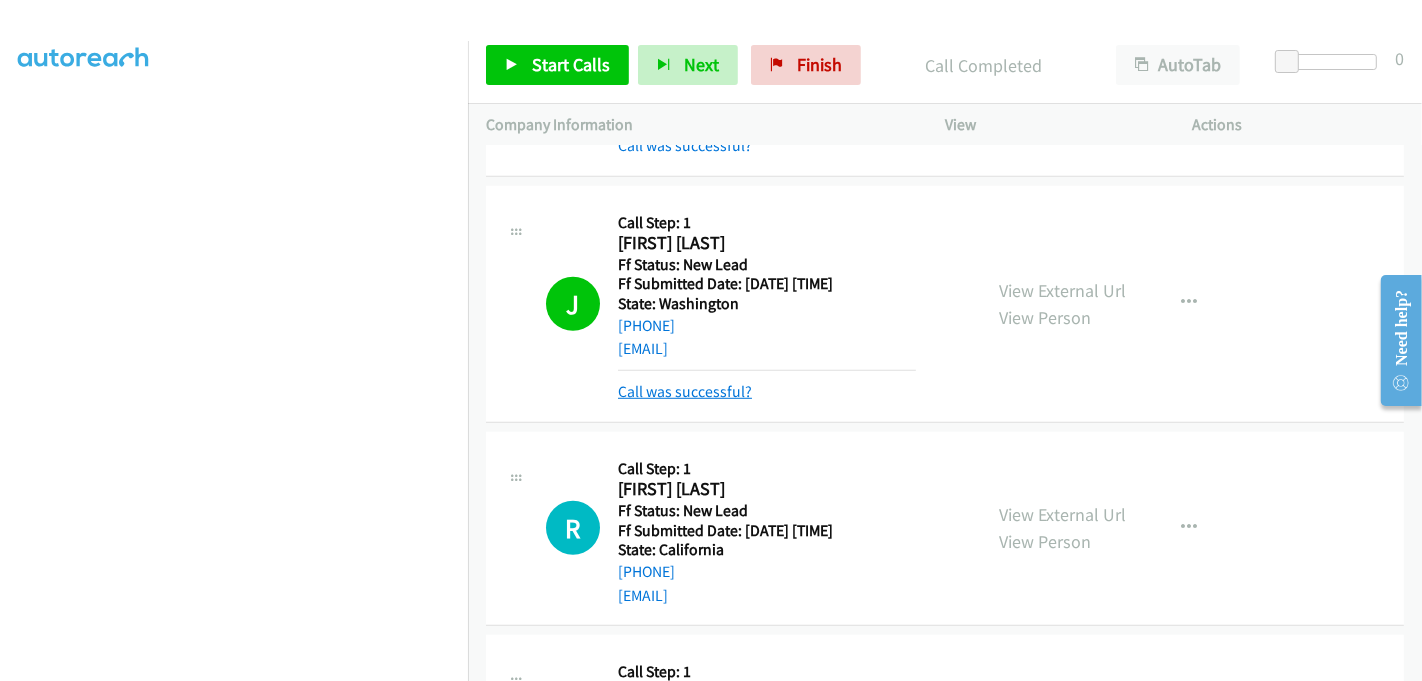 click on "Call was successful?" at bounding box center [685, 391] 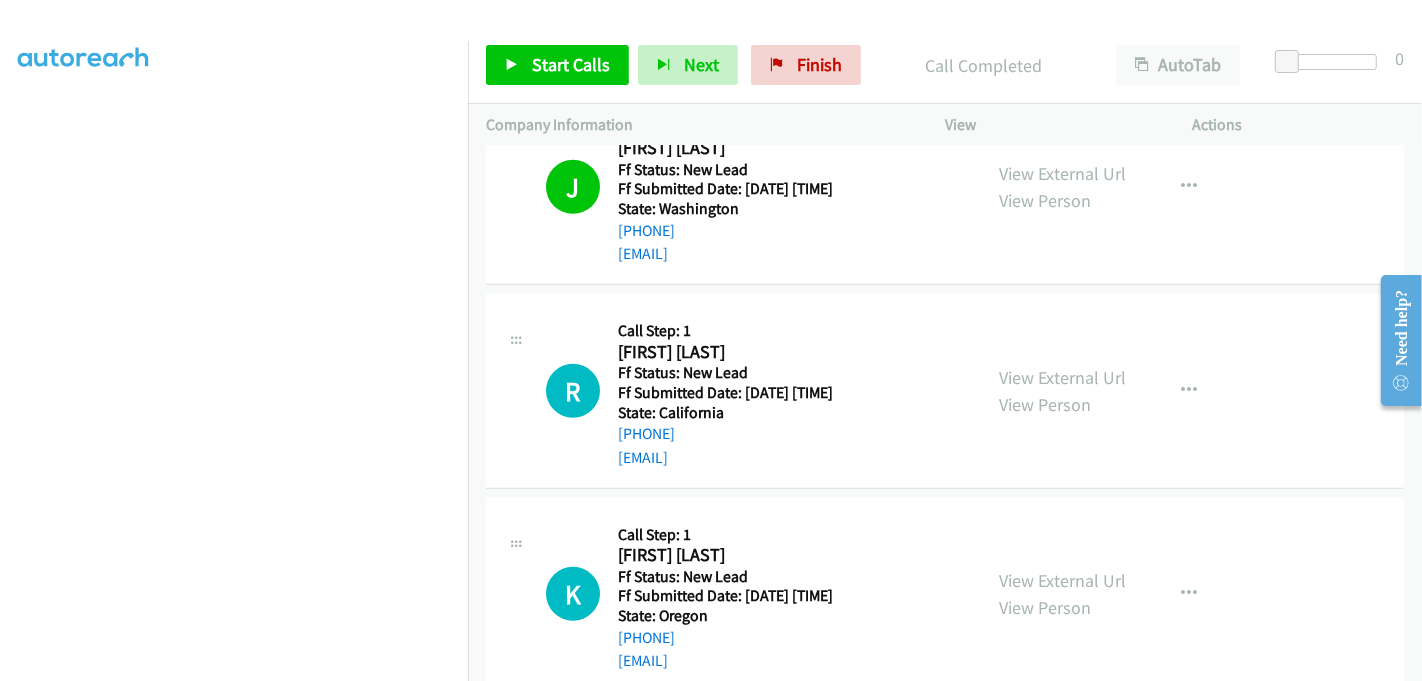scroll, scrollTop: 1375, scrollLeft: 0, axis: vertical 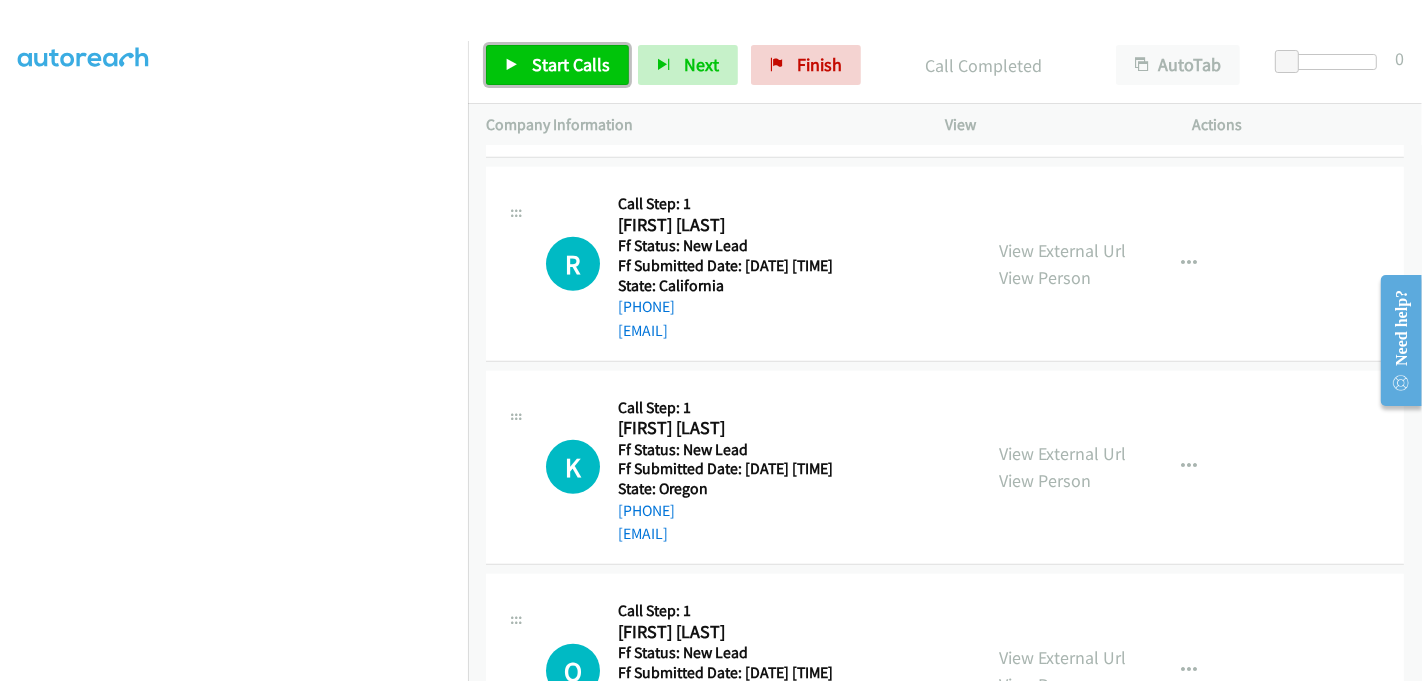 click on "Start Calls" at bounding box center [571, 64] 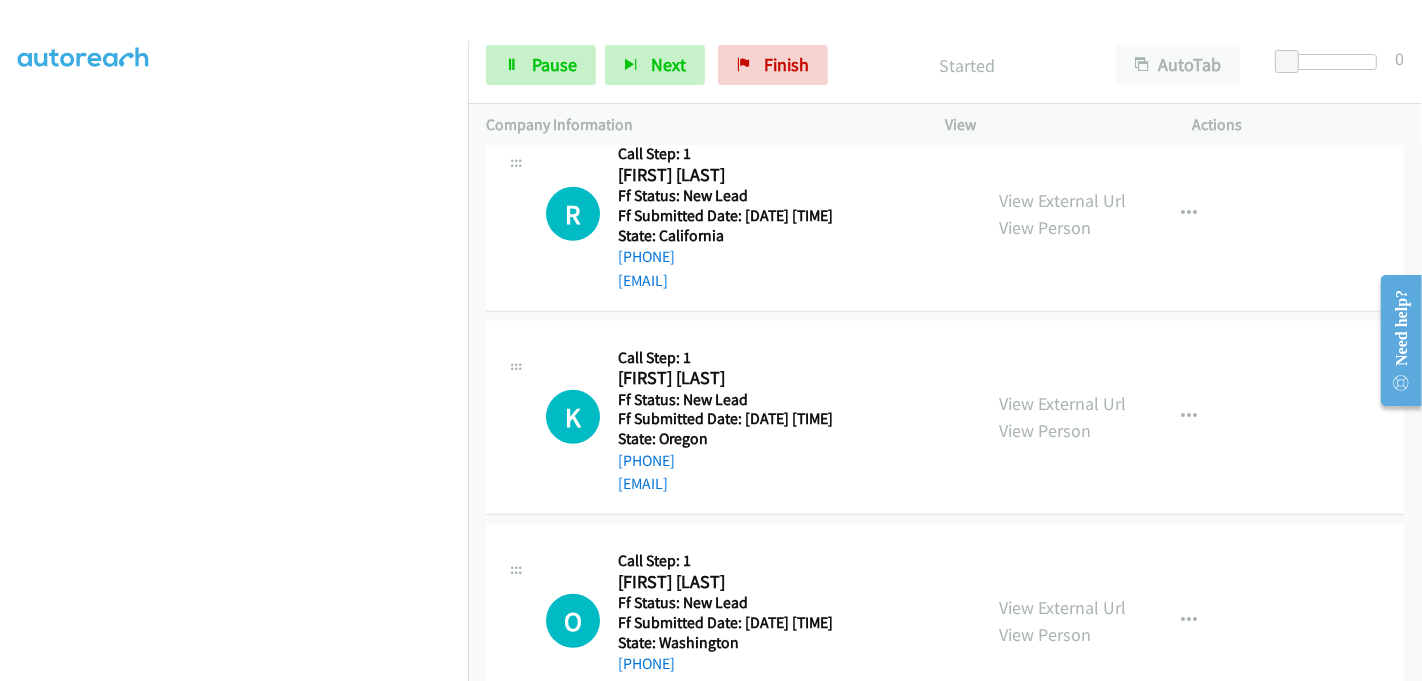 scroll, scrollTop: 1375, scrollLeft: 0, axis: vertical 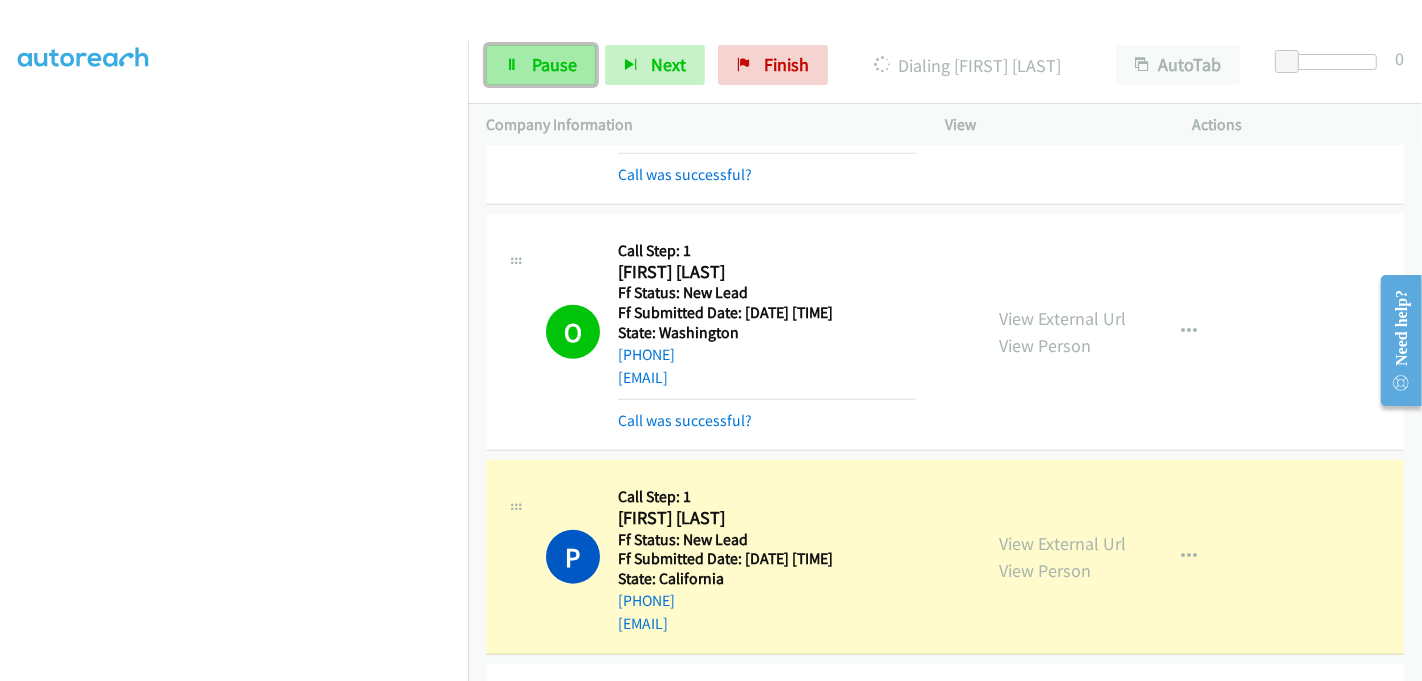 click on "Pause" at bounding box center (554, 64) 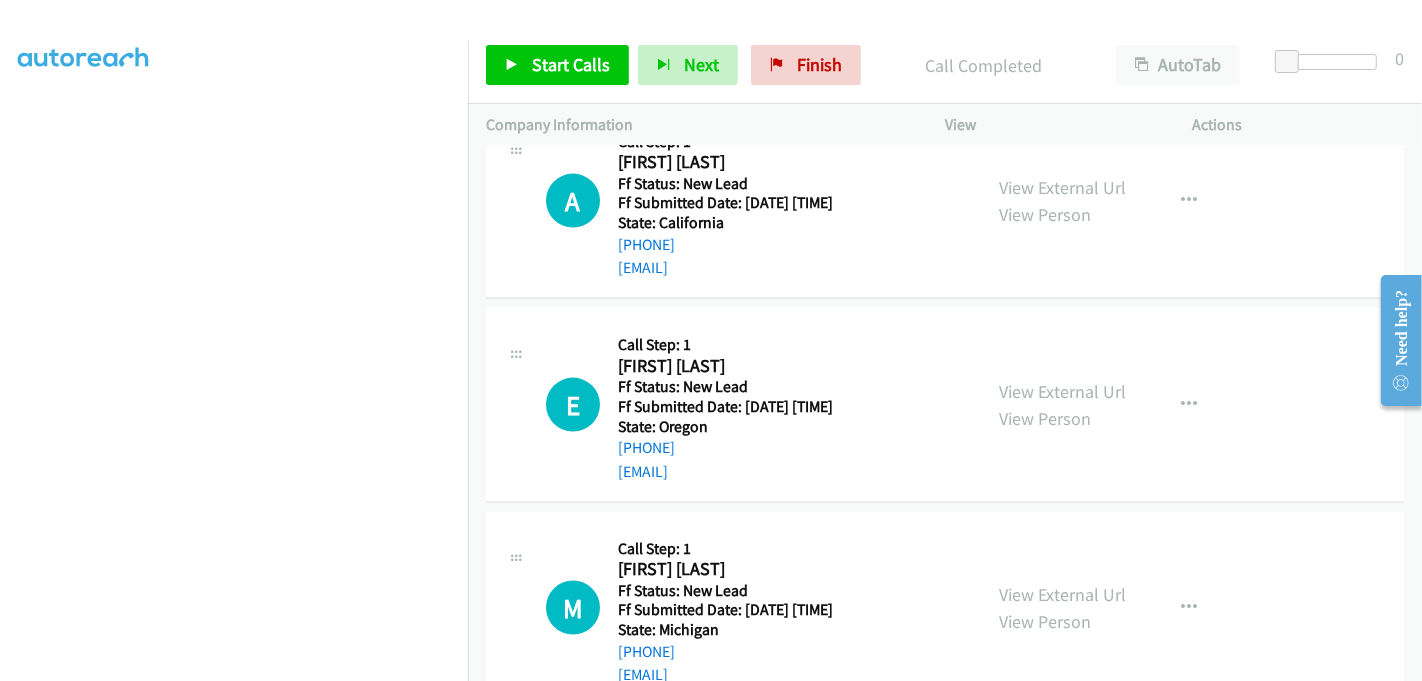 scroll, scrollTop: 2375, scrollLeft: 0, axis: vertical 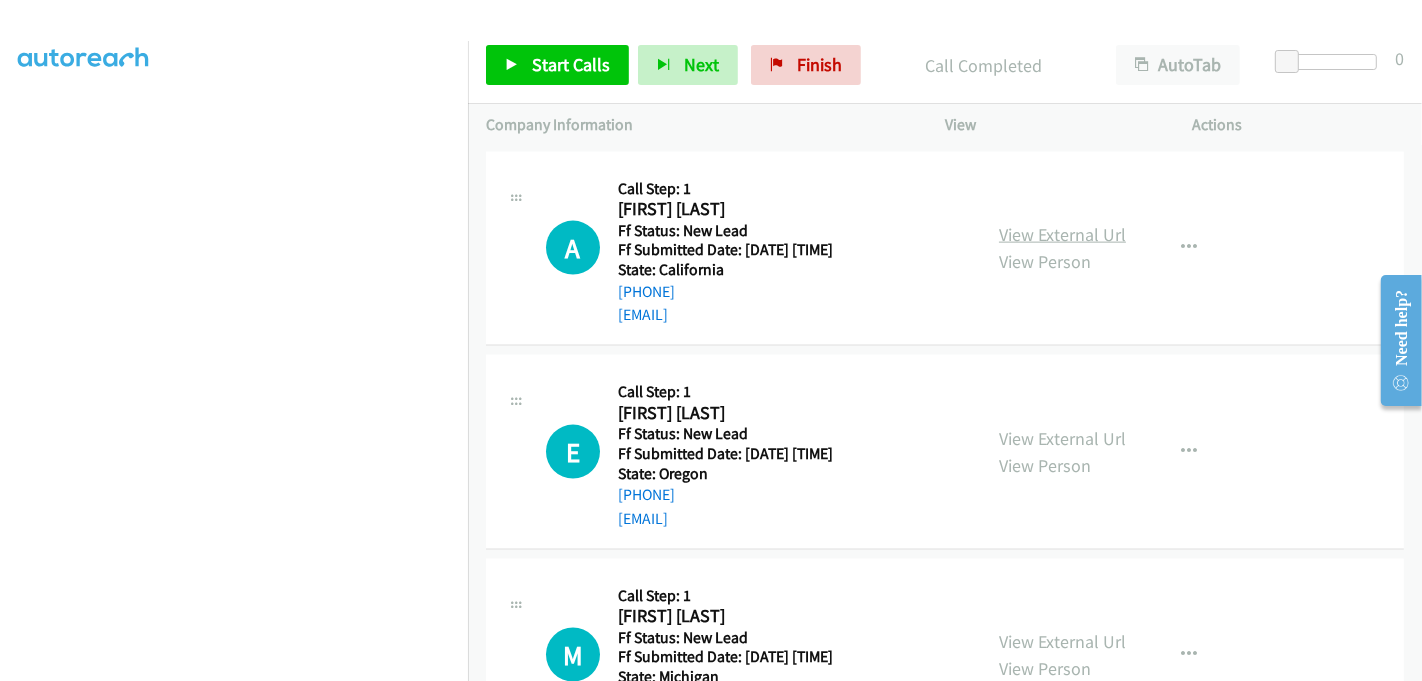 click on "View External Url" at bounding box center [1062, 234] 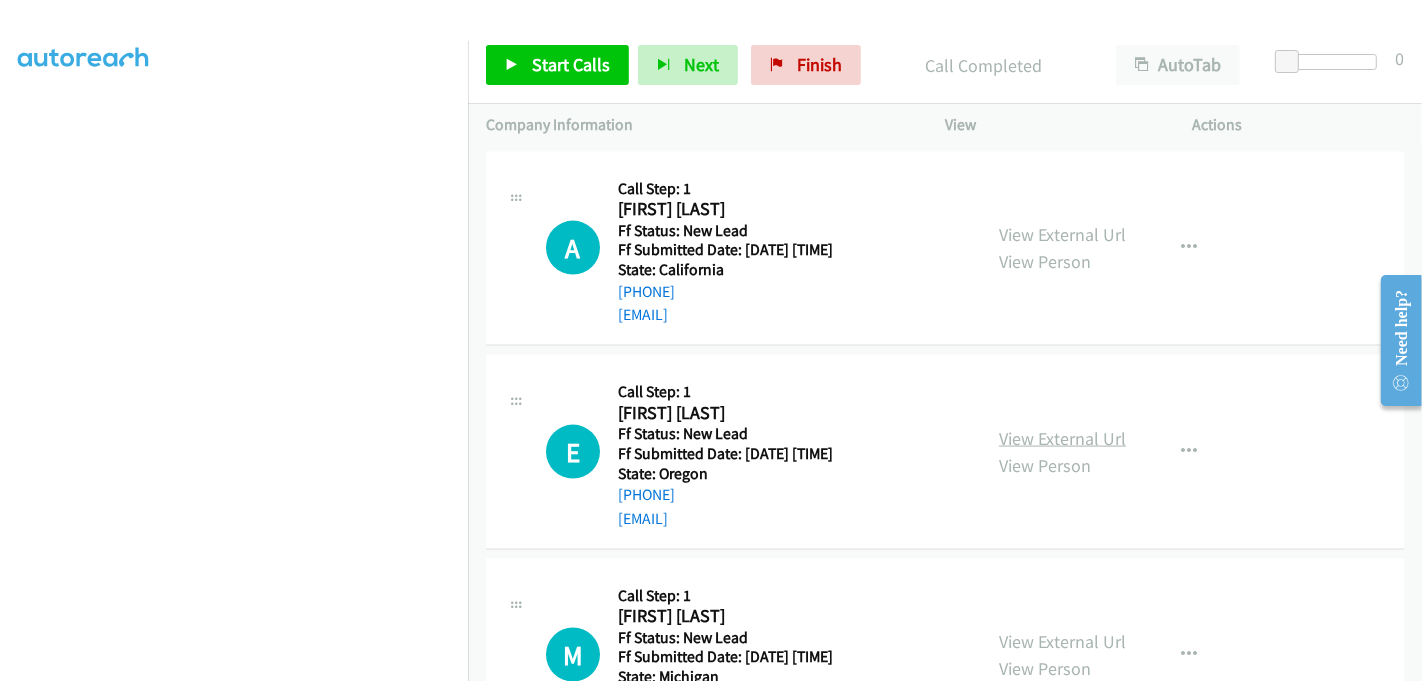 click on "View External Url" at bounding box center (1062, 438) 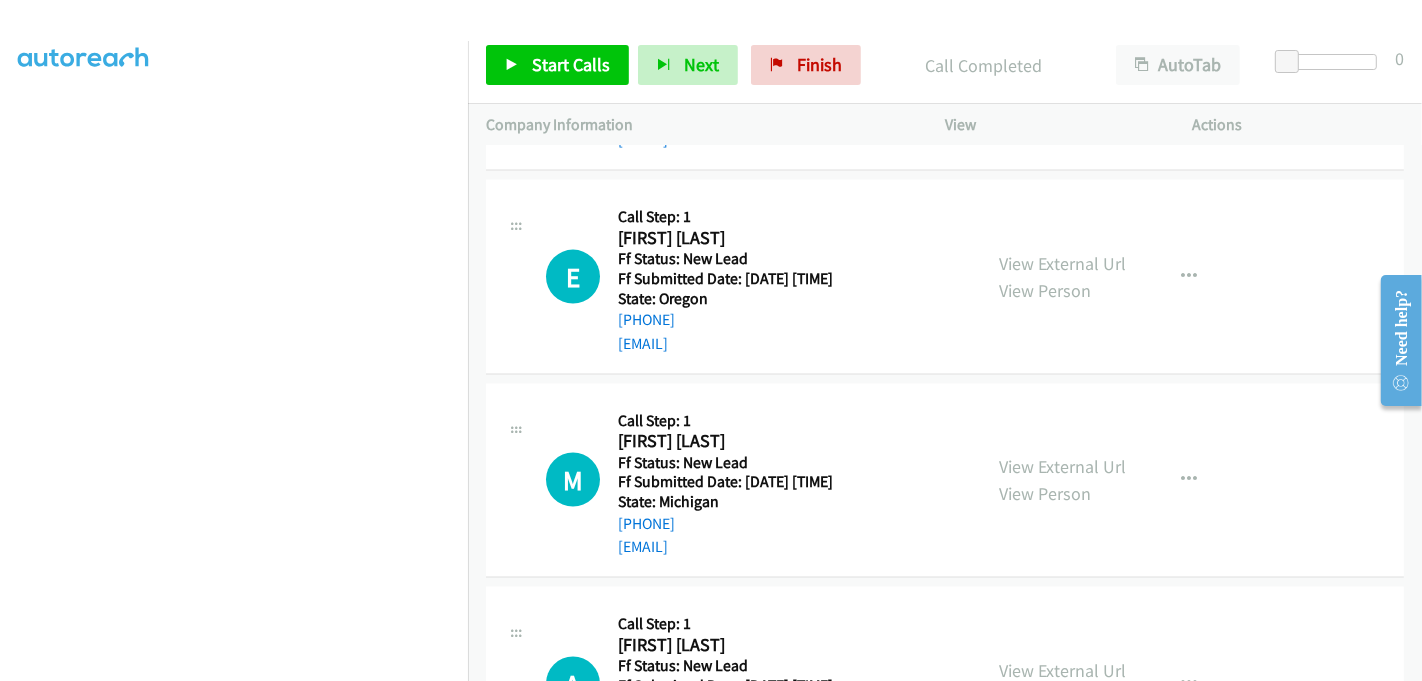 scroll, scrollTop: 2597, scrollLeft: 0, axis: vertical 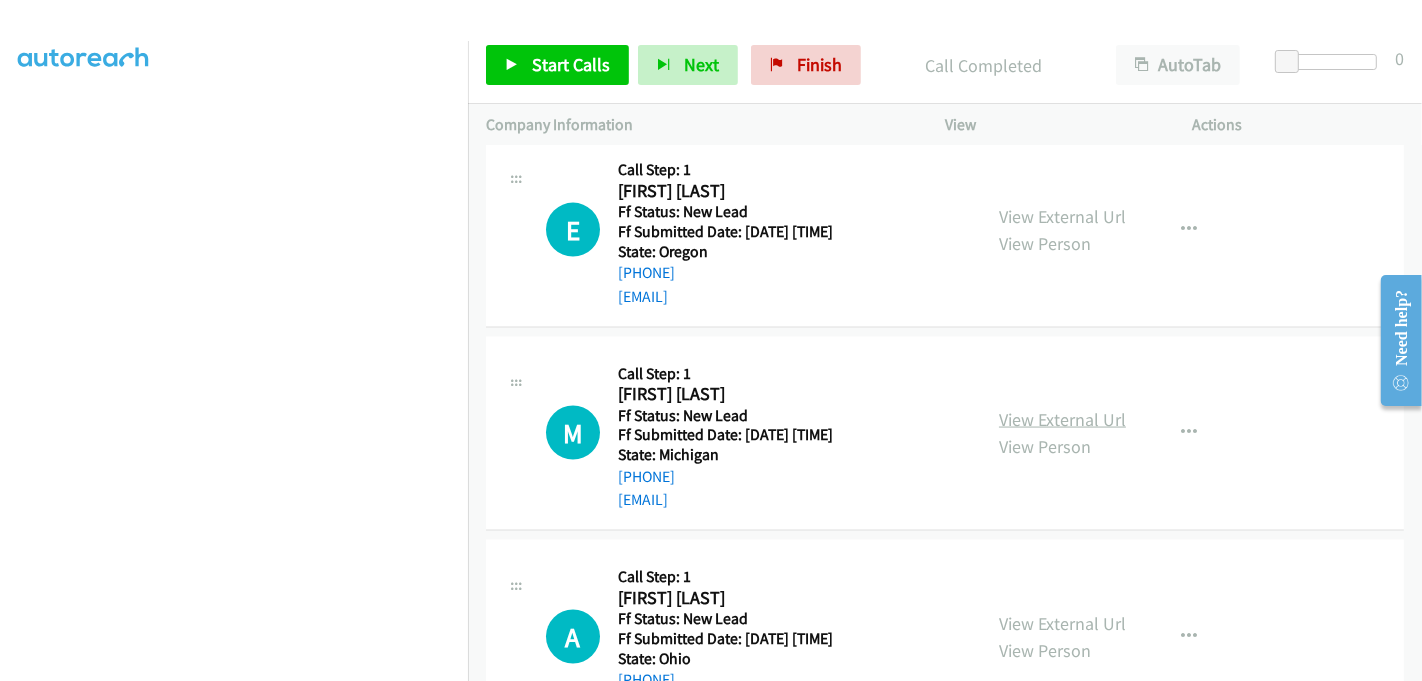 click on "View External Url" at bounding box center [1062, 419] 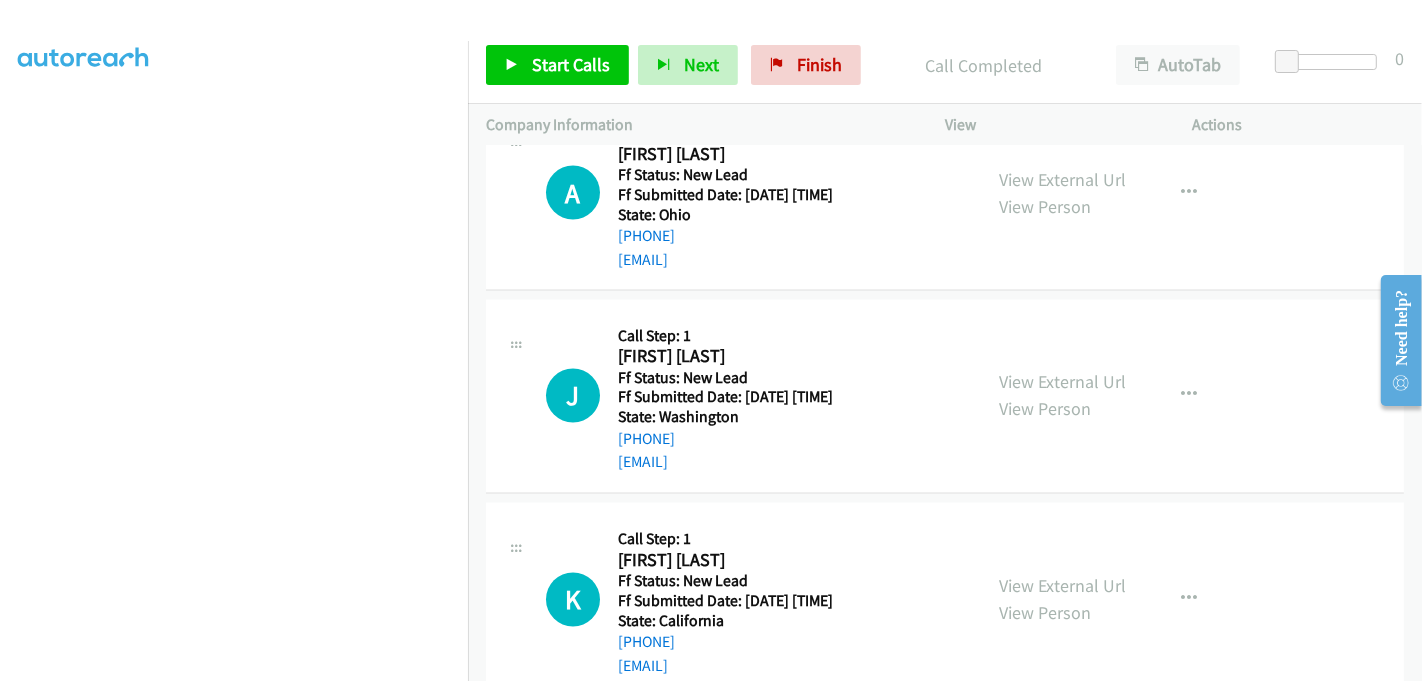 scroll, scrollTop: 3042, scrollLeft: 0, axis: vertical 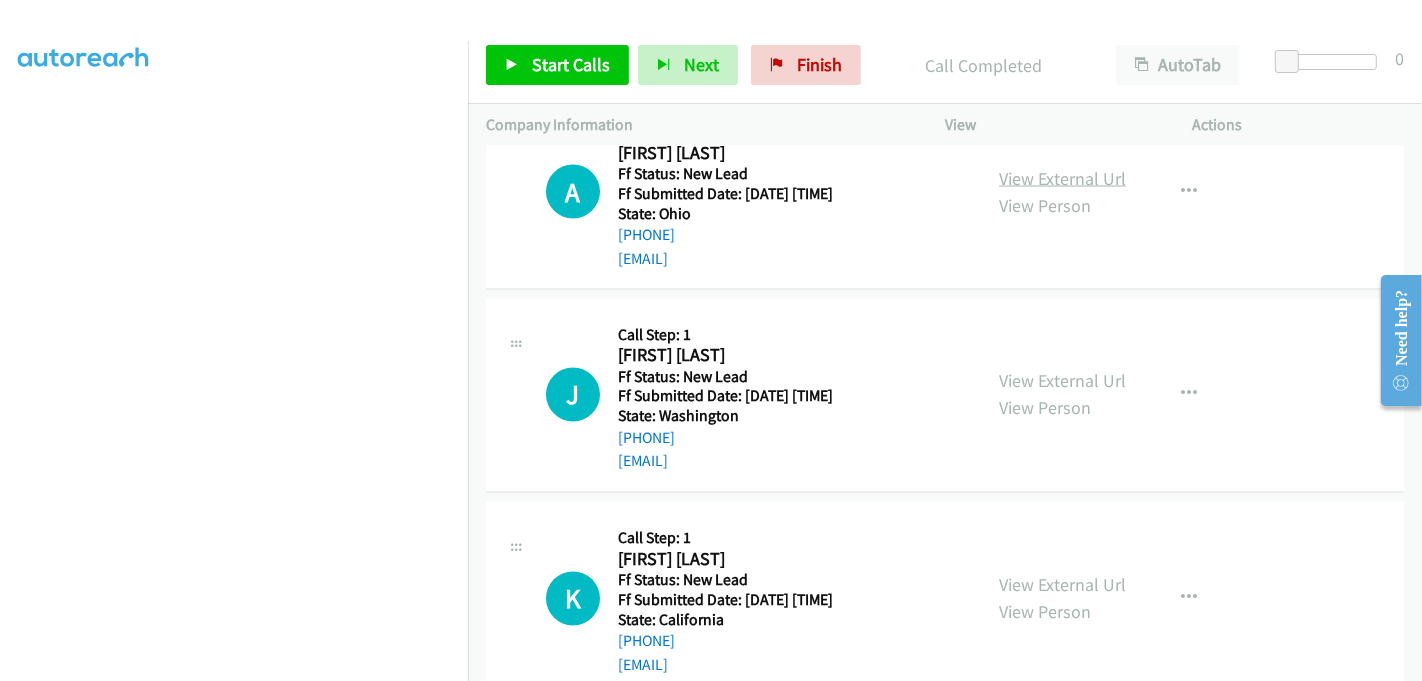 click on "View External Url" at bounding box center [1062, 178] 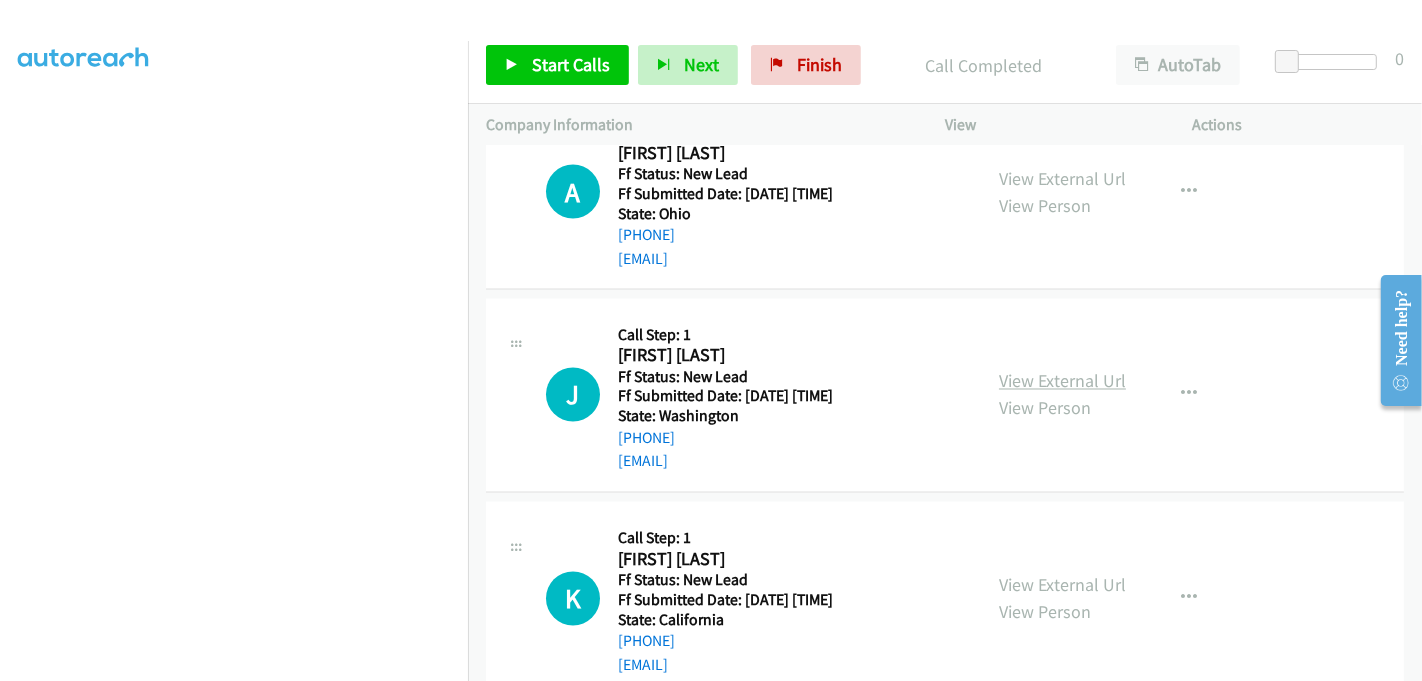click on "View External Url" at bounding box center (1062, 381) 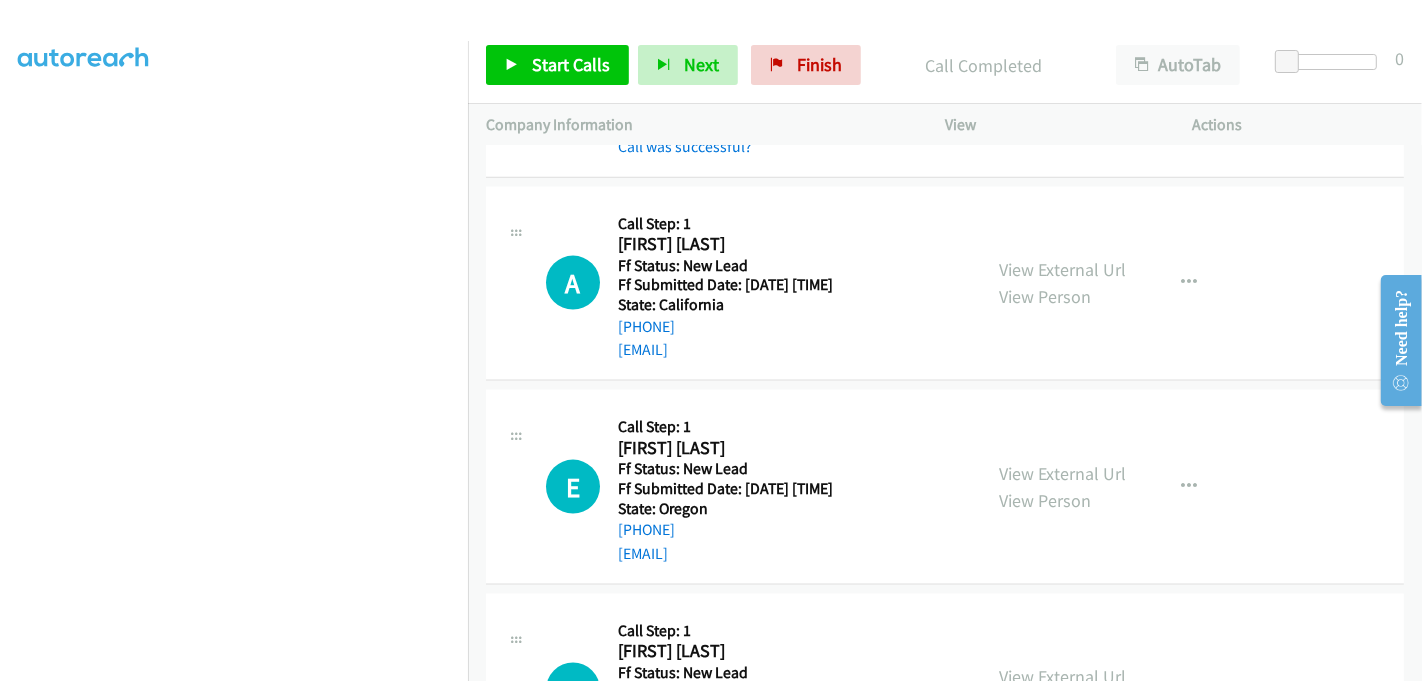 scroll, scrollTop: 2375, scrollLeft: 0, axis: vertical 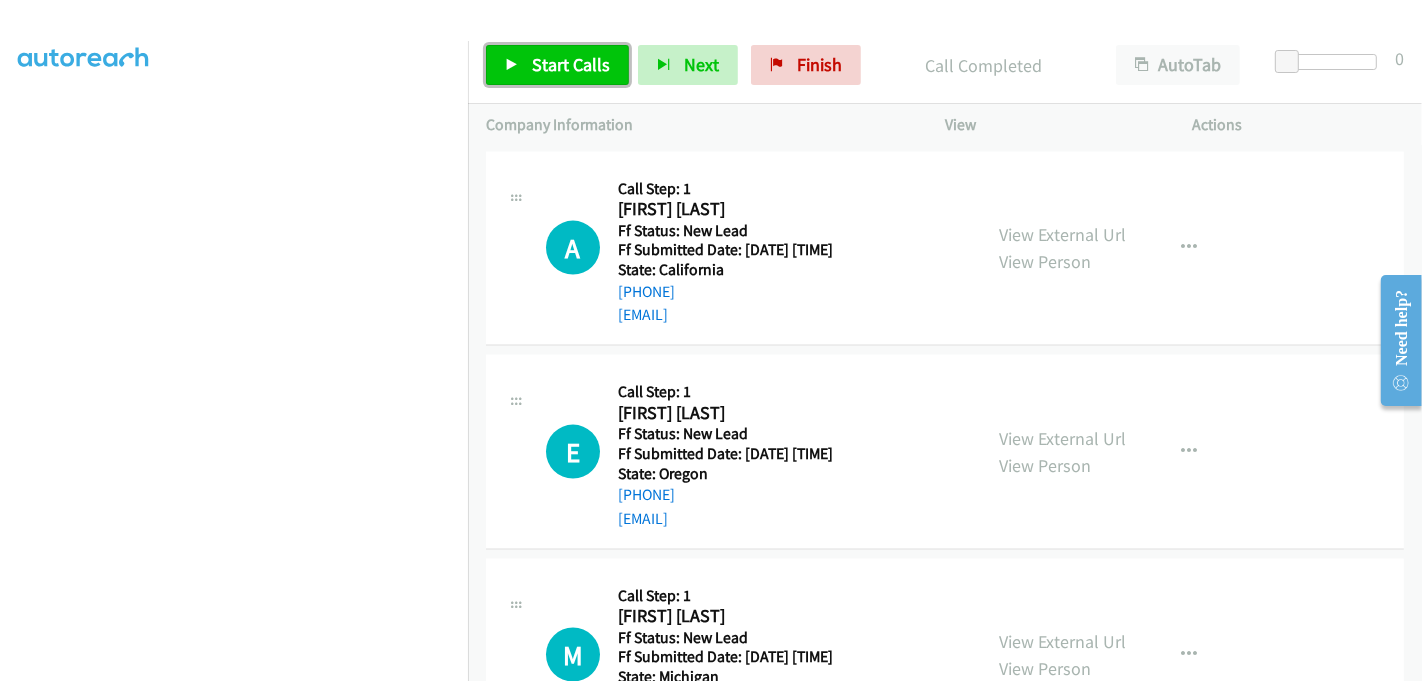 click on "Start Calls" at bounding box center (571, 64) 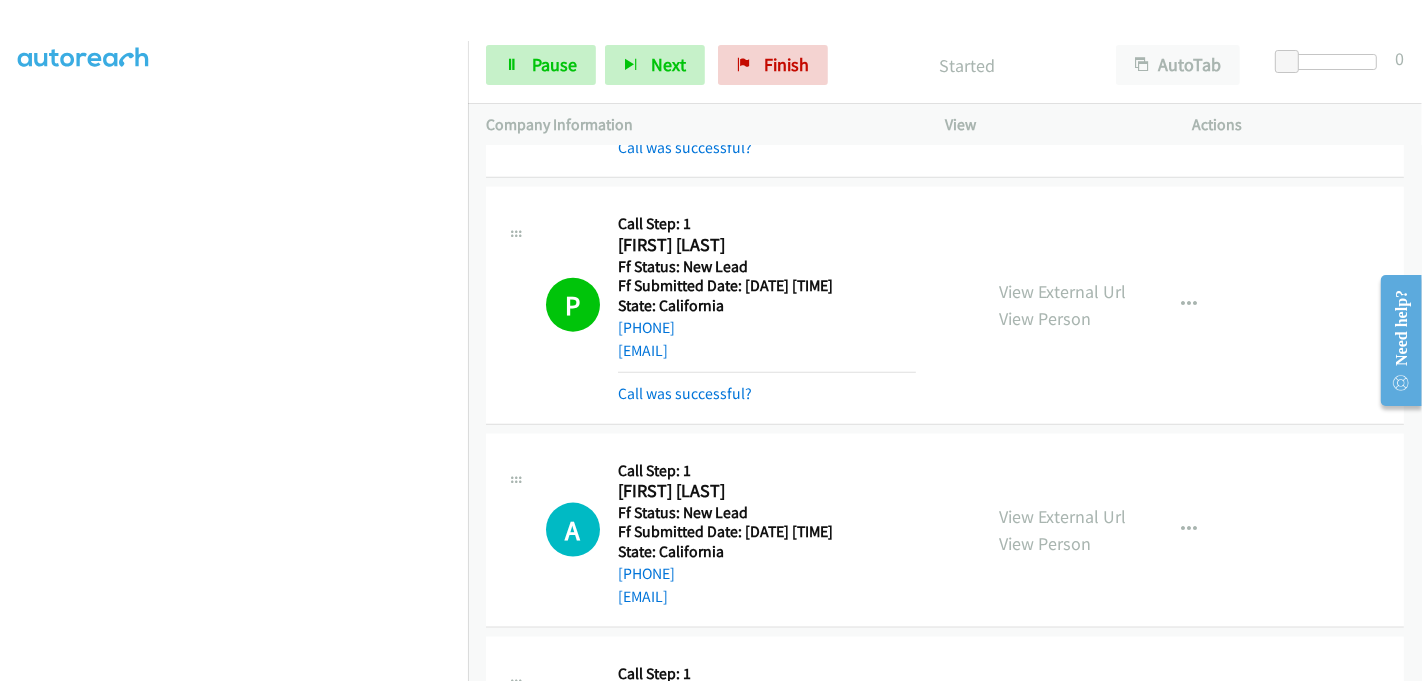 scroll, scrollTop: 2264, scrollLeft: 0, axis: vertical 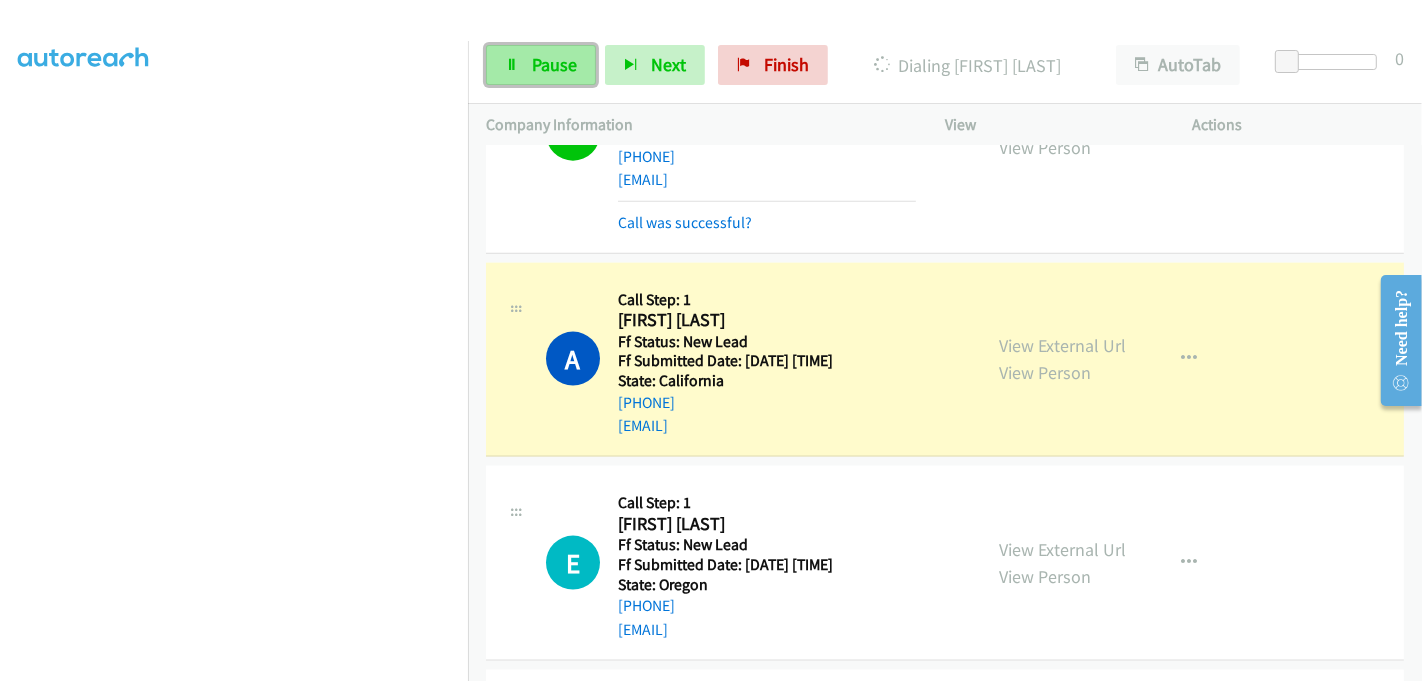 click on "Pause" at bounding box center (554, 64) 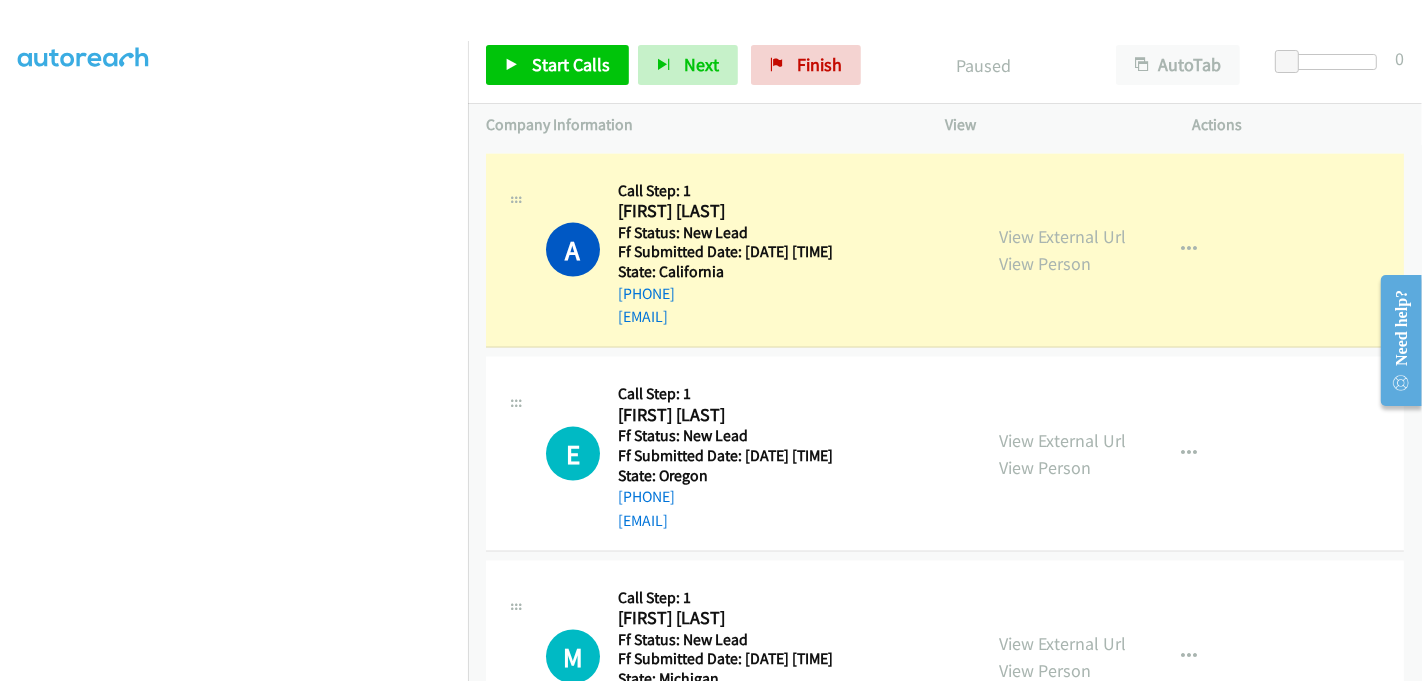 scroll, scrollTop: 2375, scrollLeft: 0, axis: vertical 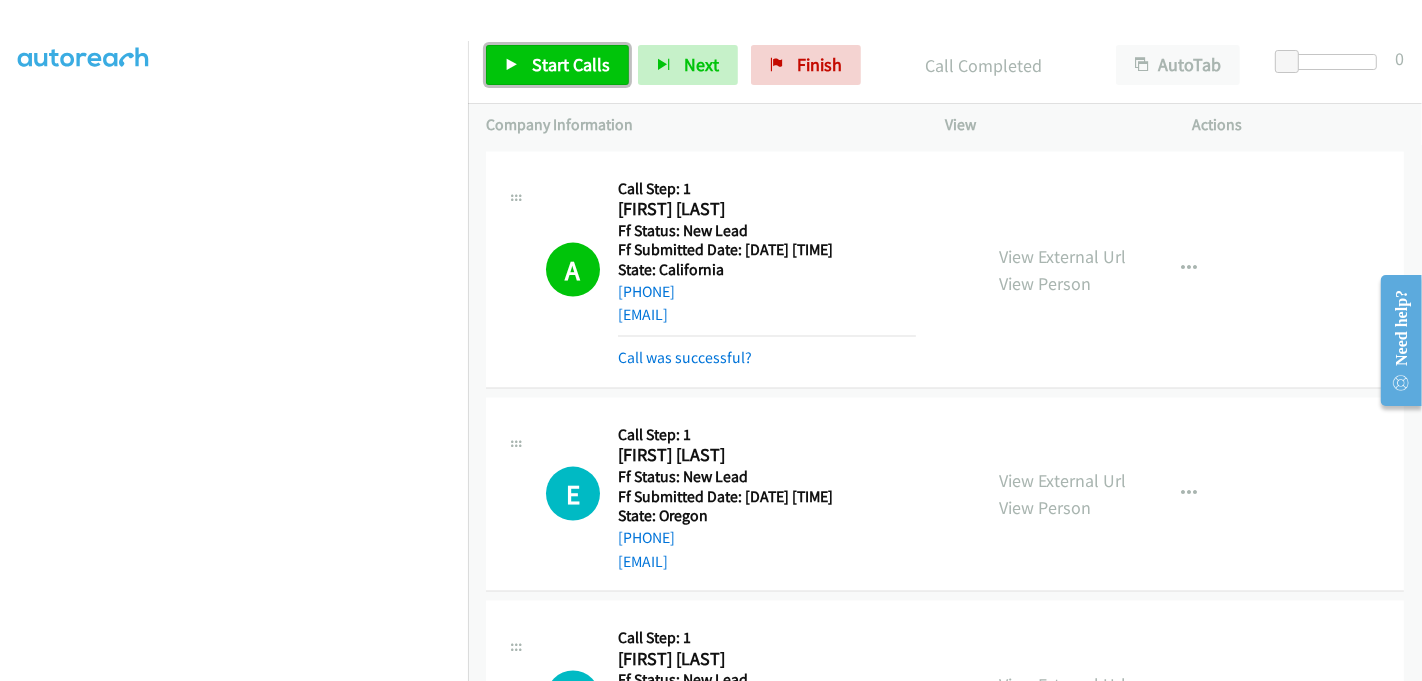 click on "Start Calls" at bounding box center (571, 64) 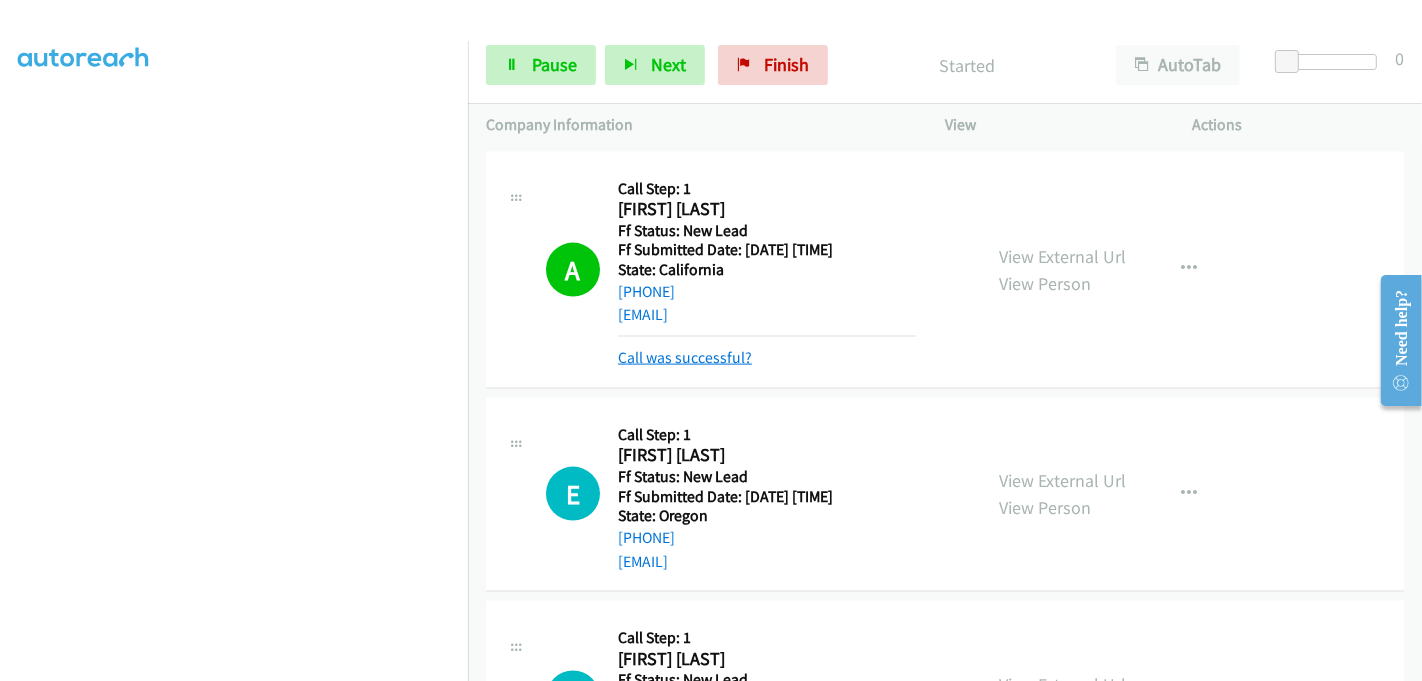 click on "Call was successful?" at bounding box center (685, 357) 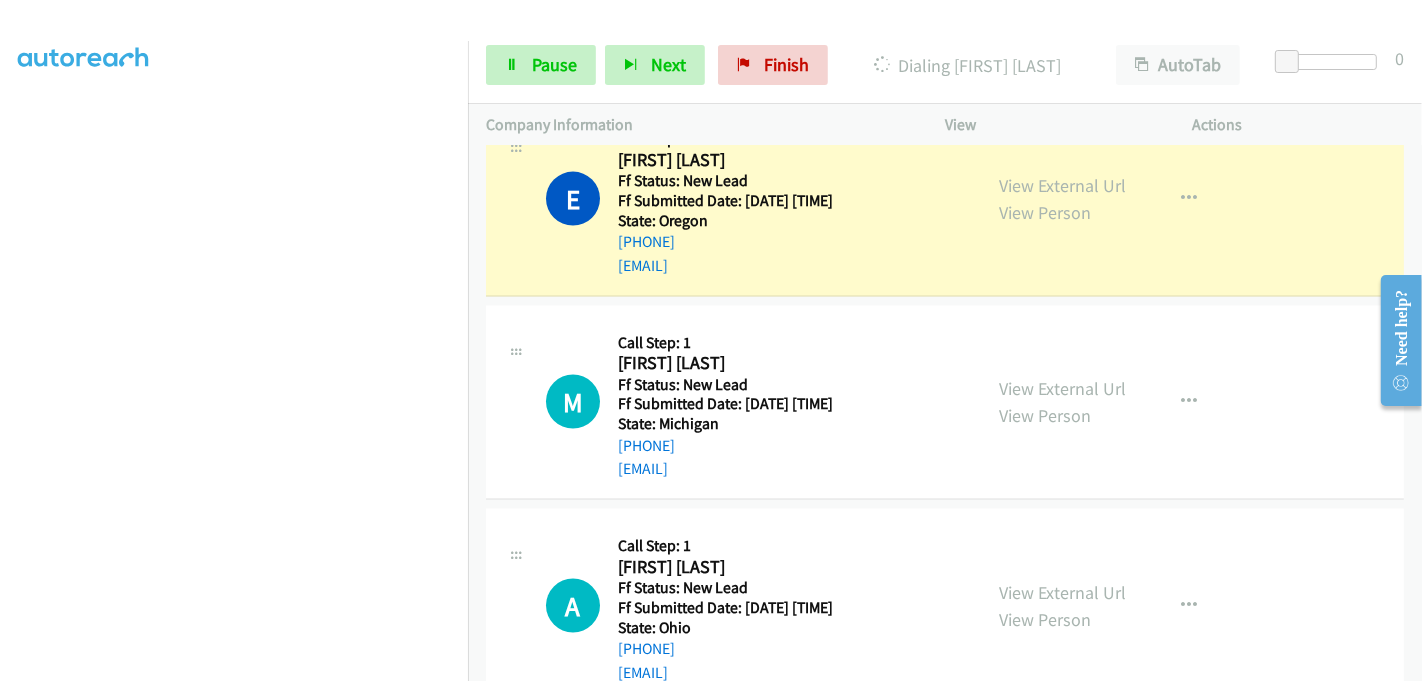 scroll, scrollTop: 2503, scrollLeft: 0, axis: vertical 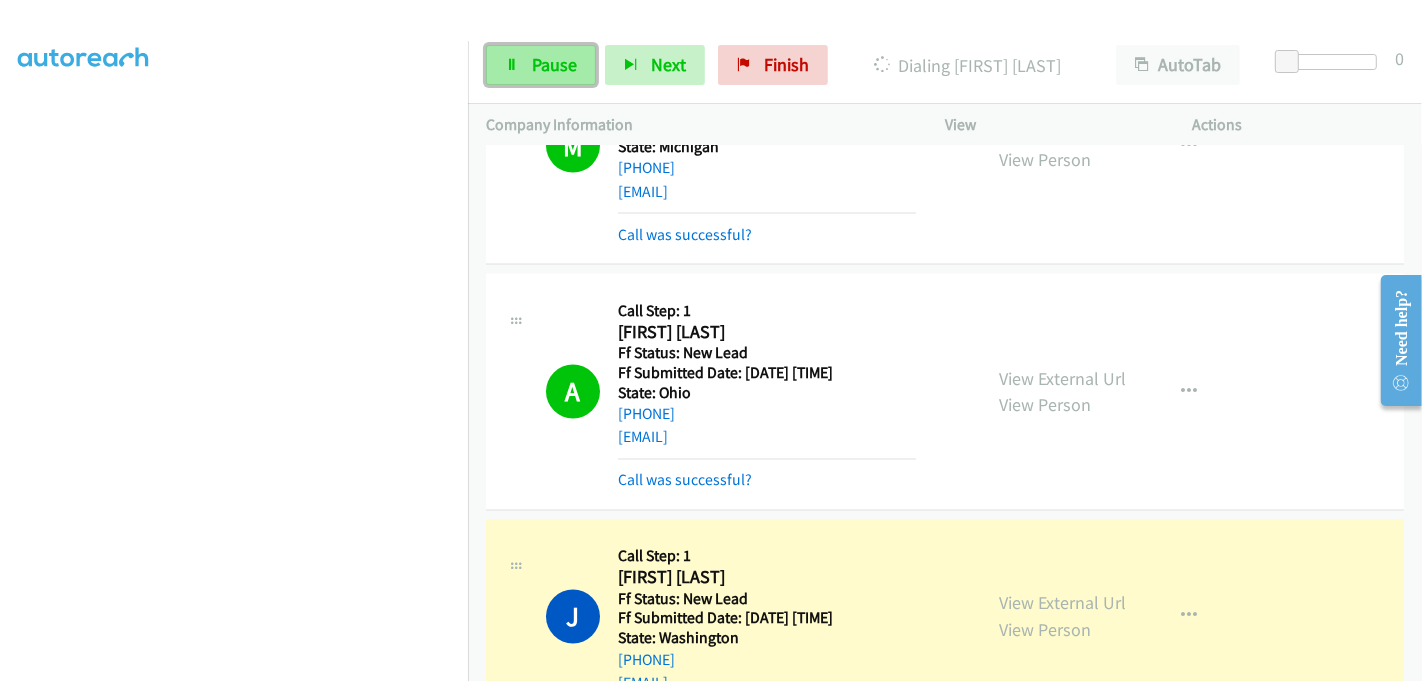 click on "Pause" at bounding box center [541, 65] 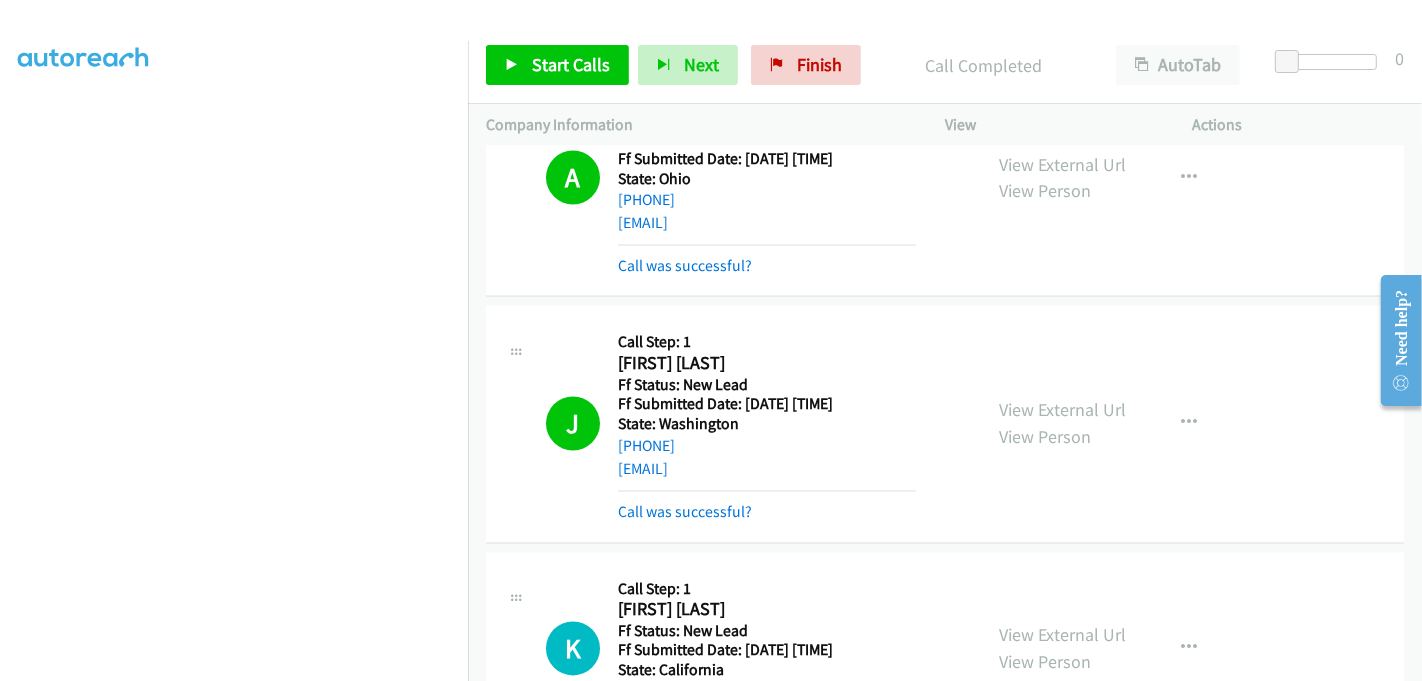 scroll, scrollTop: 3503, scrollLeft: 0, axis: vertical 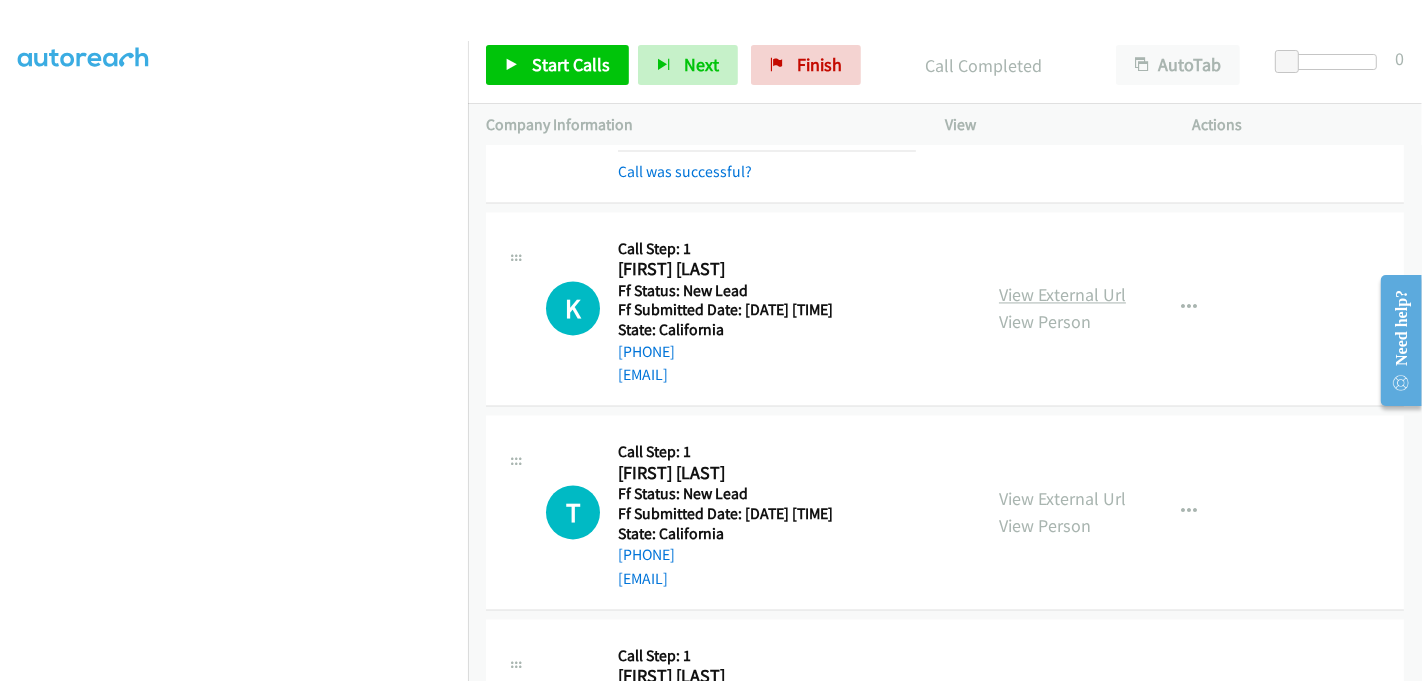 click on "View External Url" at bounding box center (1062, 294) 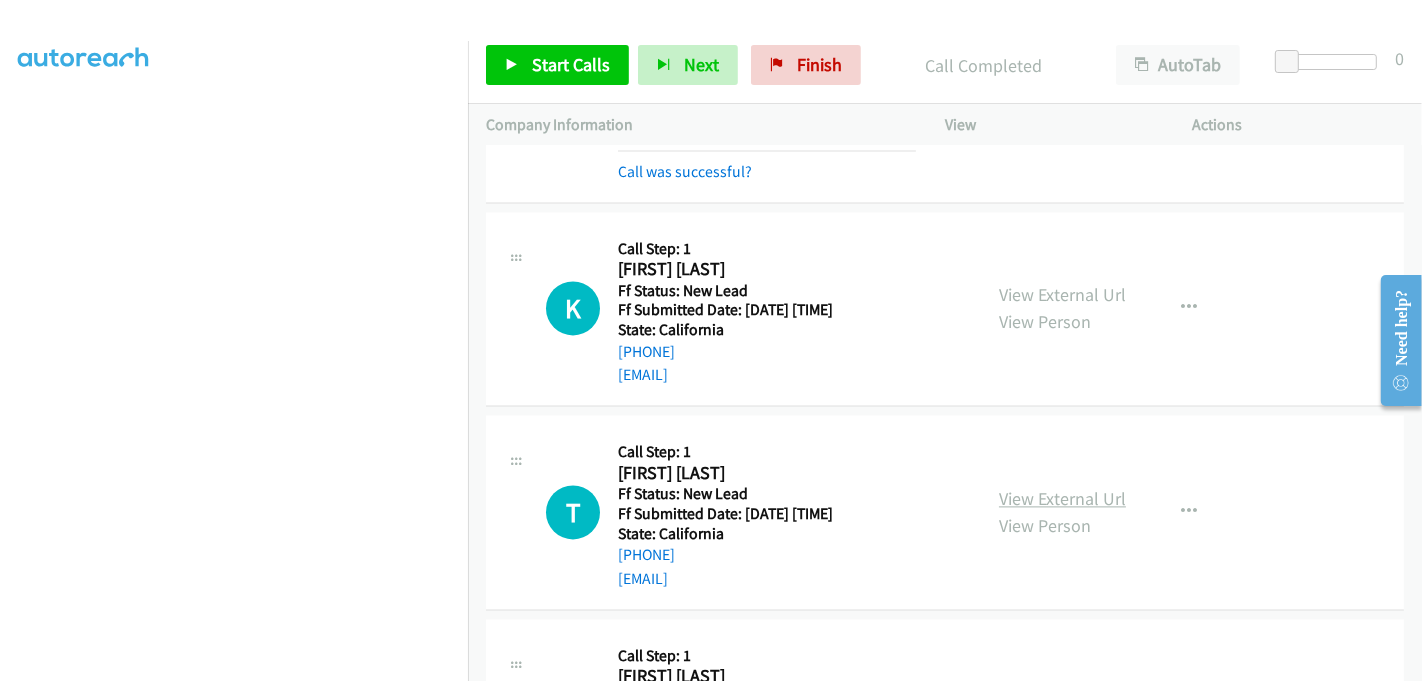 click on "View External Url" at bounding box center [1062, 498] 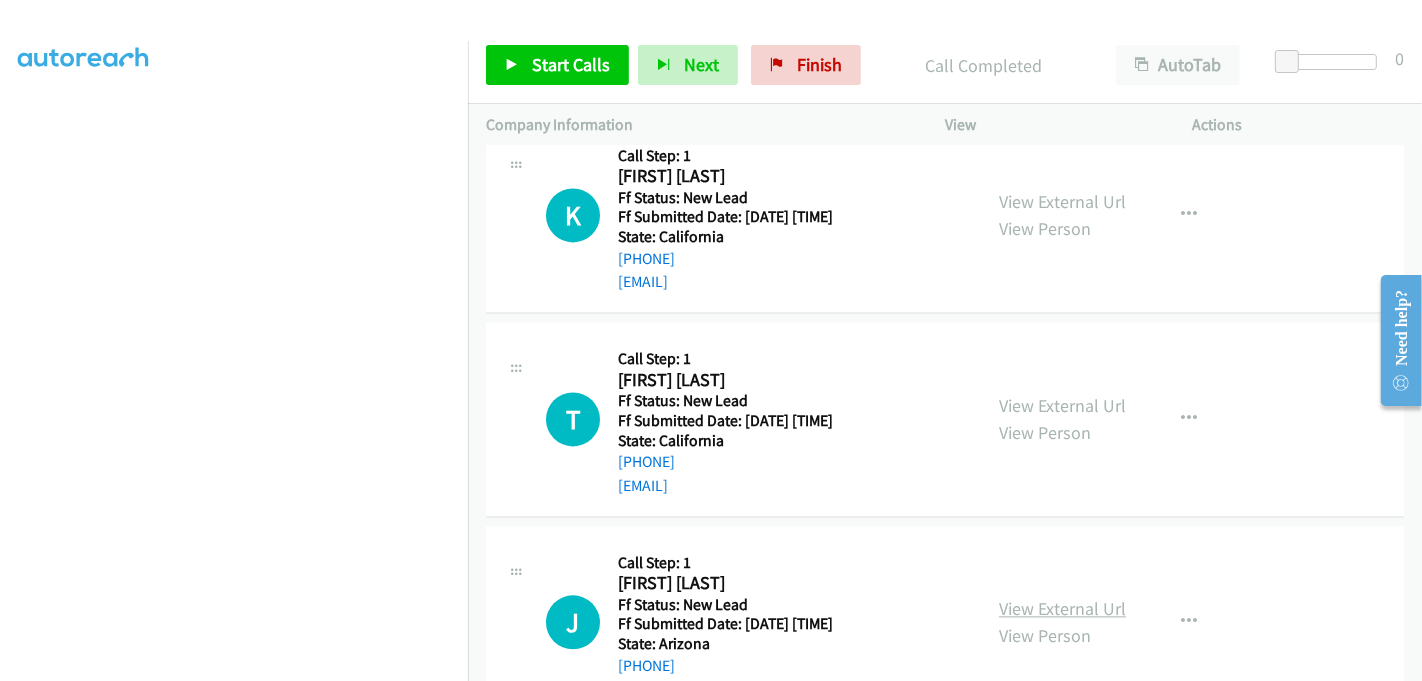 scroll, scrollTop: 3837, scrollLeft: 0, axis: vertical 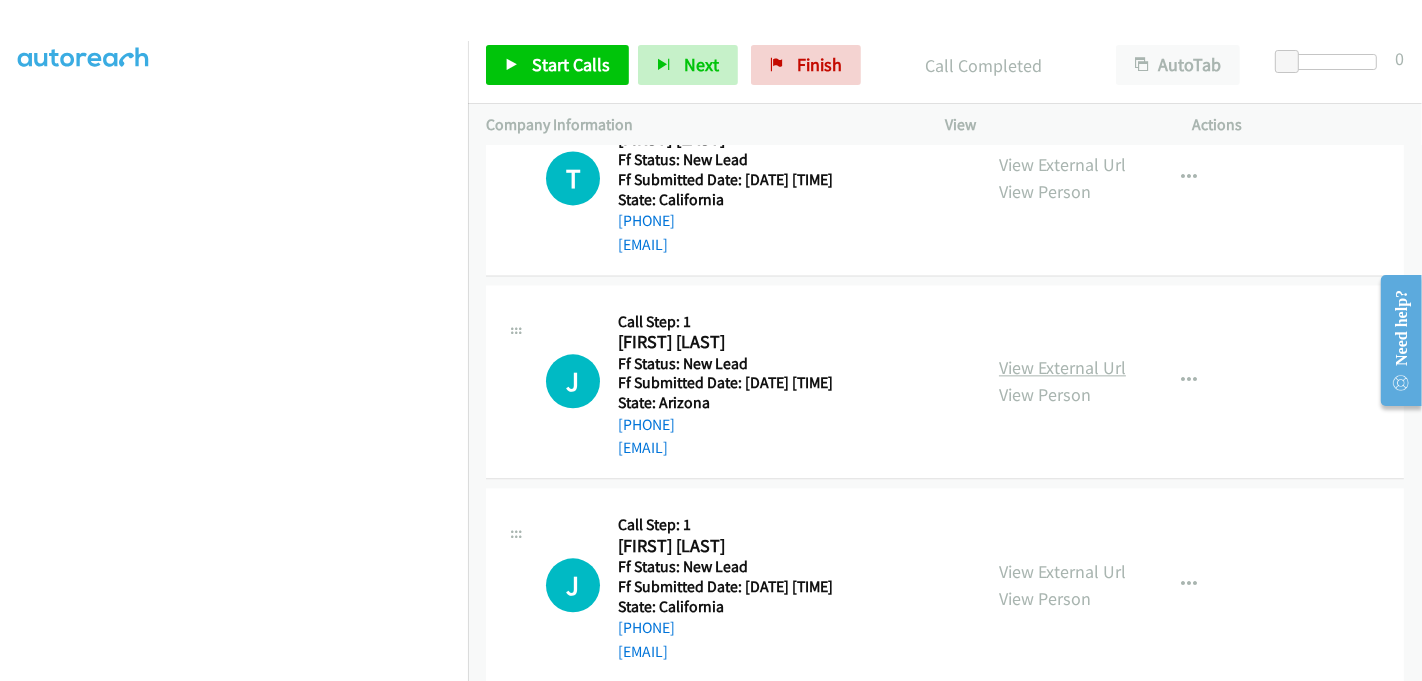 click on "View External Url" at bounding box center [1062, 367] 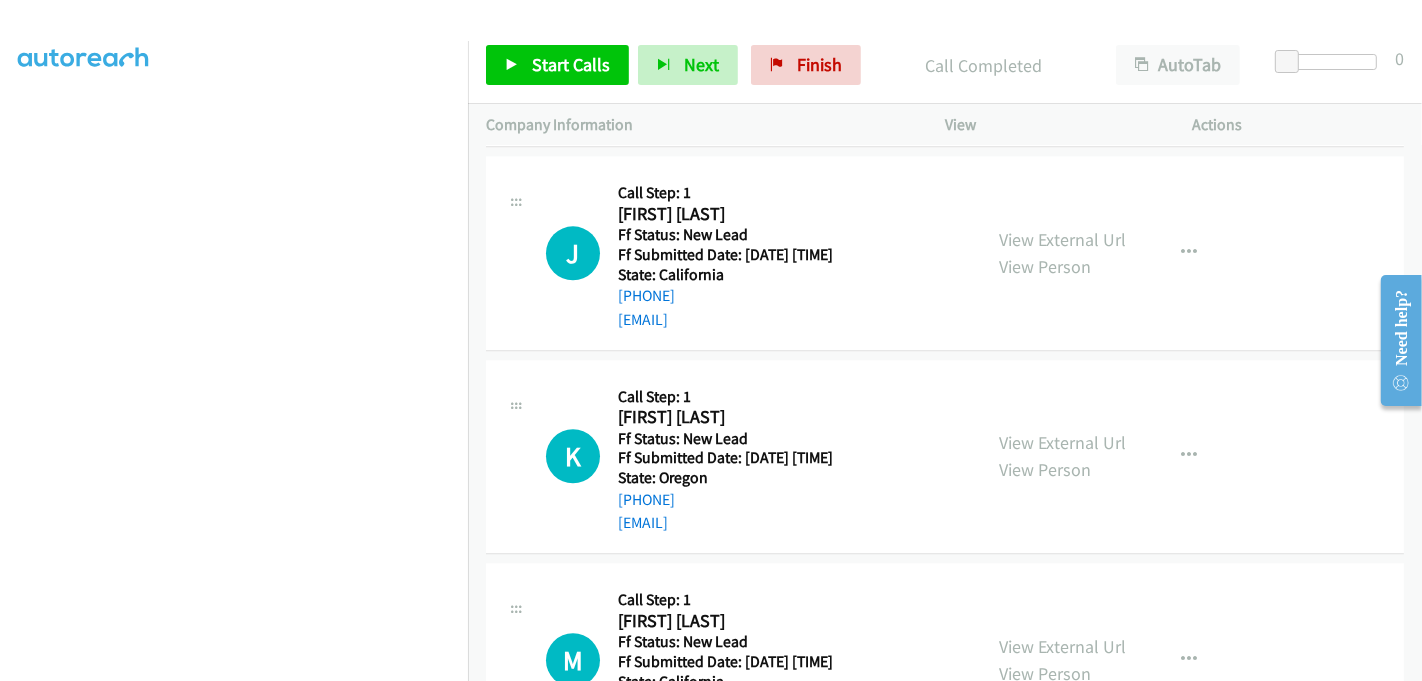 scroll, scrollTop: 4170, scrollLeft: 0, axis: vertical 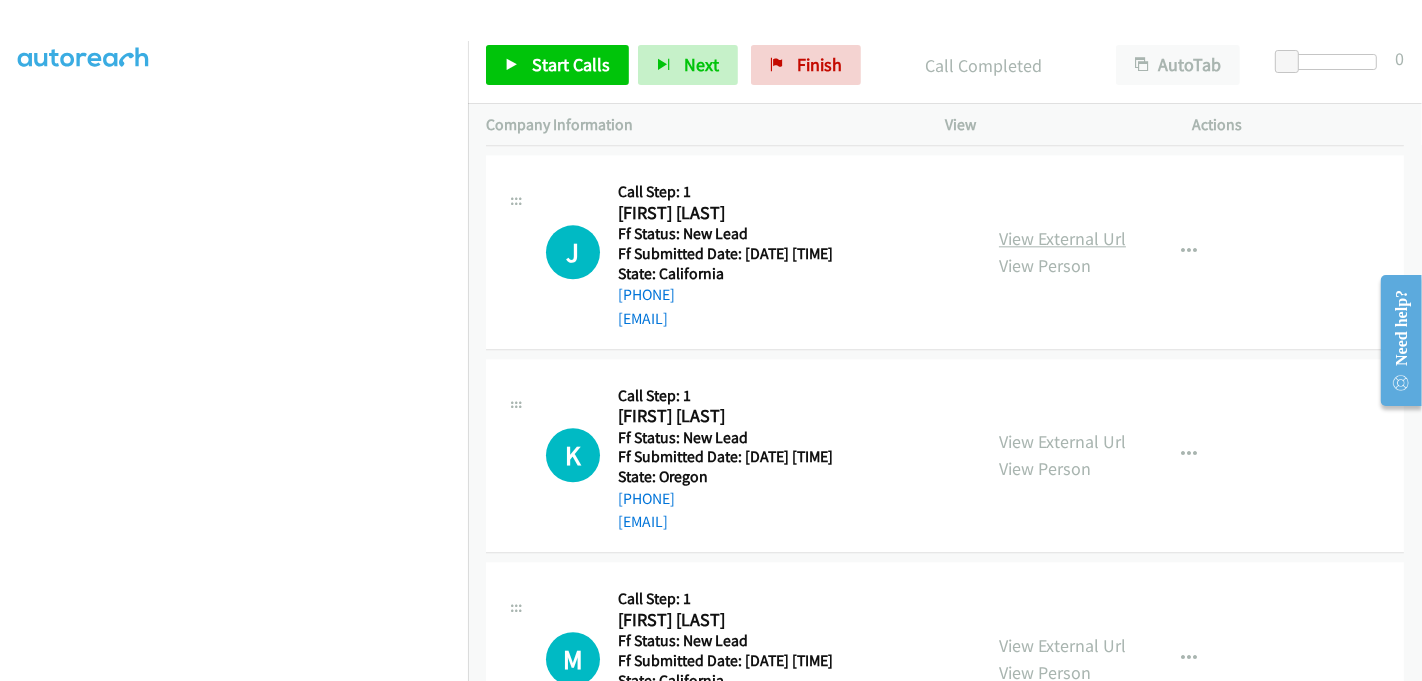 click on "View External Url" at bounding box center (1062, 238) 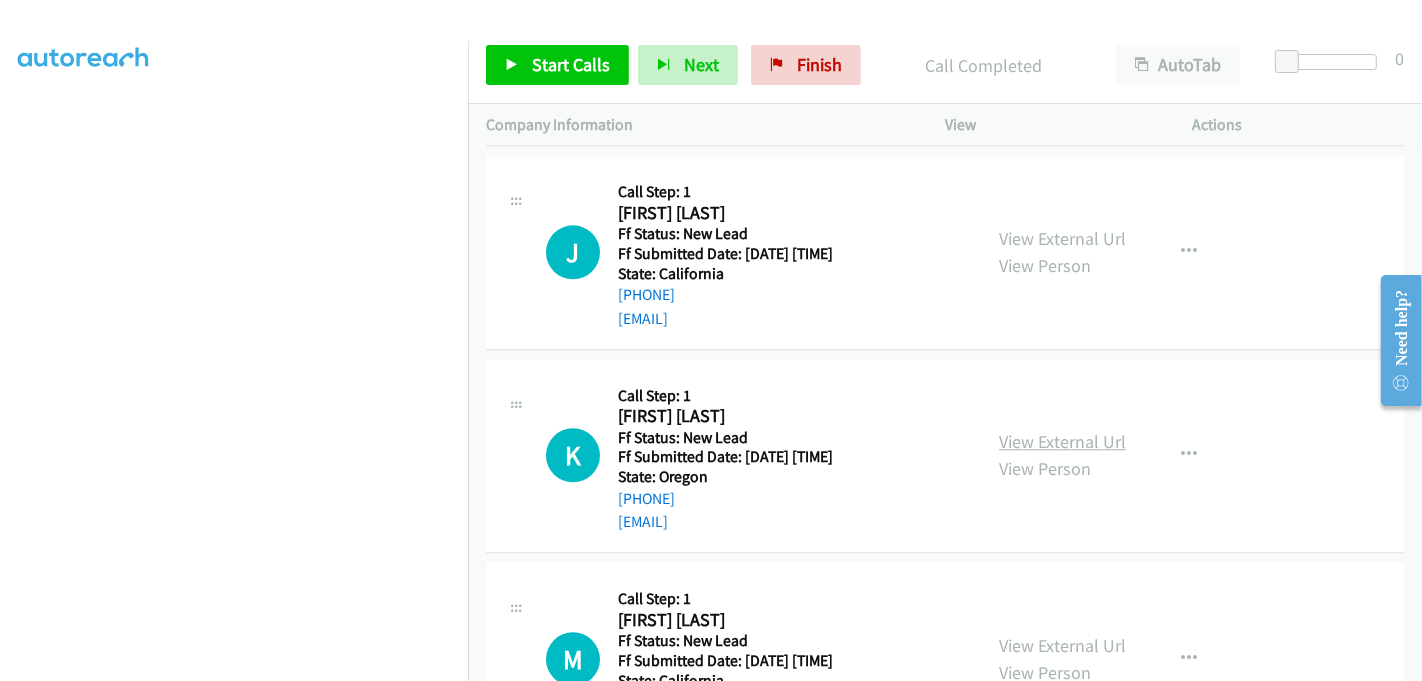 click on "View External Url" at bounding box center [1062, 441] 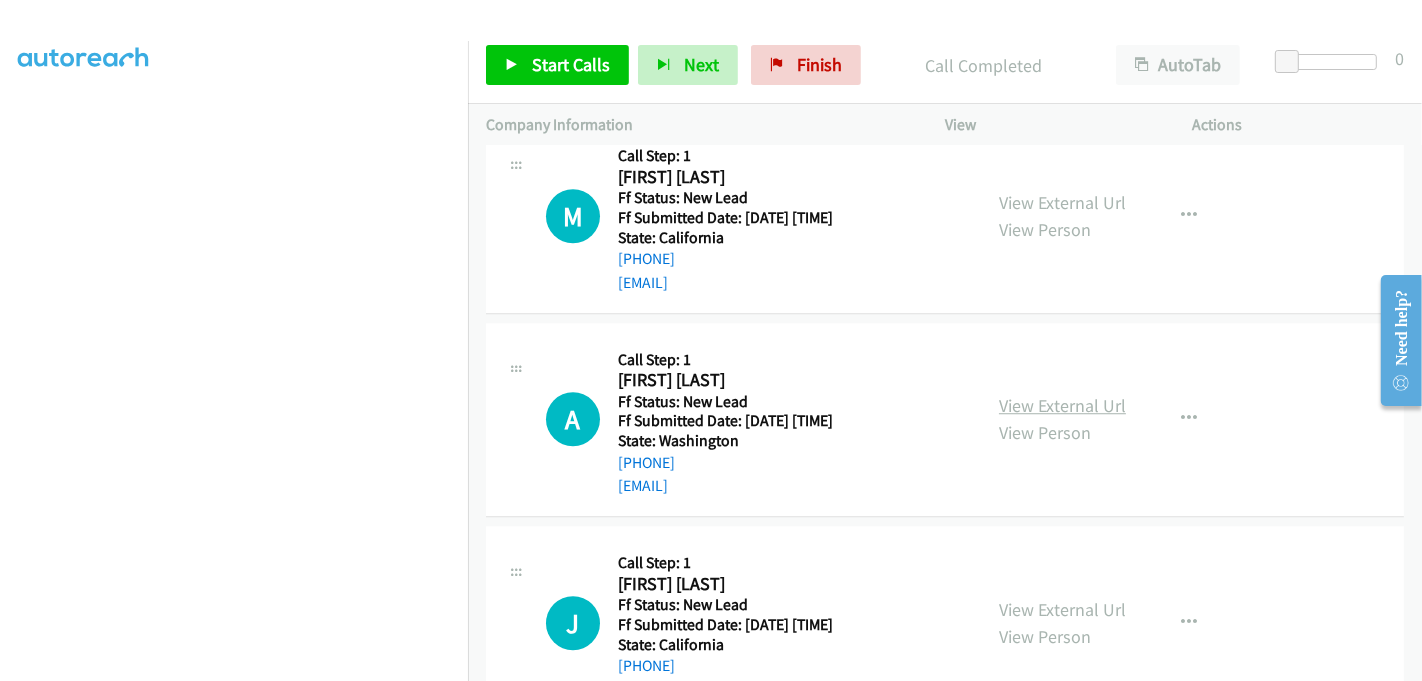 scroll, scrollTop: 4562, scrollLeft: 0, axis: vertical 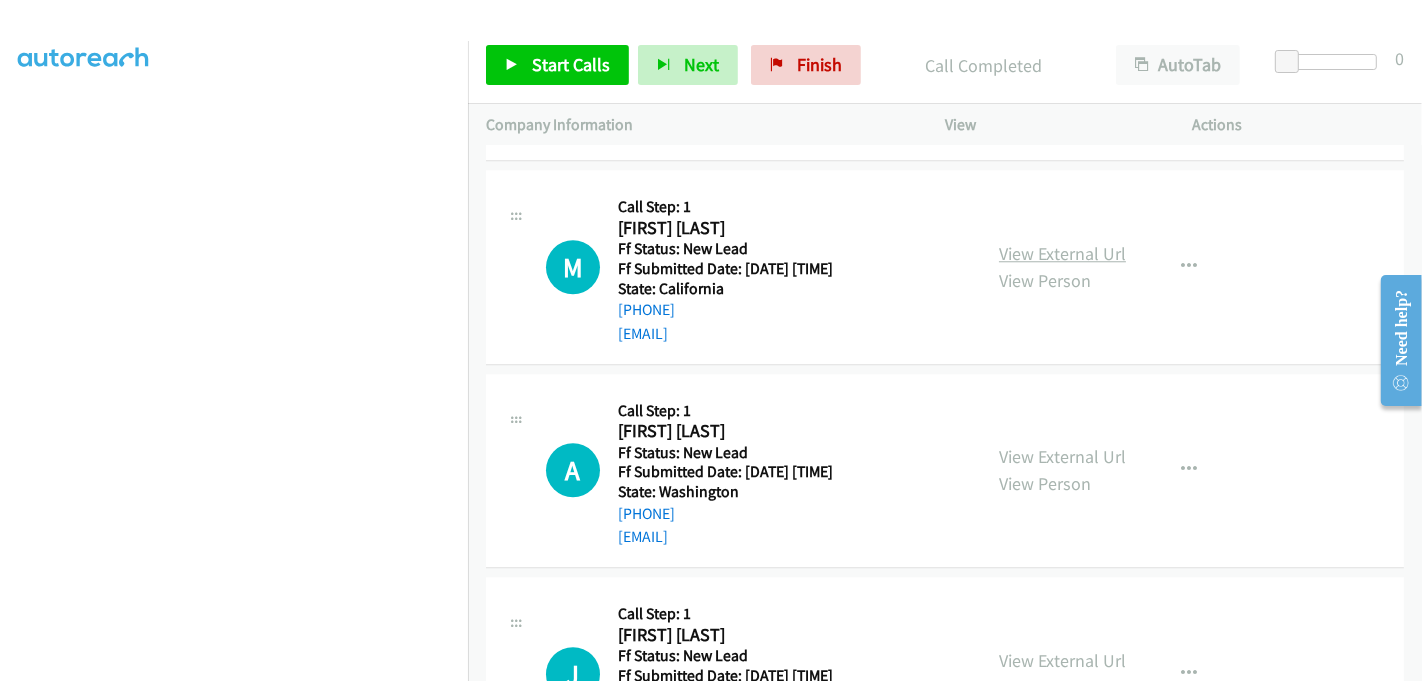click on "View External Url" at bounding box center (1062, 253) 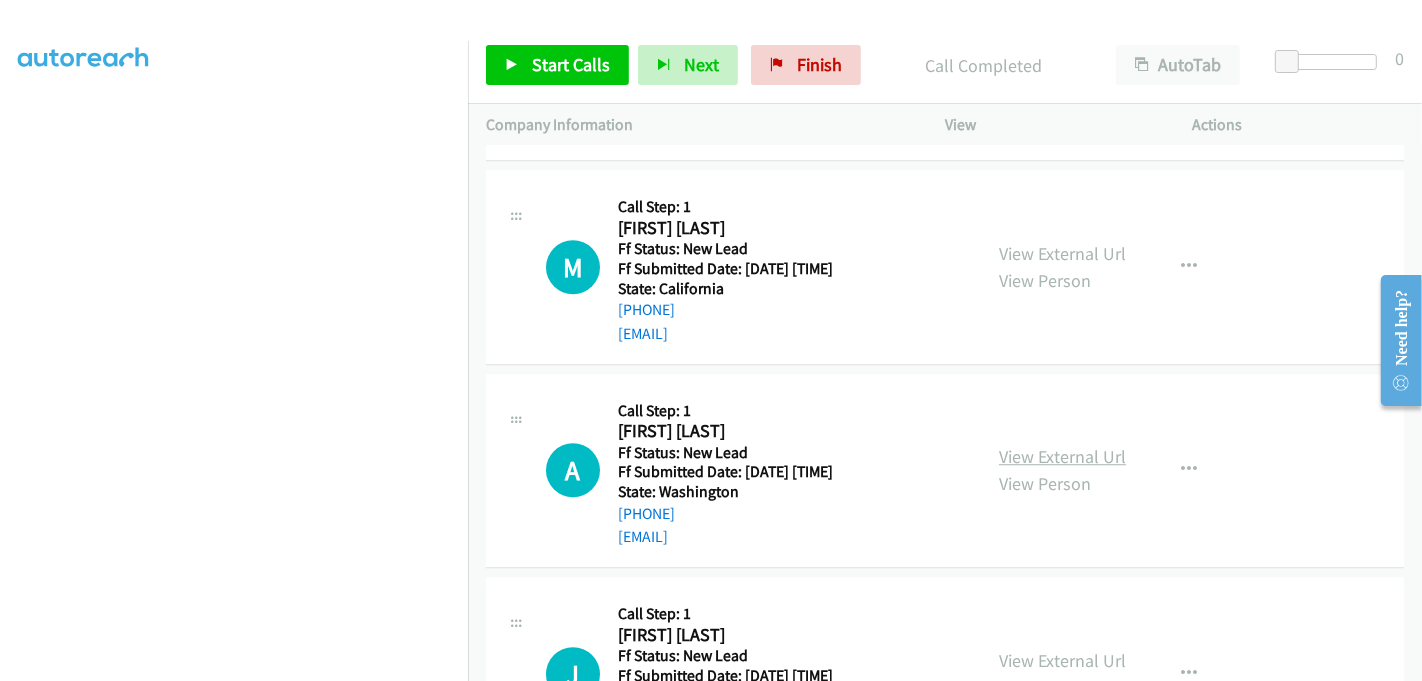 click on "View External Url" at bounding box center (1062, 456) 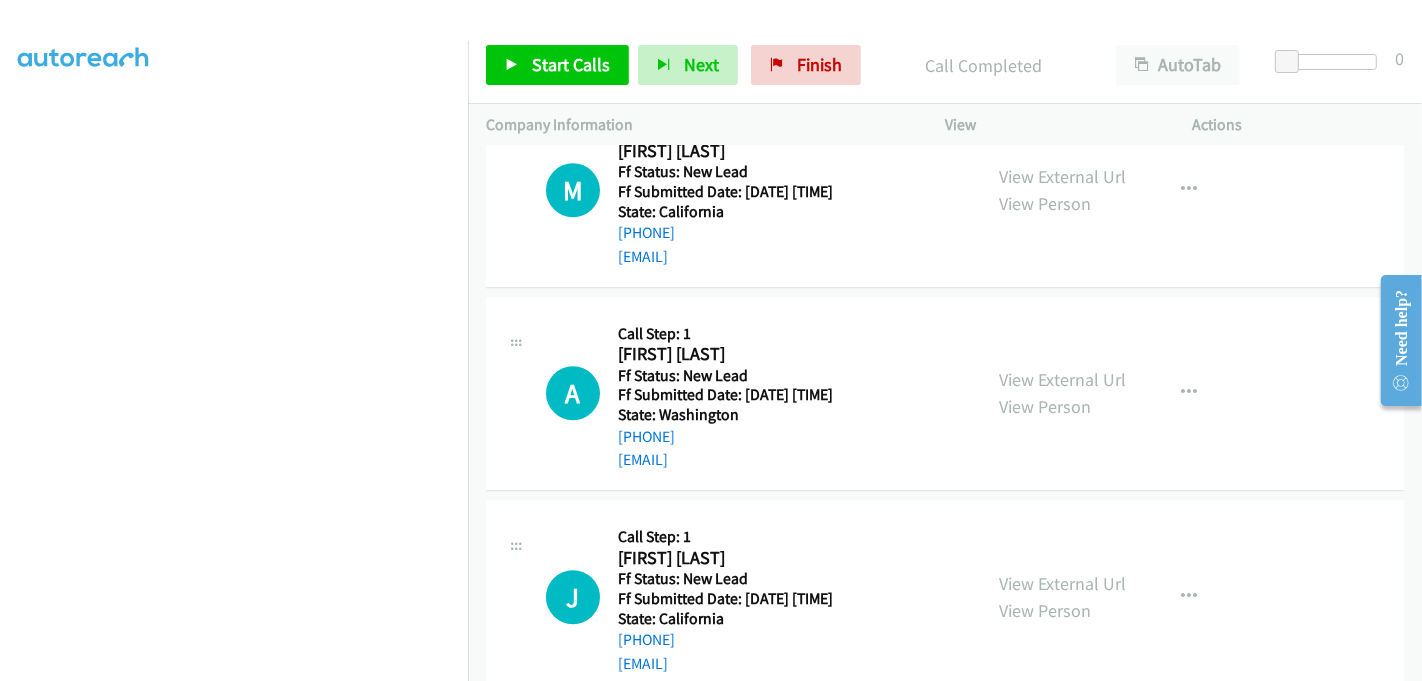 scroll, scrollTop: 4673, scrollLeft: 0, axis: vertical 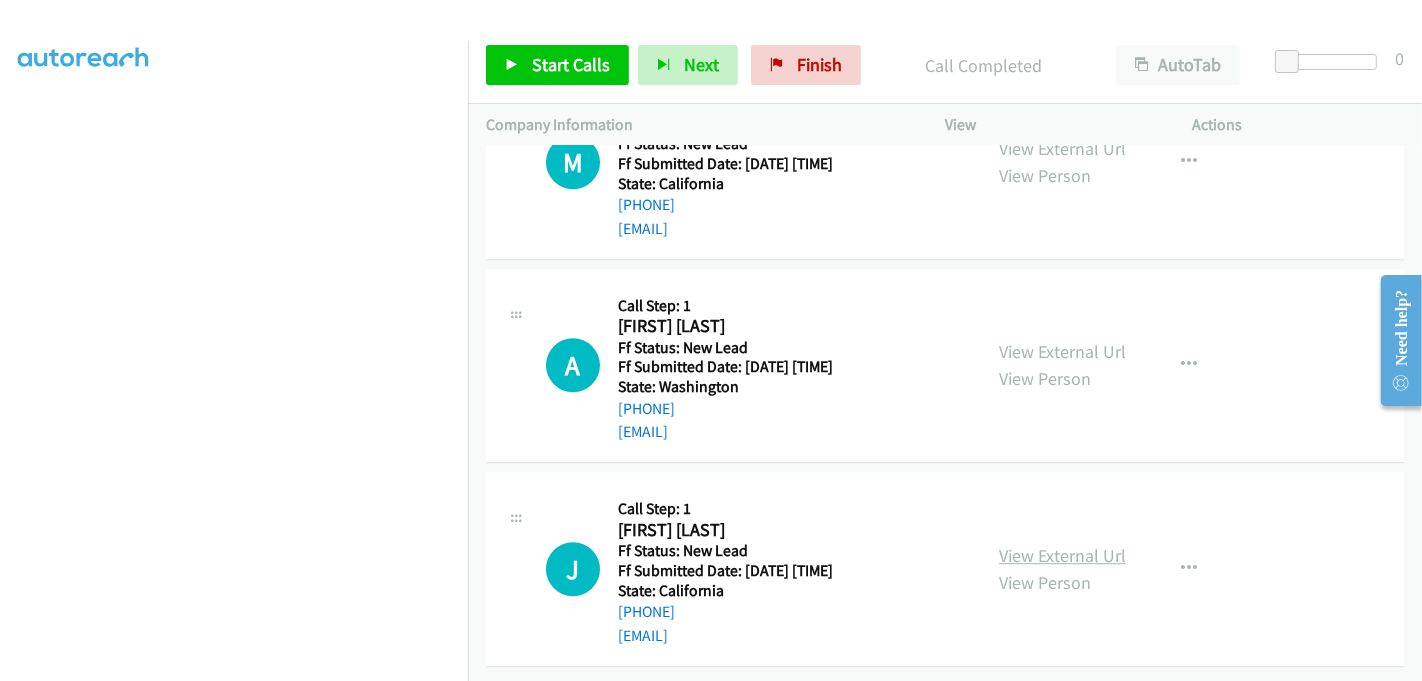 click on "View External Url" at bounding box center (1062, 555) 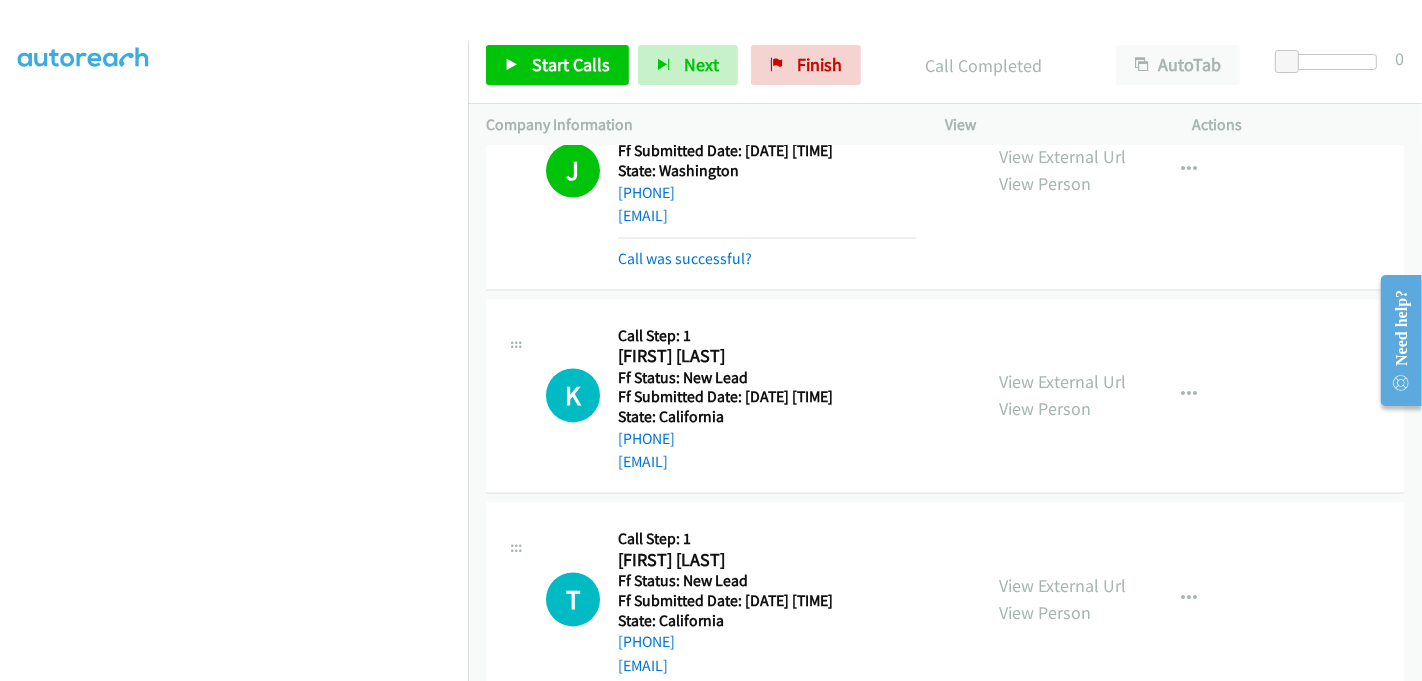 scroll, scrollTop: 3451, scrollLeft: 0, axis: vertical 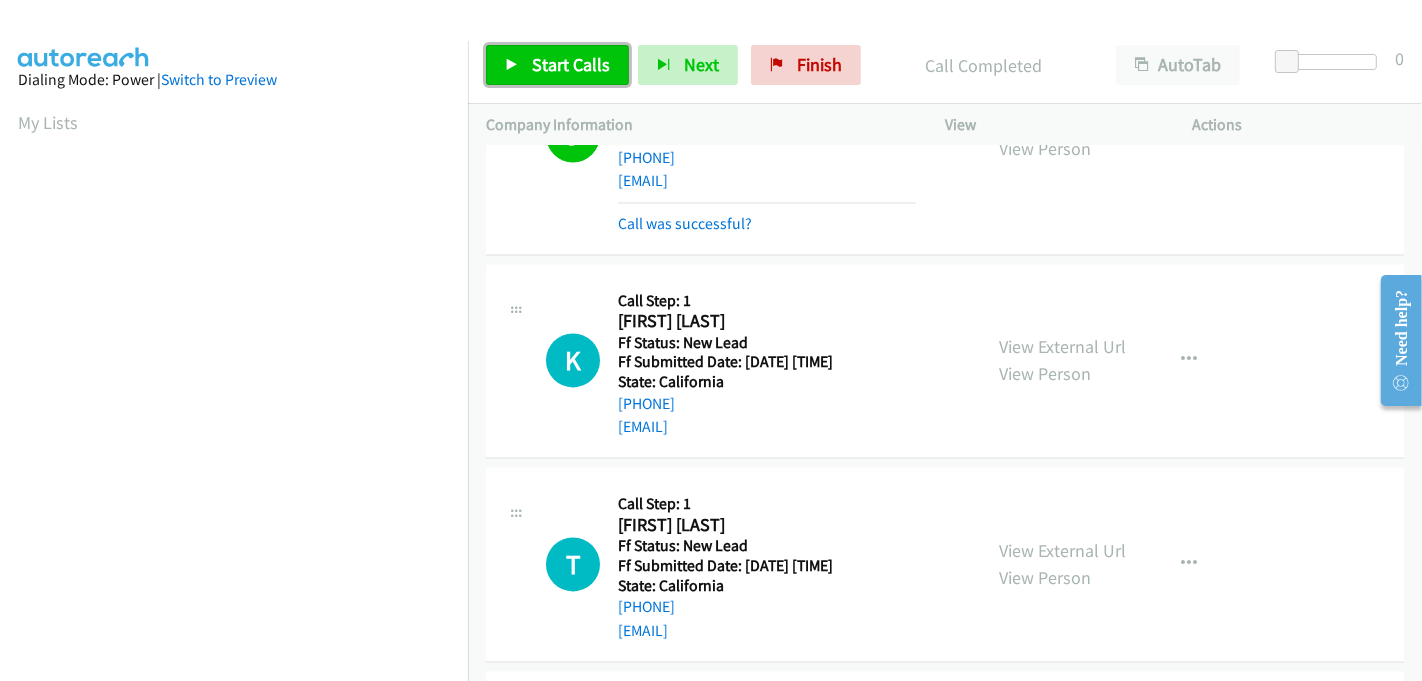 click on "Start Calls" at bounding box center (571, 64) 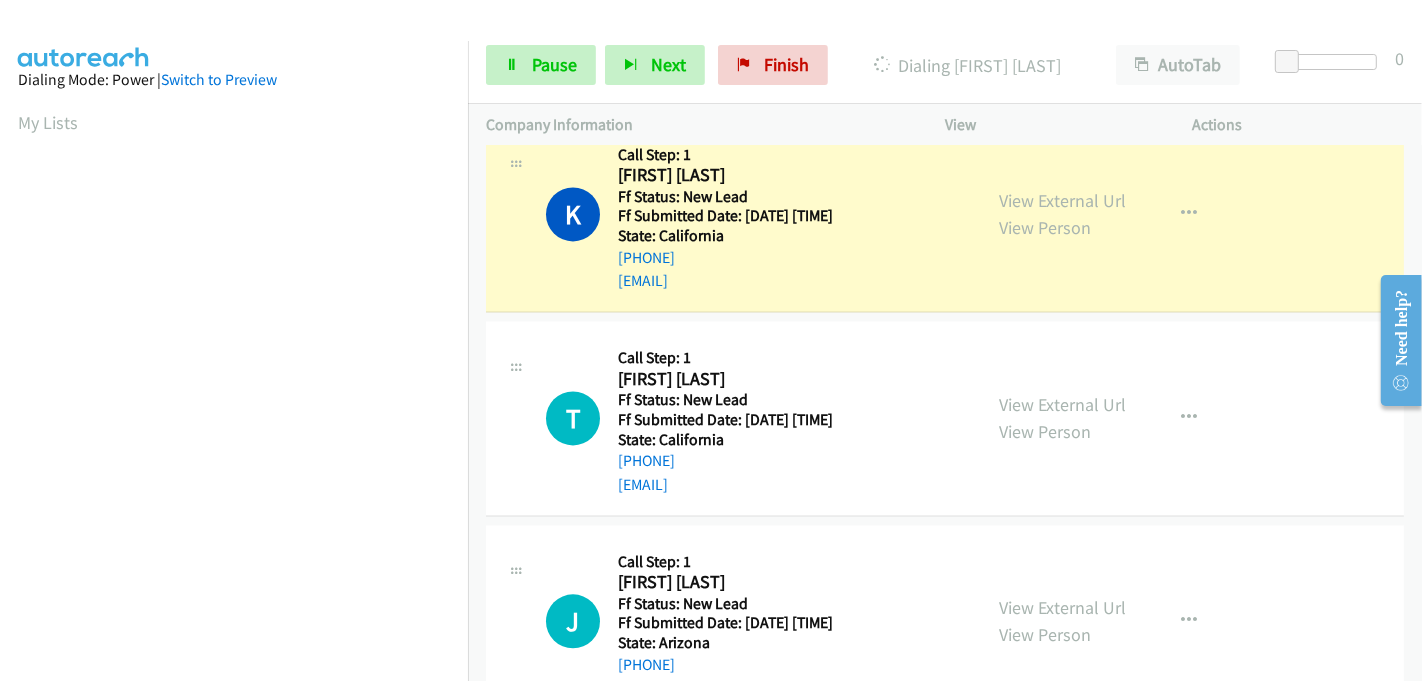 scroll, scrollTop: 3562, scrollLeft: 0, axis: vertical 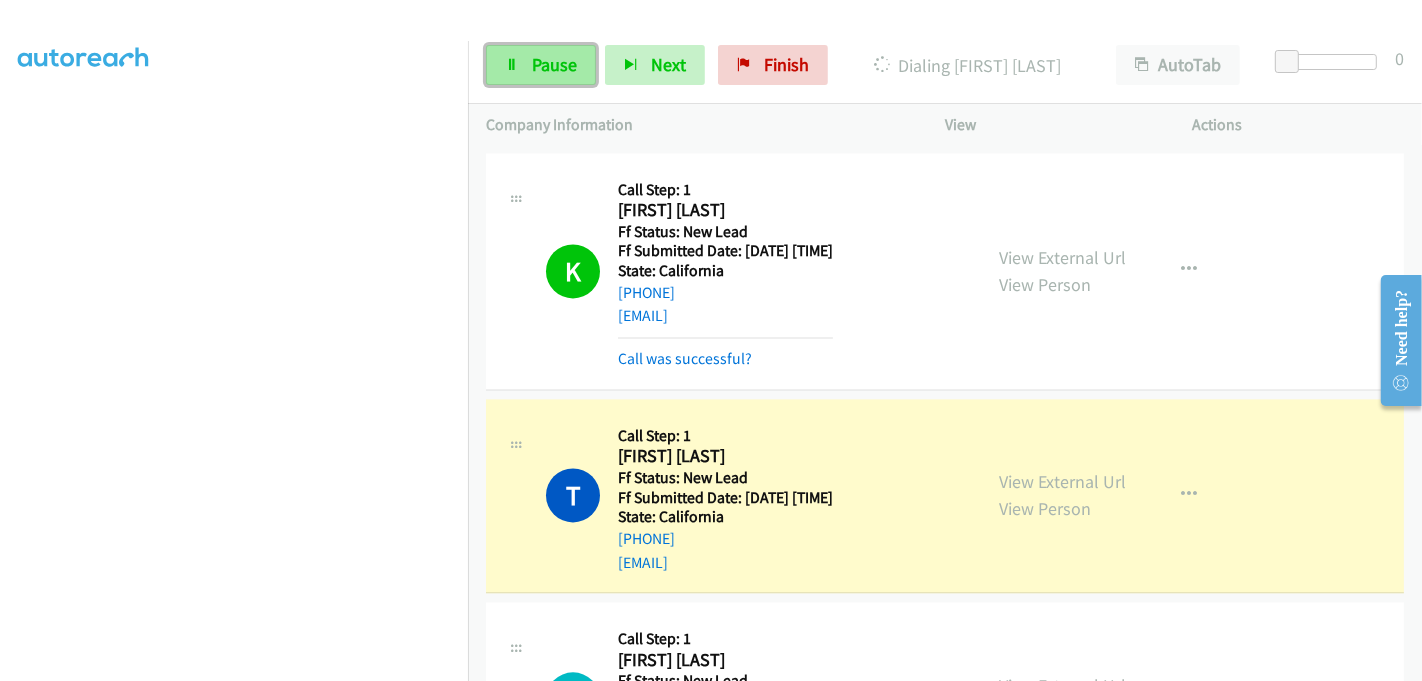 click on "Pause" at bounding box center (541, 65) 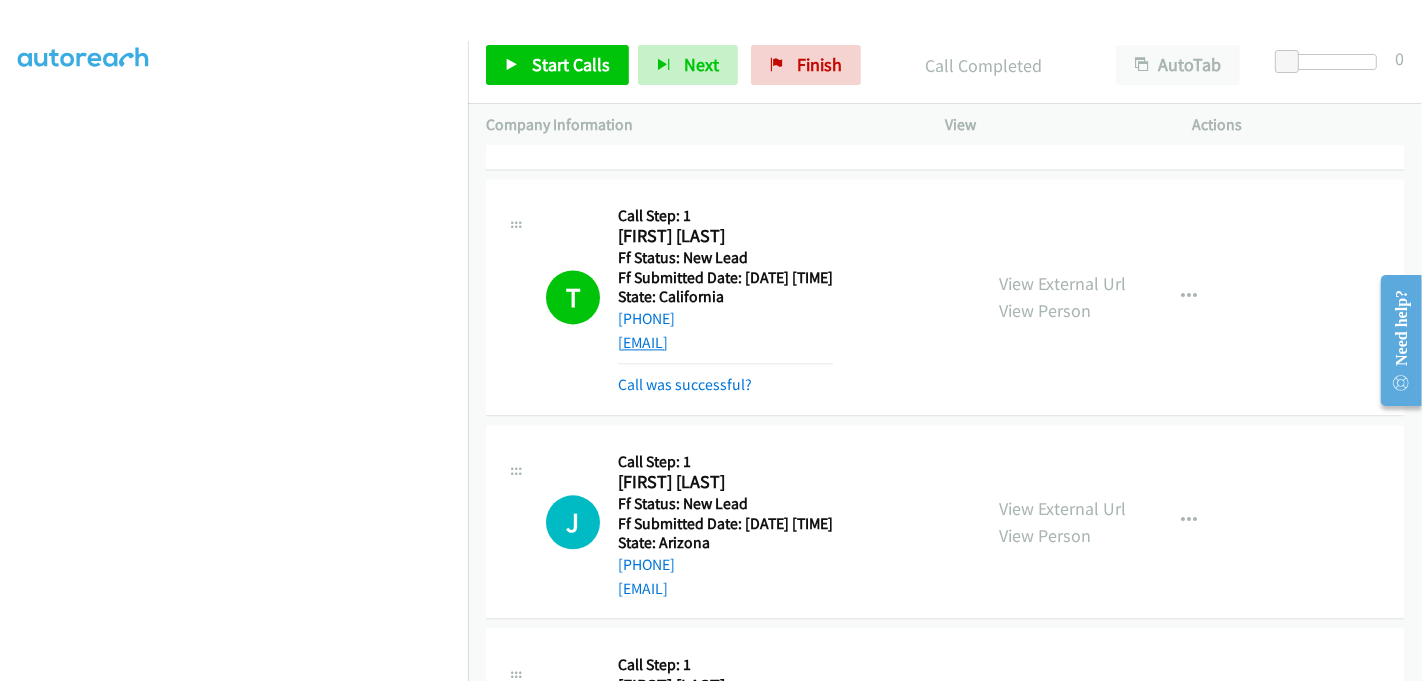 scroll, scrollTop: 3784, scrollLeft: 0, axis: vertical 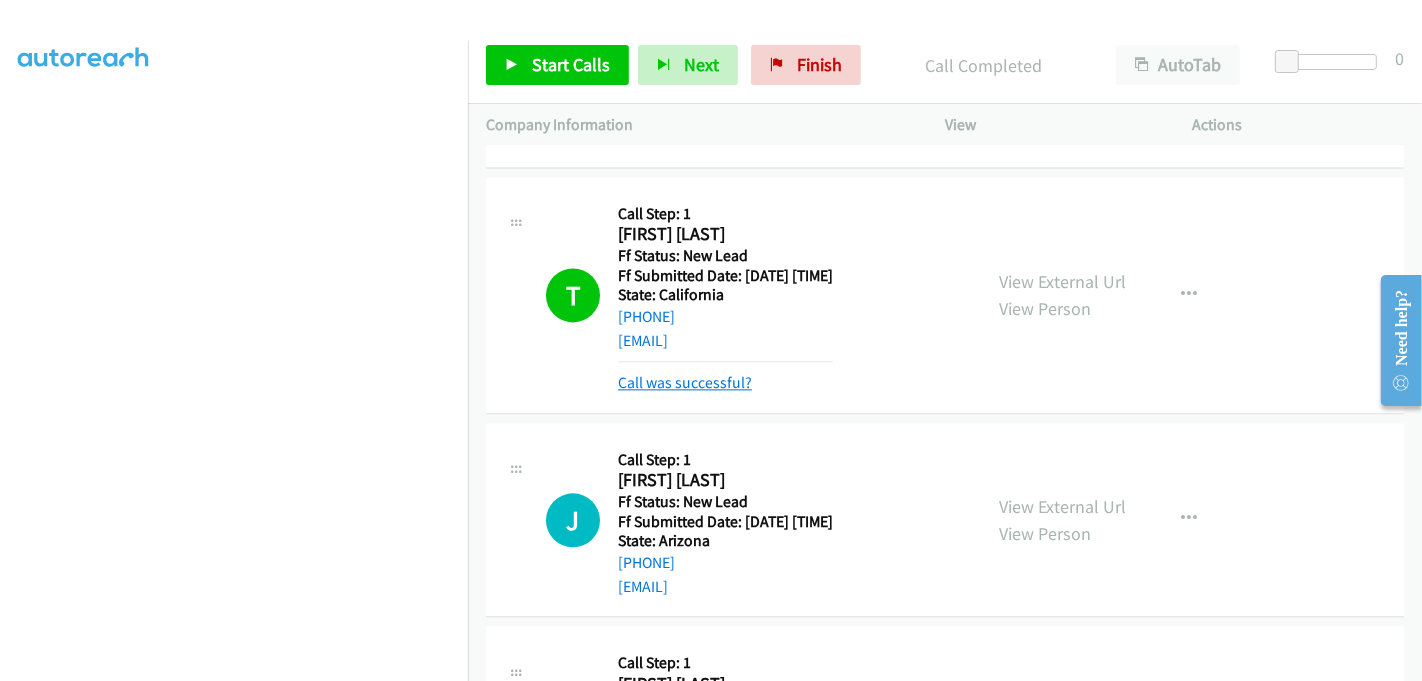 click on "Call was successful?" at bounding box center (685, 382) 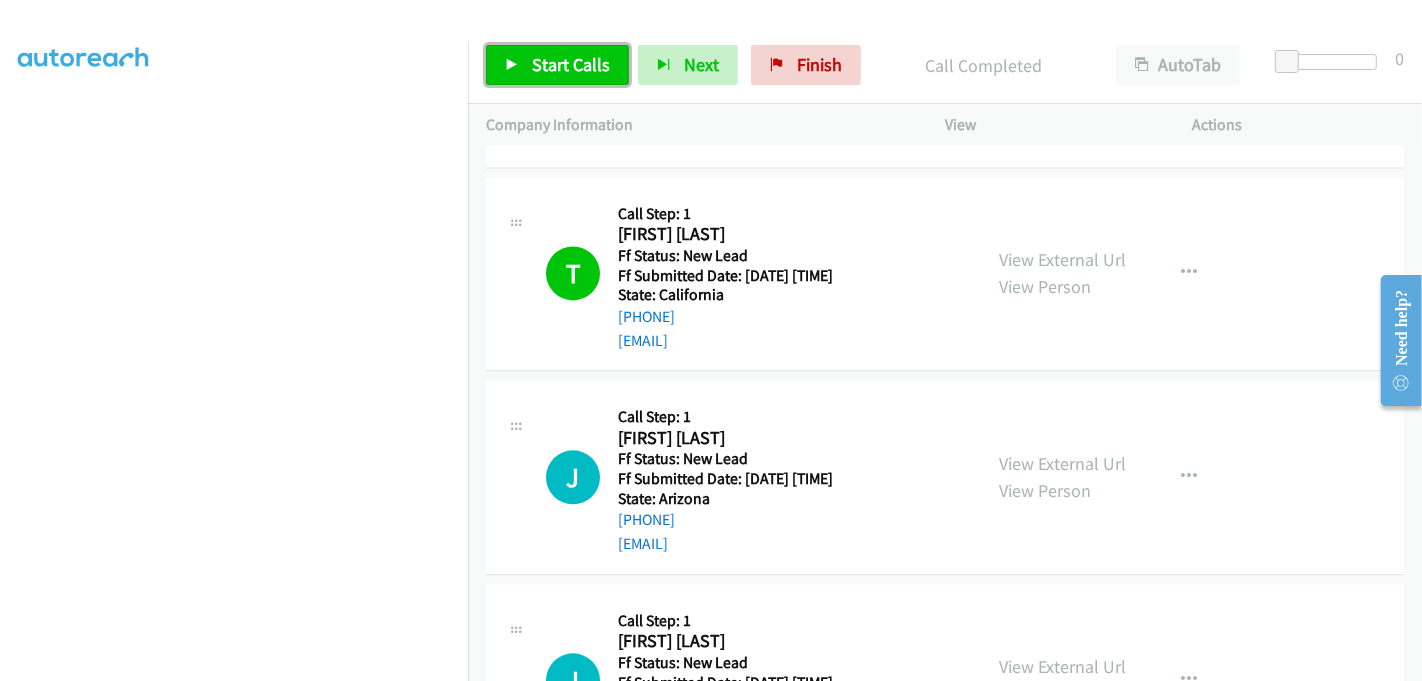 click on "Start Calls" at bounding box center (571, 64) 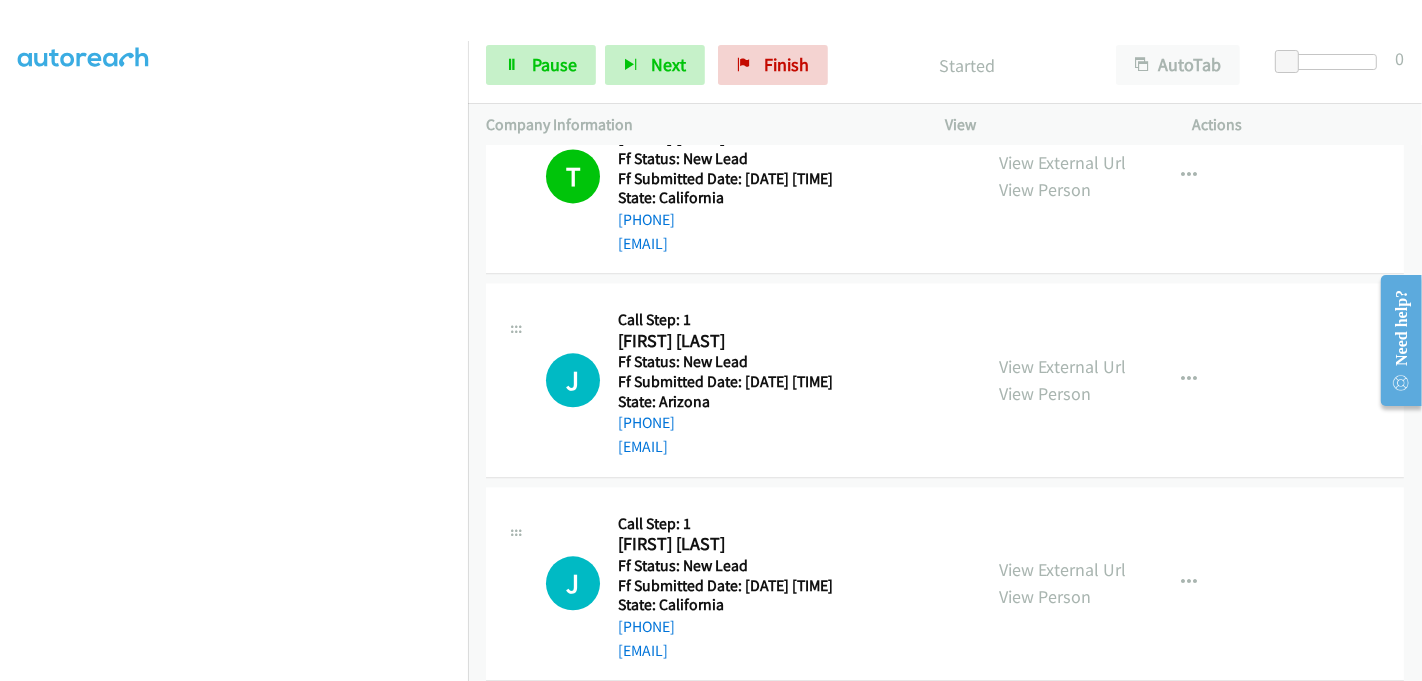 scroll, scrollTop: 4006, scrollLeft: 0, axis: vertical 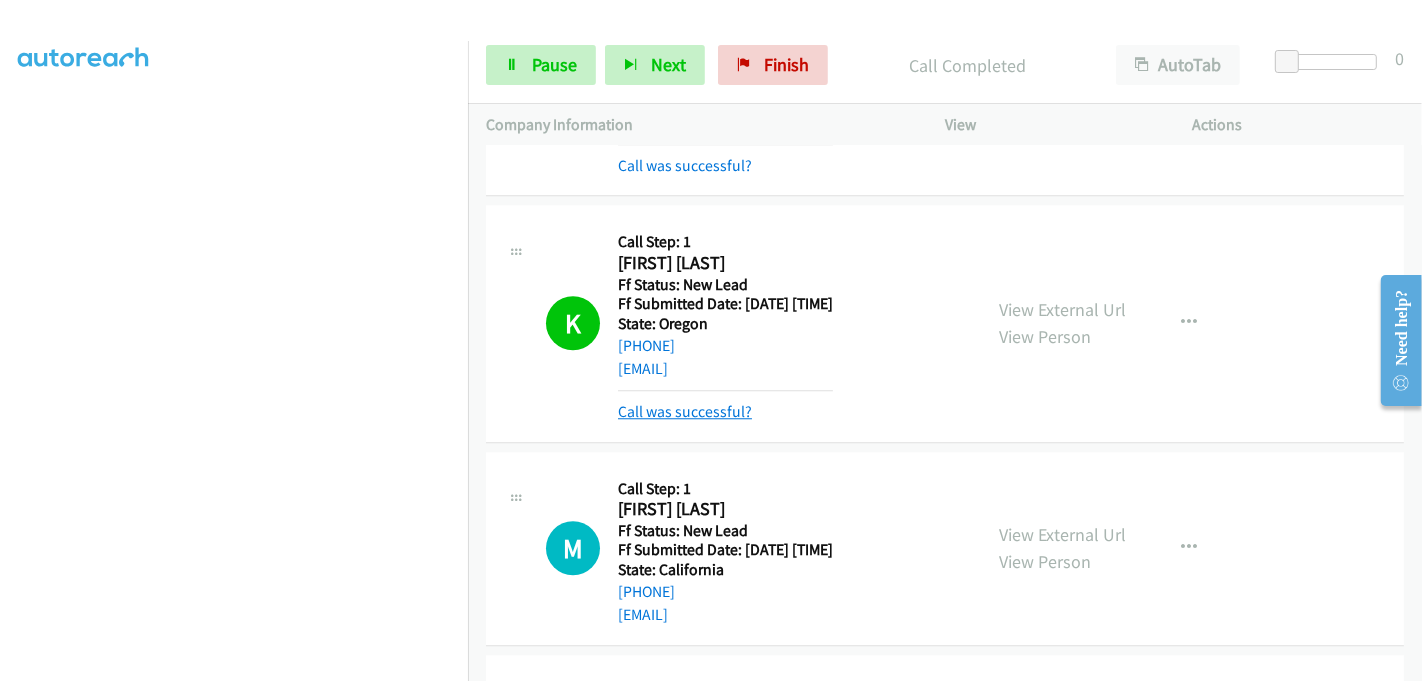 click on "Call was successful?" at bounding box center (685, 411) 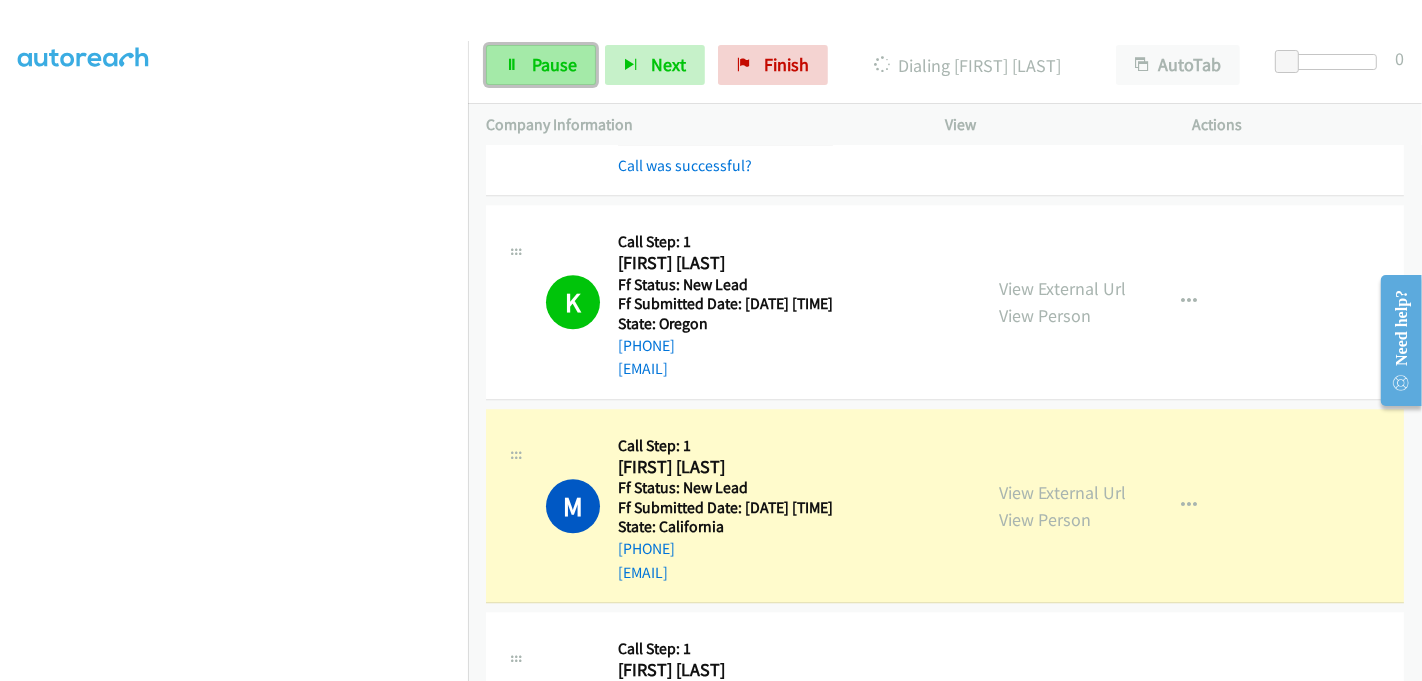 click on "Pause" at bounding box center [554, 64] 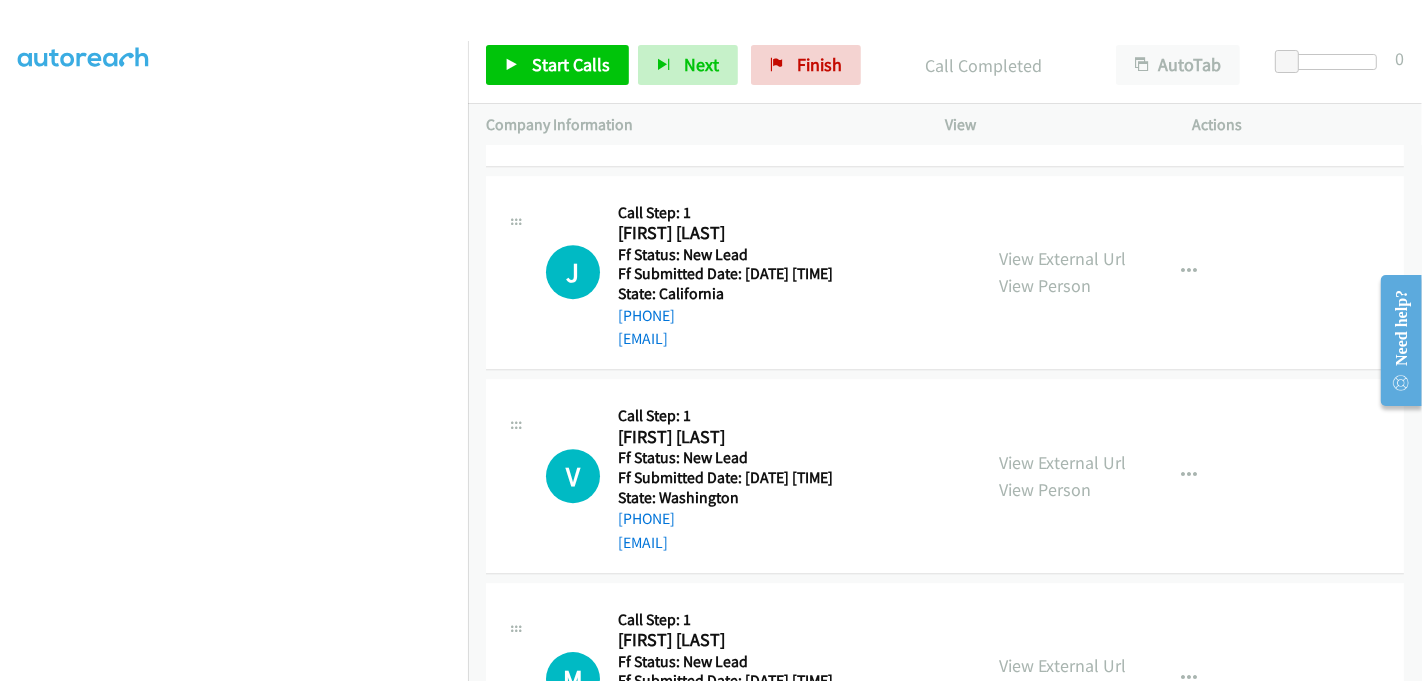 scroll, scrollTop: 4801, scrollLeft: 0, axis: vertical 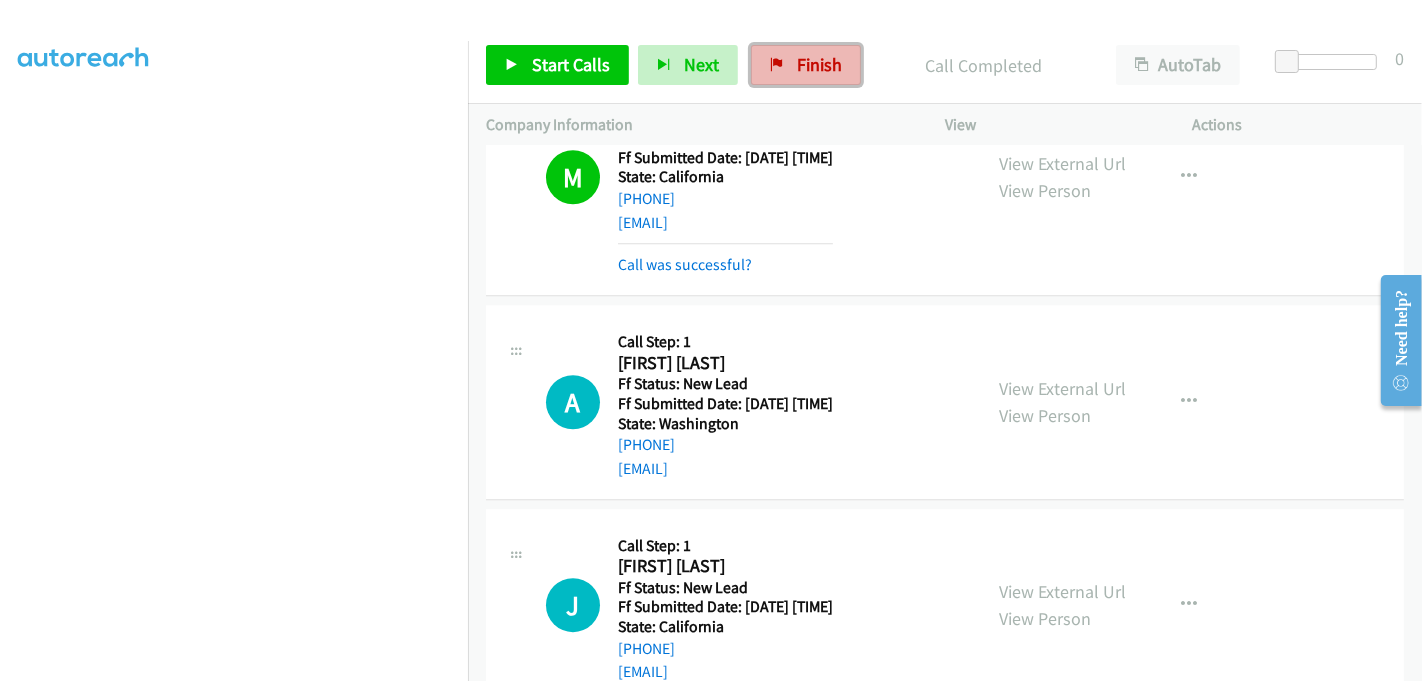 click on "Finish" at bounding box center [806, 65] 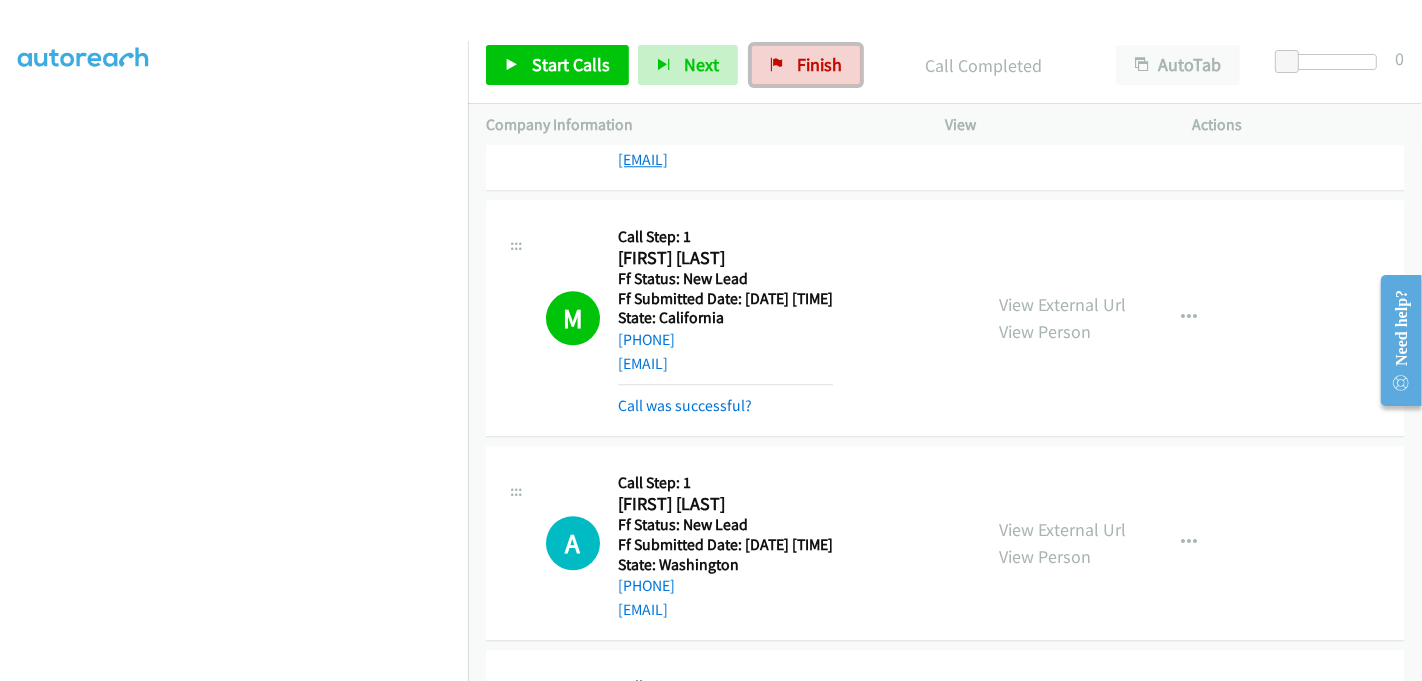 scroll, scrollTop: 4579, scrollLeft: 0, axis: vertical 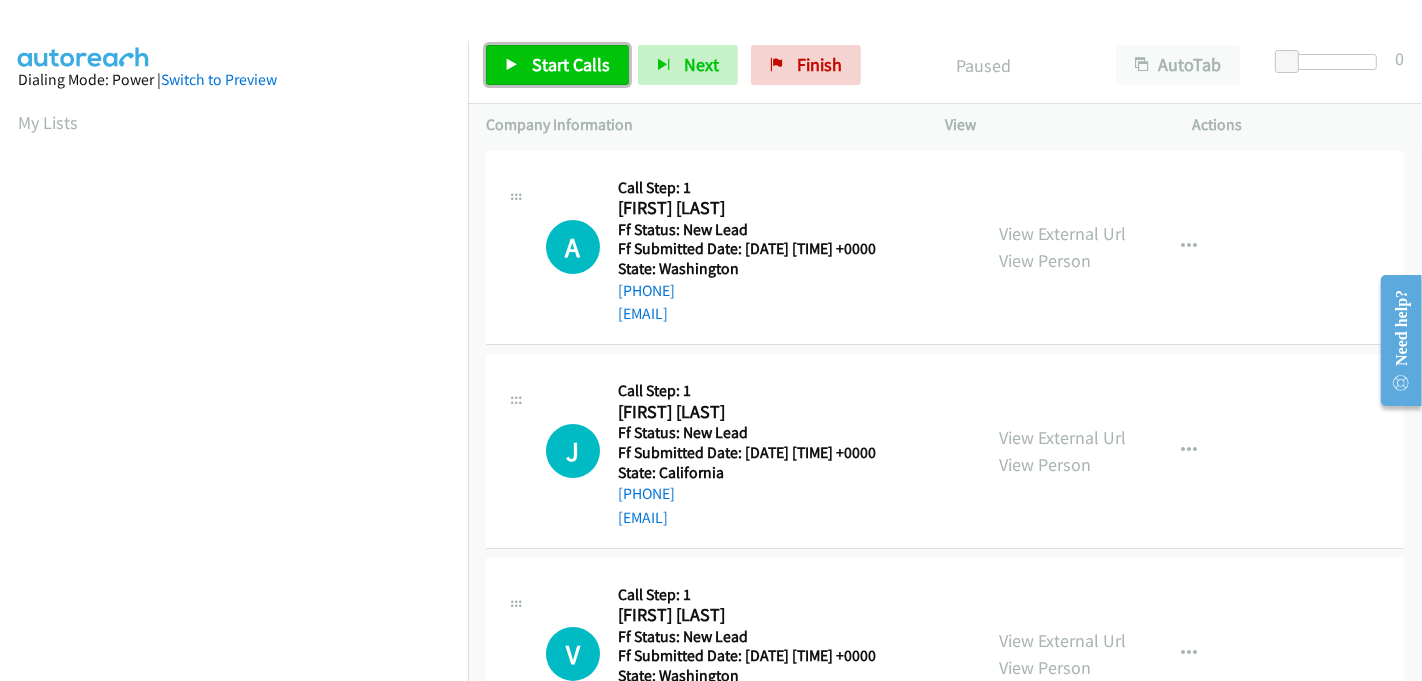 click on "Start Calls" at bounding box center (571, 64) 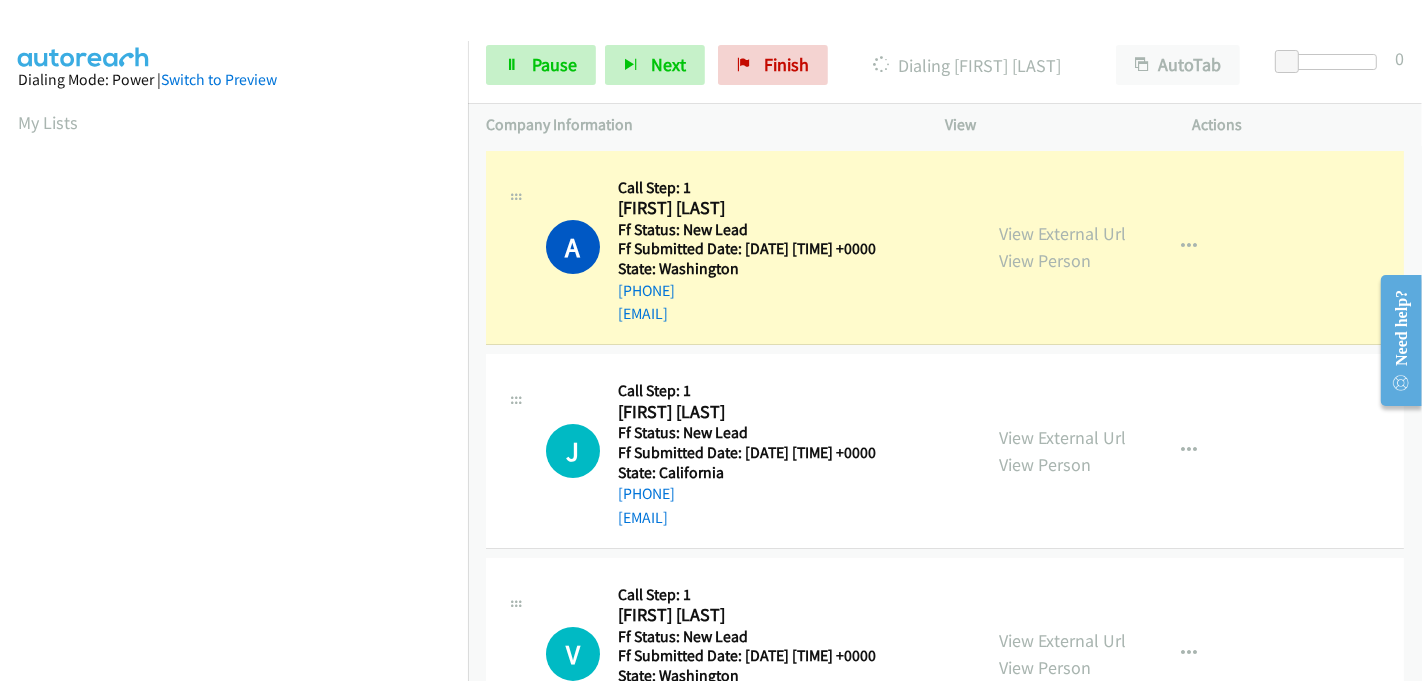 scroll, scrollTop: 442, scrollLeft: 0, axis: vertical 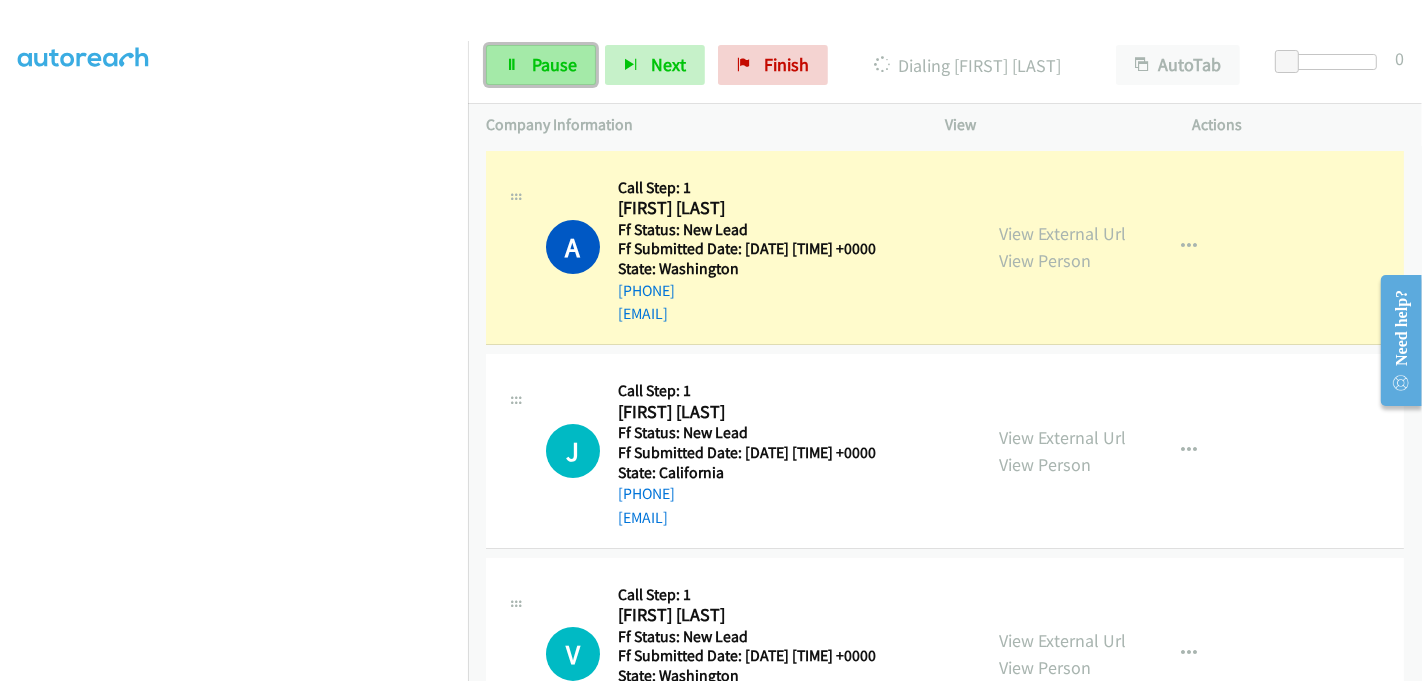 click on "Pause" at bounding box center [554, 64] 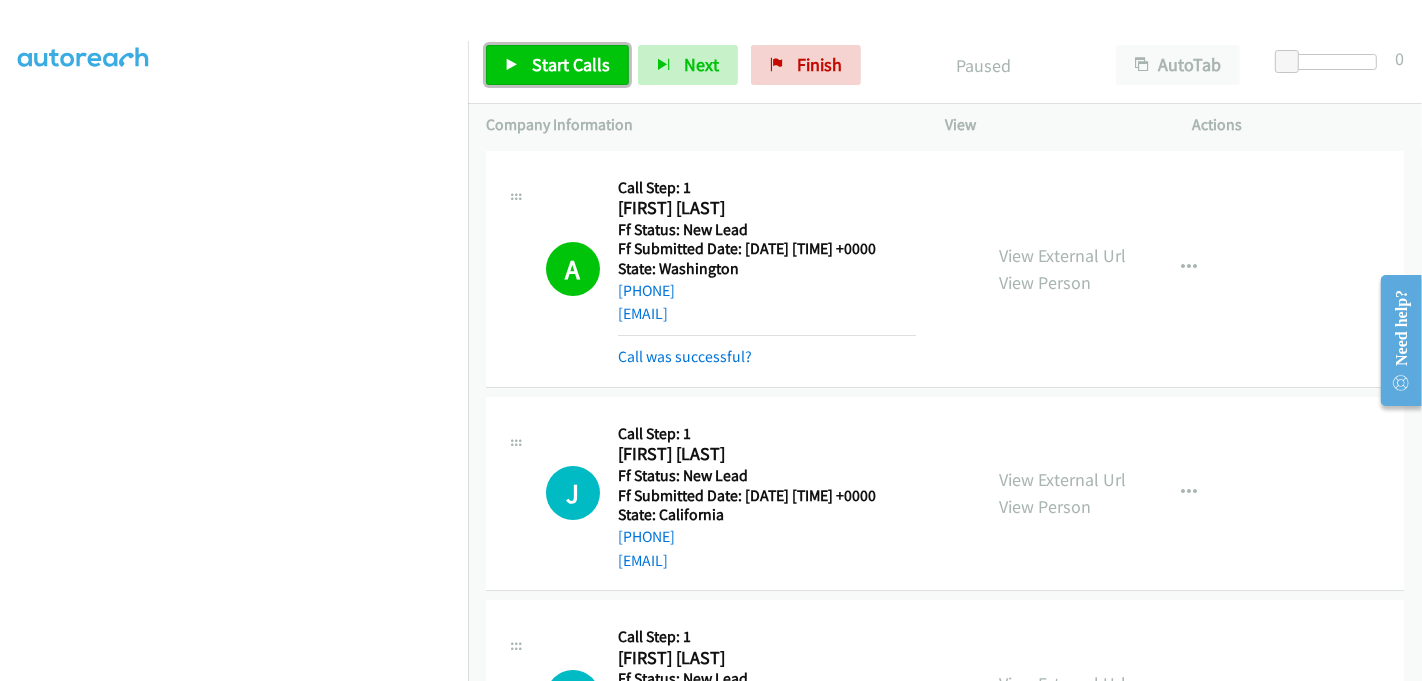 click on "Start Calls" at bounding box center (571, 64) 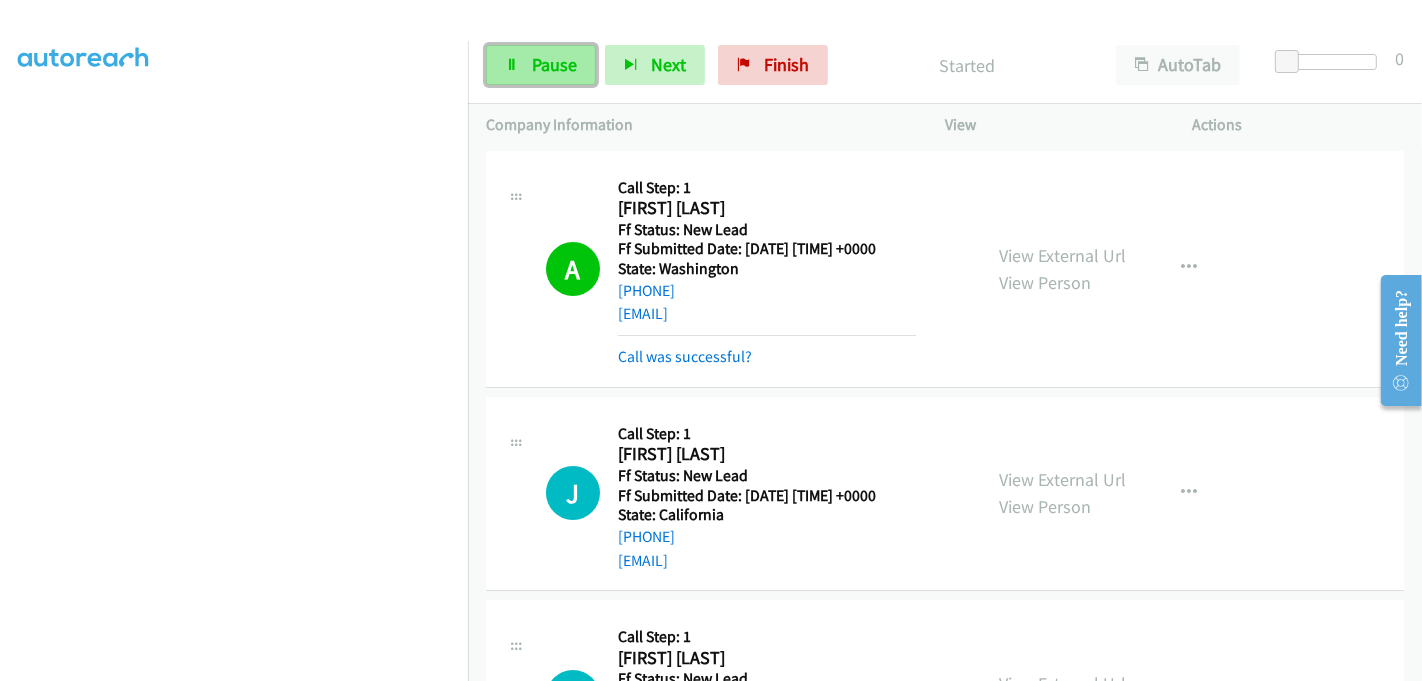 click on "Pause" at bounding box center (554, 64) 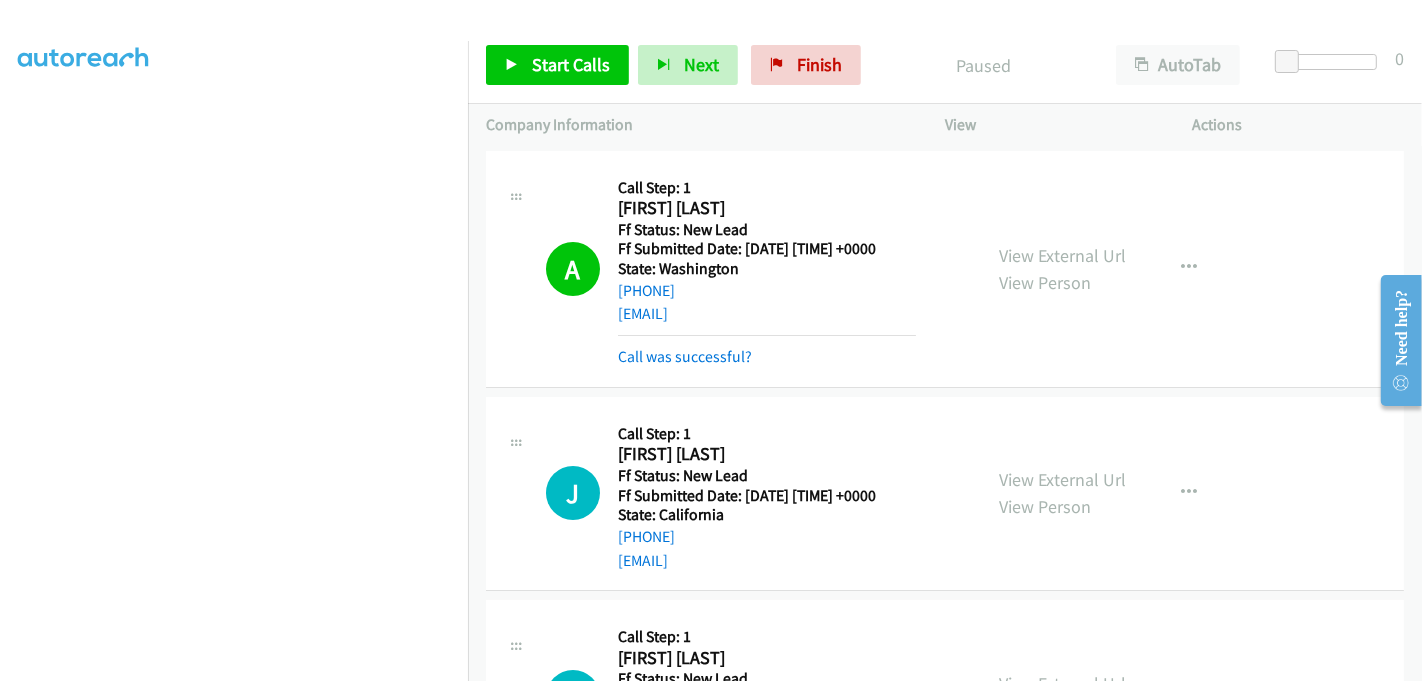 scroll, scrollTop: 109, scrollLeft: 0, axis: vertical 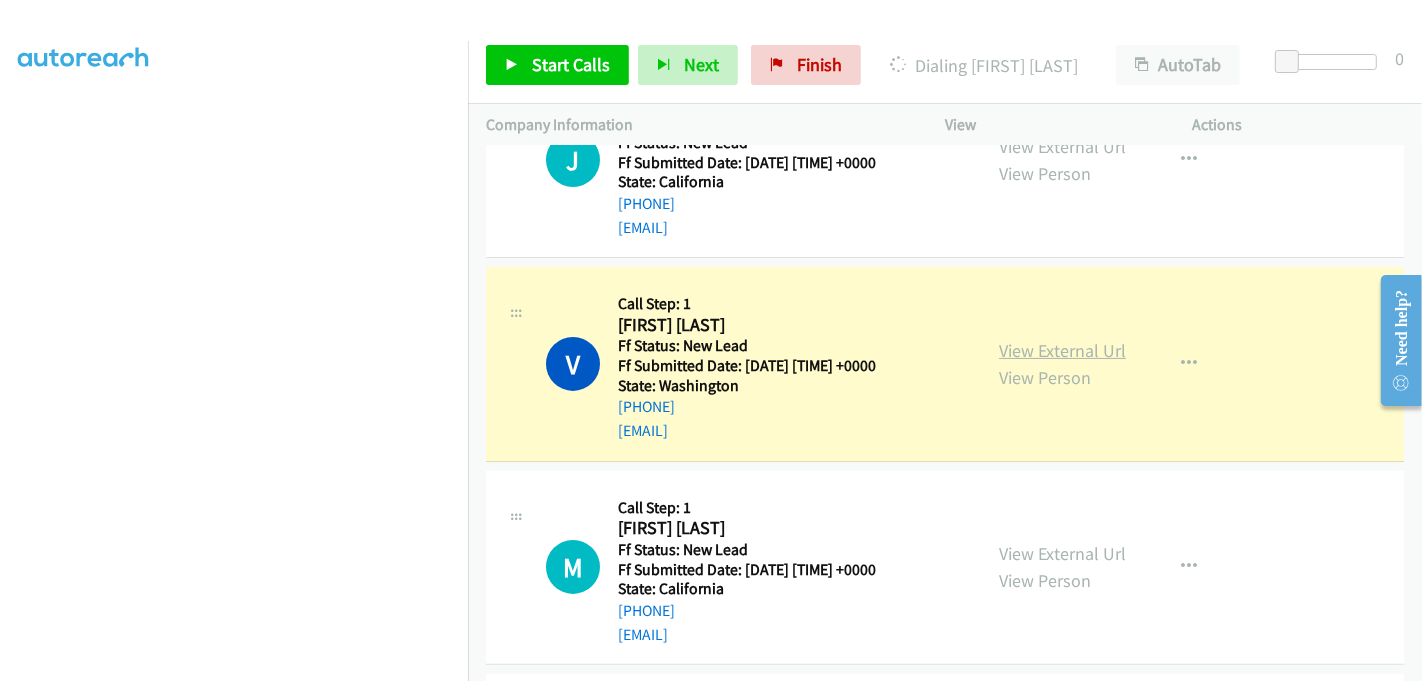 click on "View External Url" at bounding box center (1062, 350) 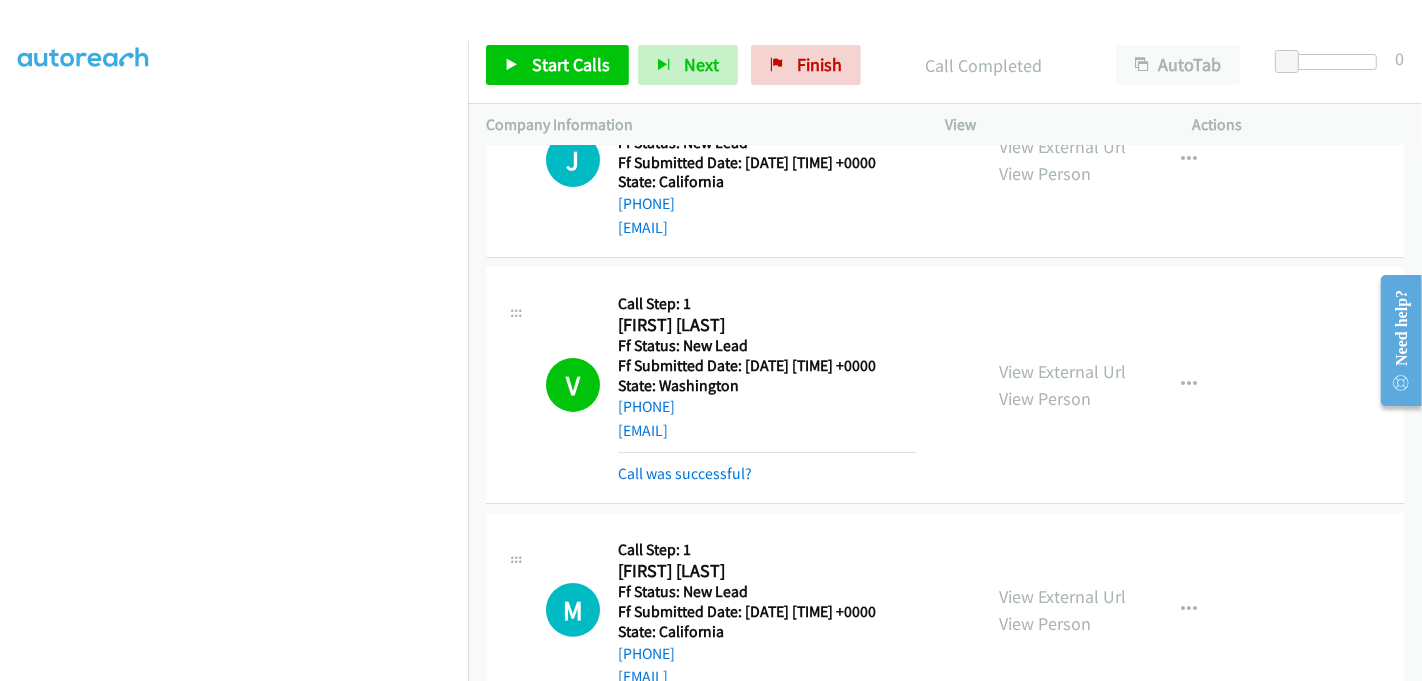 scroll, scrollTop: 442, scrollLeft: 0, axis: vertical 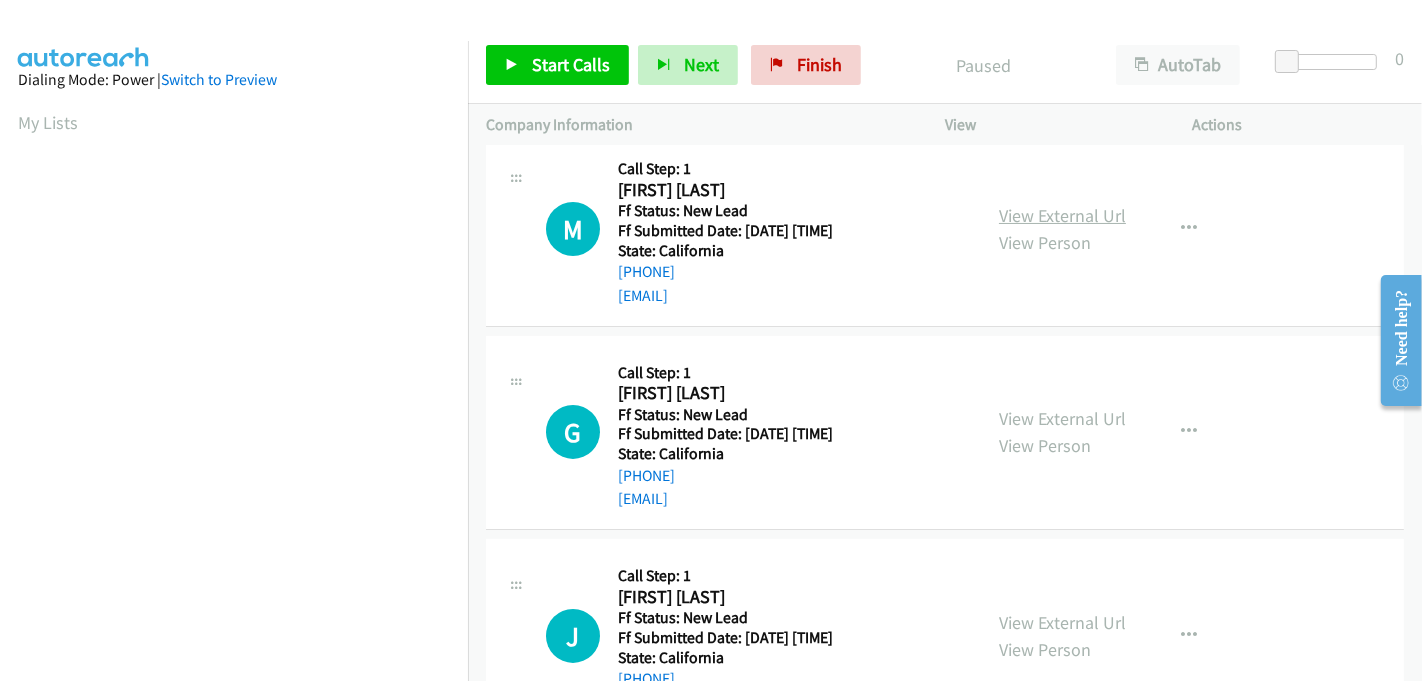 click on "View External Url" at bounding box center [1062, 215] 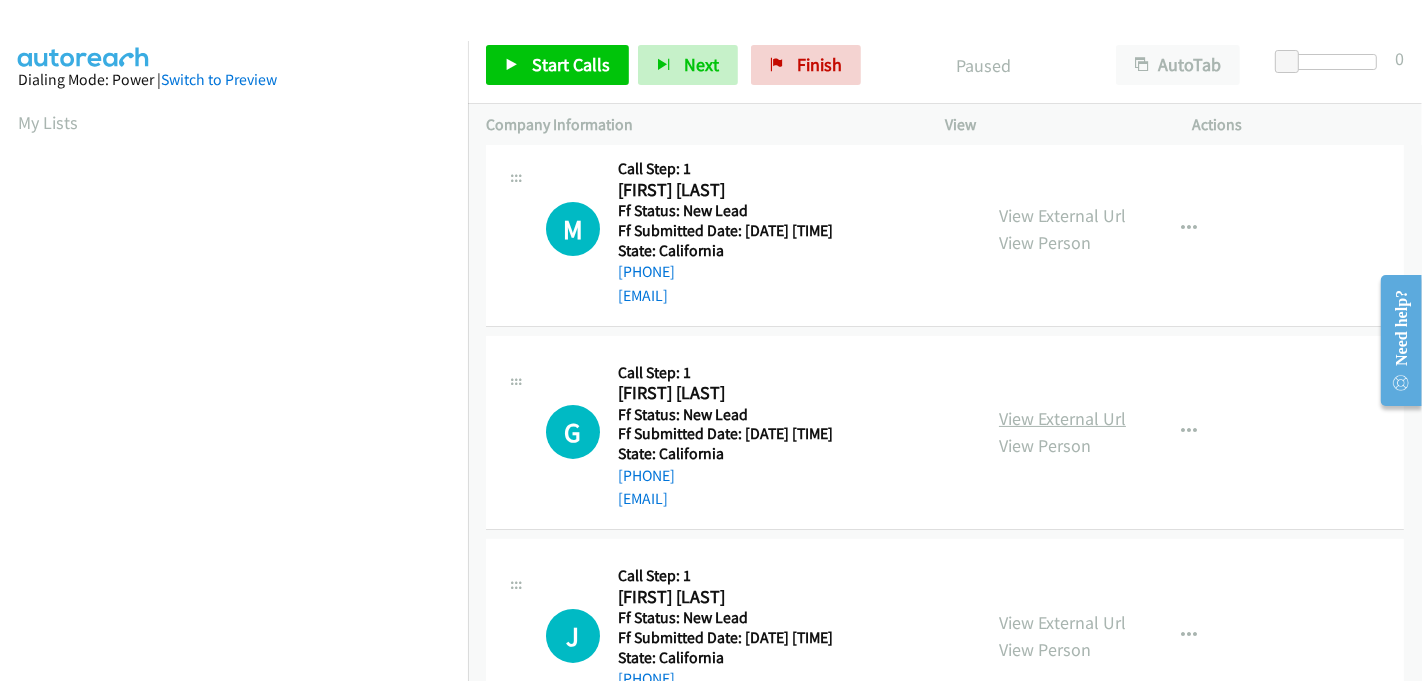 click on "View External Url" at bounding box center (1062, 418) 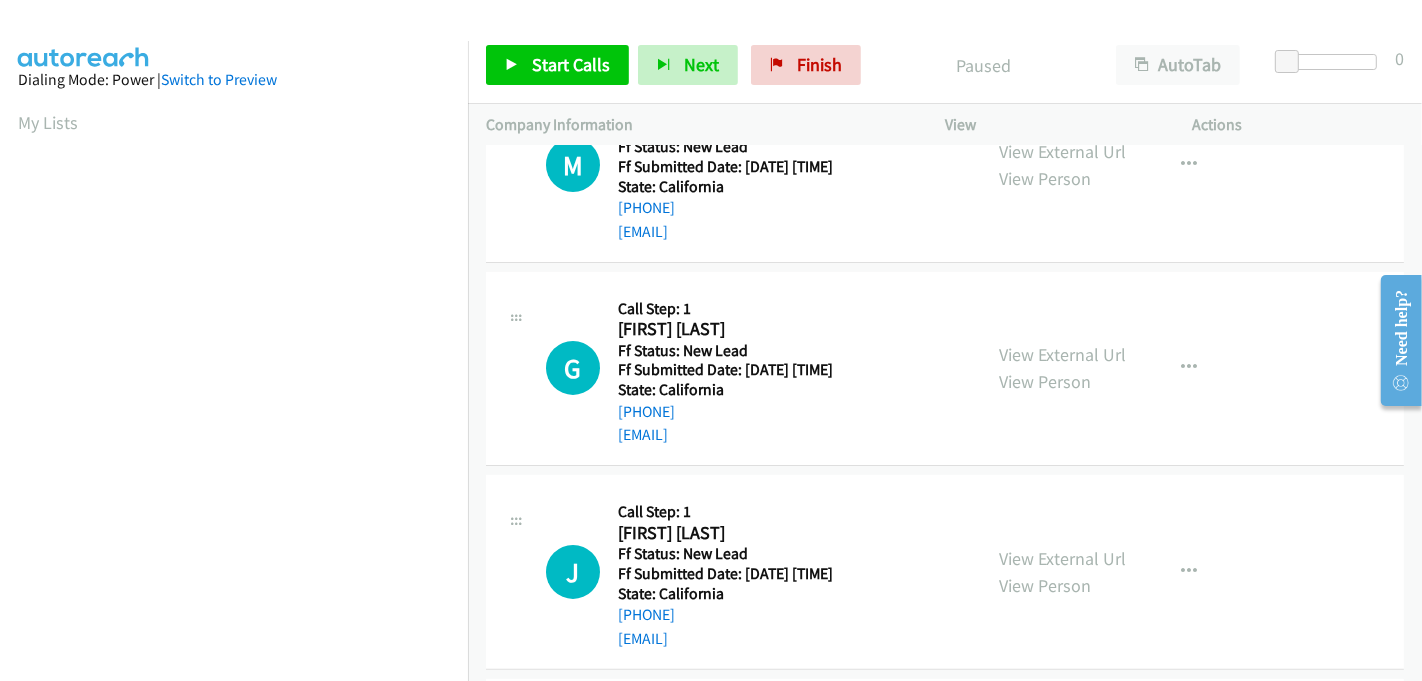 scroll, scrollTop: 333, scrollLeft: 0, axis: vertical 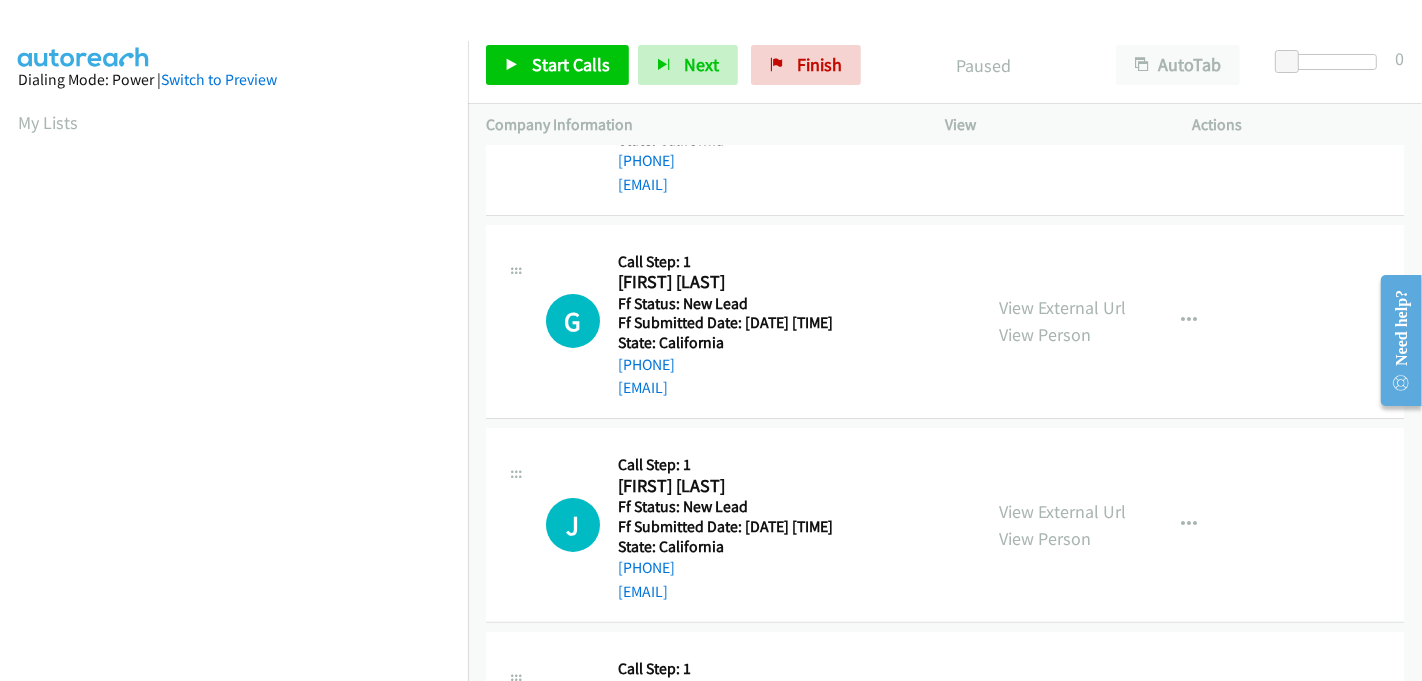click on "View External Url
View Person" at bounding box center (1062, 525) 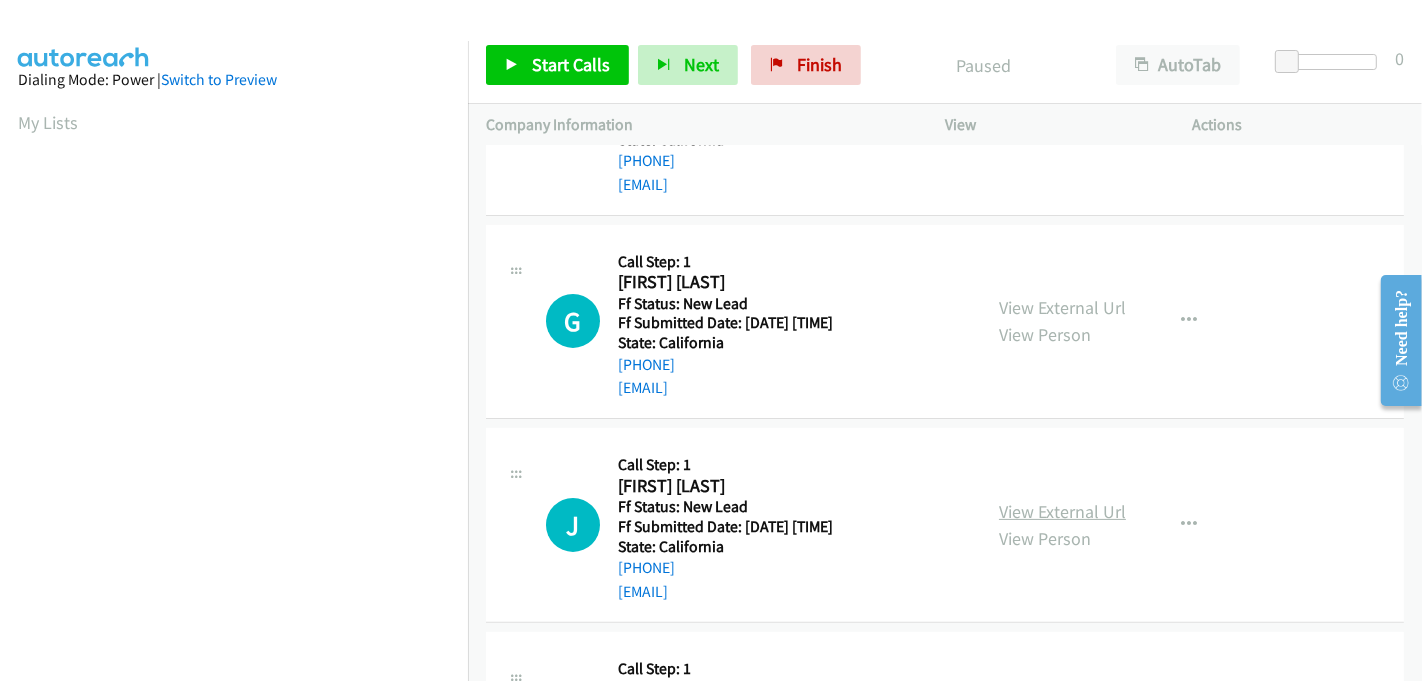 click on "View External Url" at bounding box center (1062, 511) 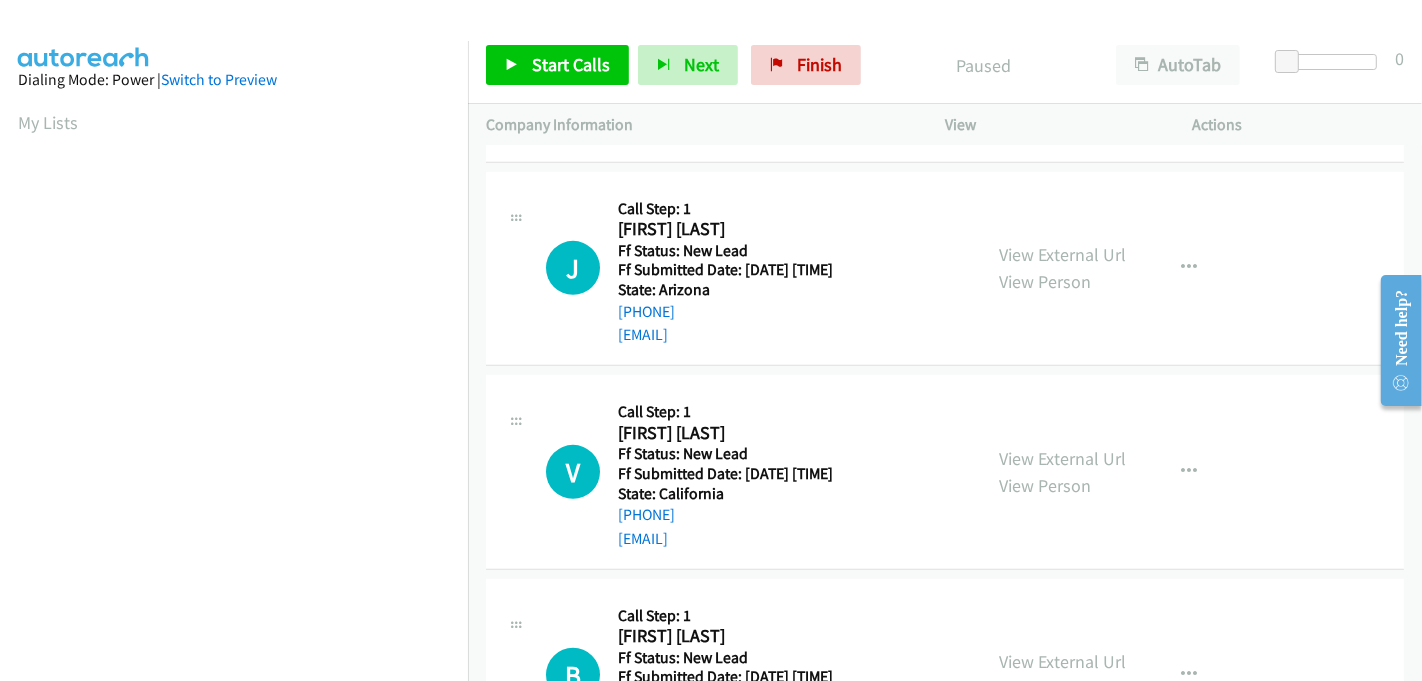 scroll, scrollTop: 666, scrollLeft: 0, axis: vertical 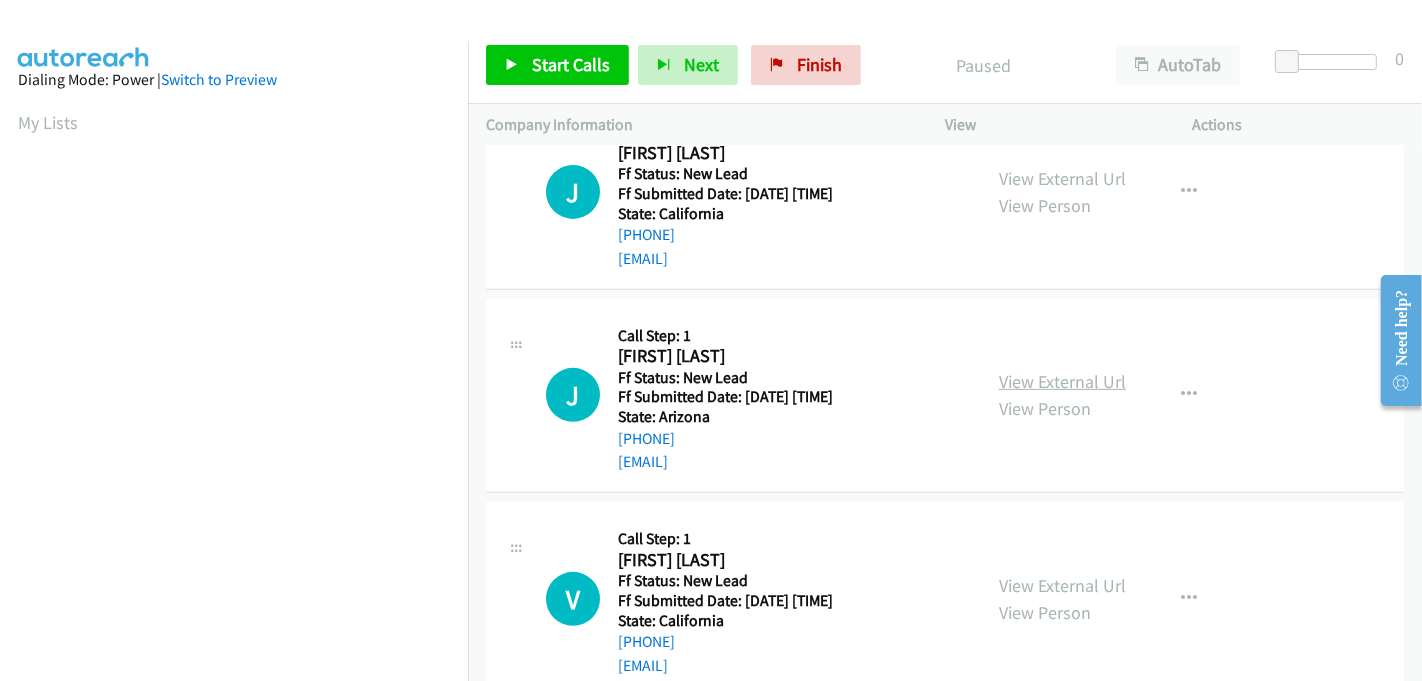 click on "View External Url" at bounding box center [1062, 381] 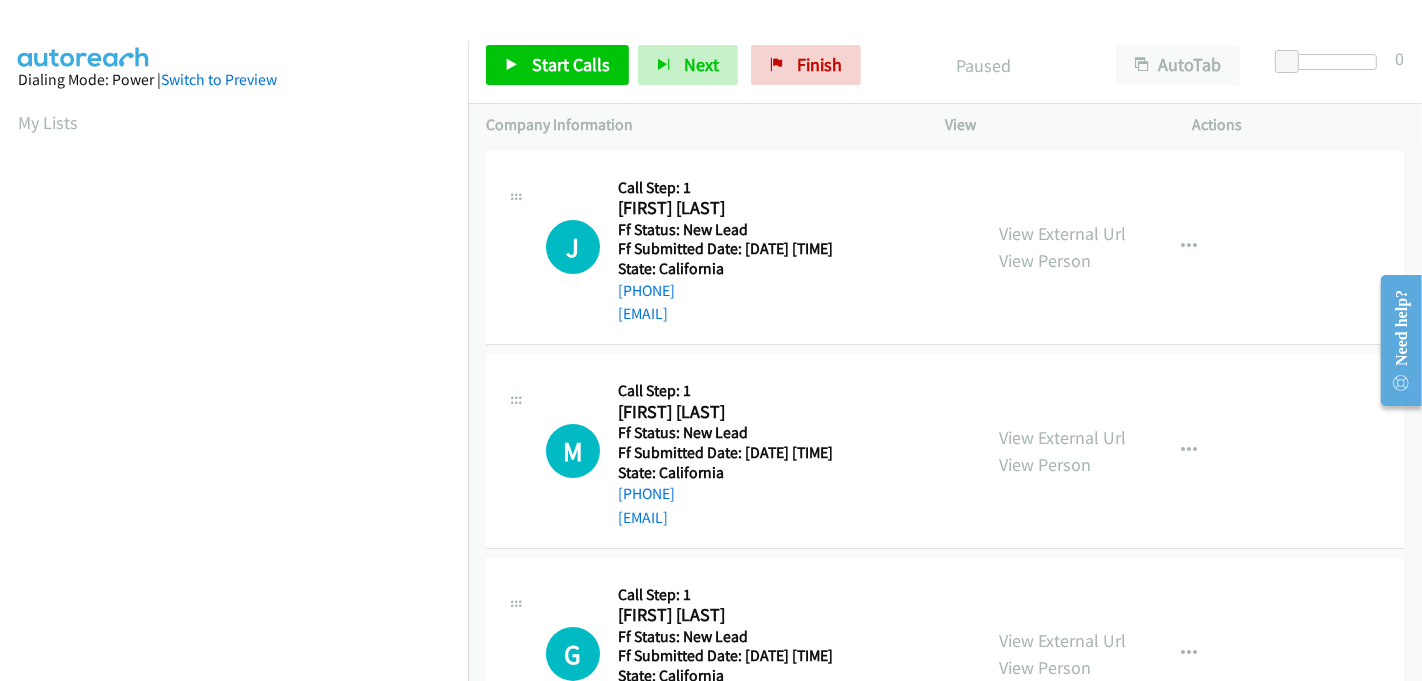 scroll, scrollTop: 0, scrollLeft: 0, axis: both 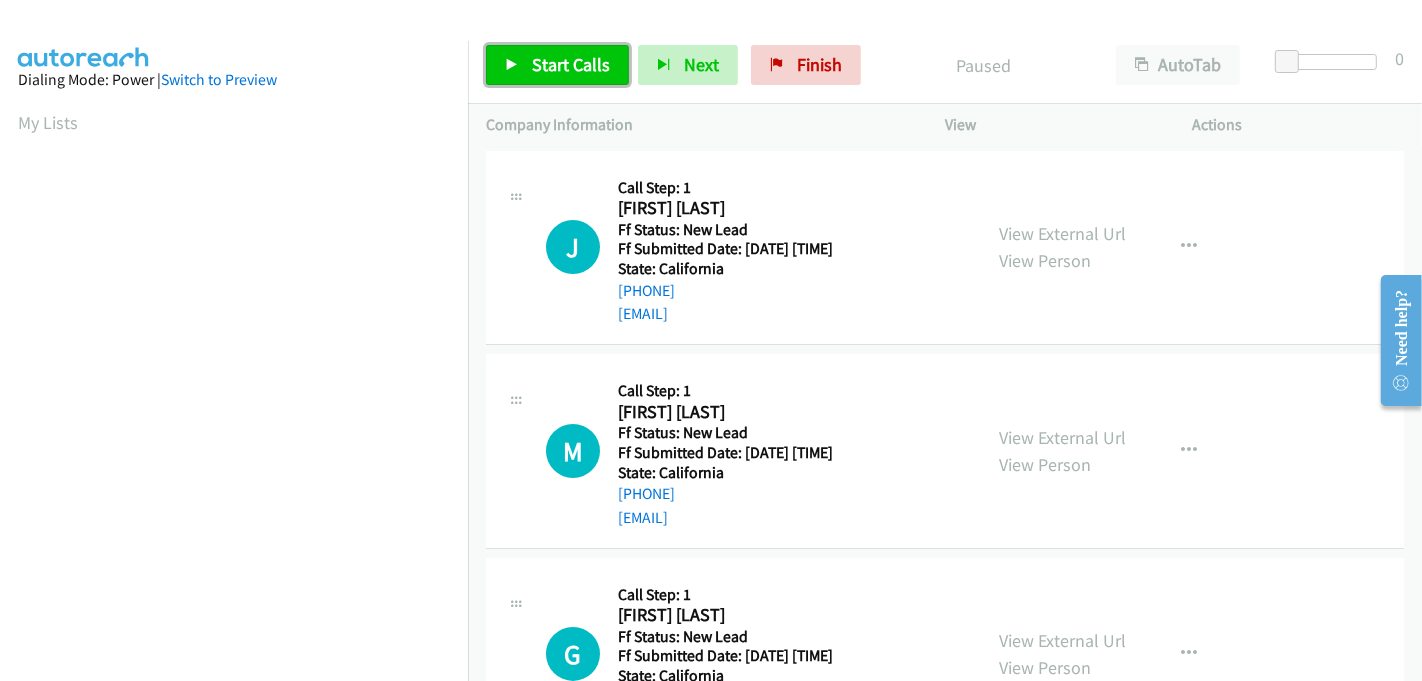click on "Start Calls" at bounding box center [571, 64] 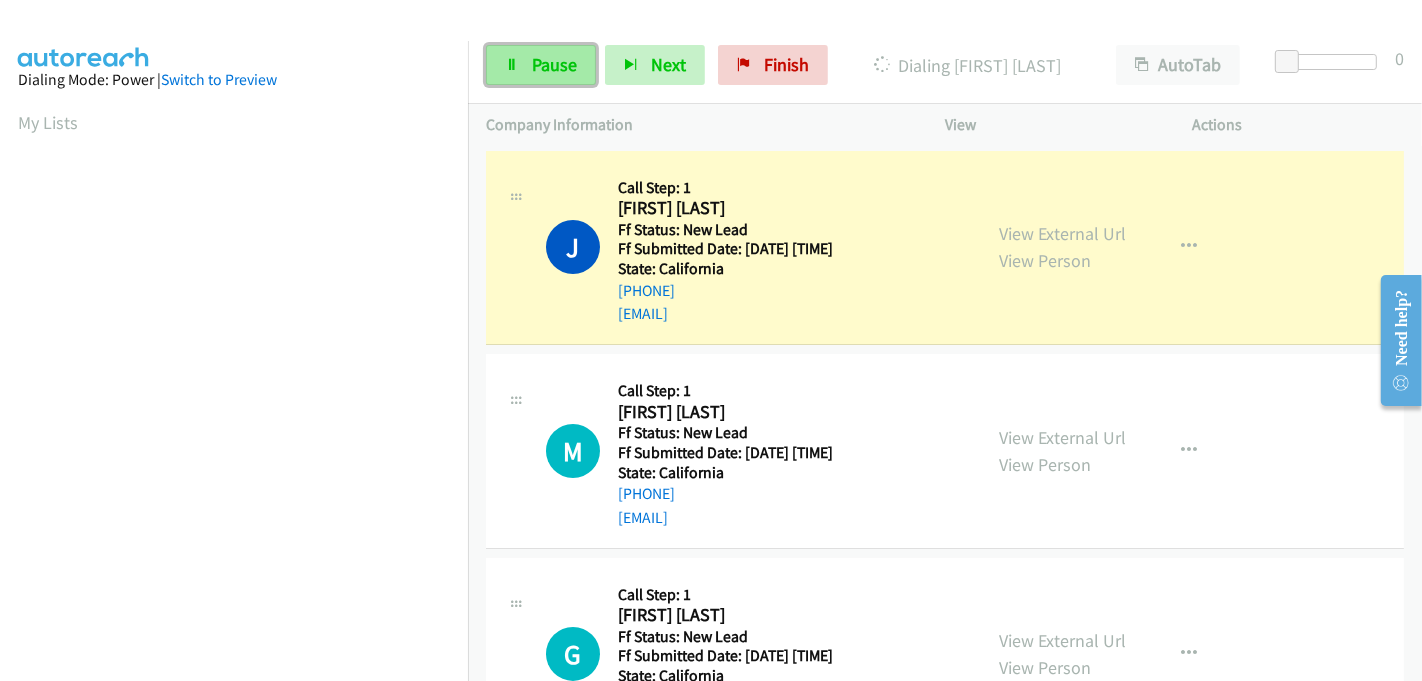 click on "Pause" at bounding box center [554, 64] 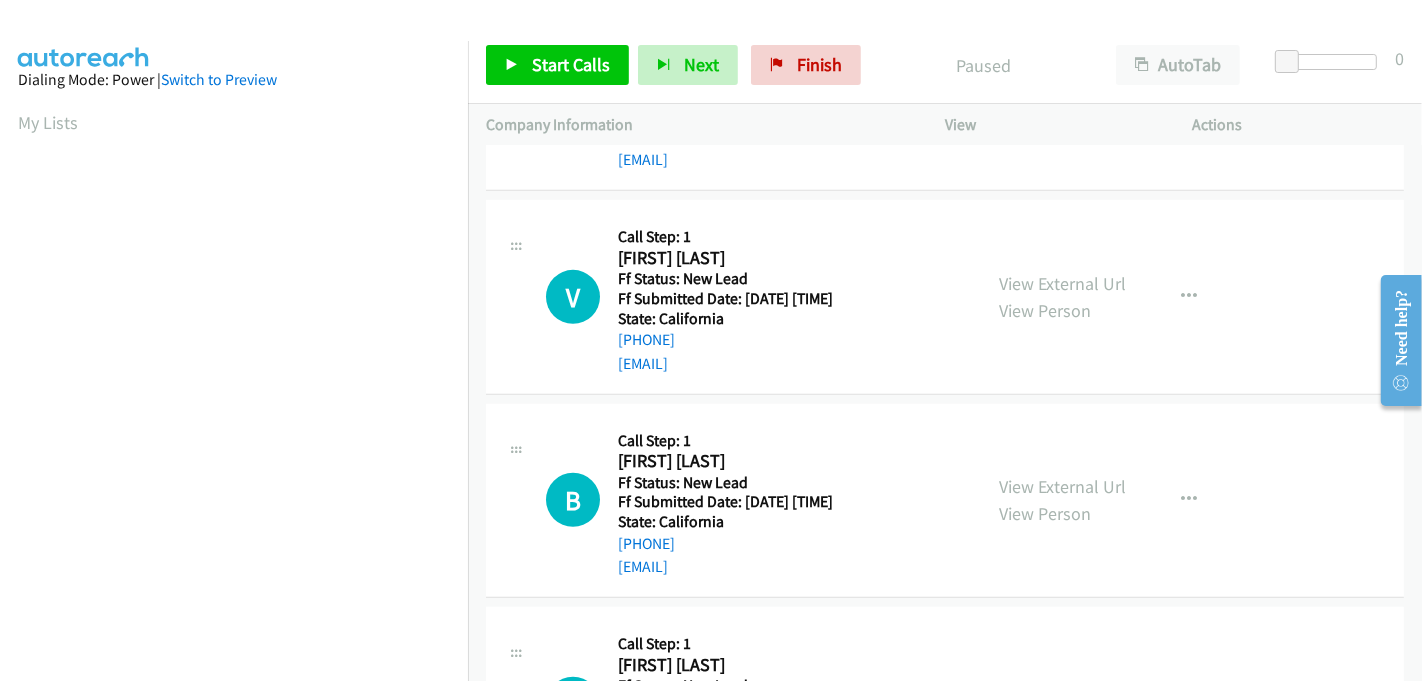 scroll, scrollTop: 1117, scrollLeft: 0, axis: vertical 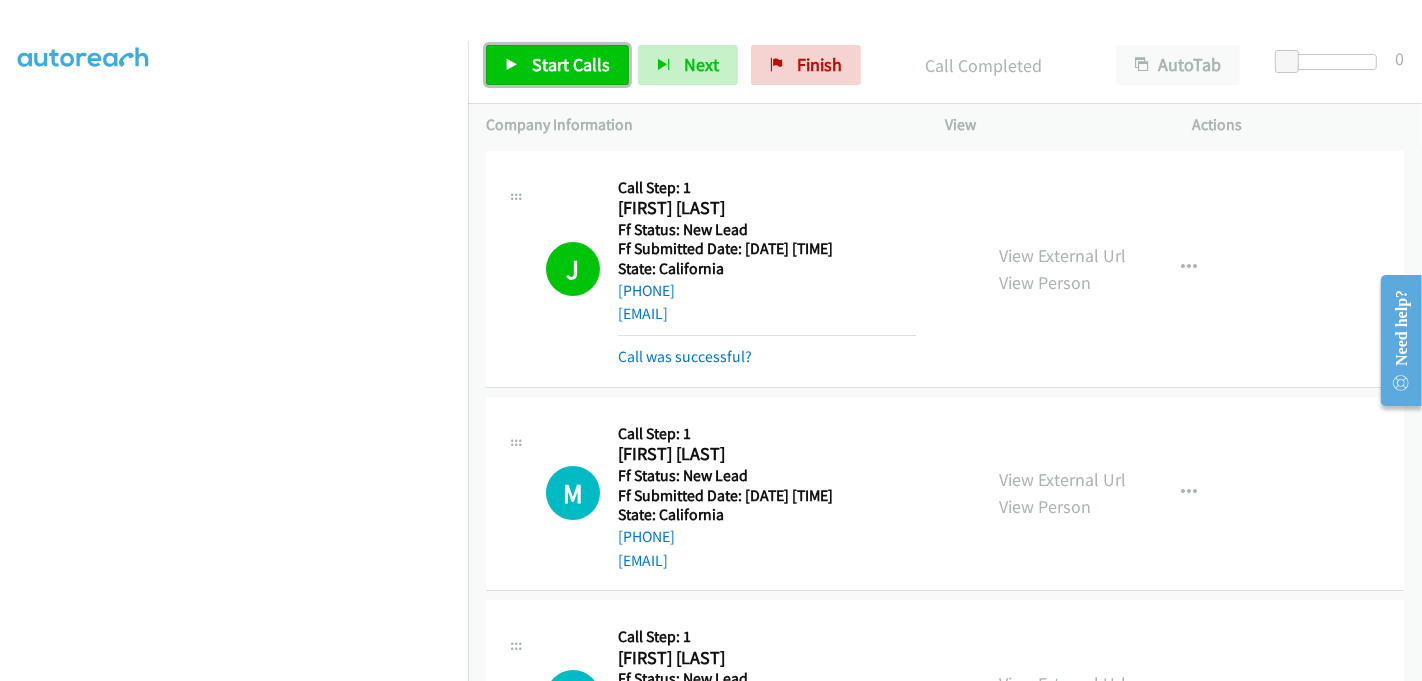 click on "Start Calls" at bounding box center (571, 64) 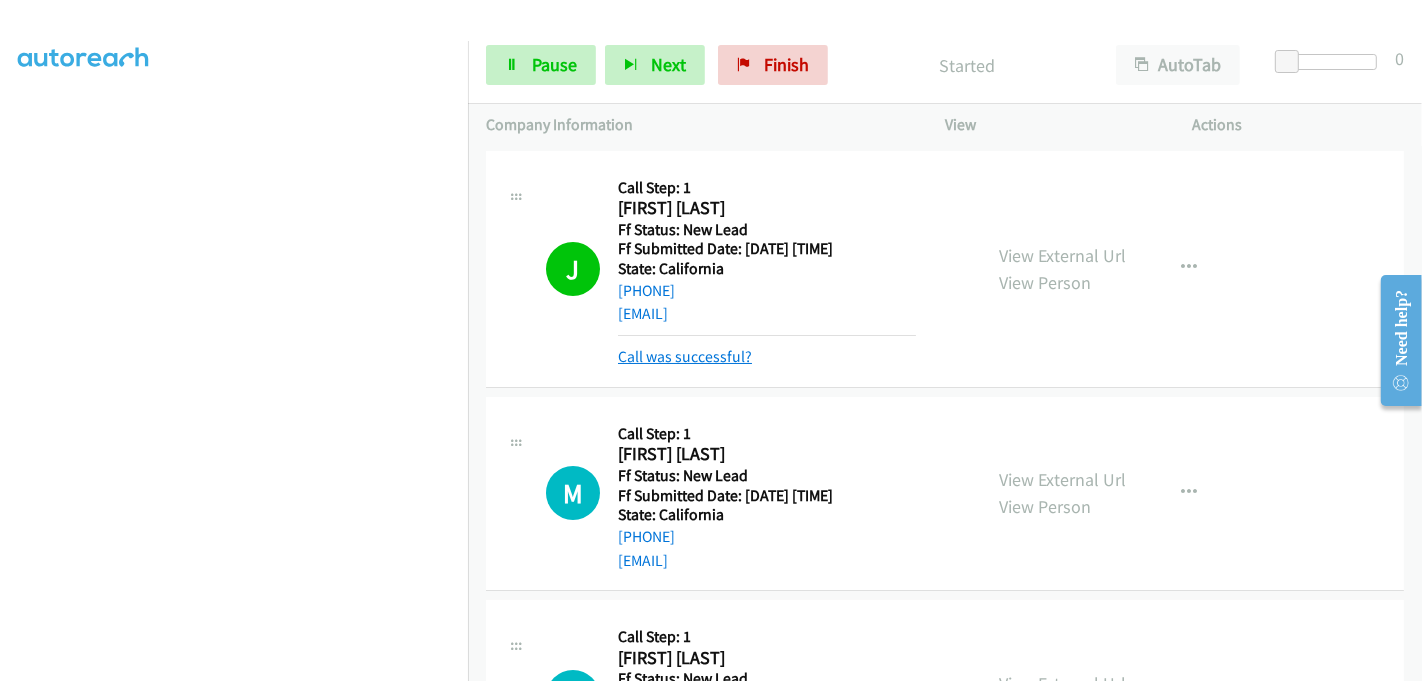click on "Call was successful?" at bounding box center [685, 356] 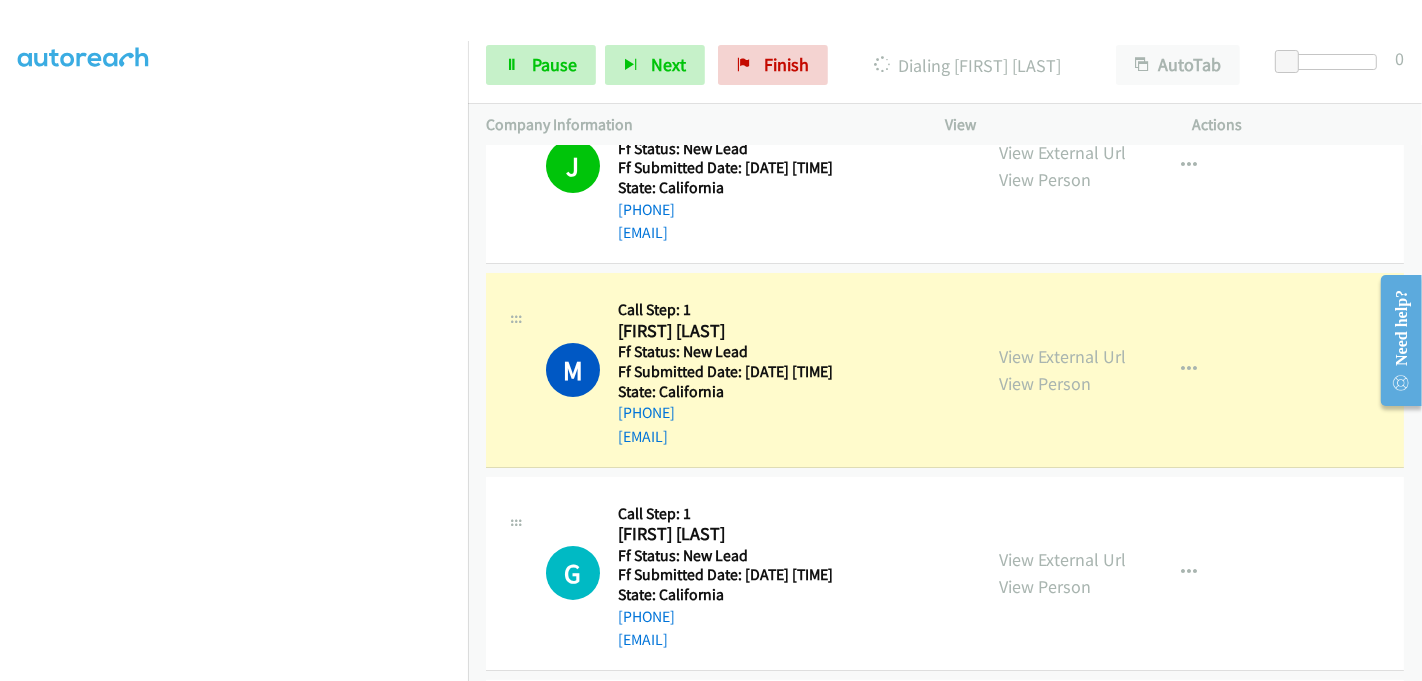 scroll, scrollTop: 117, scrollLeft: 0, axis: vertical 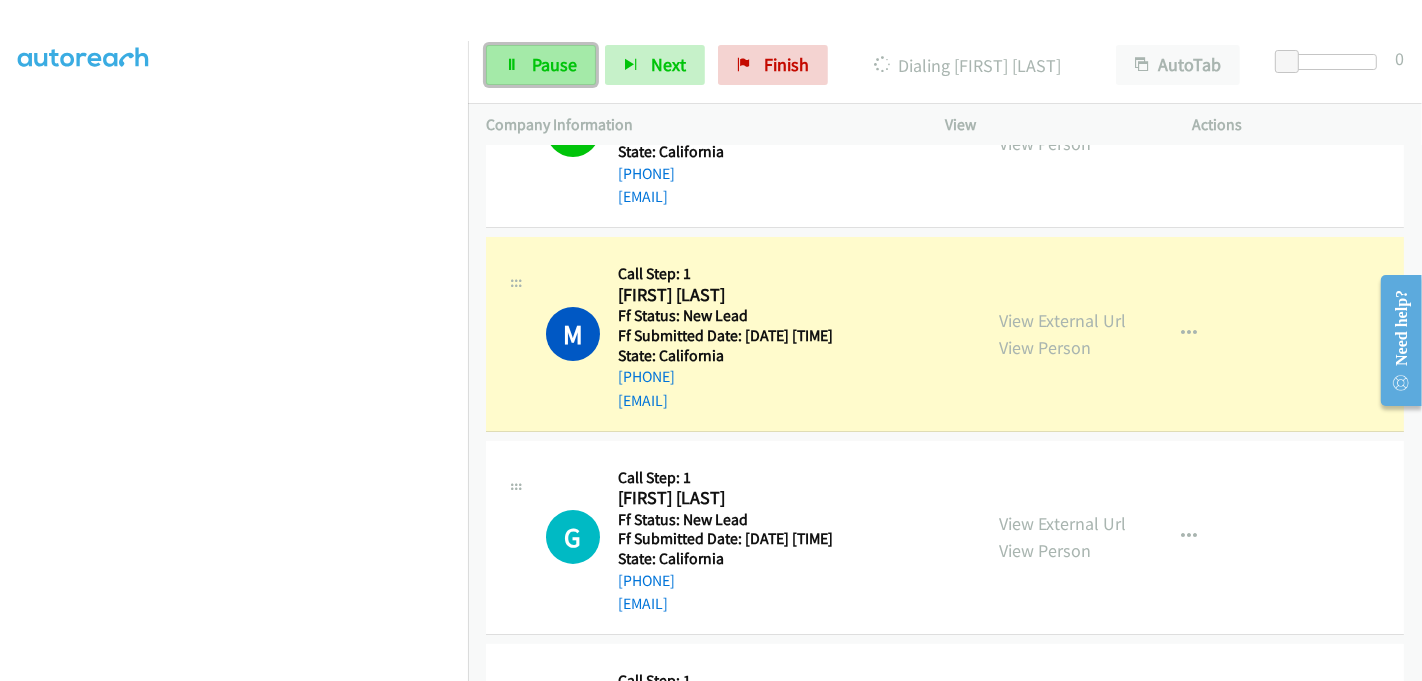 click on "Pause" at bounding box center (554, 64) 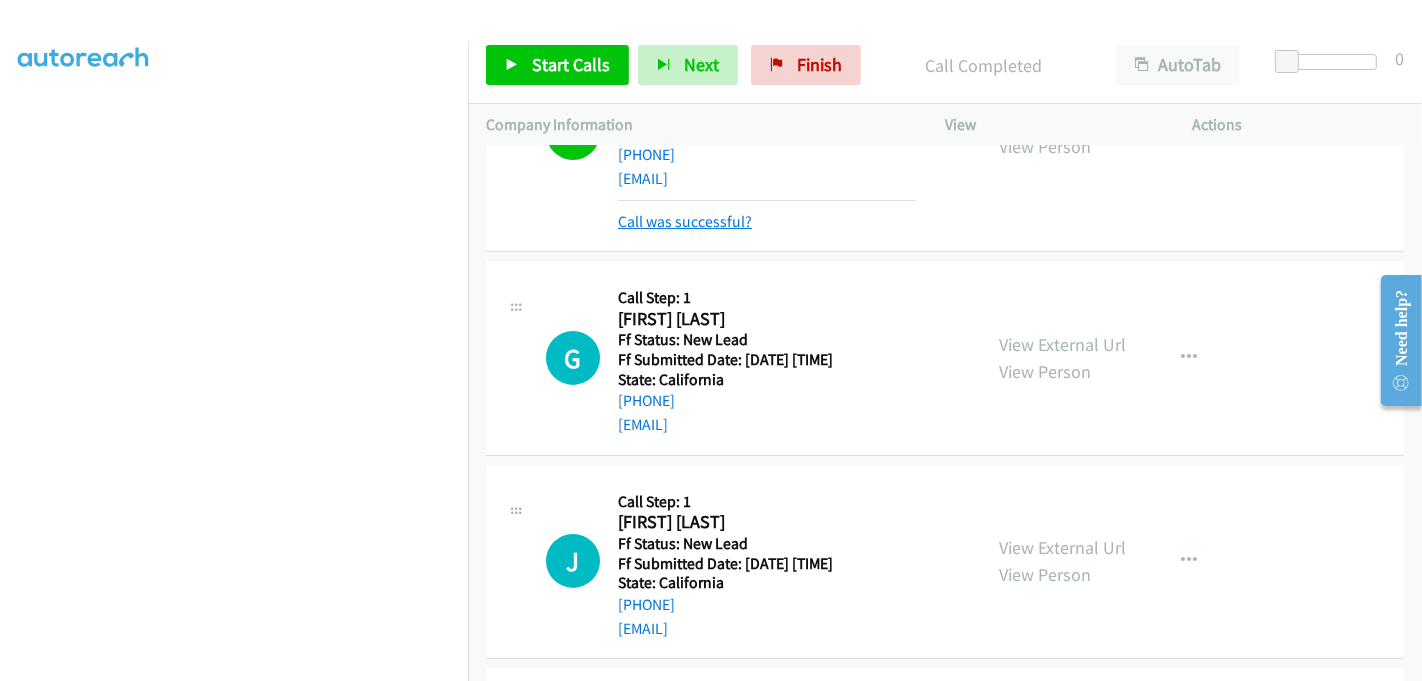 click on "Call was successful?" at bounding box center (685, 221) 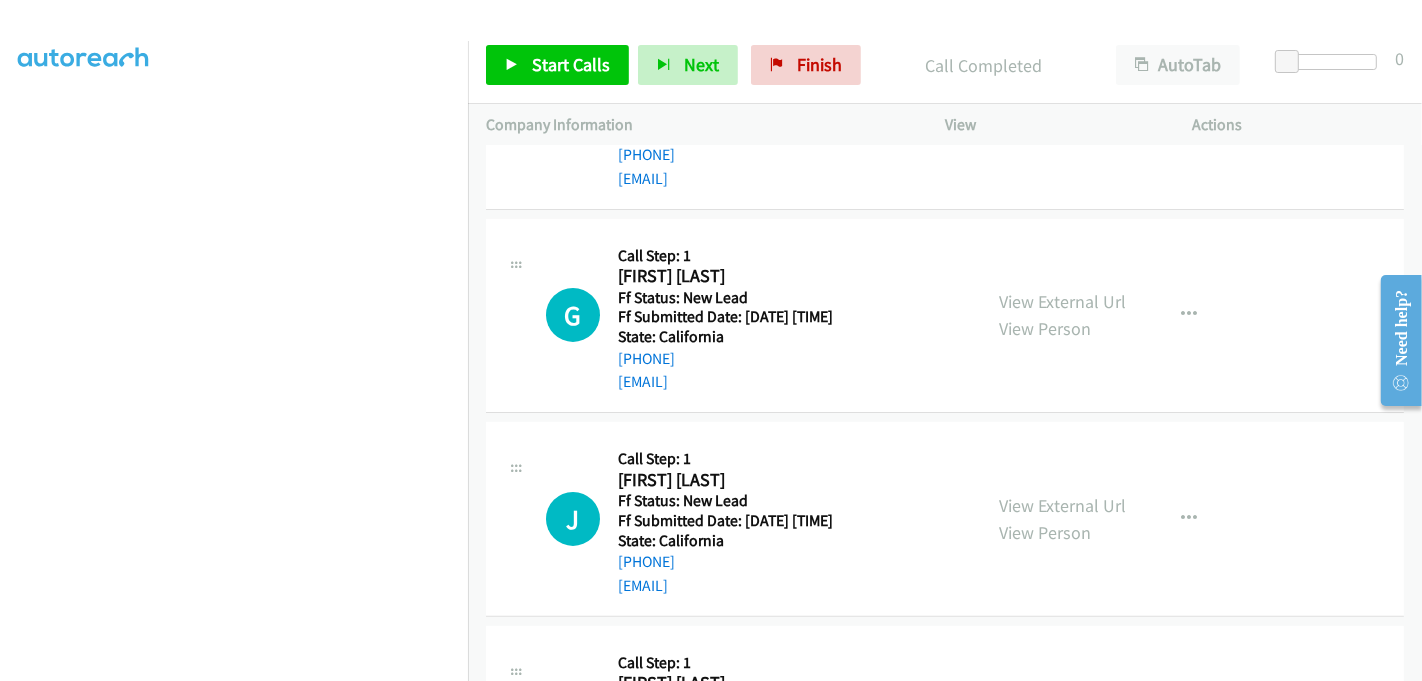 scroll, scrollTop: 318, scrollLeft: 0, axis: vertical 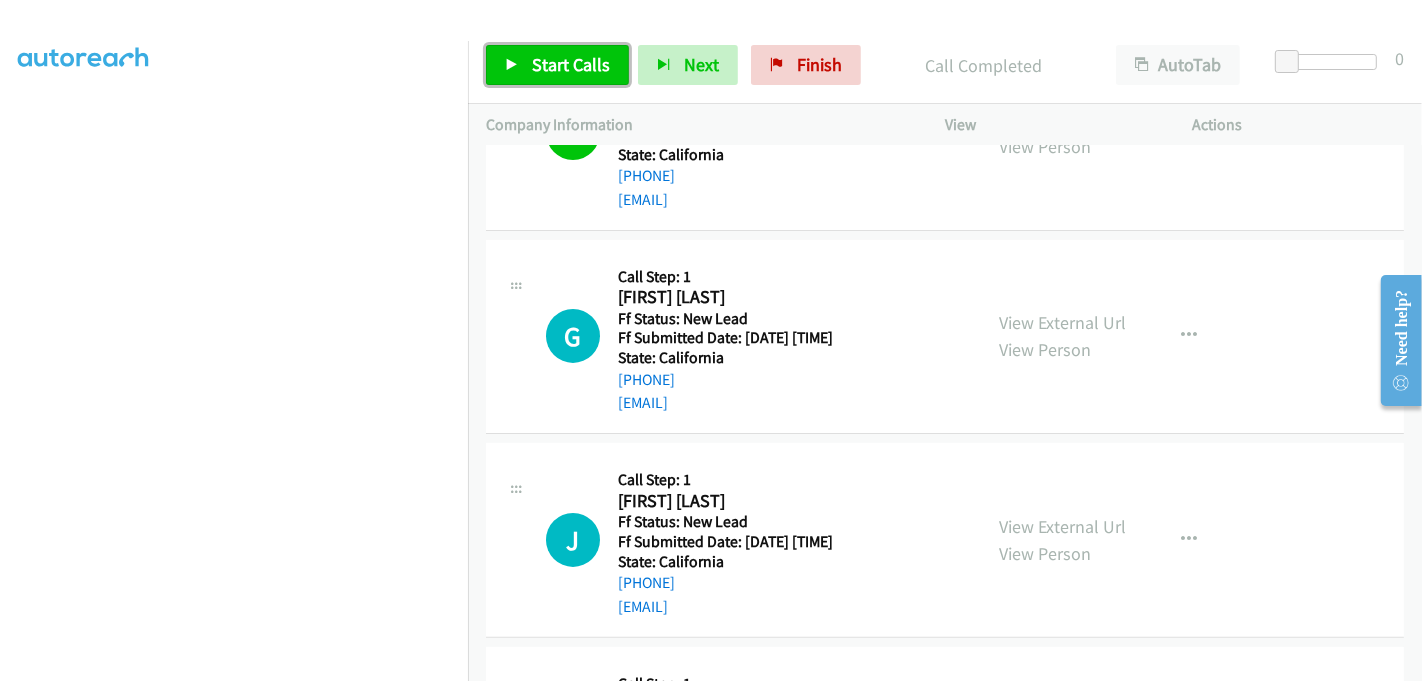 click on "Start Calls" at bounding box center (557, 65) 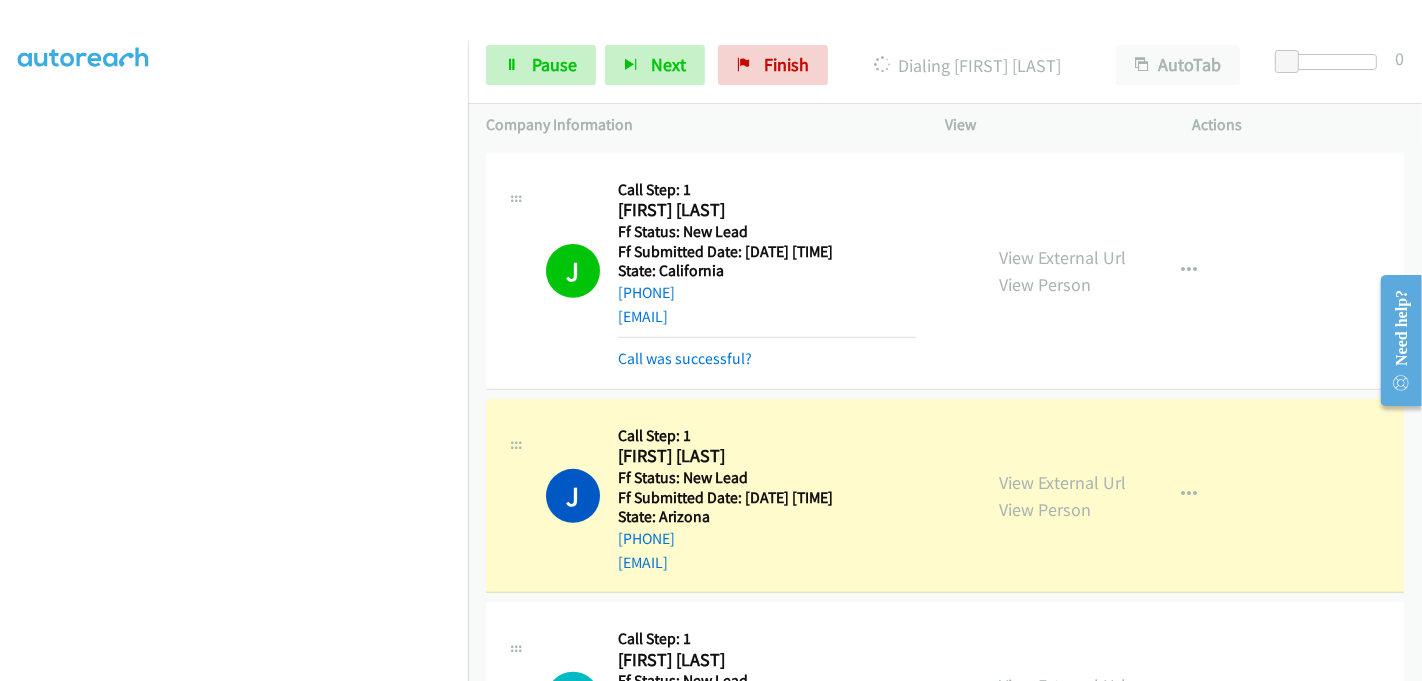 scroll, scrollTop: 651, scrollLeft: 0, axis: vertical 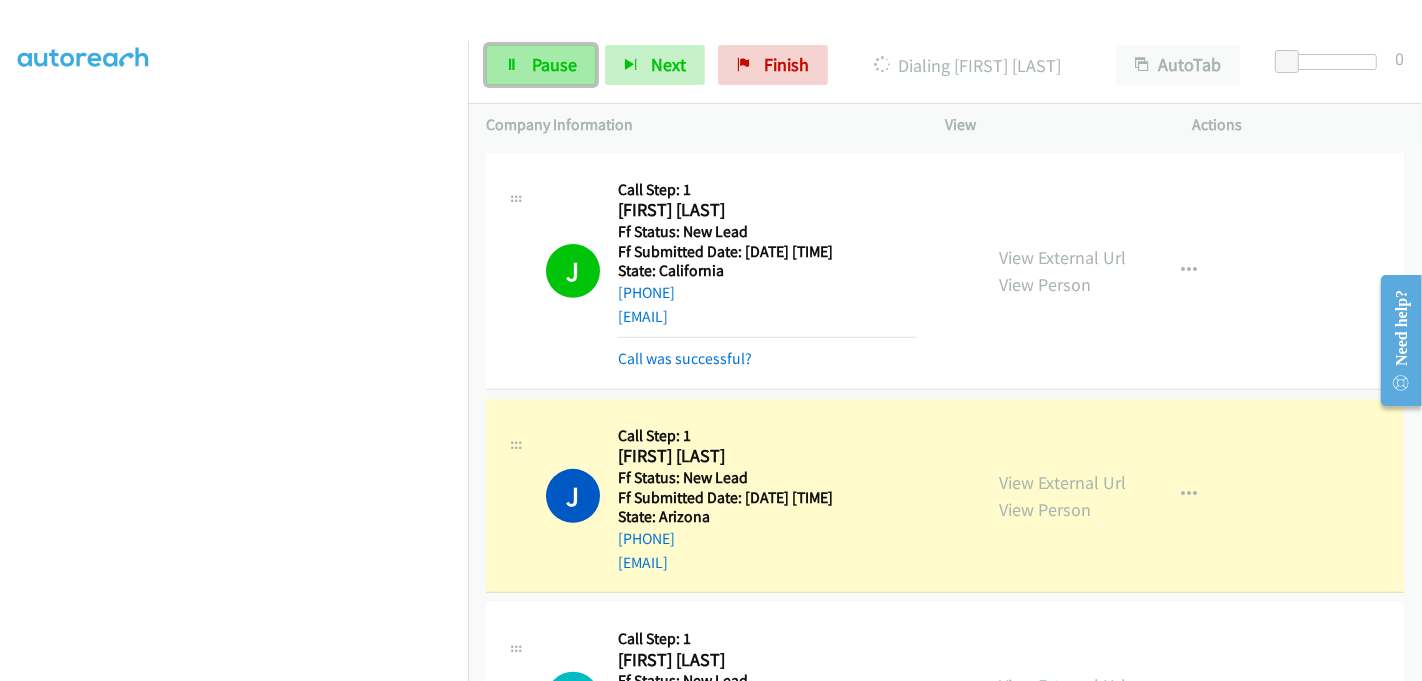 click on "Pause" at bounding box center (541, 65) 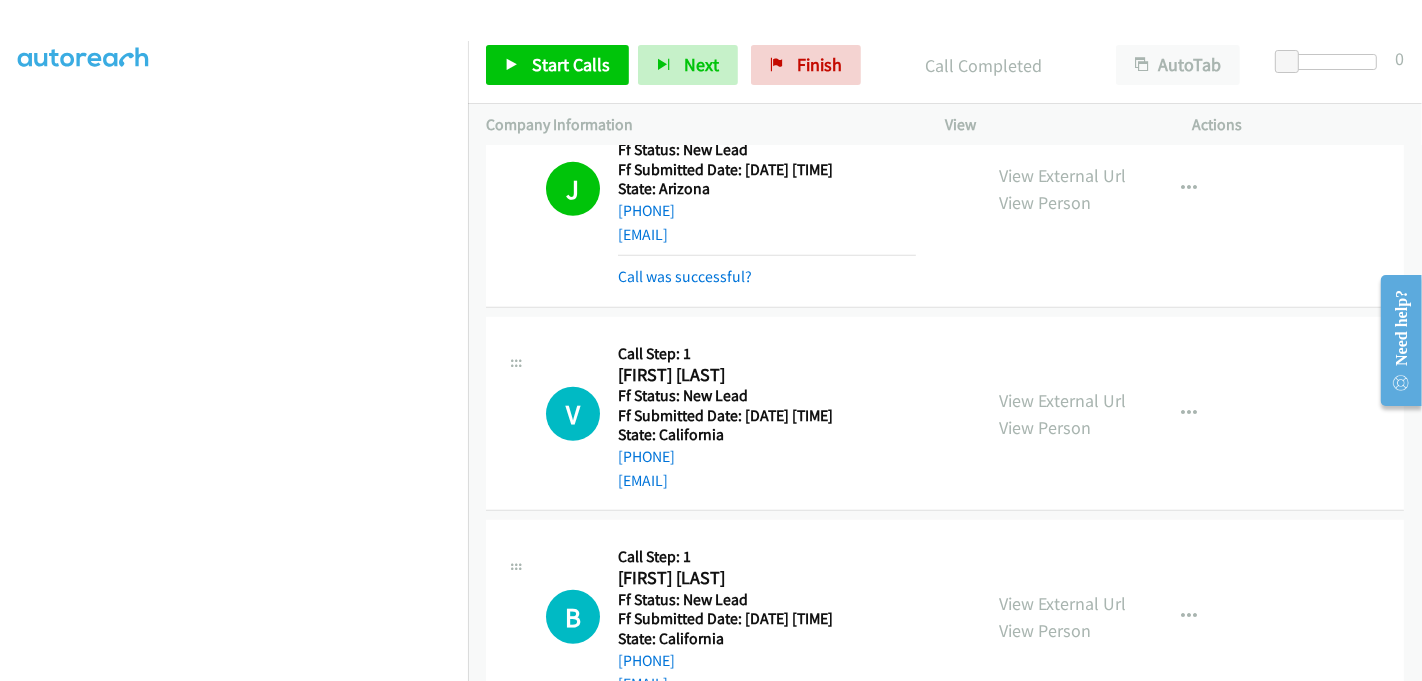 scroll, scrollTop: 1000, scrollLeft: 0, axis: vertical 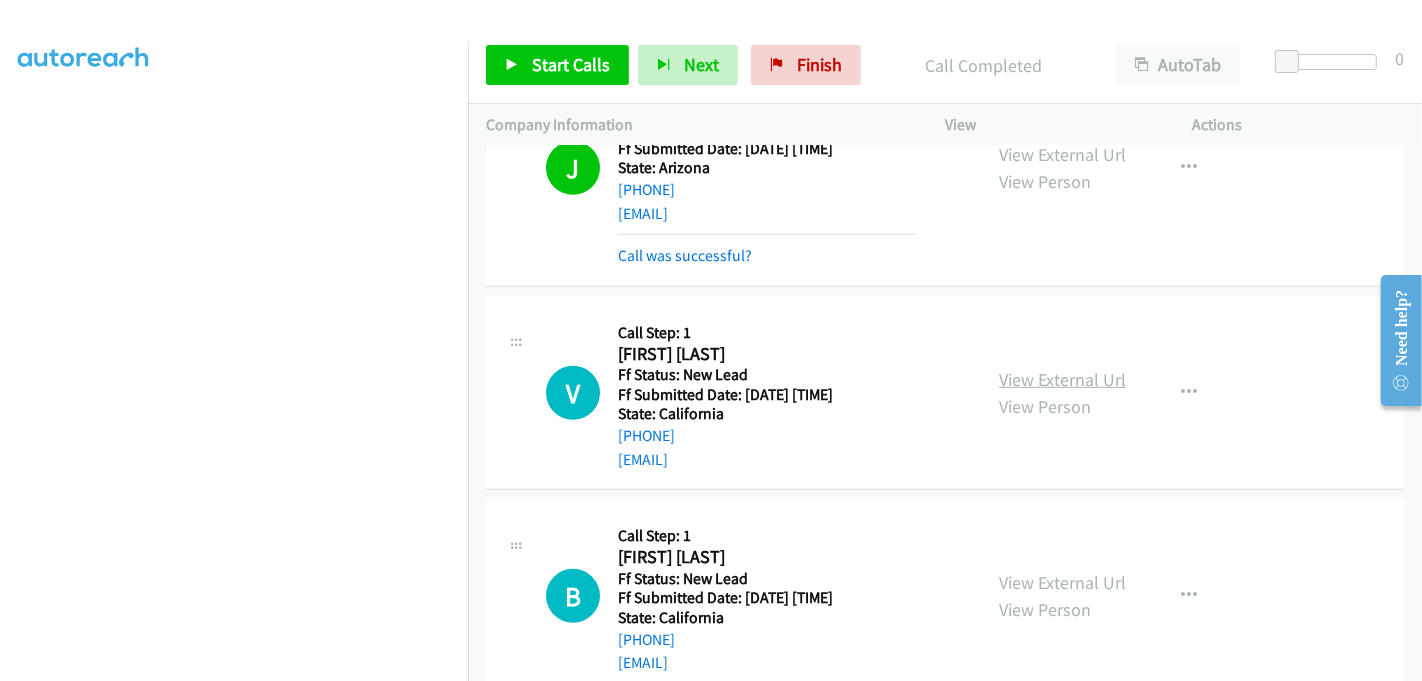 click on "View External Url" at bounding box center [1062, 379] 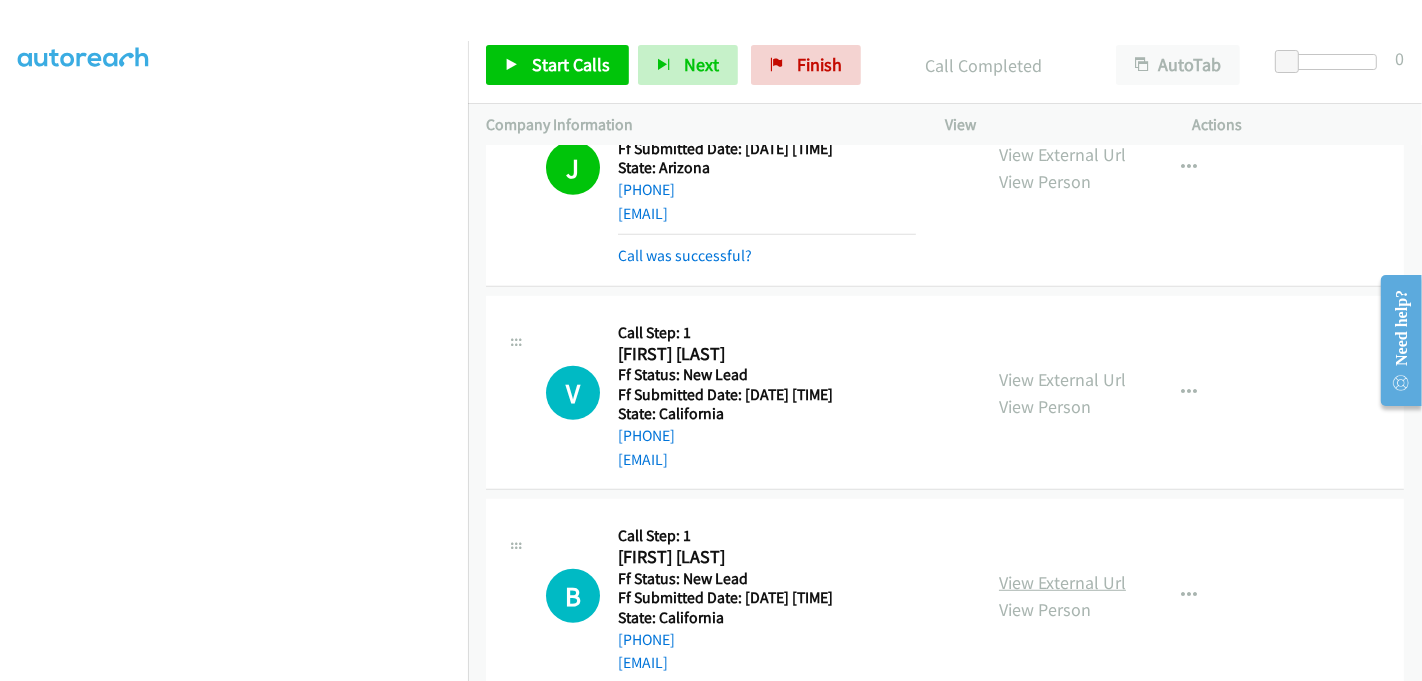 click on "View External Url" at bounding box center (1062, 582) 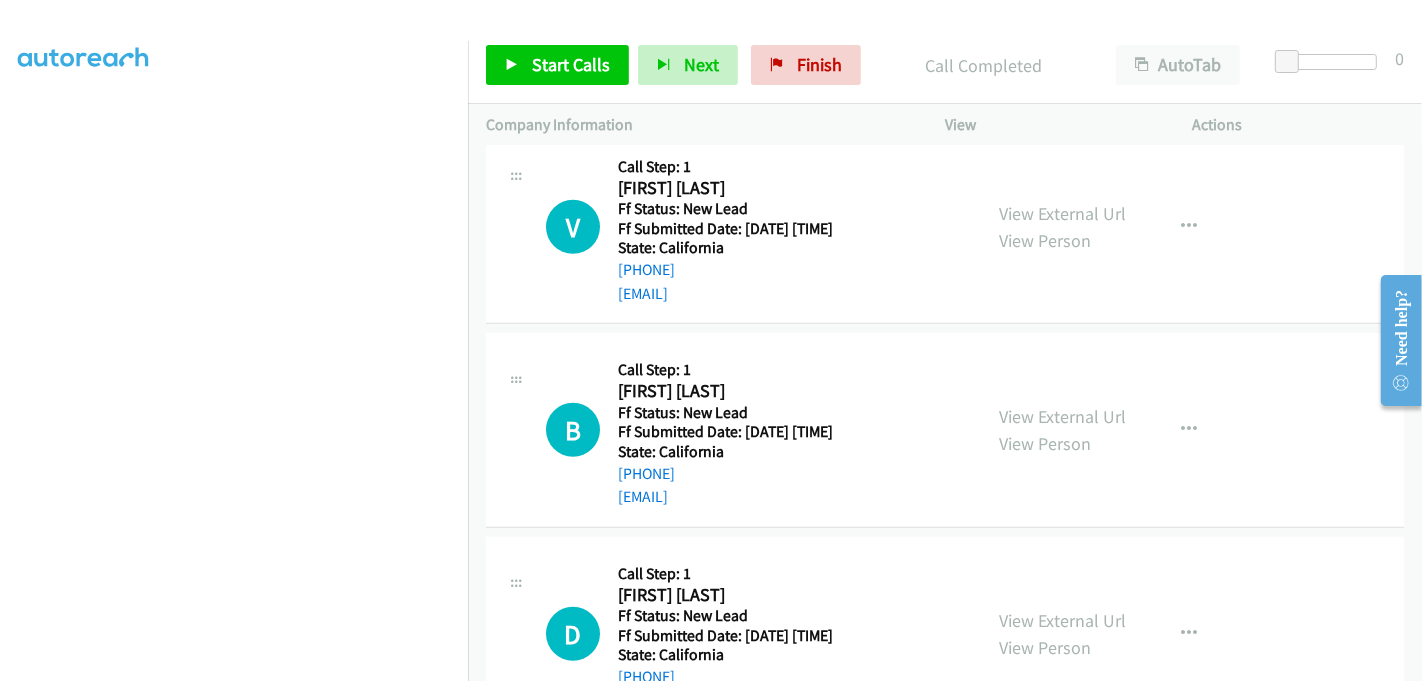 scroll, scrollTop: 1244, scrollLeft: 0, axis: vertical 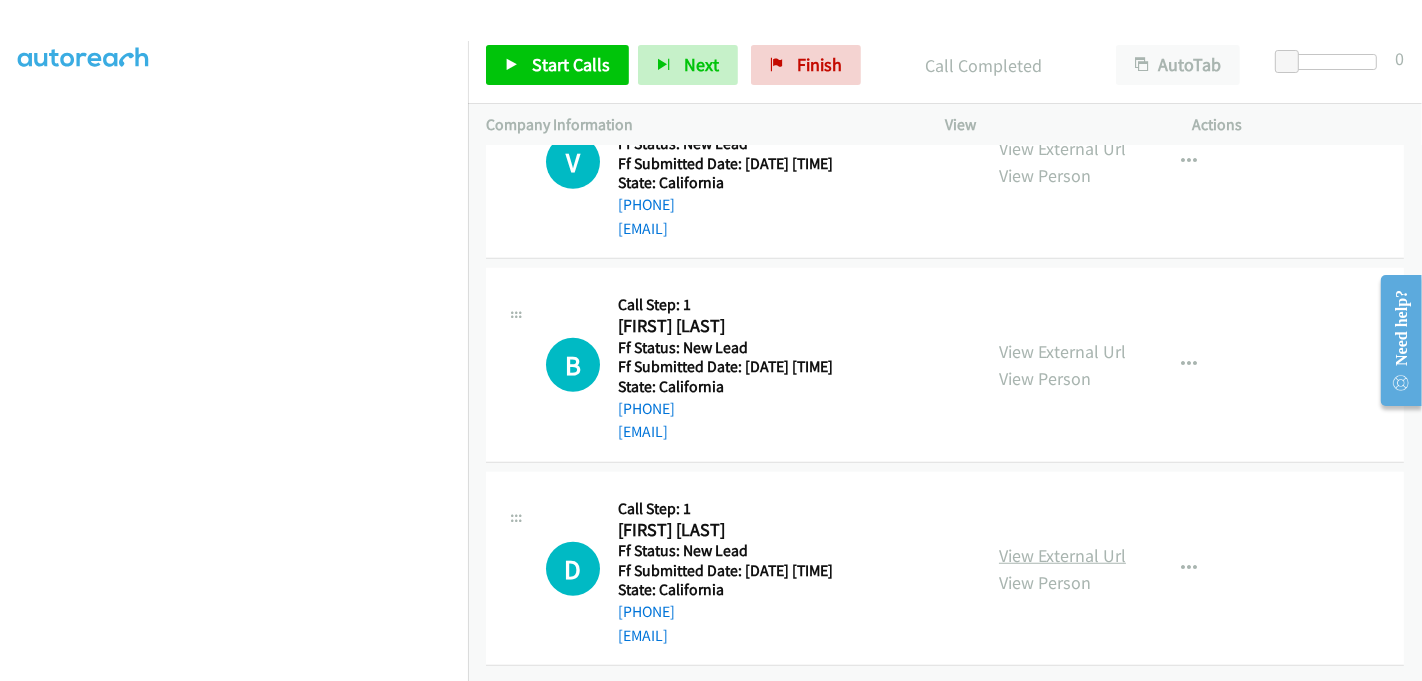 click on "View External Url" at bounding box center (1062, 555) 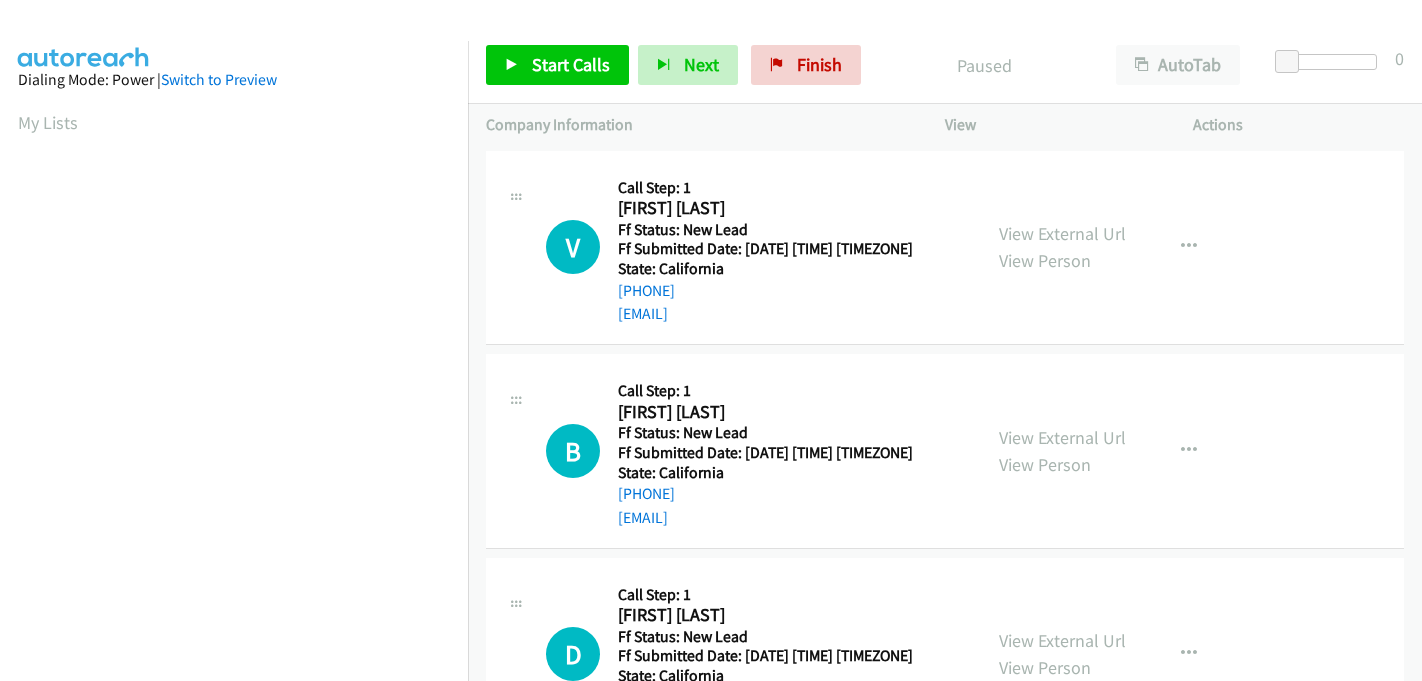 scroll, scrollTop: 0, scrollLeft: 0, axis: both 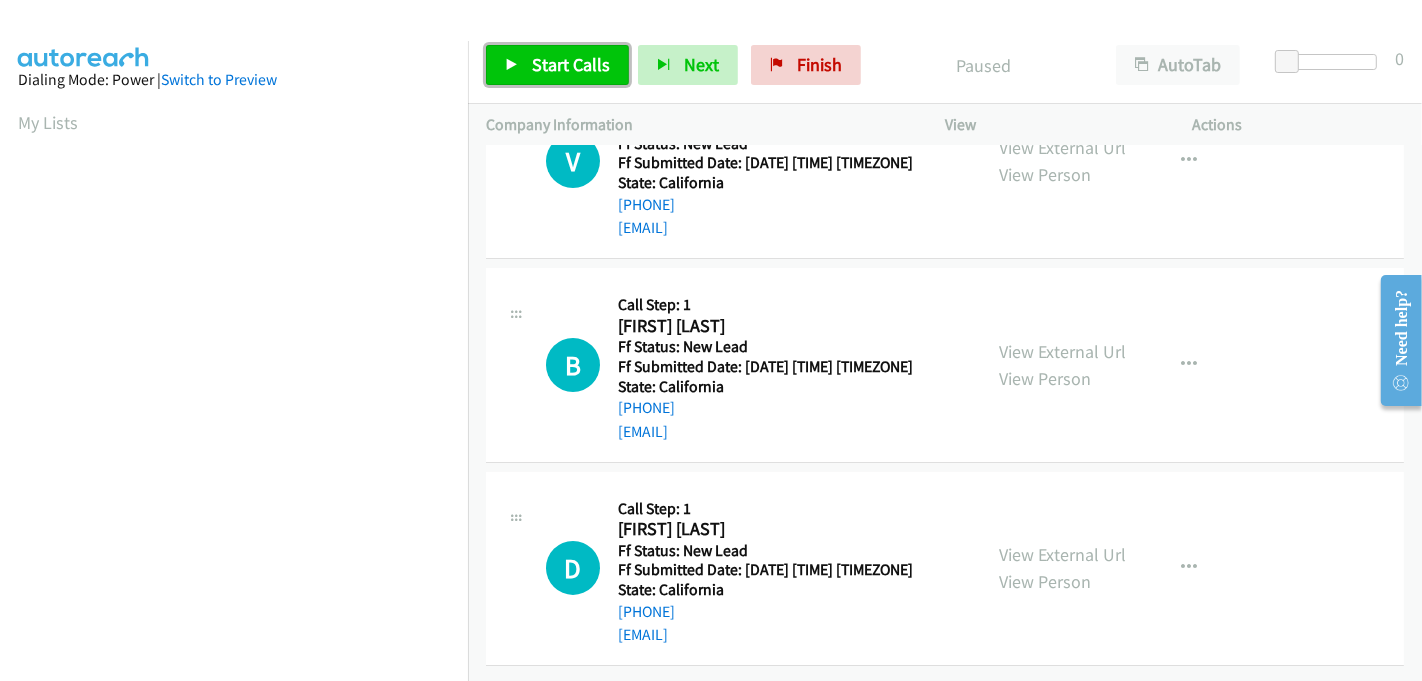 click on "Start Calls" at bounding box center (571, 64) 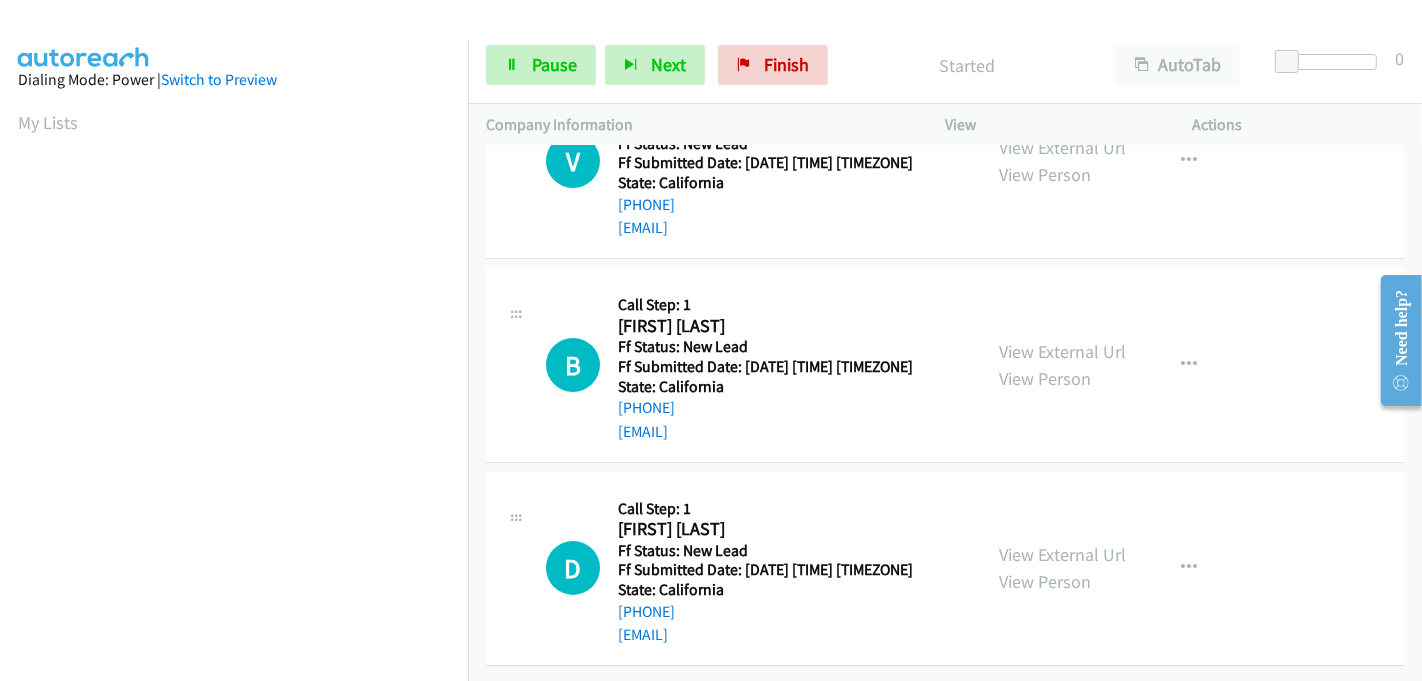 scroll, scrollTop: 0, scrollLeft: 0, axis: both 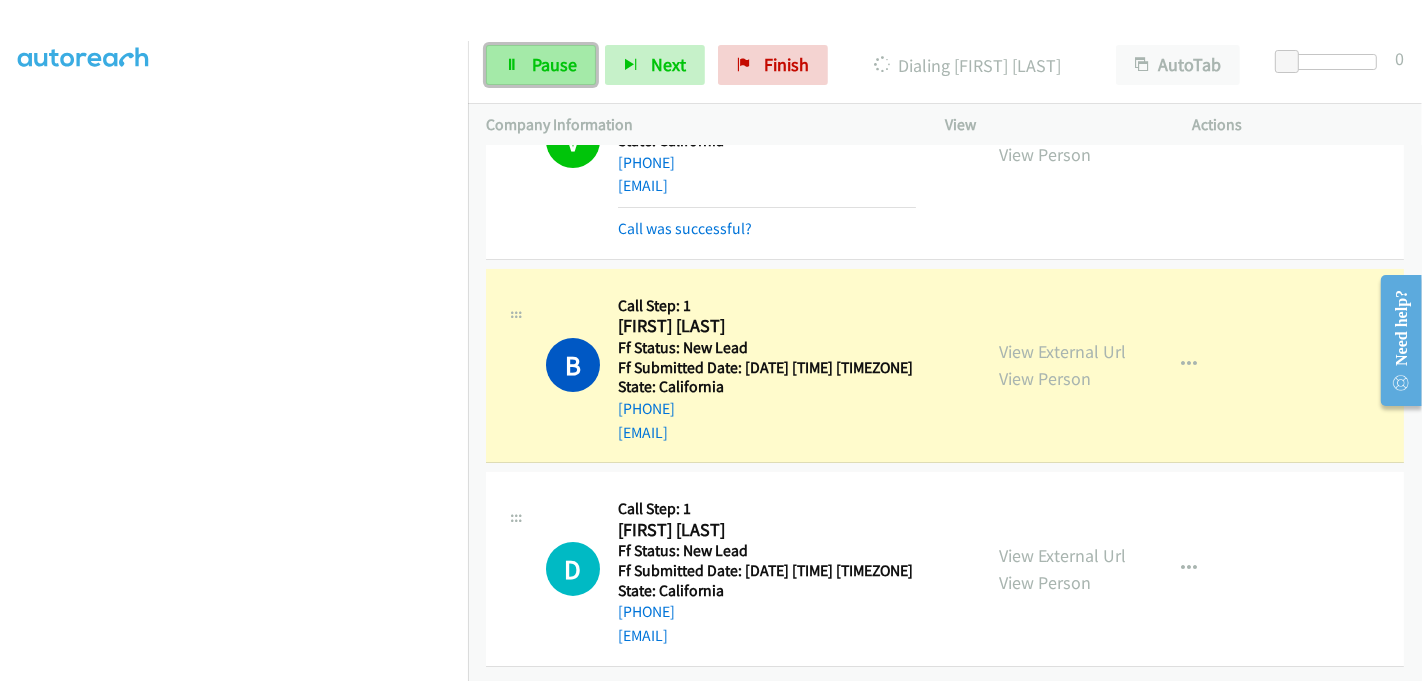 click on "Pause" at bounding box center [554, 64] 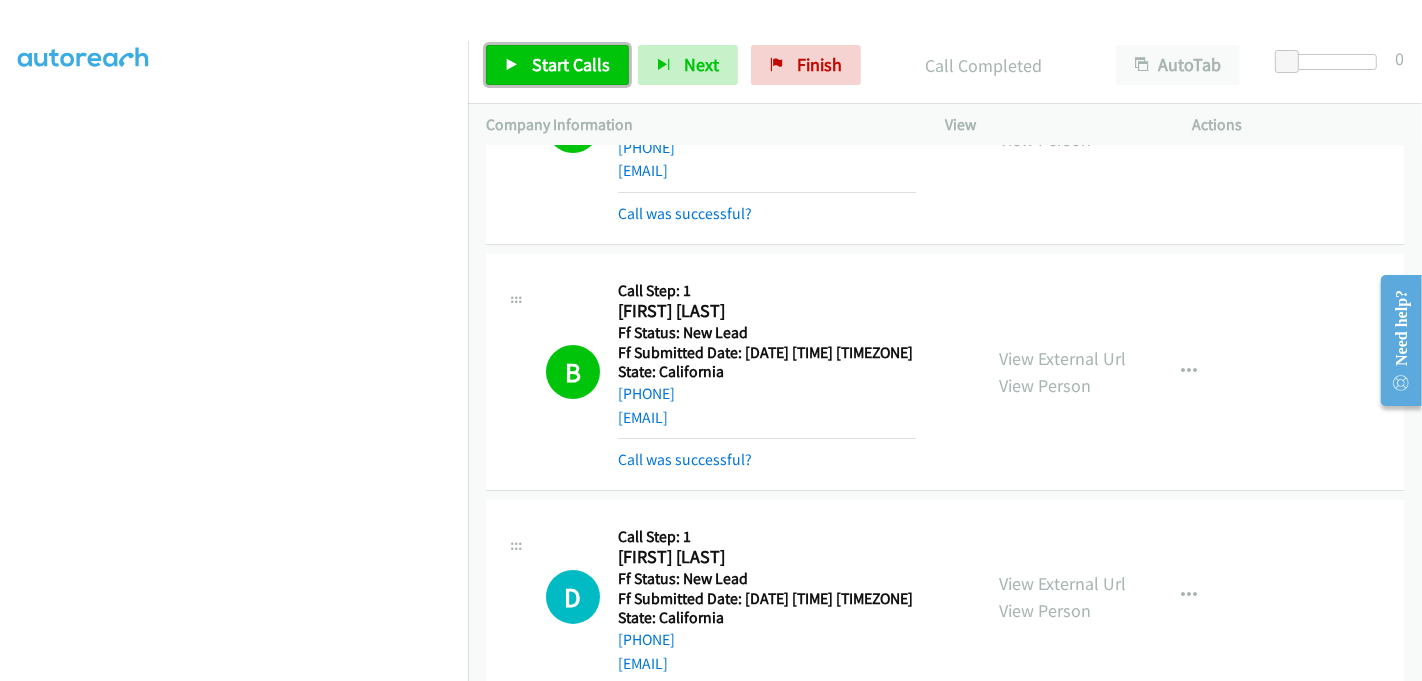 click on "Start Calls" at bounding box center [571, 64] 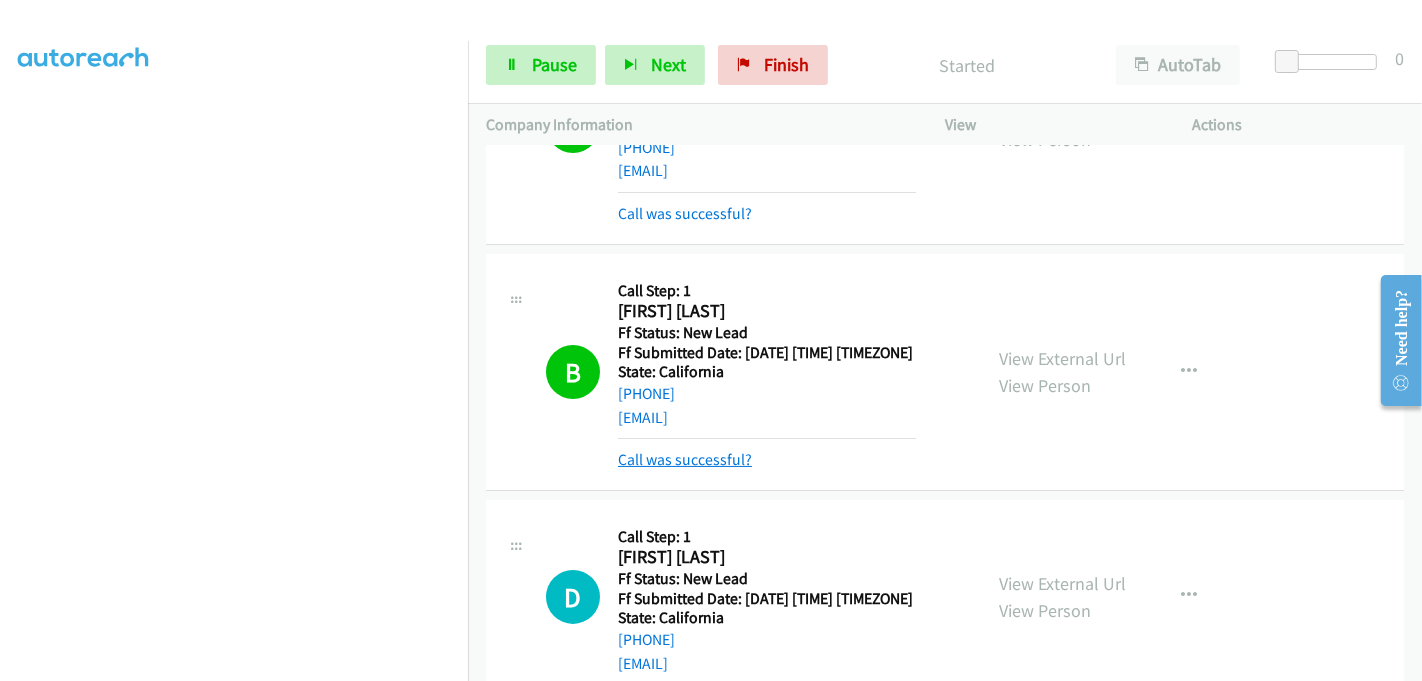 click on "Call was successful?" at bounding box center (685, 459) 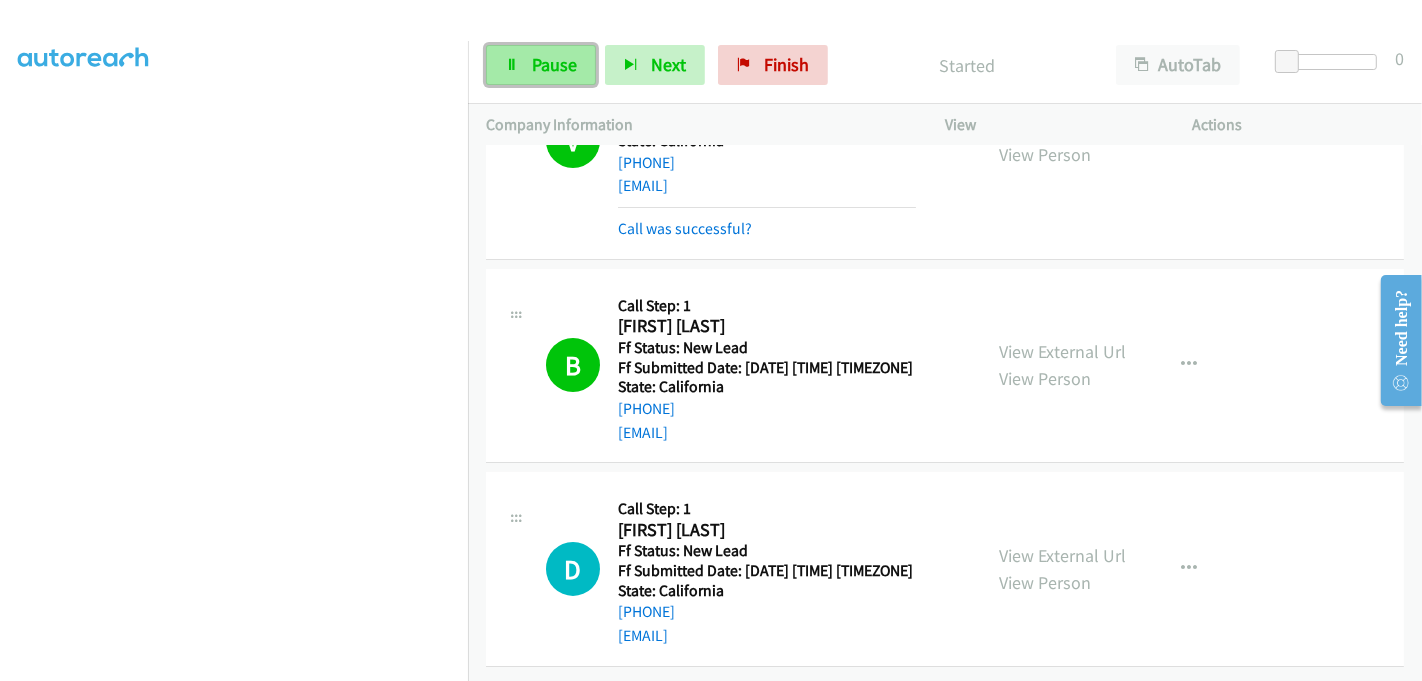 click on "Pause" at bounding box center (554, 64) 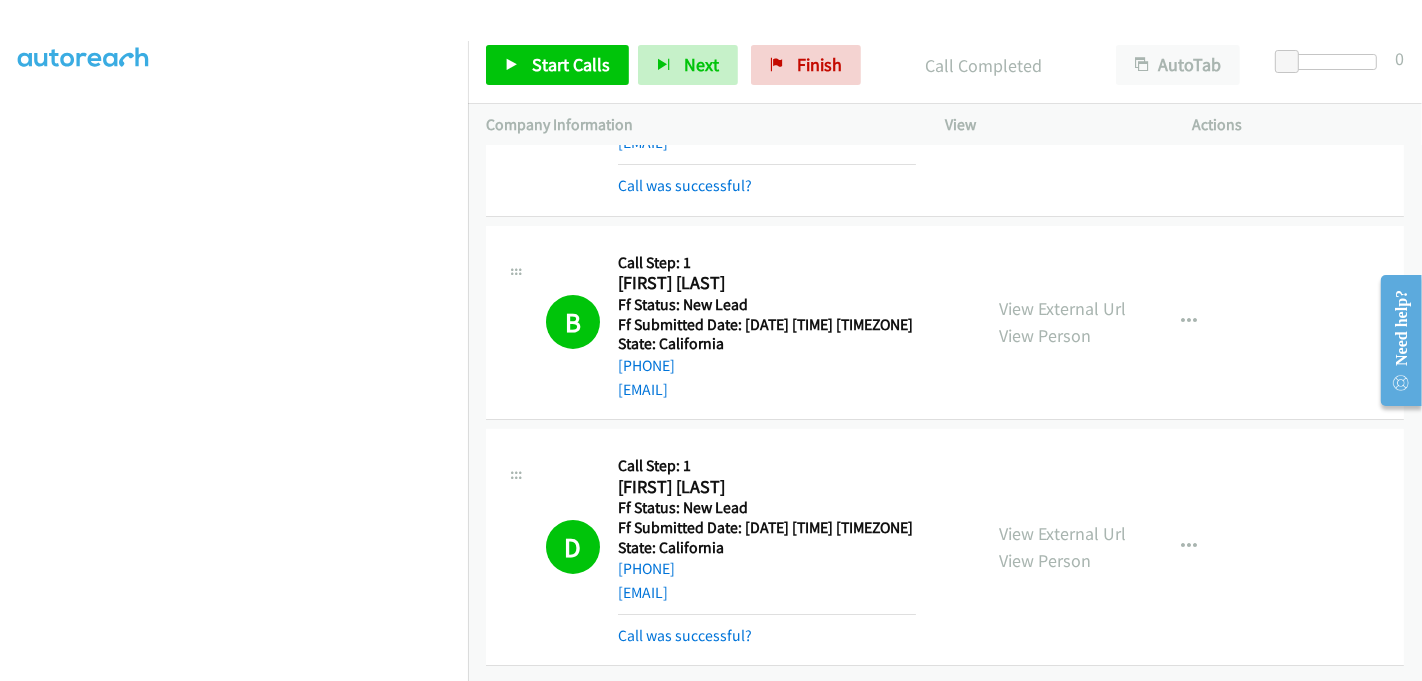 scroll, scrollTop: 0, scrollLeft: 0, axis: both 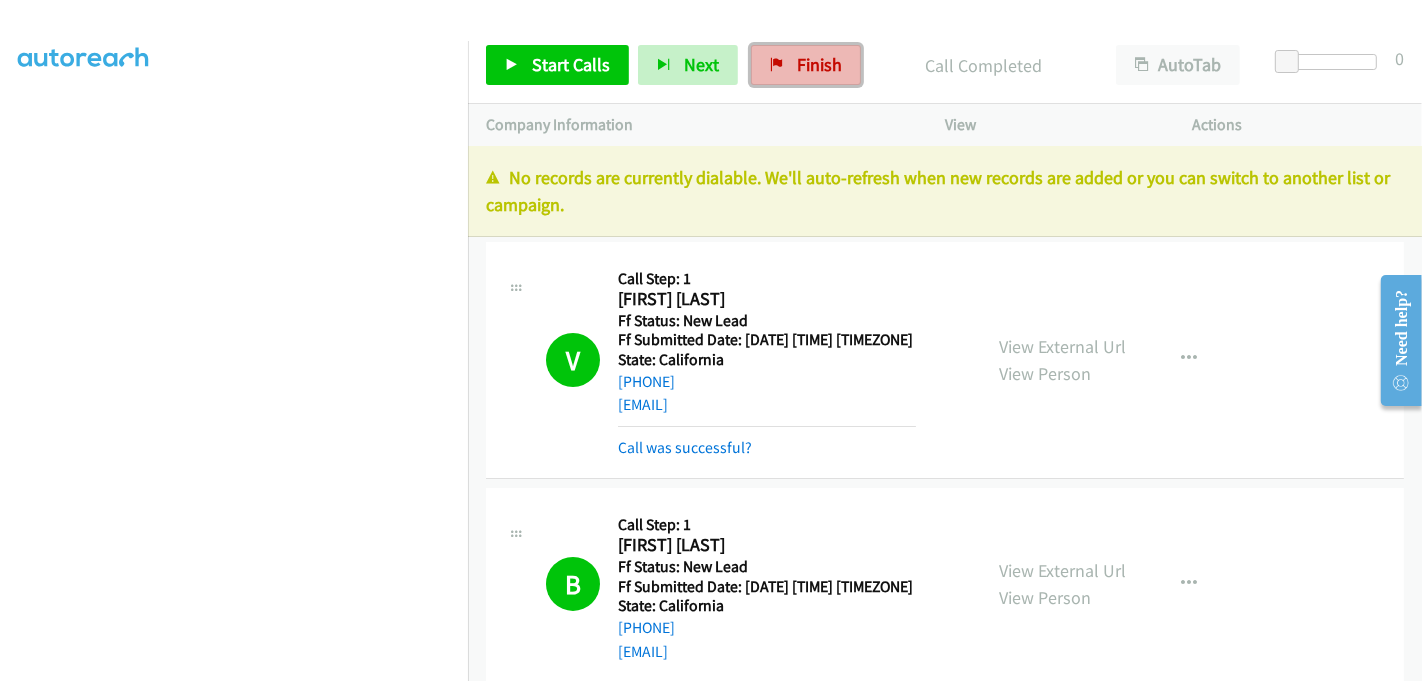 click on "Finish" at bounding box center (819, 64) 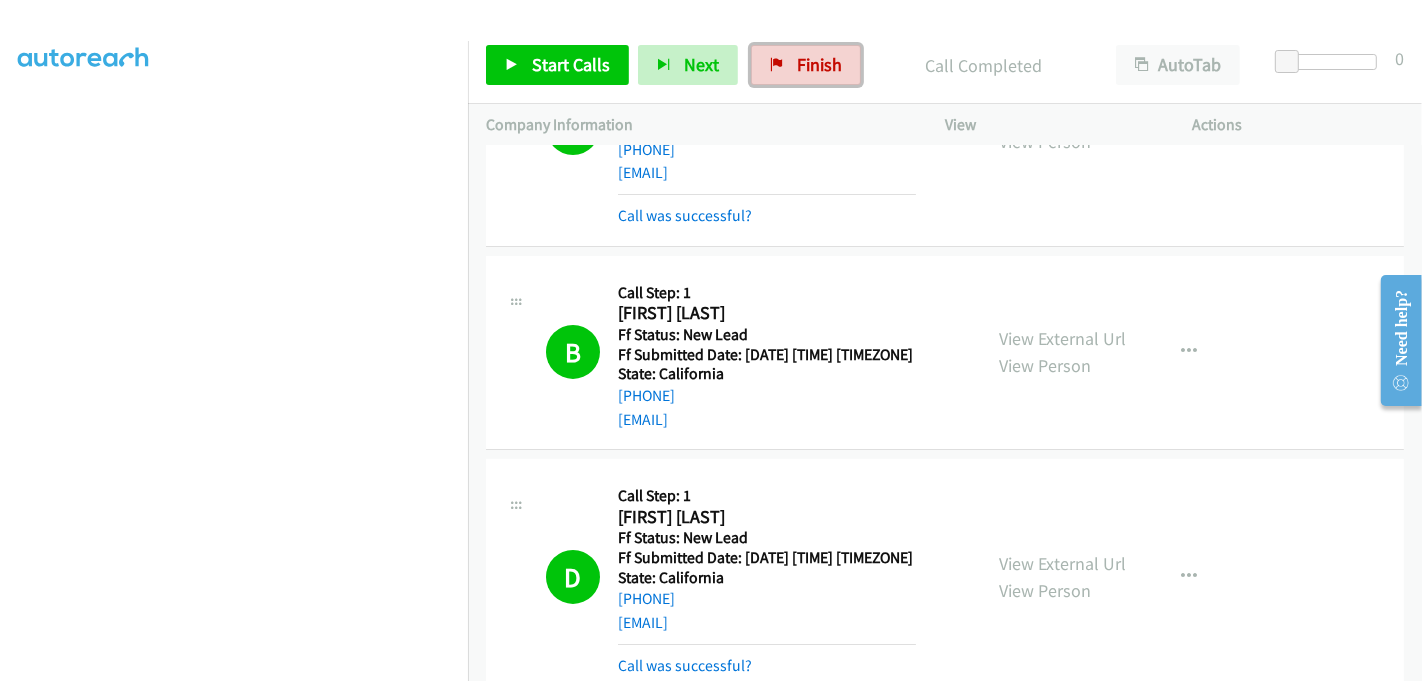 scroll, scrollTop: 276, scrollLeft: 0, axis: vertical 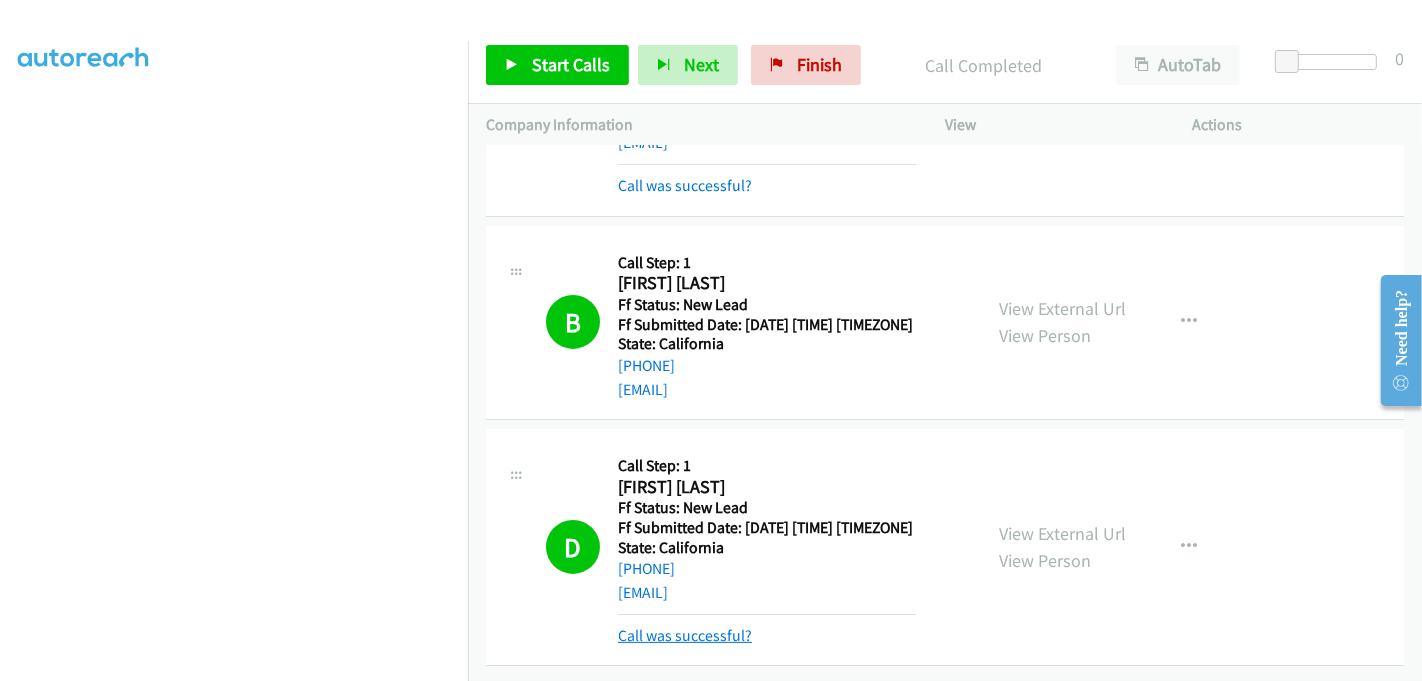 click on "Call was successful?" at bounding box center (685, 635) 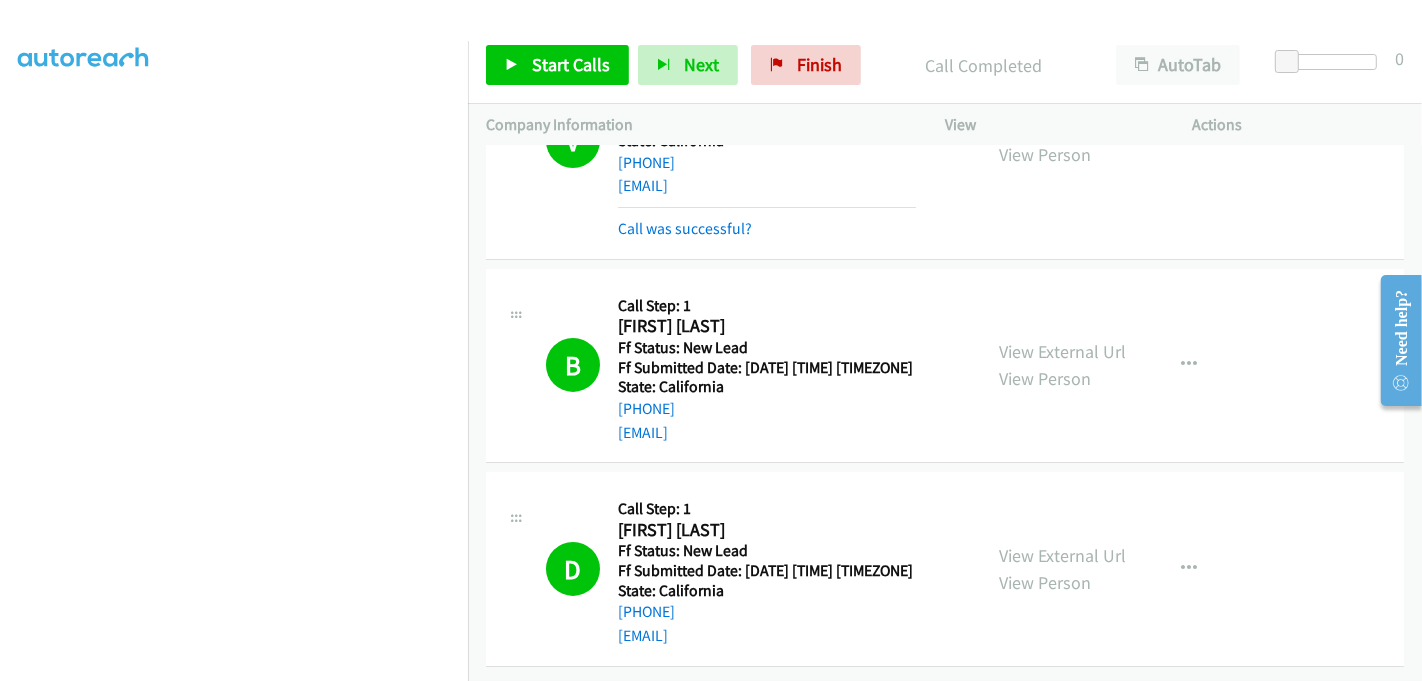 scroll, scrollTop: 234, scrollLeft: 0, axis: vertical 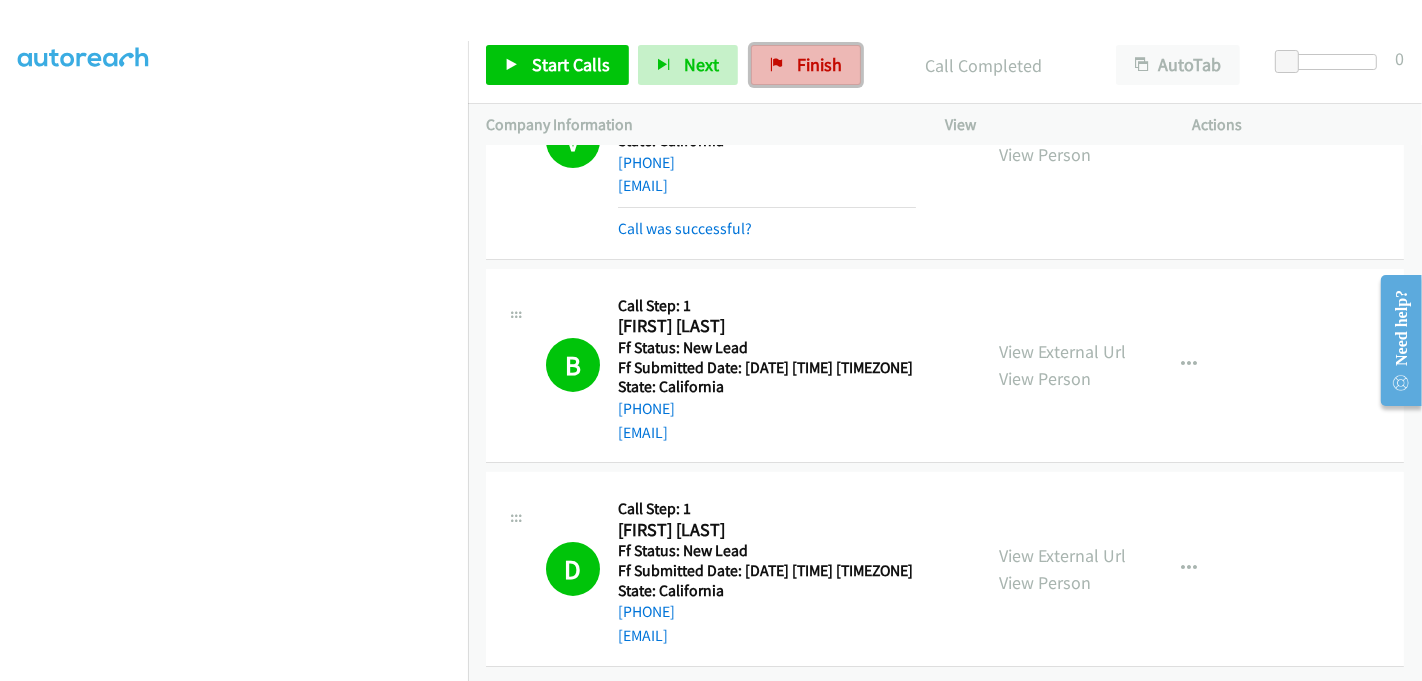 click on "Finish" at bounding box center [806, 65] 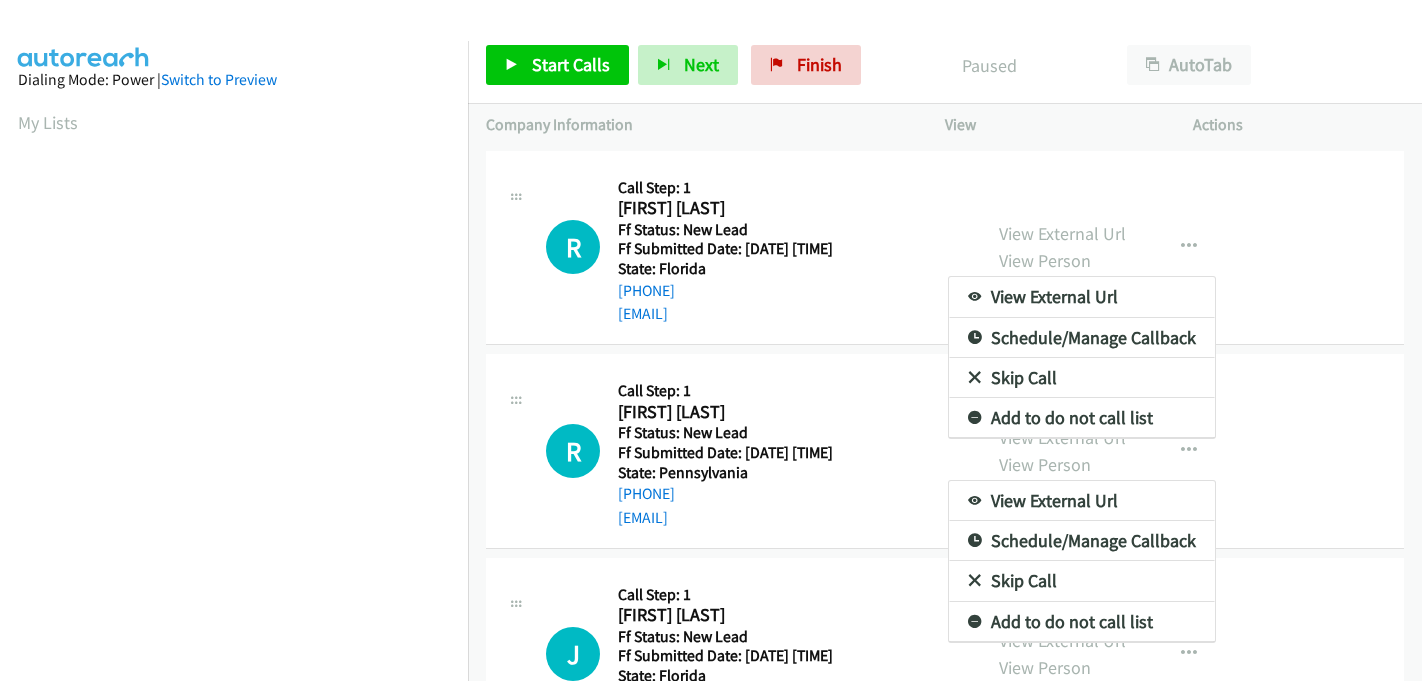 scroll, scrollTop: 0, scrollLeft: 0, axis: both 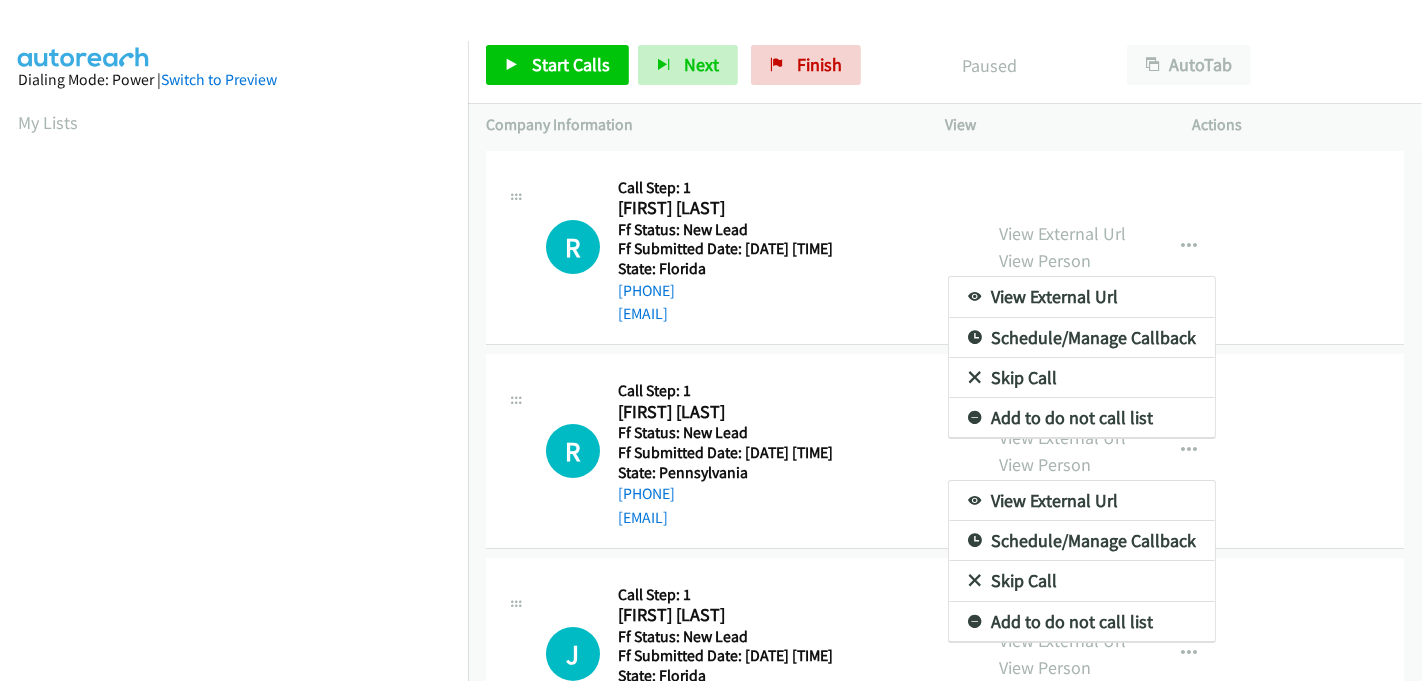 click at bounding box center (711, 340) 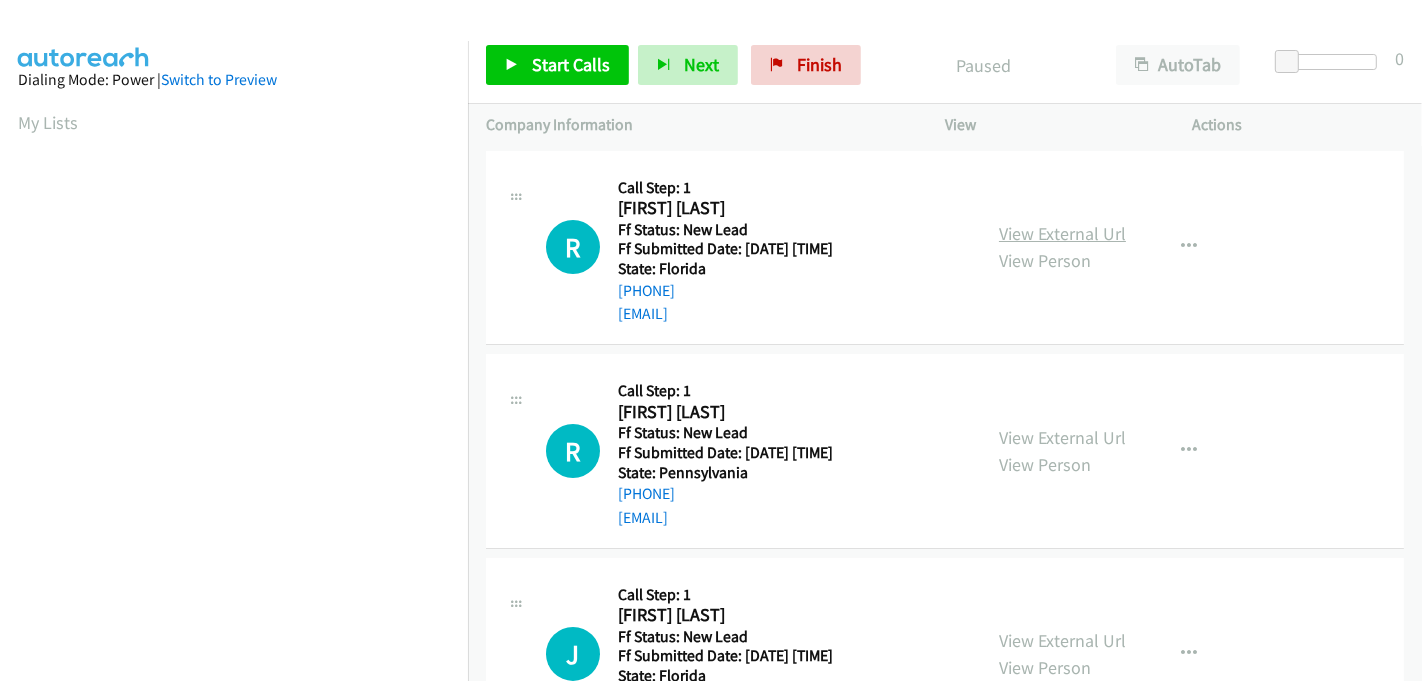 click on "View External Url" at bounding box center [1062, 233] 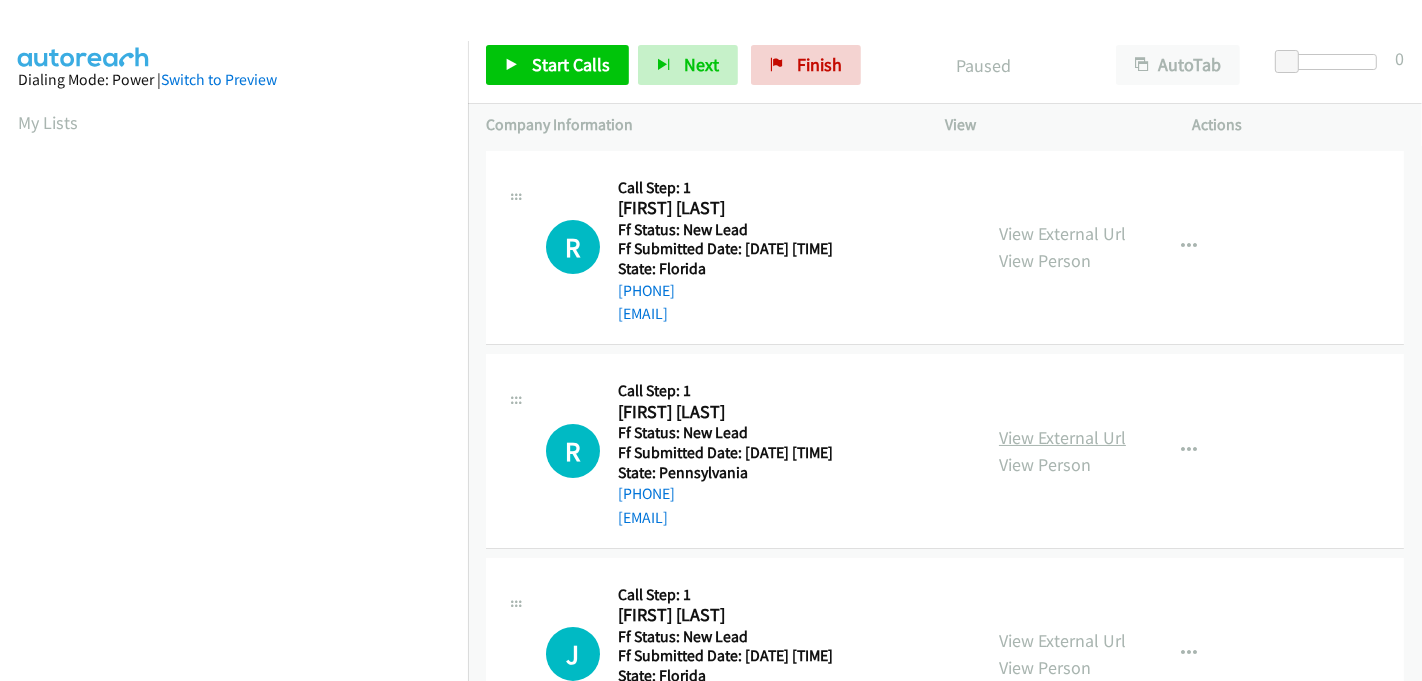 click on "View External Url" at bounding box center (1062, 437) 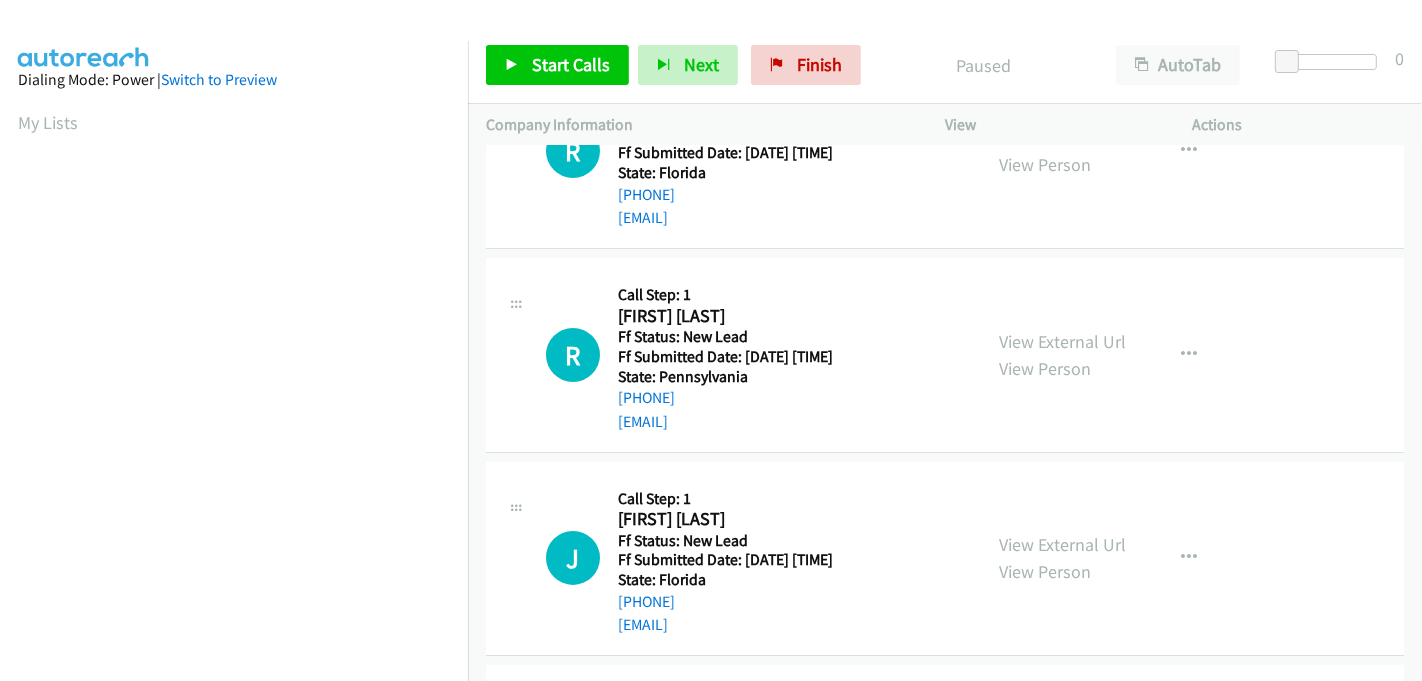 scroll, scrollTop: 222, scrollLeft: 0, axis: vertical 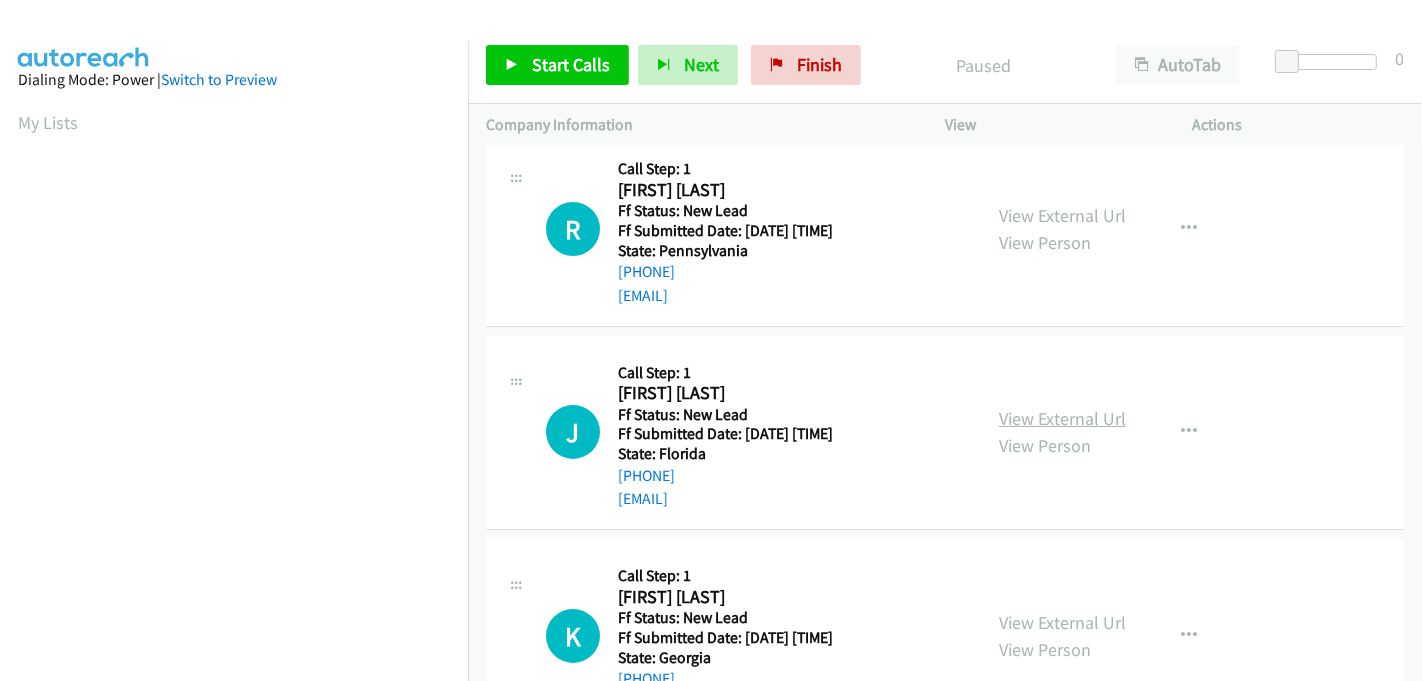 click on "View External Url" at bounding box center (1062, 418) 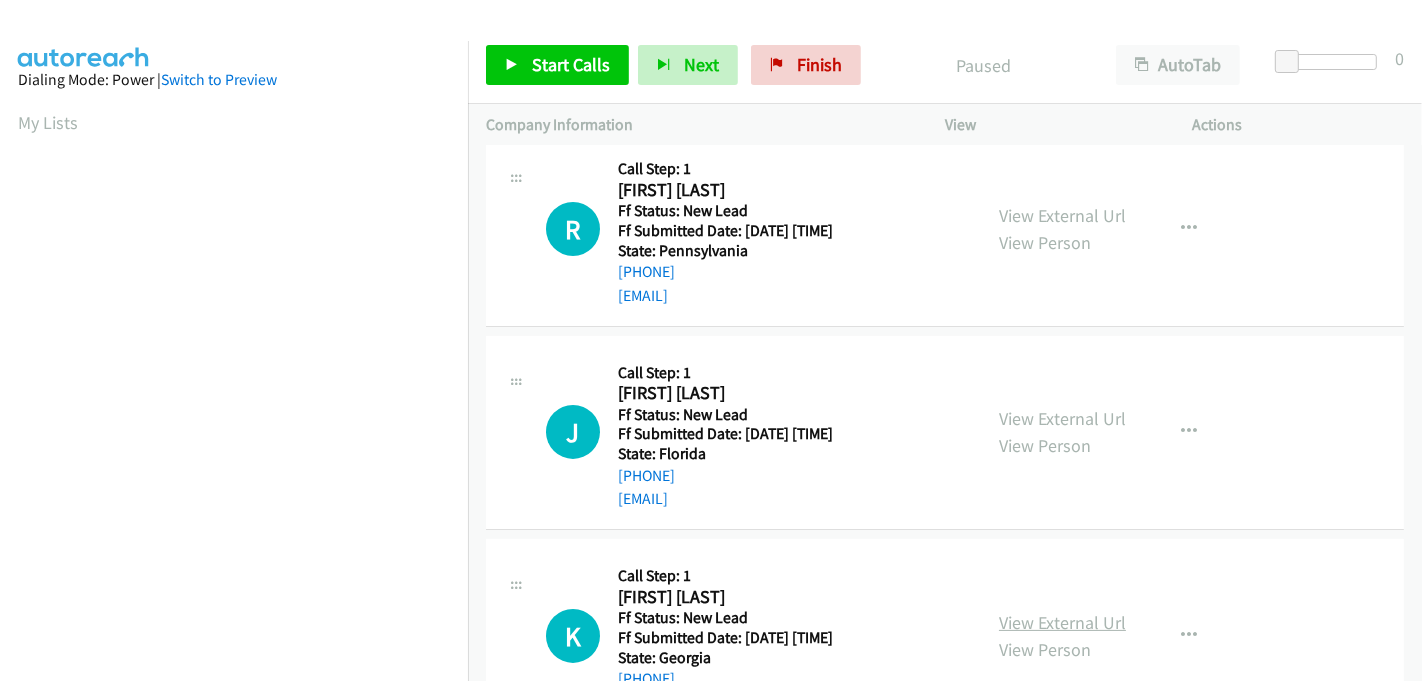 click on "View External Url" at bounding box center (1062, 622) 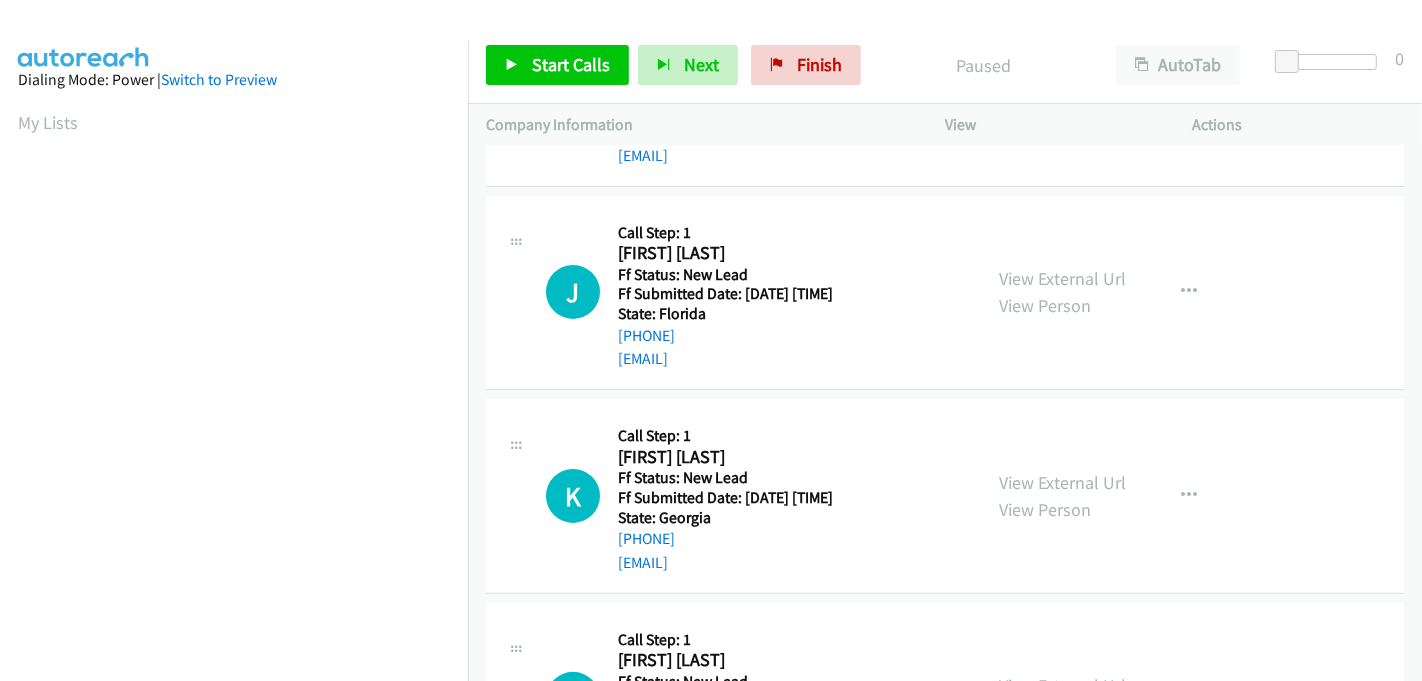 scroll, scrollTop: 507, scrollLeft: 0, axis: vertical 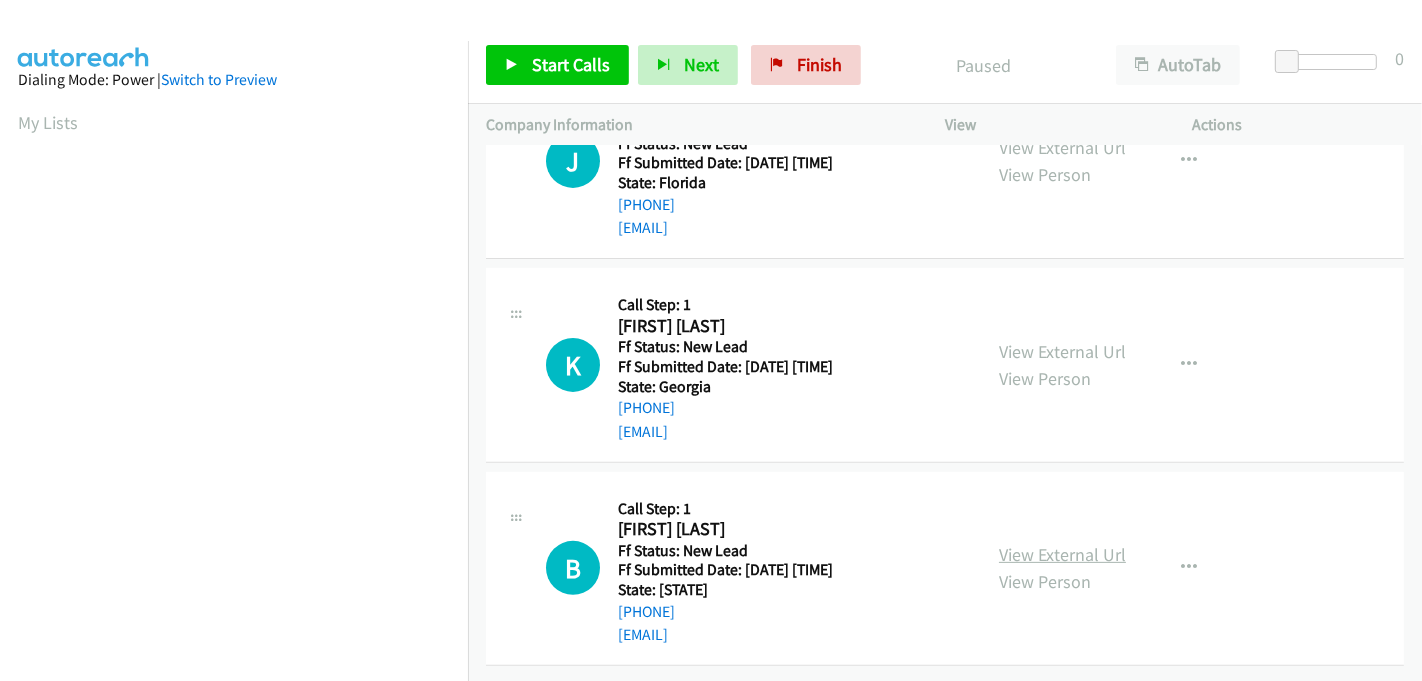 click on "View External Url" at bounding box center [1062, 554] 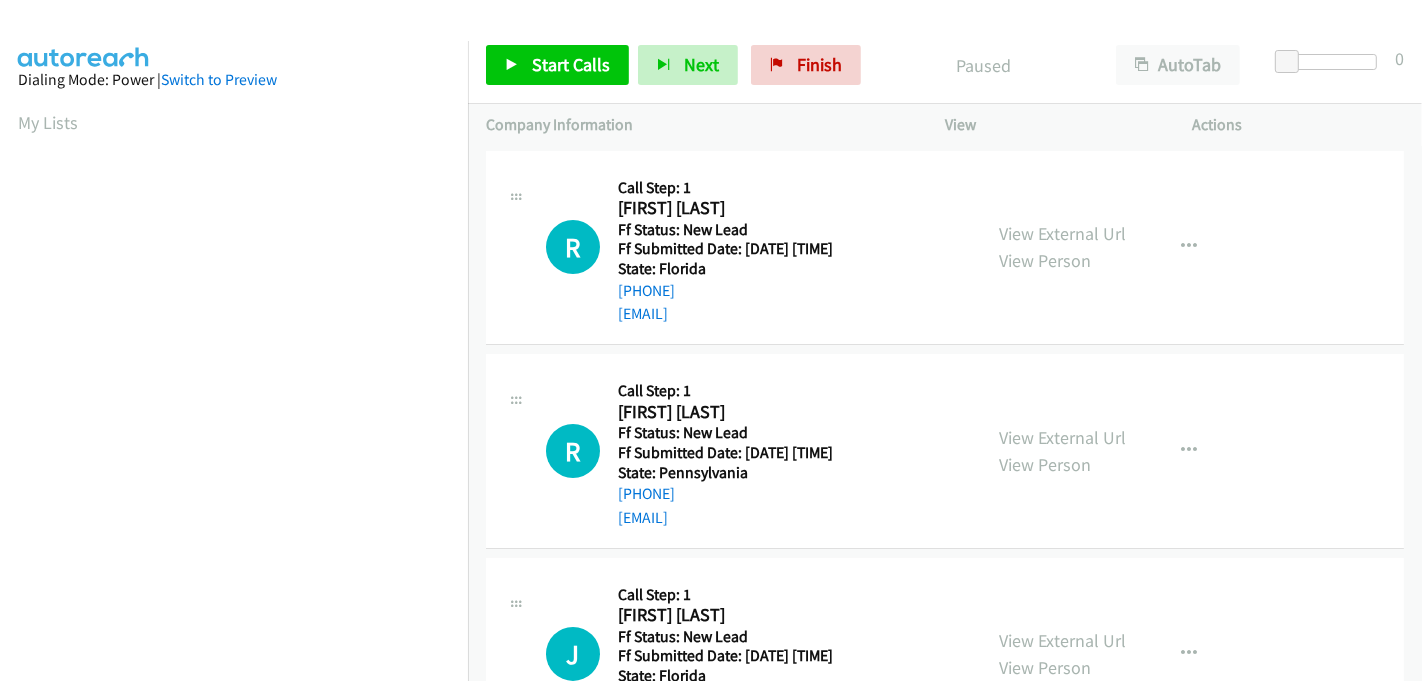 scroll, scrollTop: 0, scrollLeft: 0, axis: both 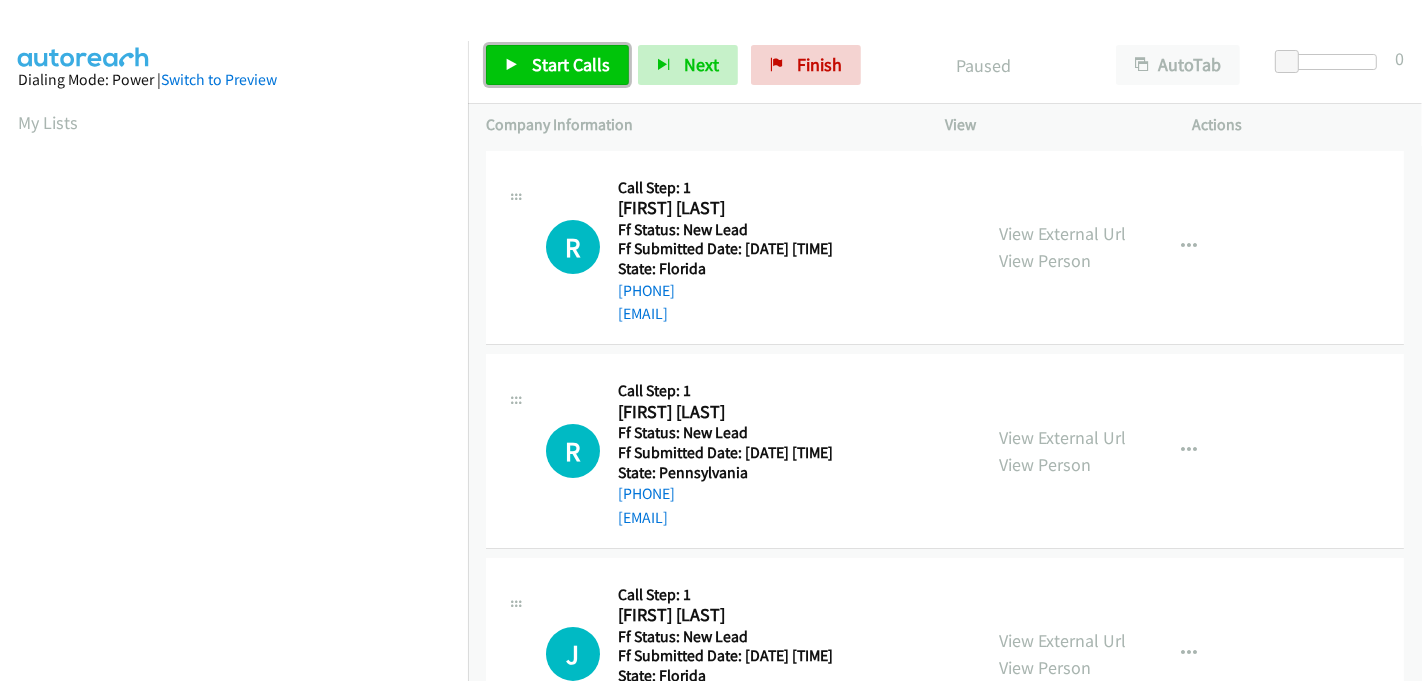 click on "Start Calls" at bounding box center [557, 65] 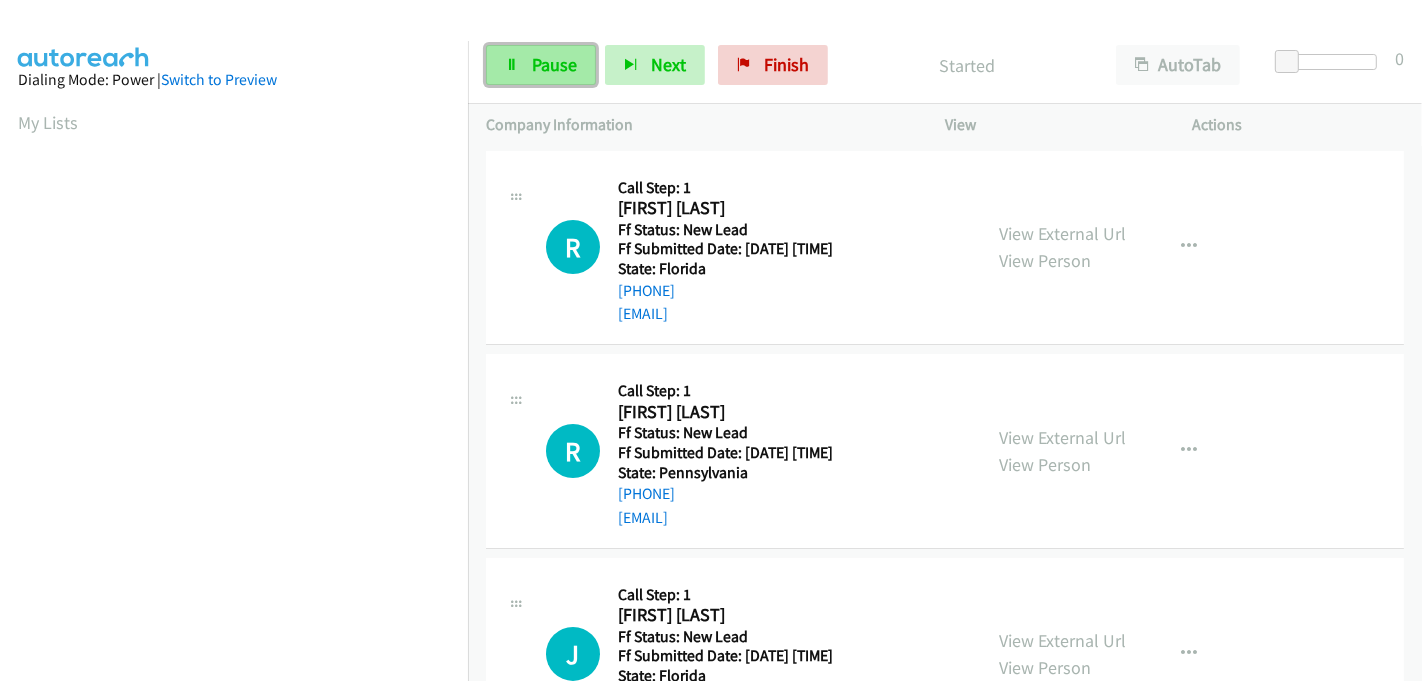 click on "Pause" at bounding box center (554, 64) 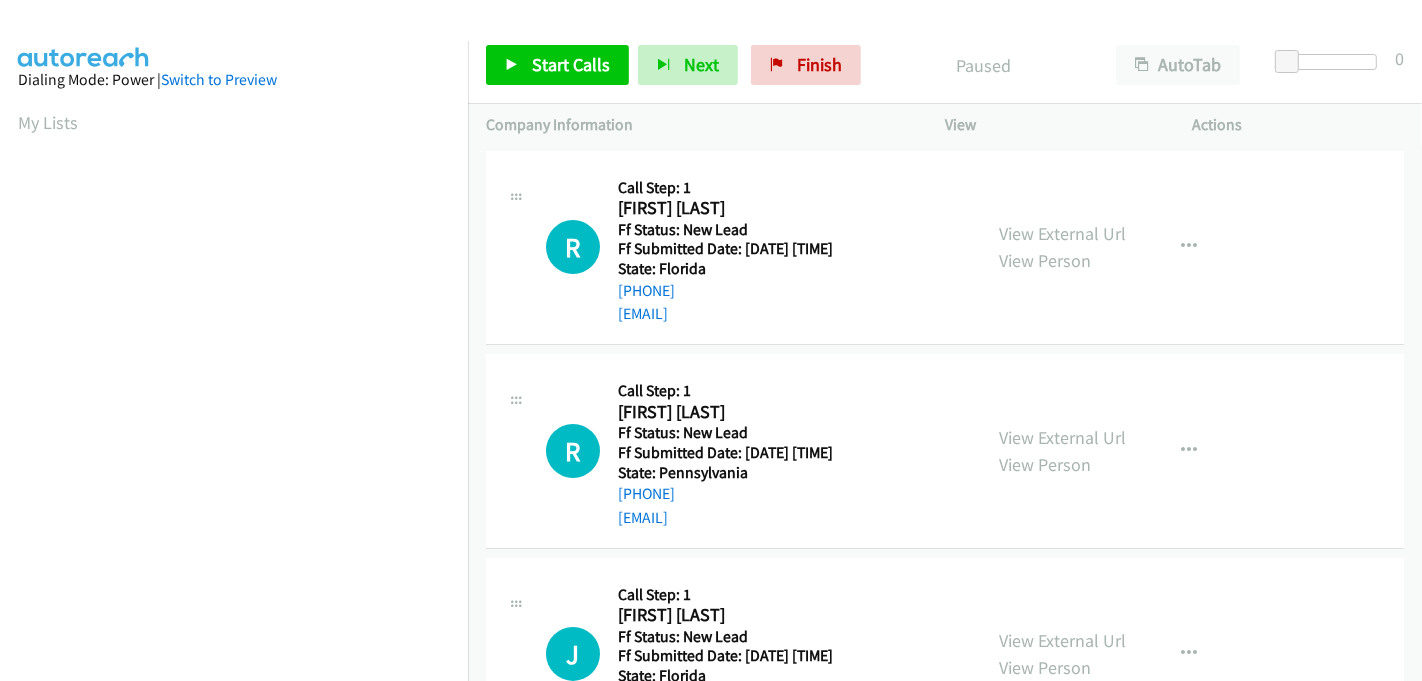 scroll, scrollTop: 442, scrollLeft: 0, axis: vertical 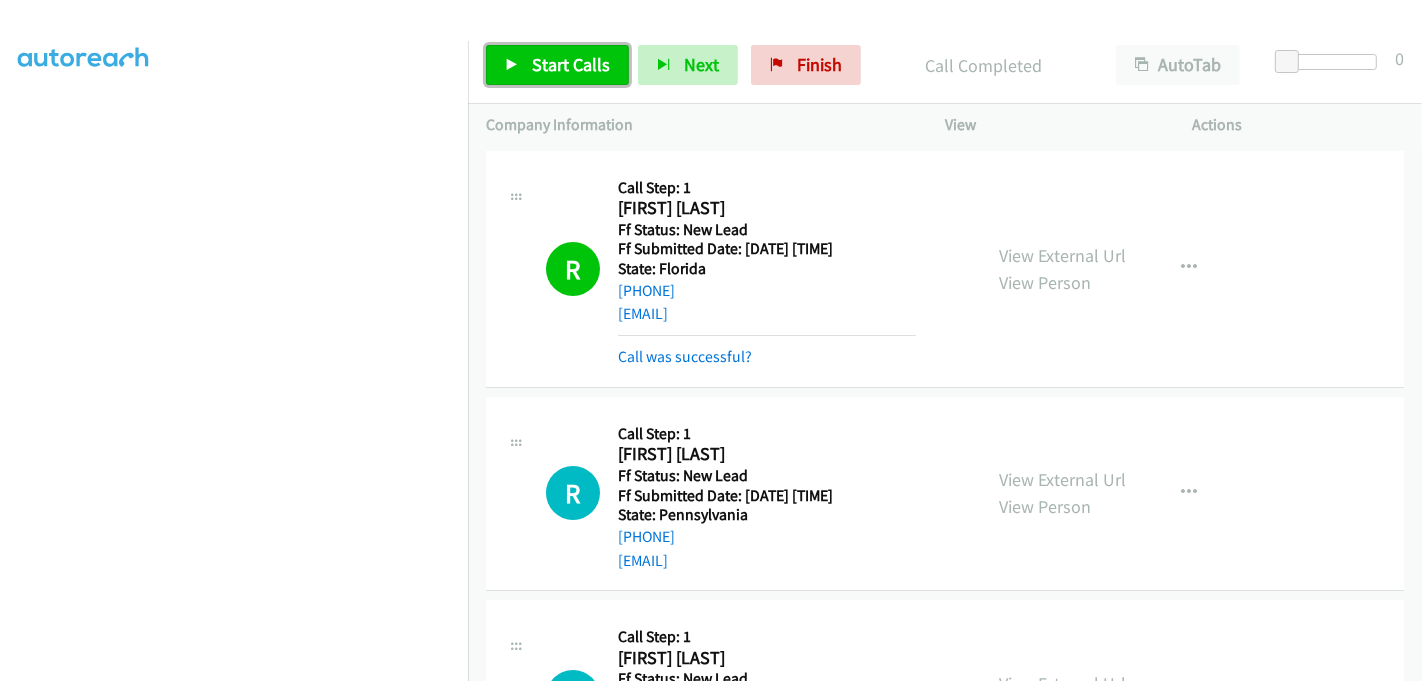 click on "Start Calls" at bounding box center (571, 64) 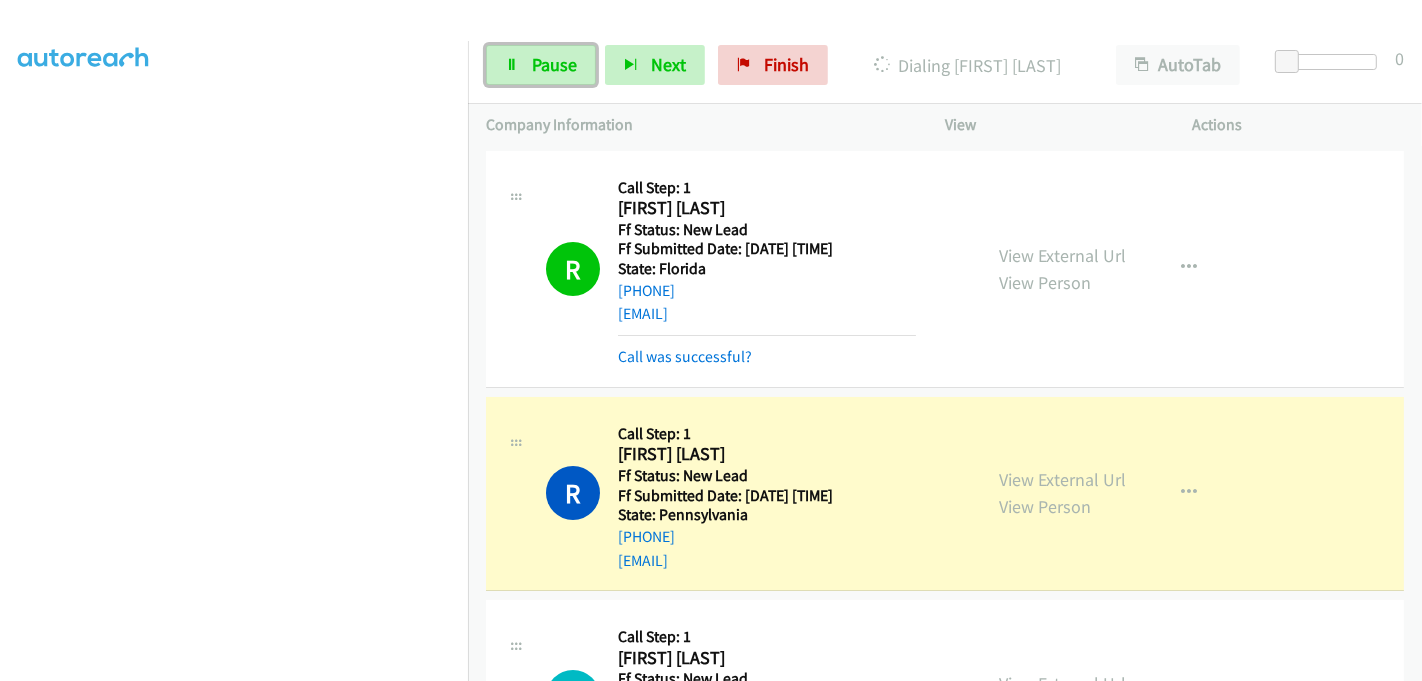 click on "Pause" at bounding box center (554, 64) 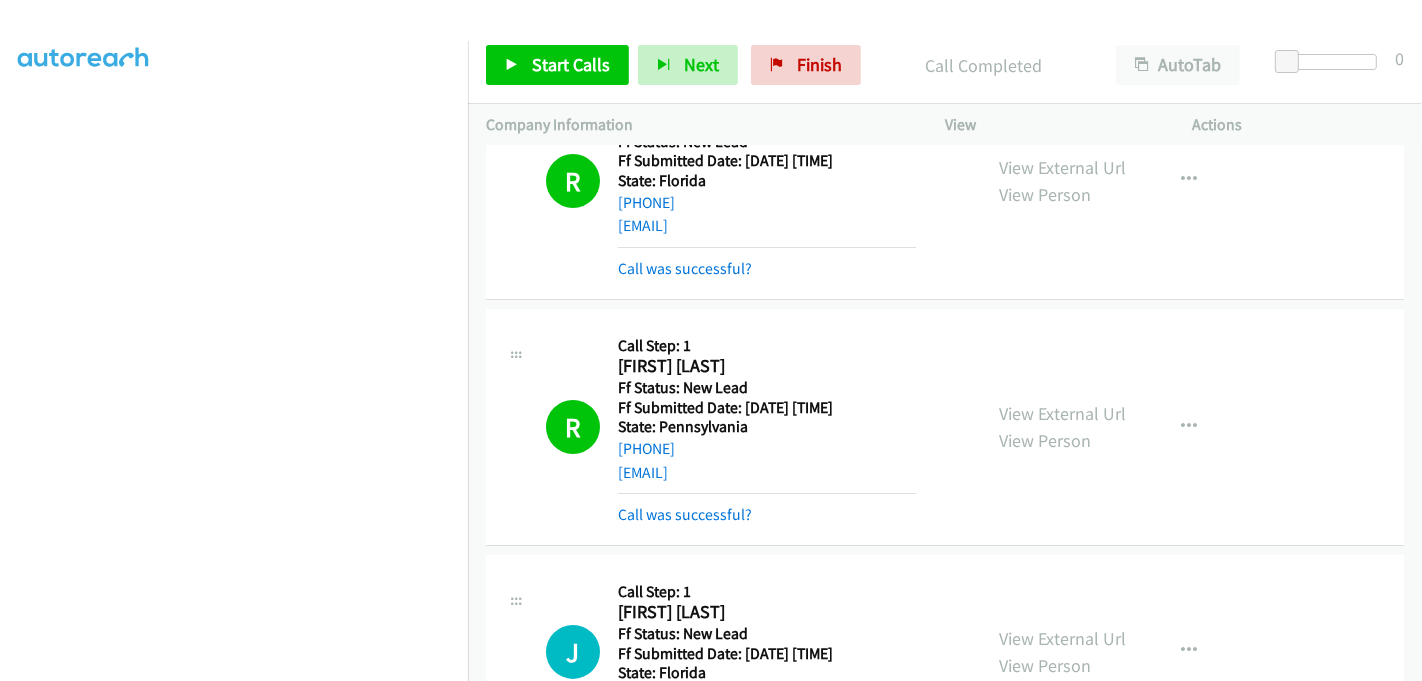 scroll, scrollTop: 222, scrollLeft: 0, axis: vertical 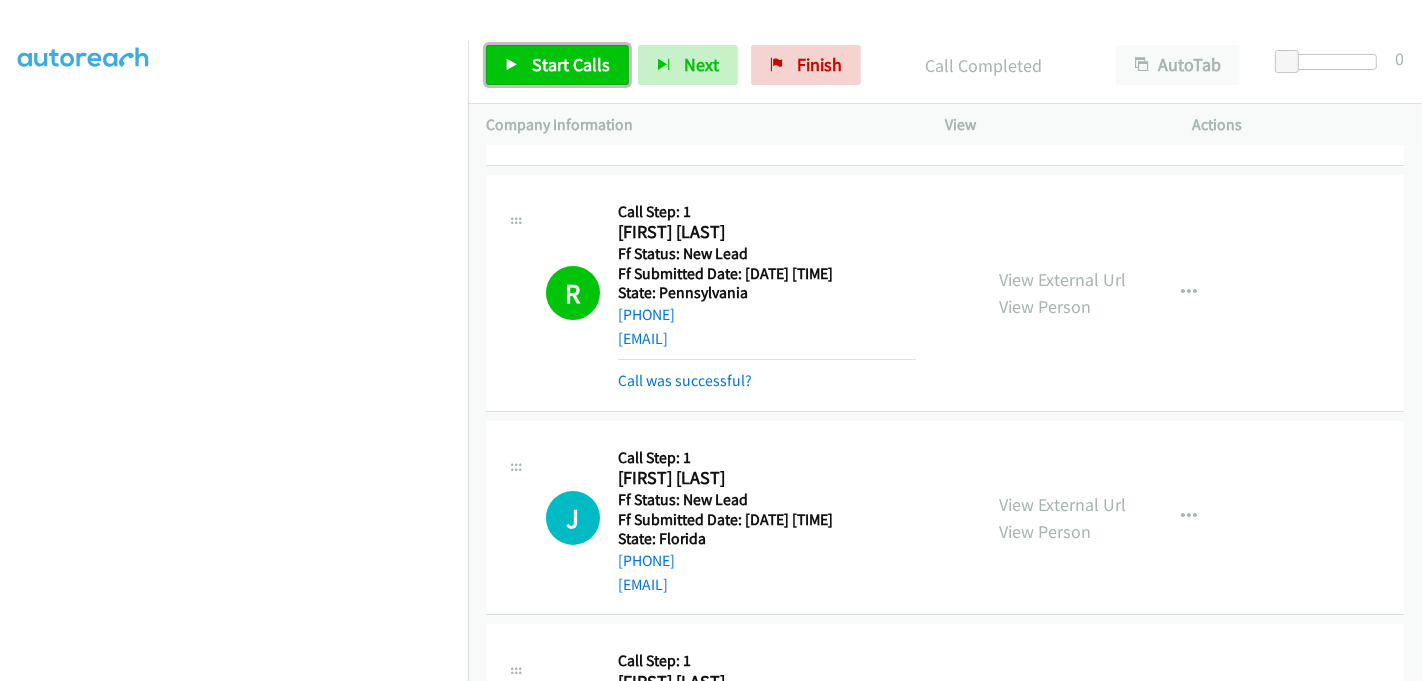 click on "Start Calls" at bounding box center (557, 65) 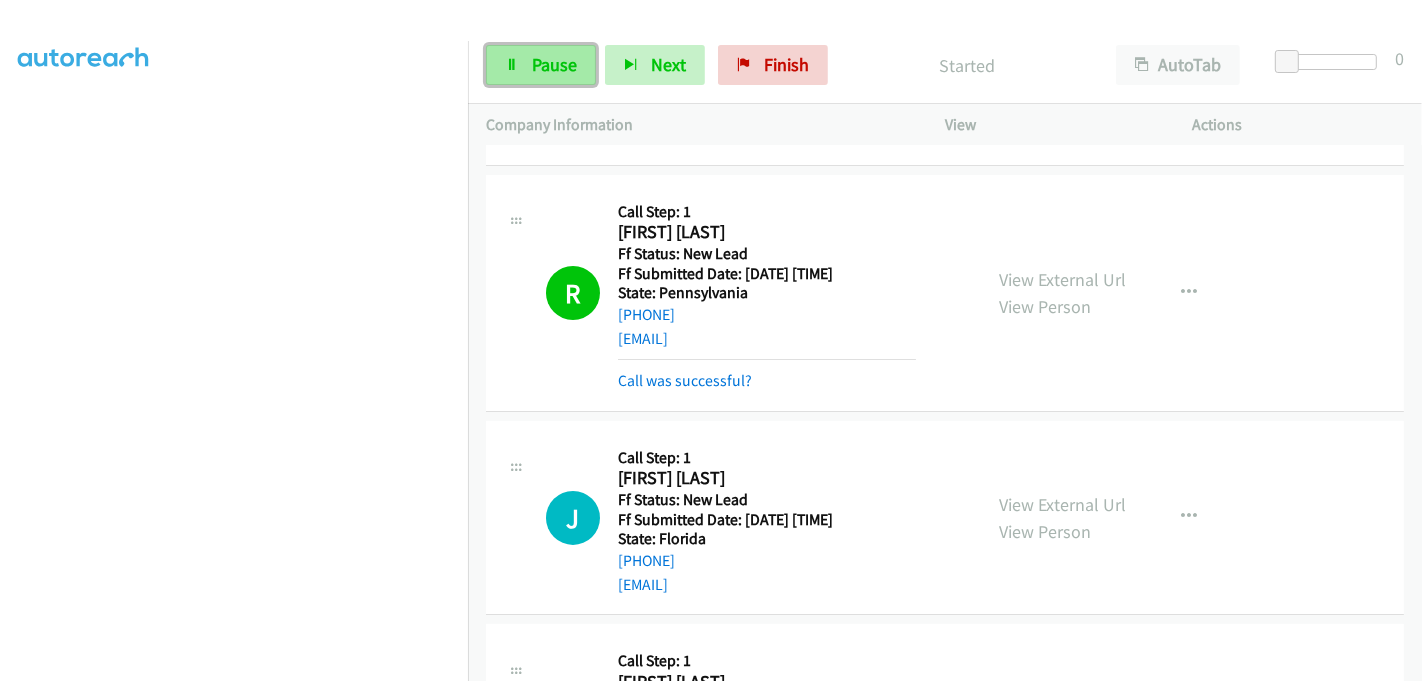click on "Pause" at bounding box center (554, 64) 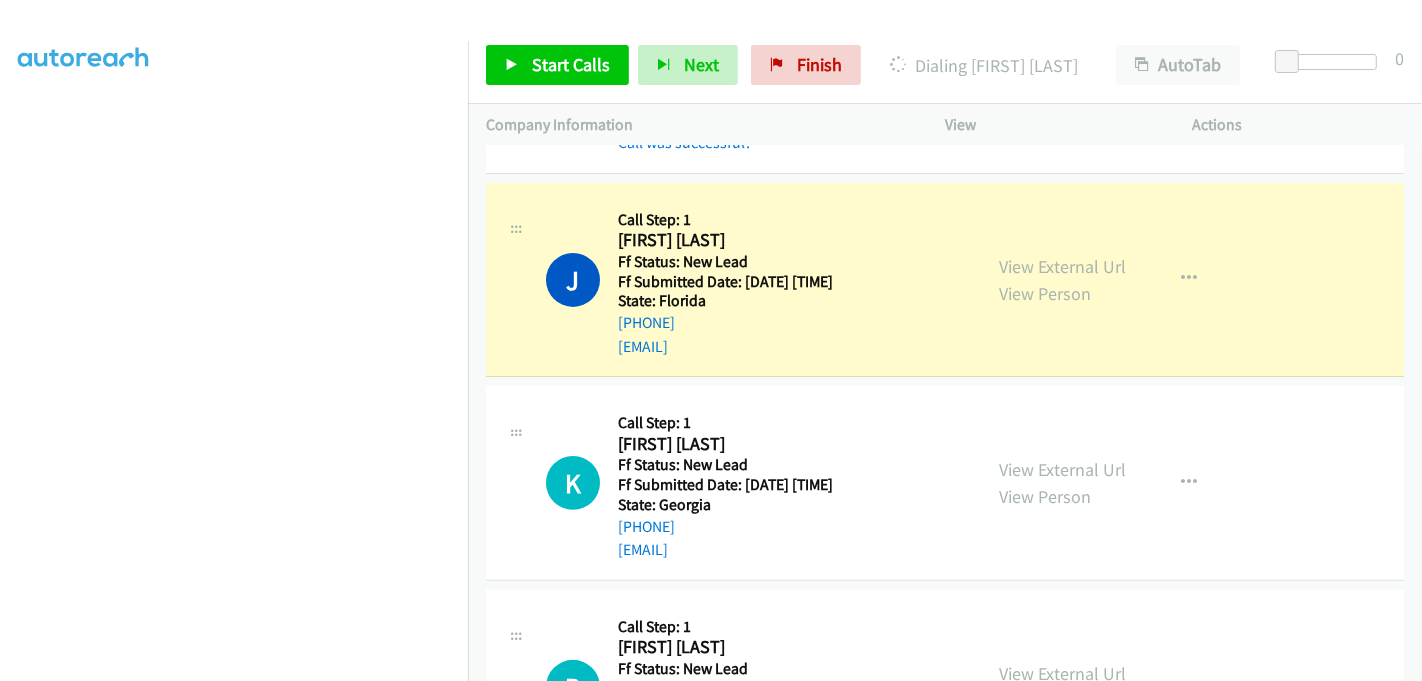 scroll, scrollTop: 480, scrollLeft: 0, axis: vertical 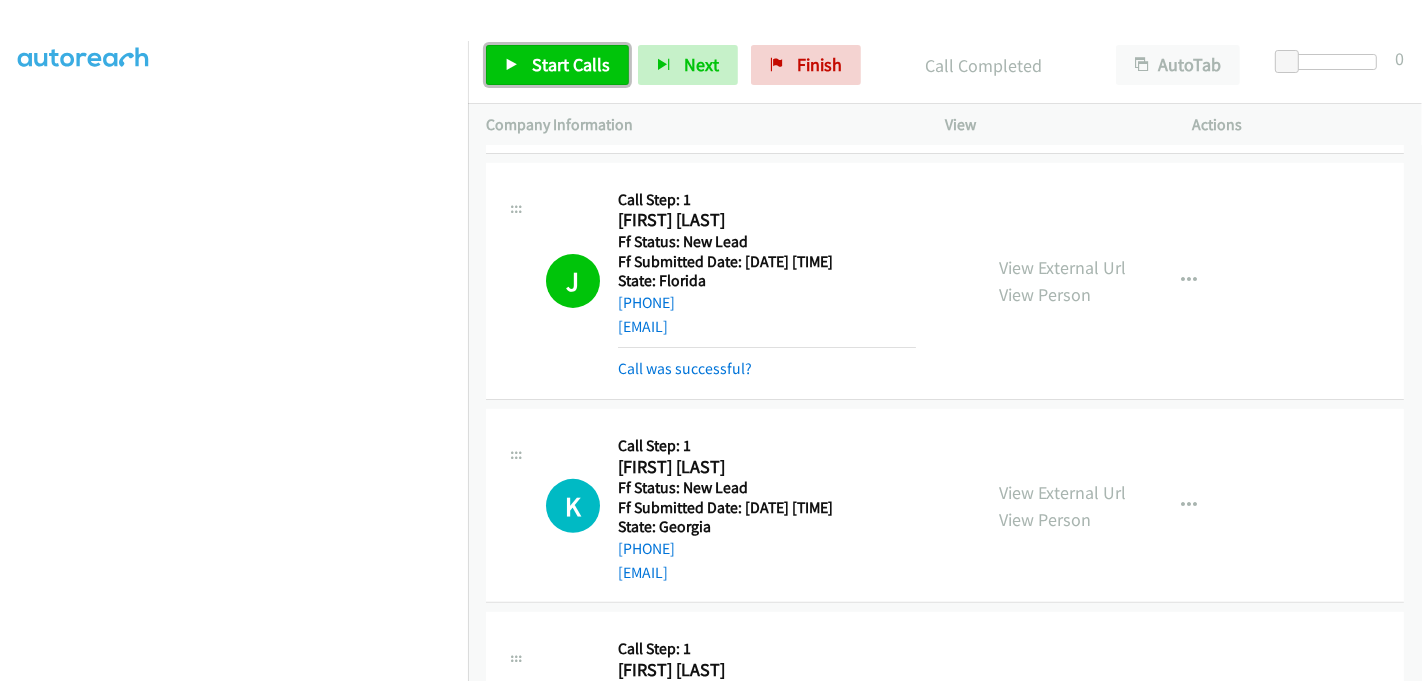 click on "Start Calls" at bounding box center (571, 64) 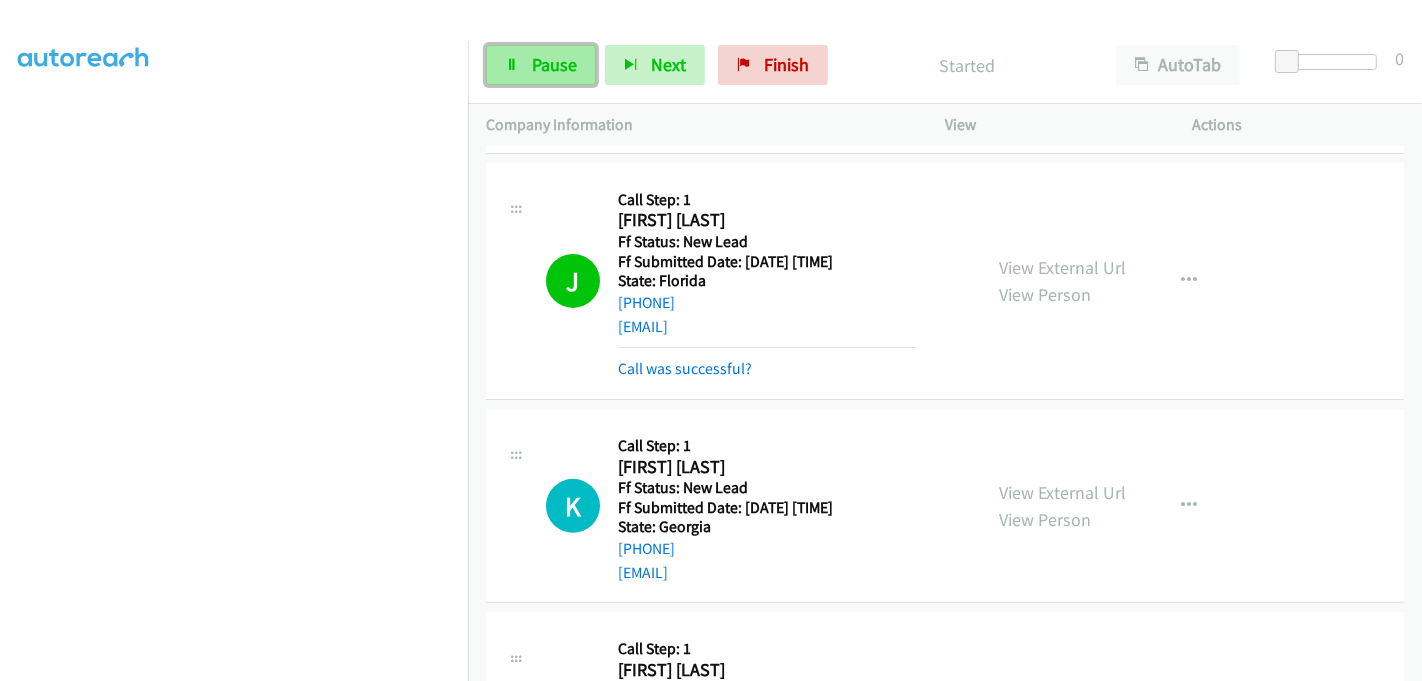 click on "Pause" at bounding box center [554, 64] 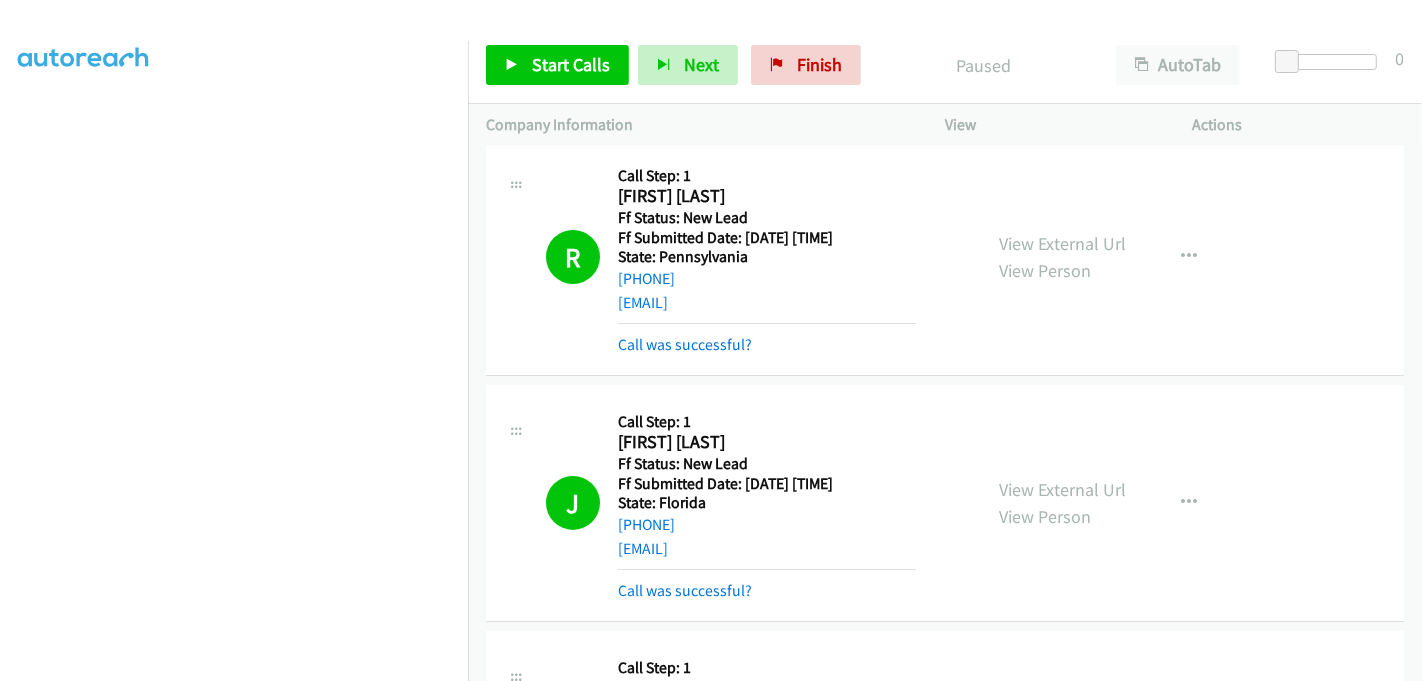 scroll, scrollTop: 591, scrollLeft: 0, axis: vertical 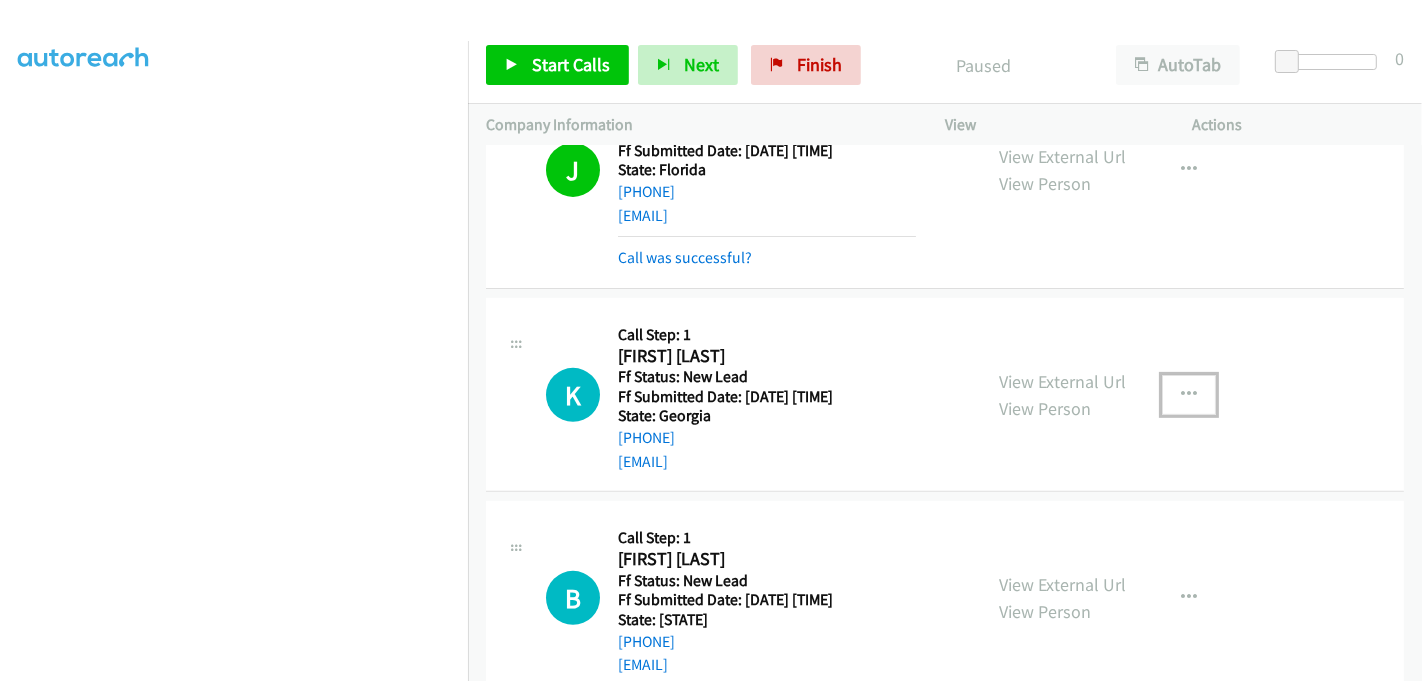 click at bounding box center [1189, 395] 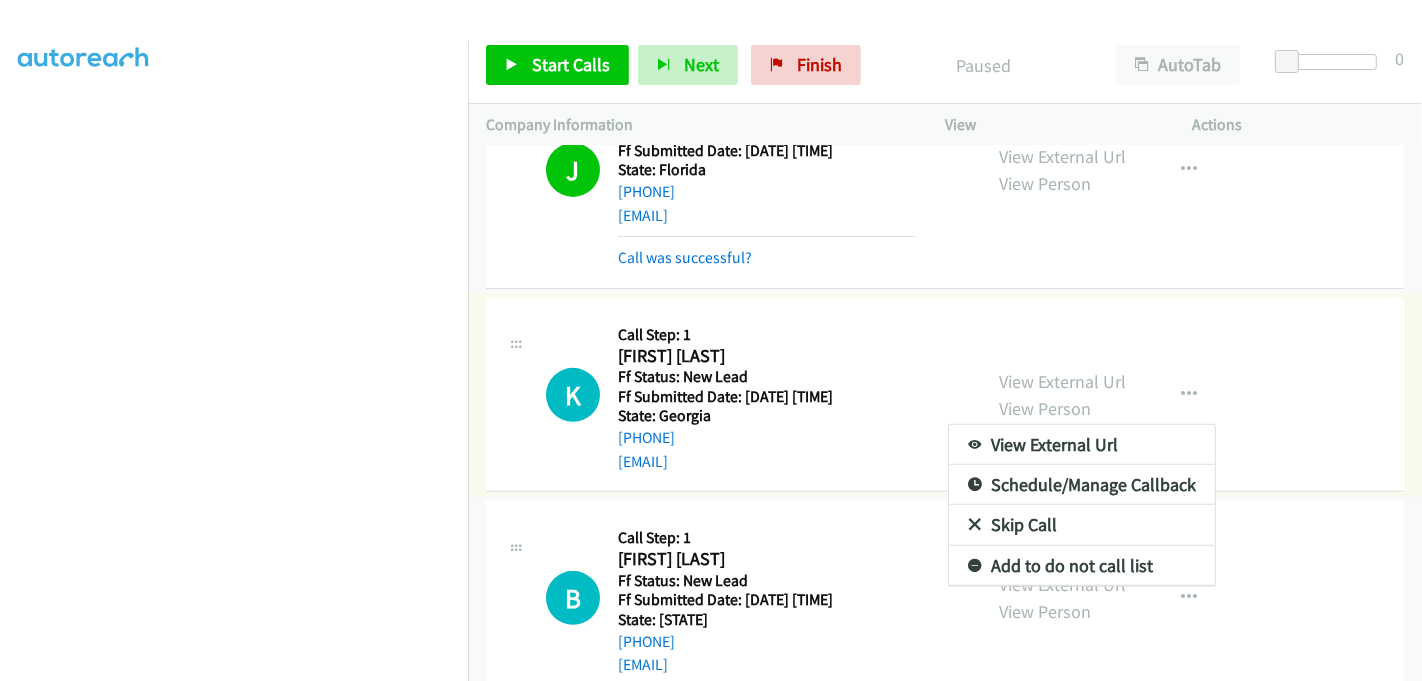 click on "Skip Call" at bounding box center (1082, 525) 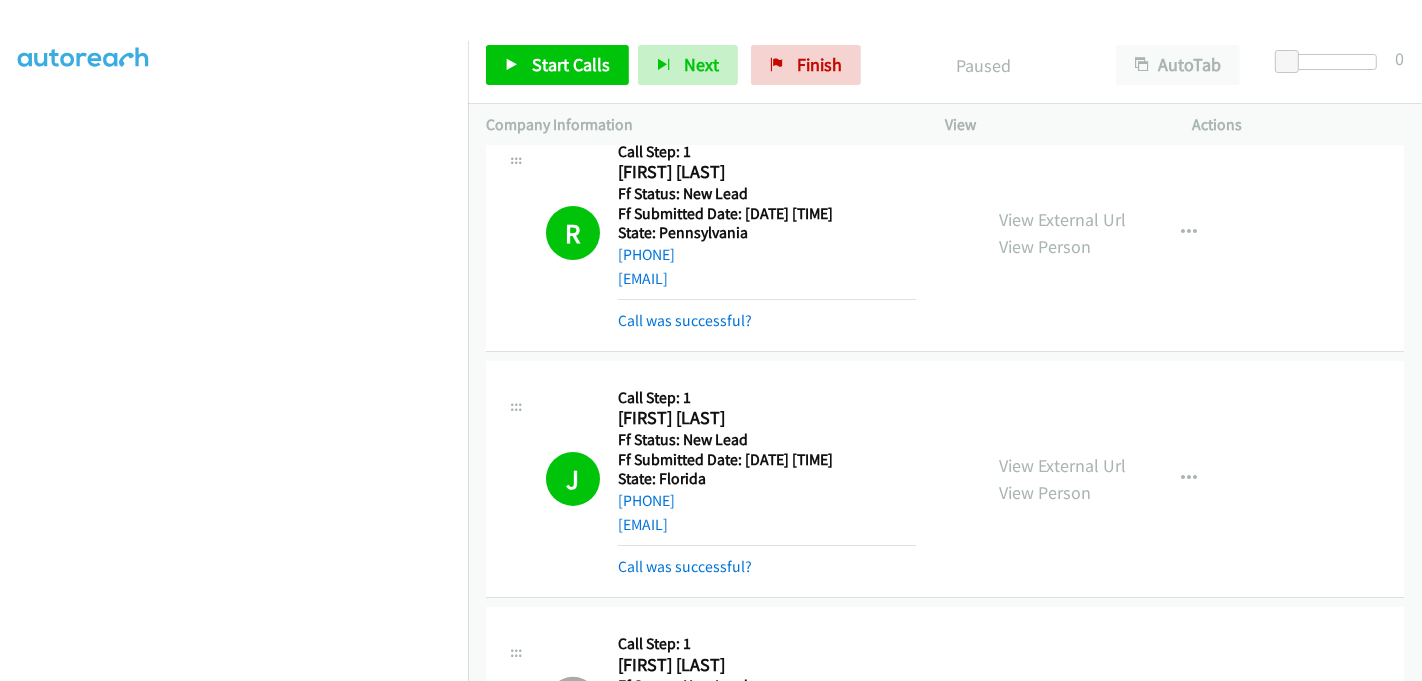 scroll, scrollTop: 444, scrollLeft: 0, axis: vertical 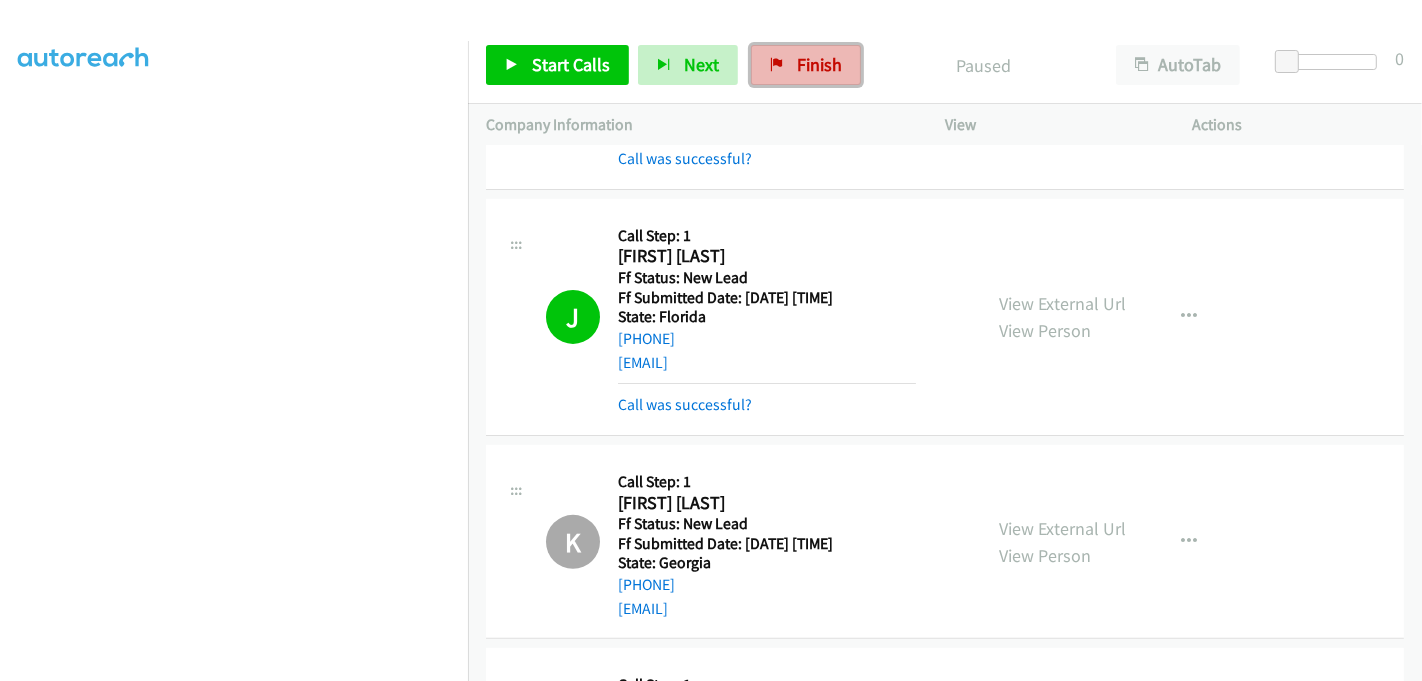 click on "Finish" at bounding box center (806, 65) 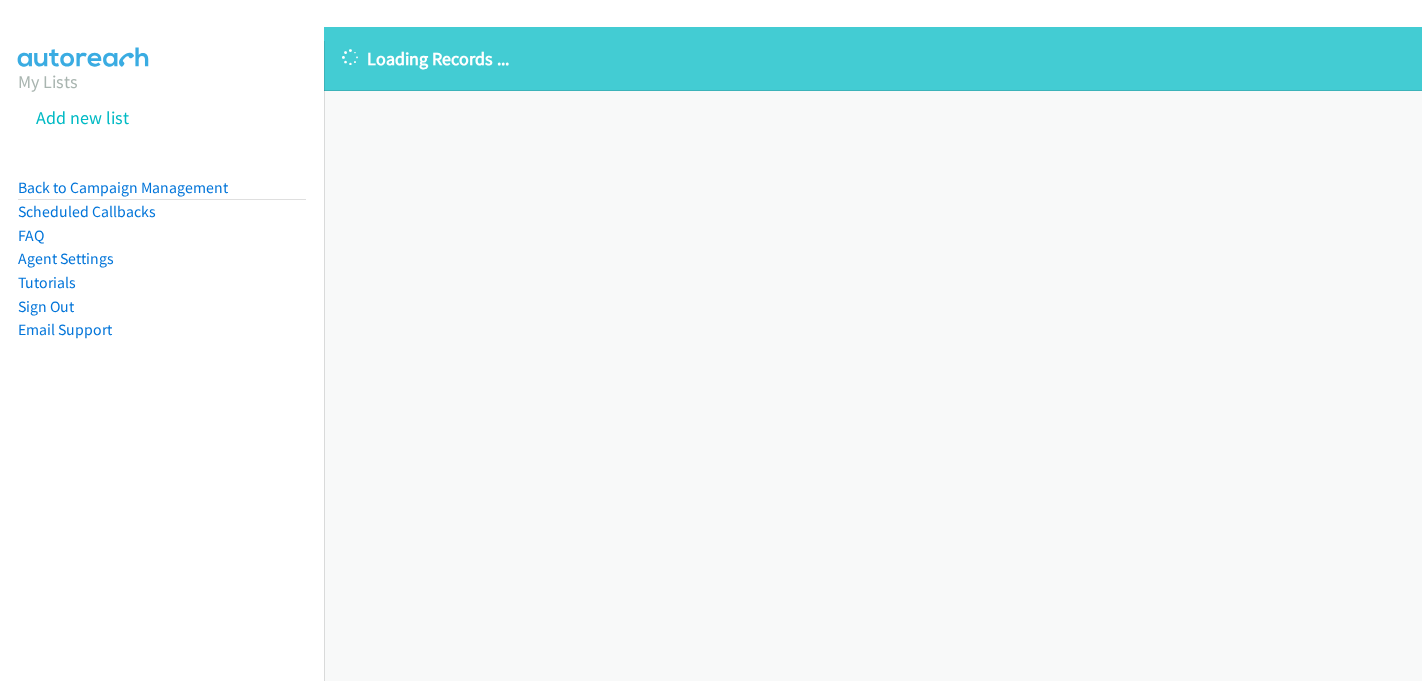 scroll, scrollTop: 0, scrollLeft: 0, axis: both 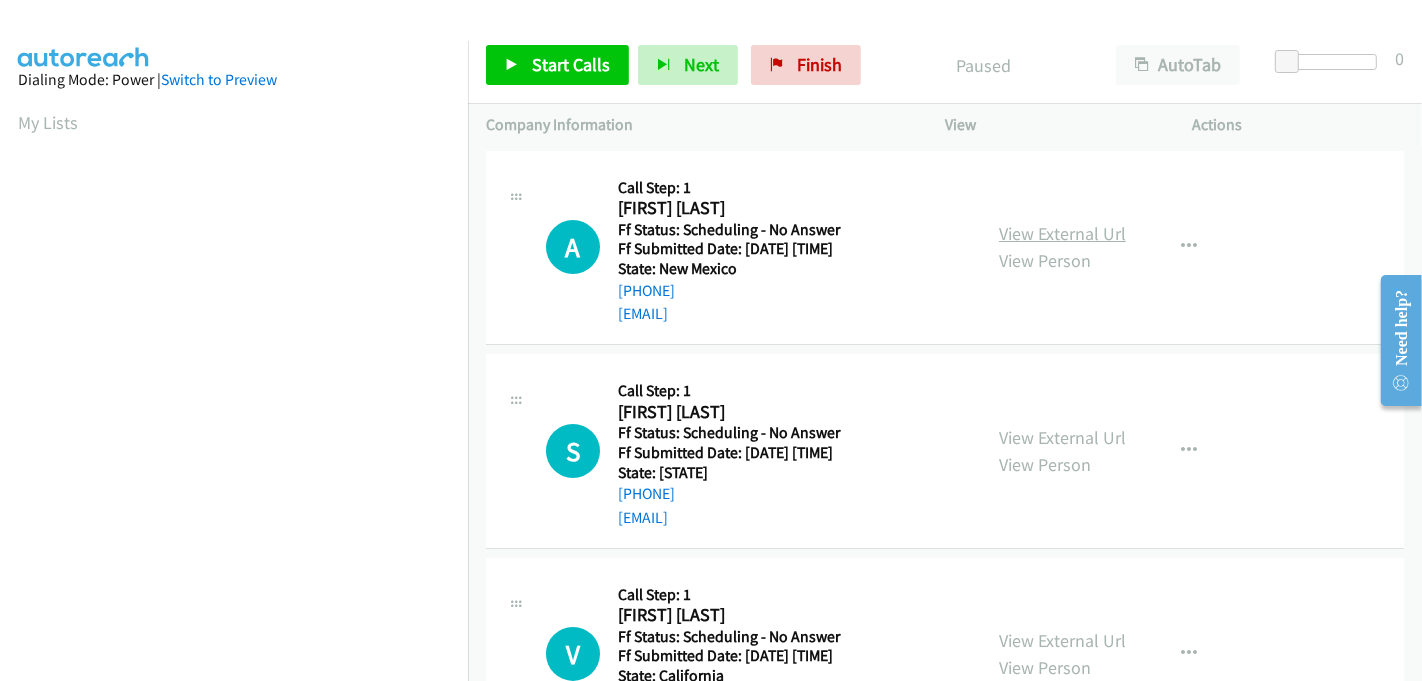 click on "View External Url" at bounding box center [1062, 233] 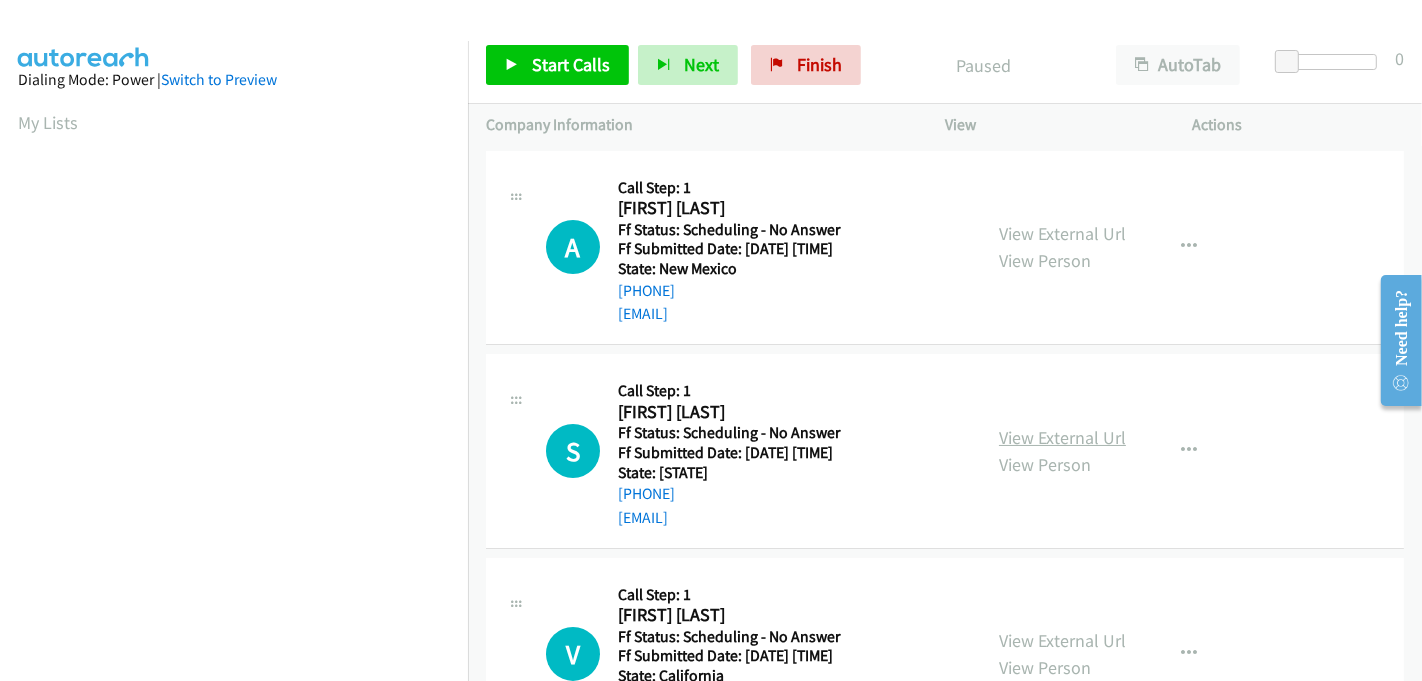 click on "View External Url" at bounding box center (1062, 437) 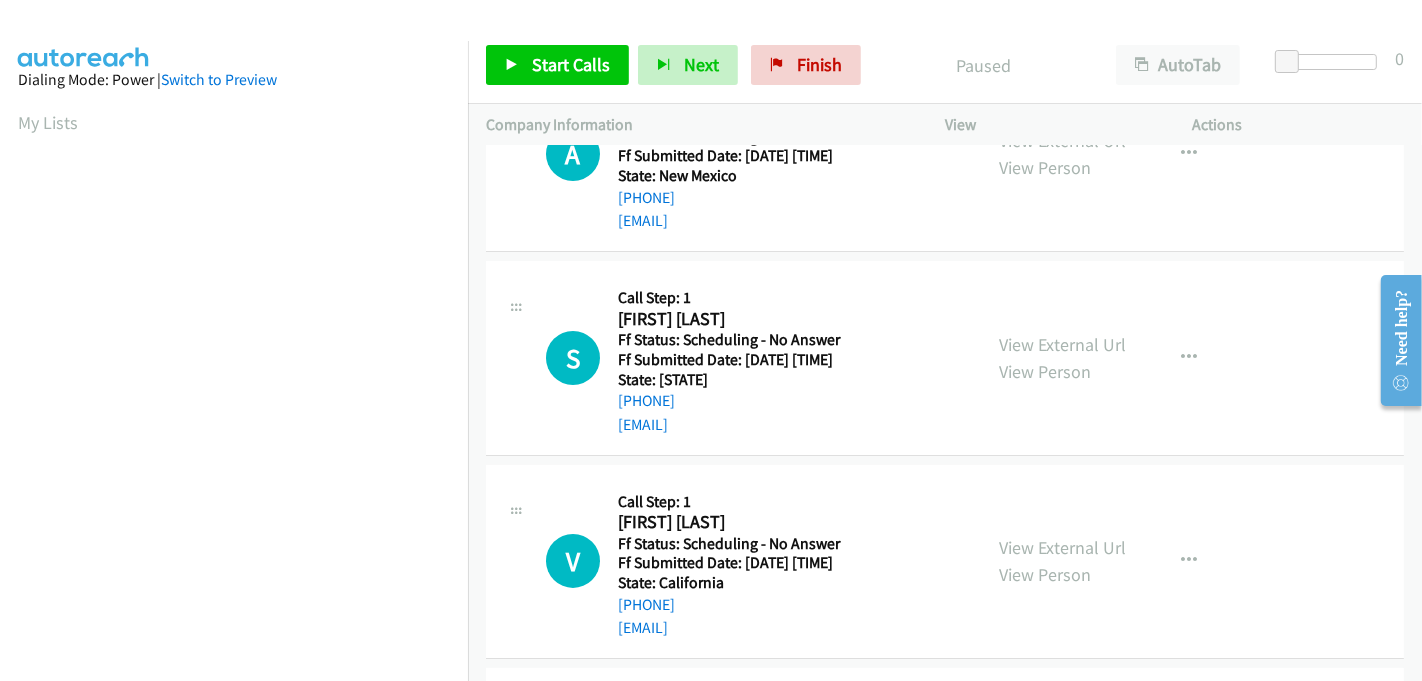 scroll, scrollTop: 222, scrollLeft: 0, axis: vertical 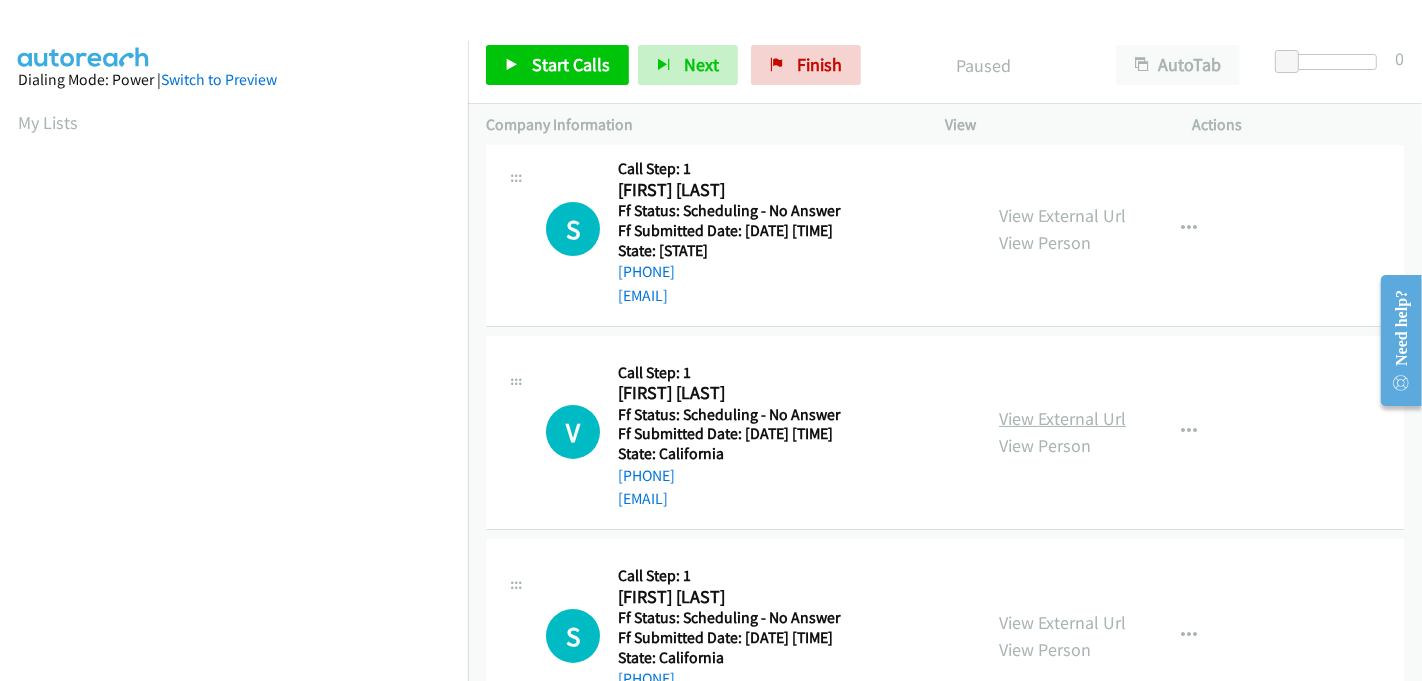 click on "View External Url" at bounding box center [1062, 418] 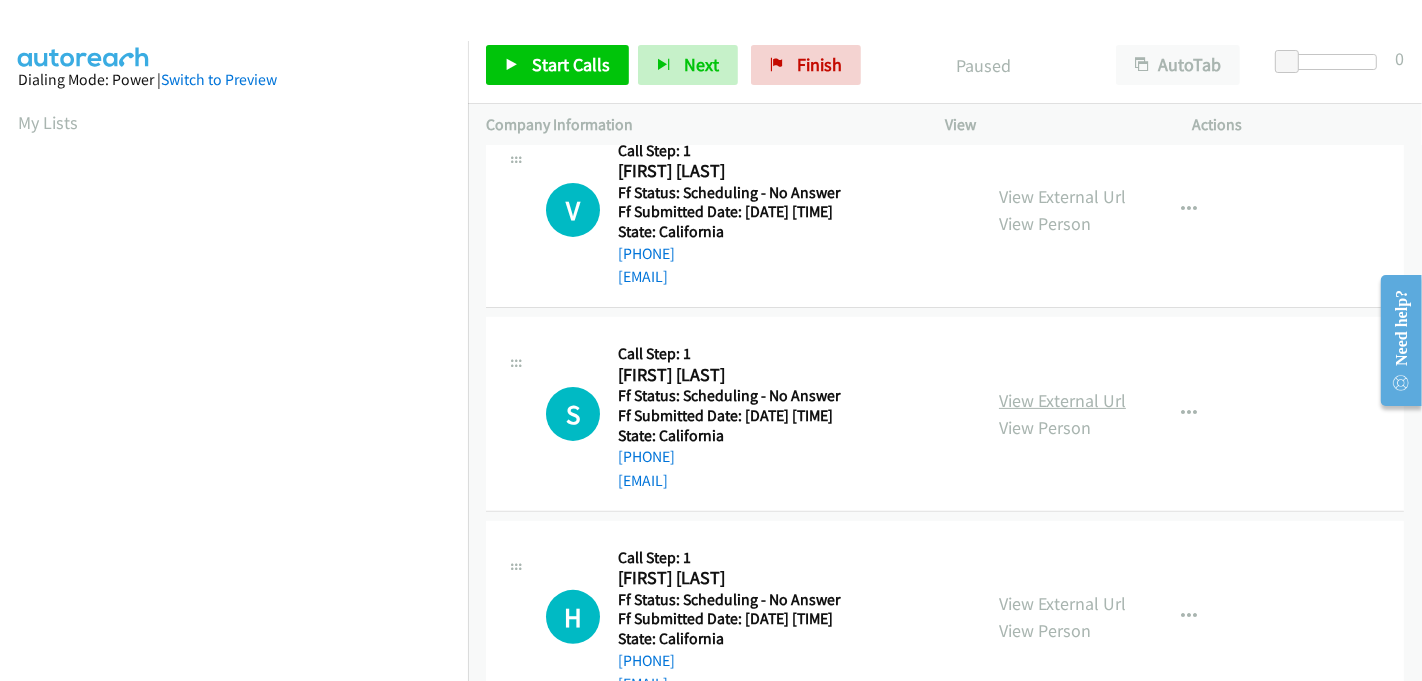 click on "View External Url" at bounding box center [1062, 400] 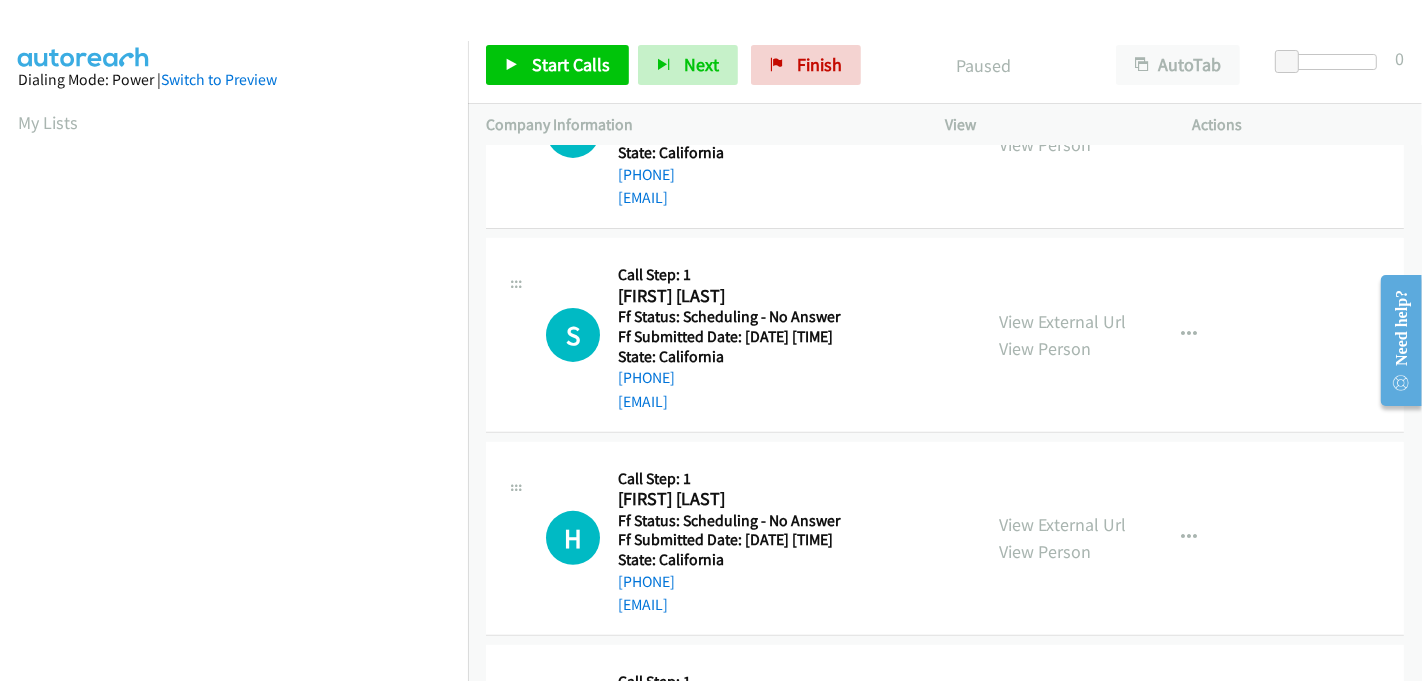 scroll, scrollTop: 555, scrollLeft: 0, axis: vertical 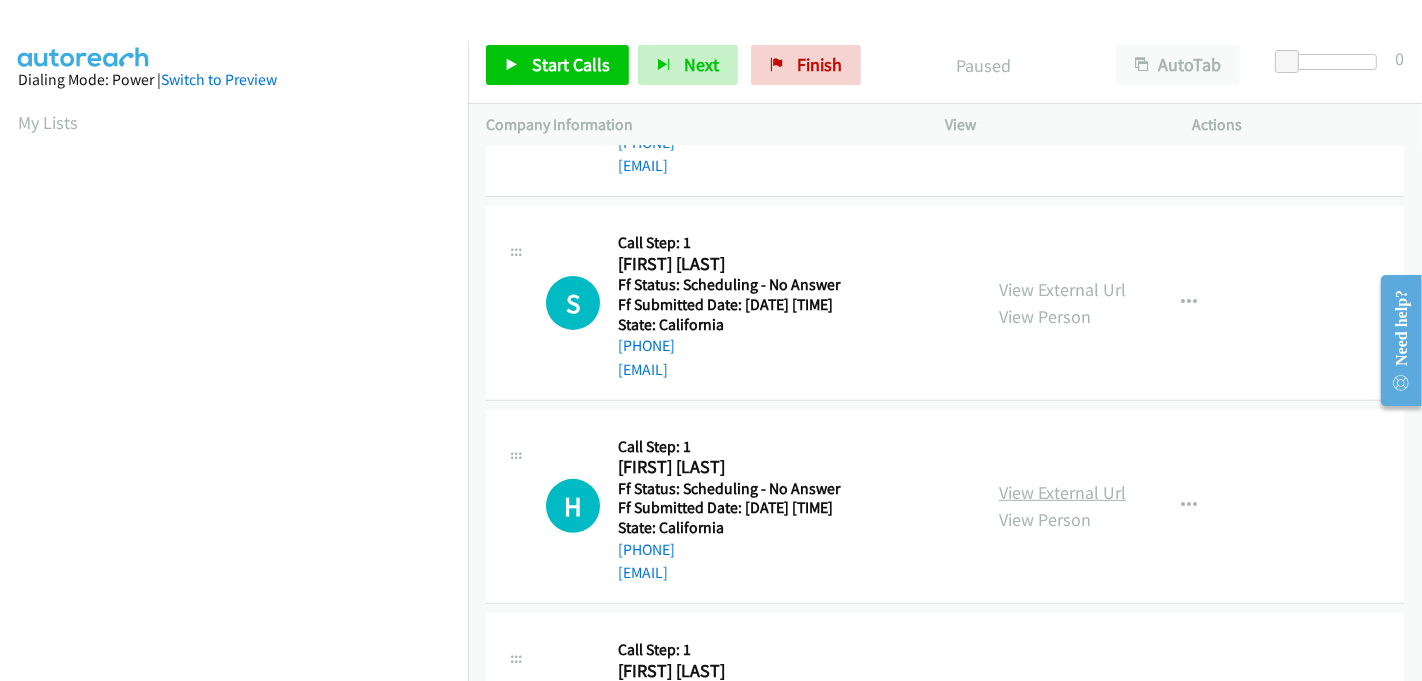 click on "View External Url" at bounding box center [1062, 492] 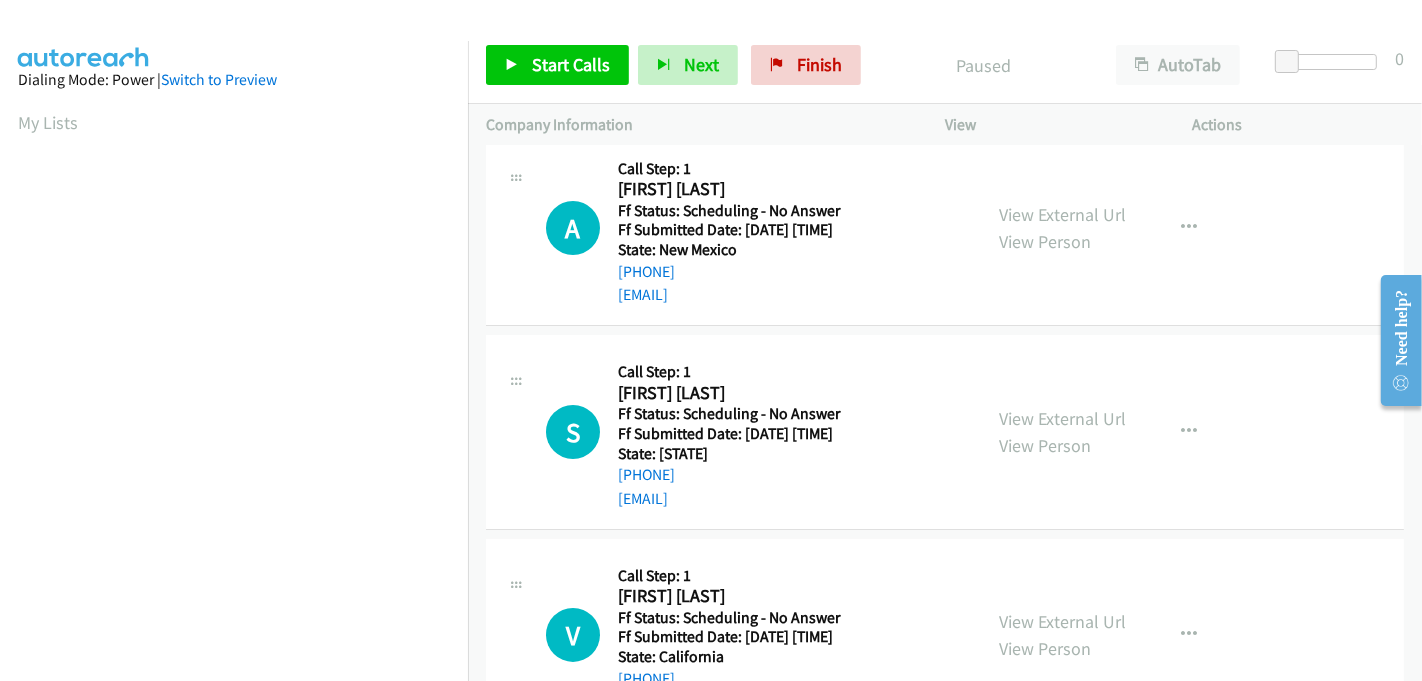 scroll, scrollTop: 0, scrollLeft: 0, axis: both 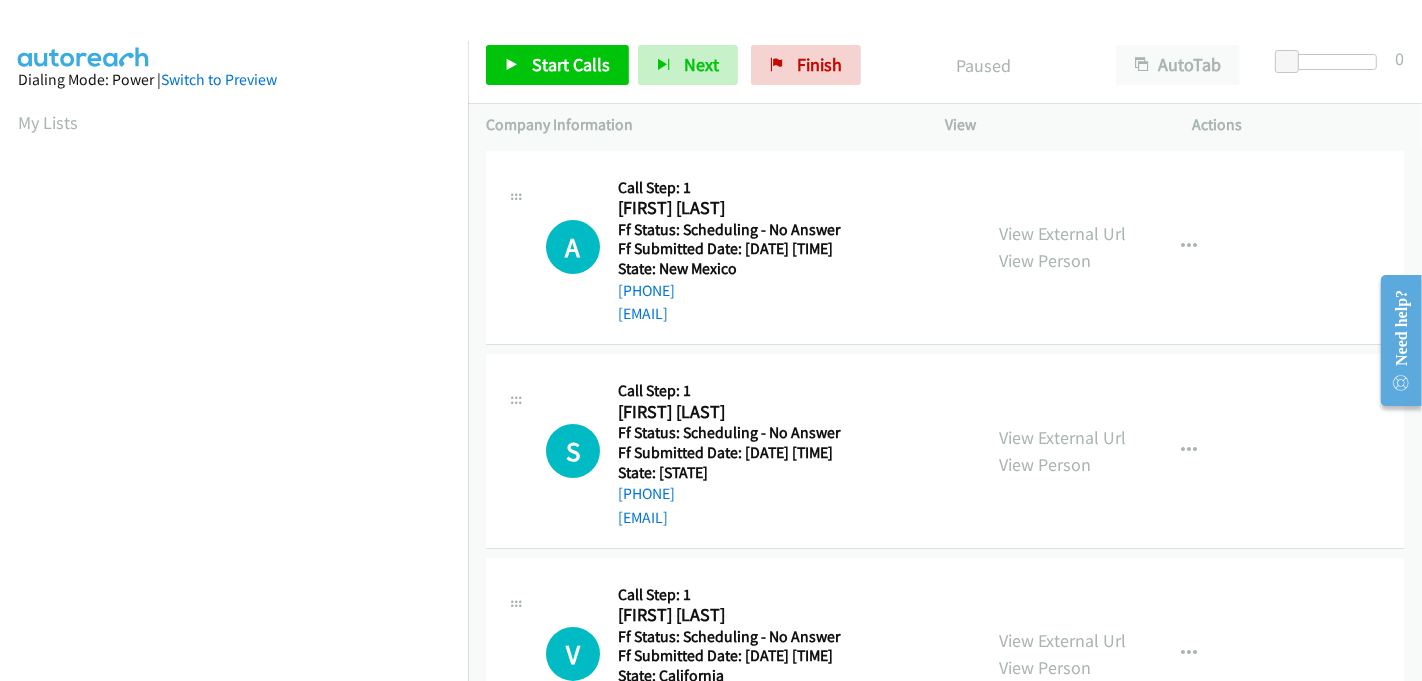 click on "Start Calls
Pause
Next
Finish
Paused
AutoTab
AutoTab
0" at bounding box center (945, 65) 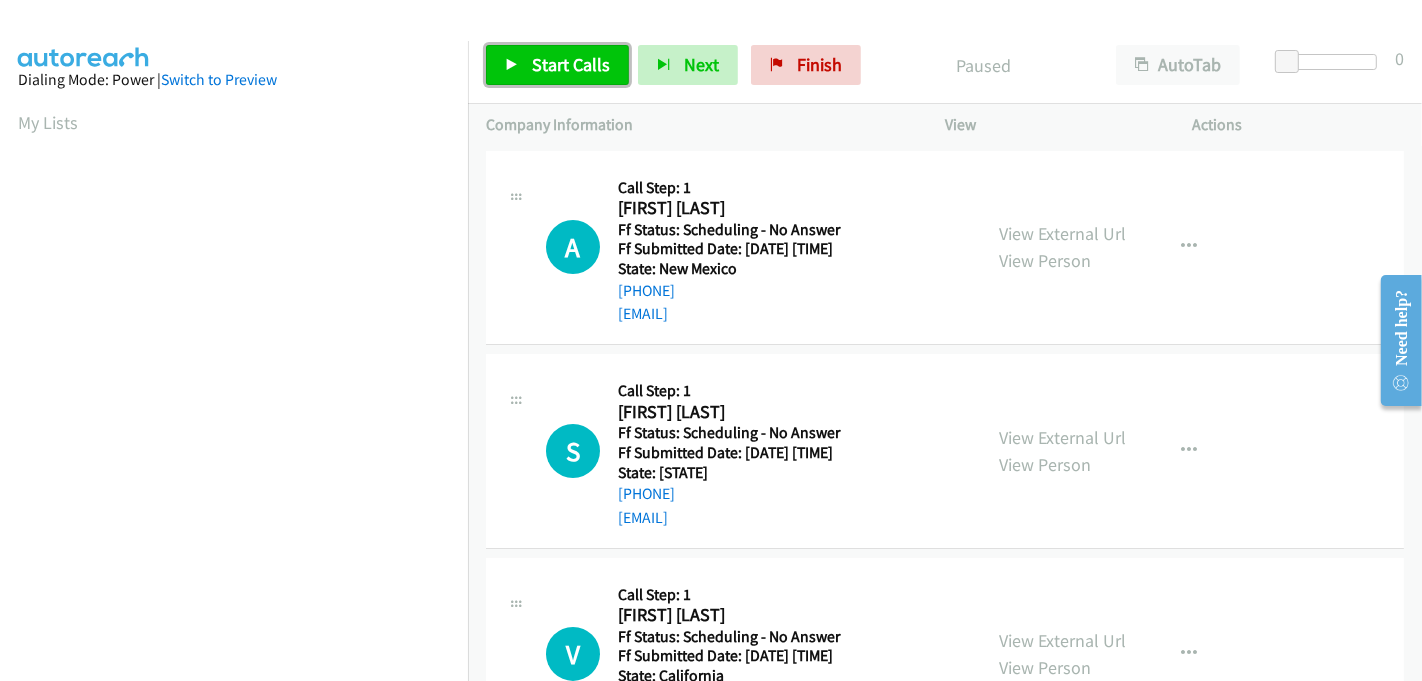 click on "Start Calls" at bounding box center (571, 64) 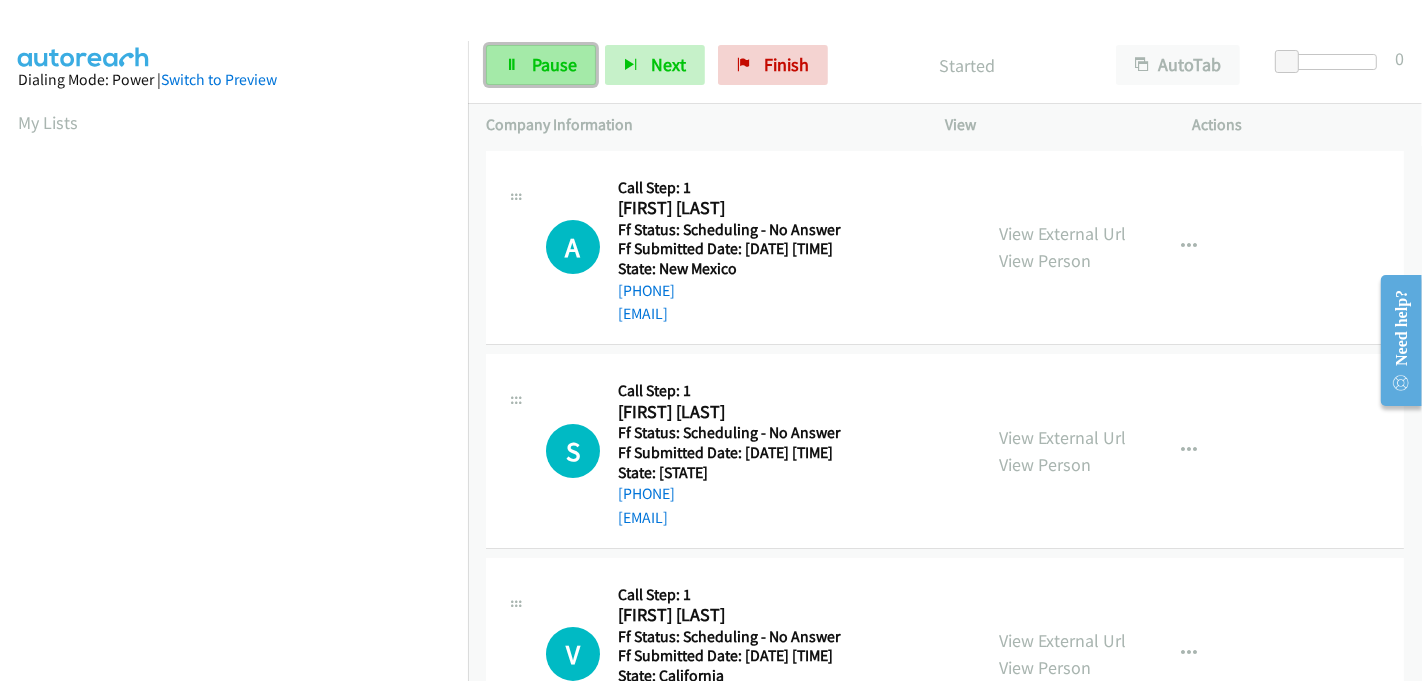 click on "Pause" at bounding box center [554, 64] 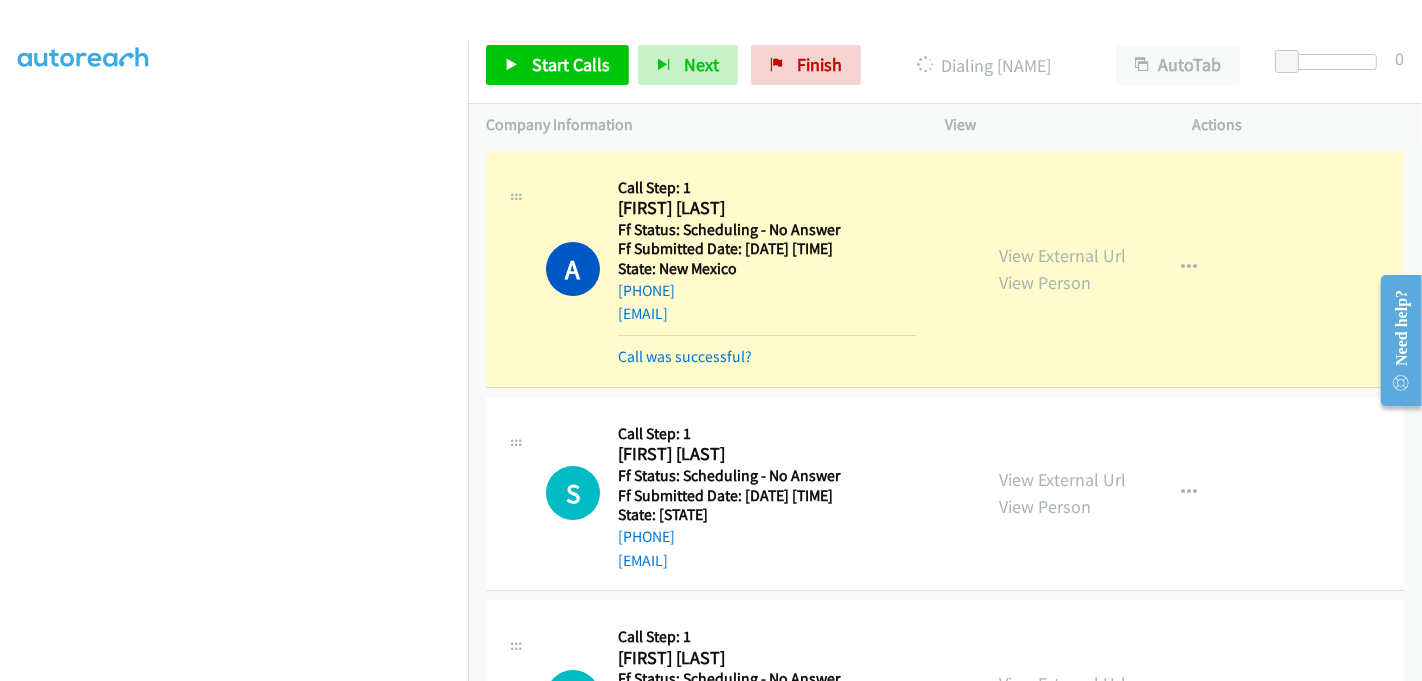scroll, scrollTop: 442, scrollLeft: 0, axis: vertical 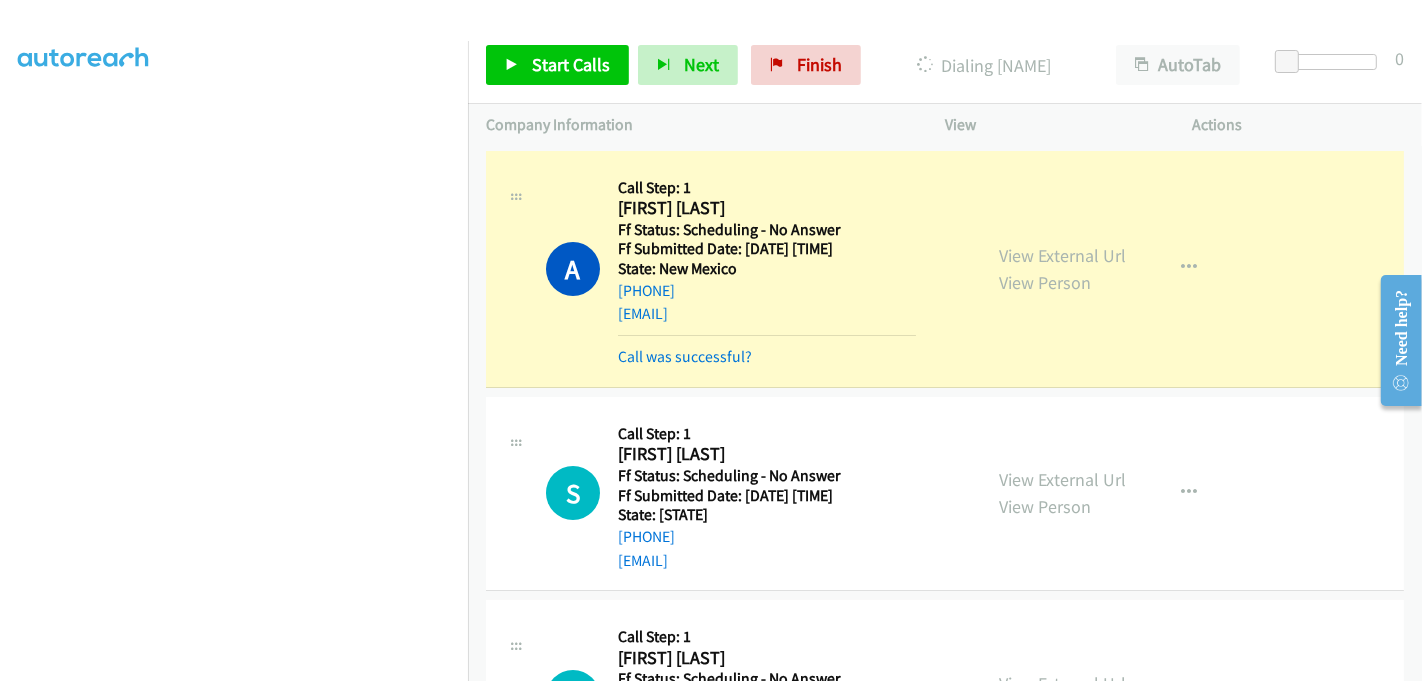 click on "A
Callback Scheduled
Call Step: 1
Alex Hibbard
America/Denver
Ff Status: Scheduling - No Answer
Ff Submitted Date: 2025-08-05 15:29:55 +0000
State: New Mexico
+1 615-556-6289
harpexandra@bmail.com
Call was successful?" at bounding box center [754, 269] 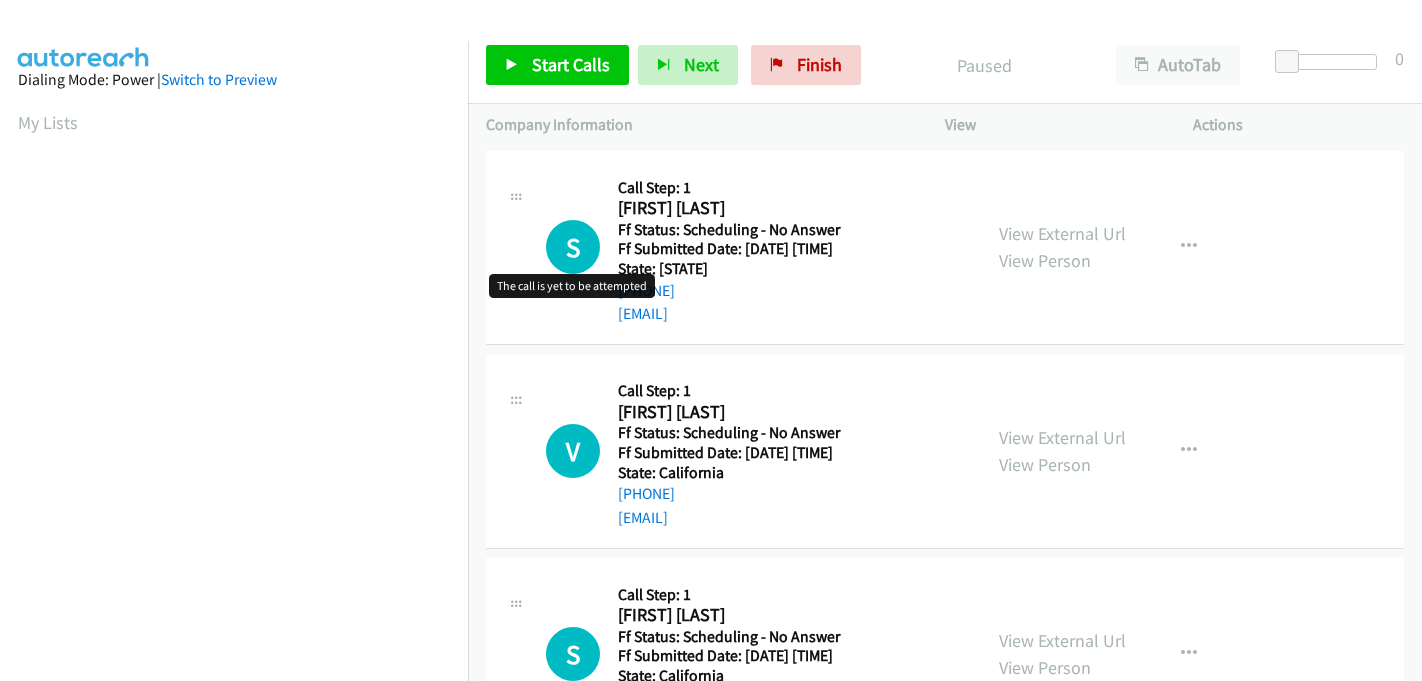 scroll, scrollTop: 0, scrollLeft: 0, axis: both 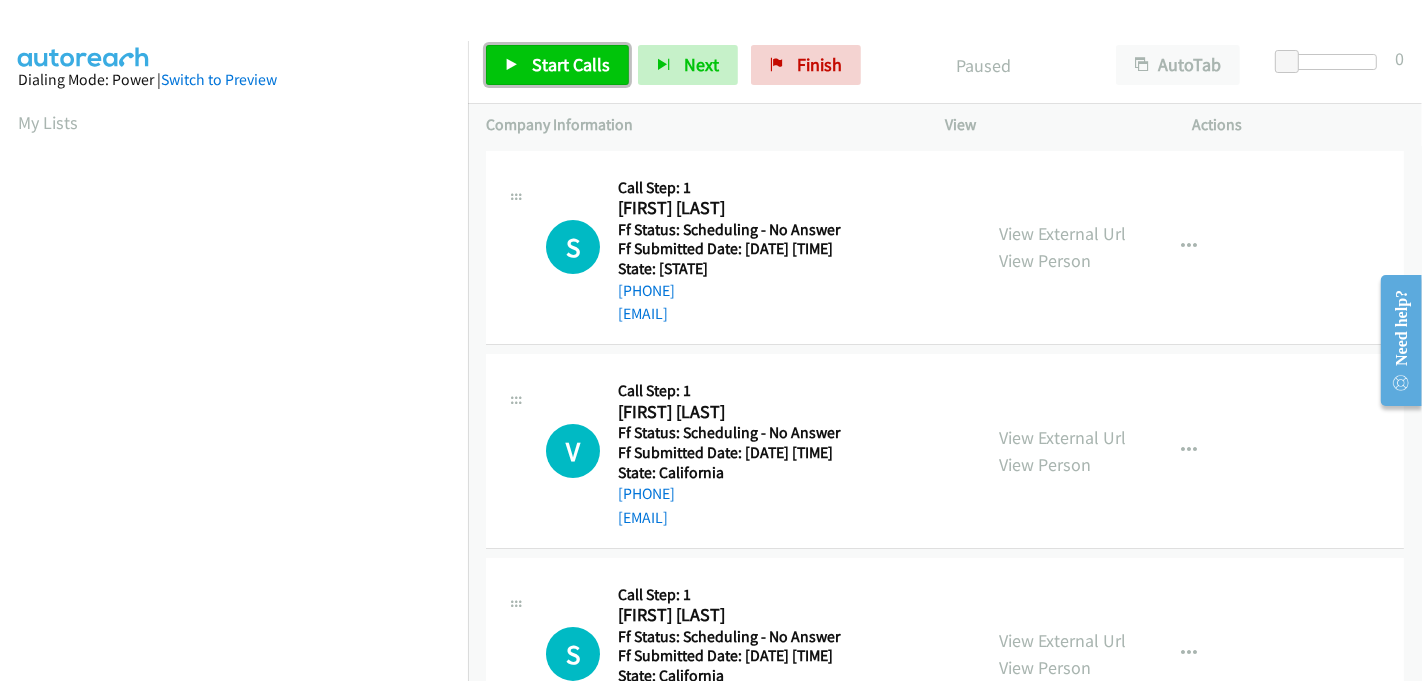 click on "Start Calls" at bounding box center (571, 64) 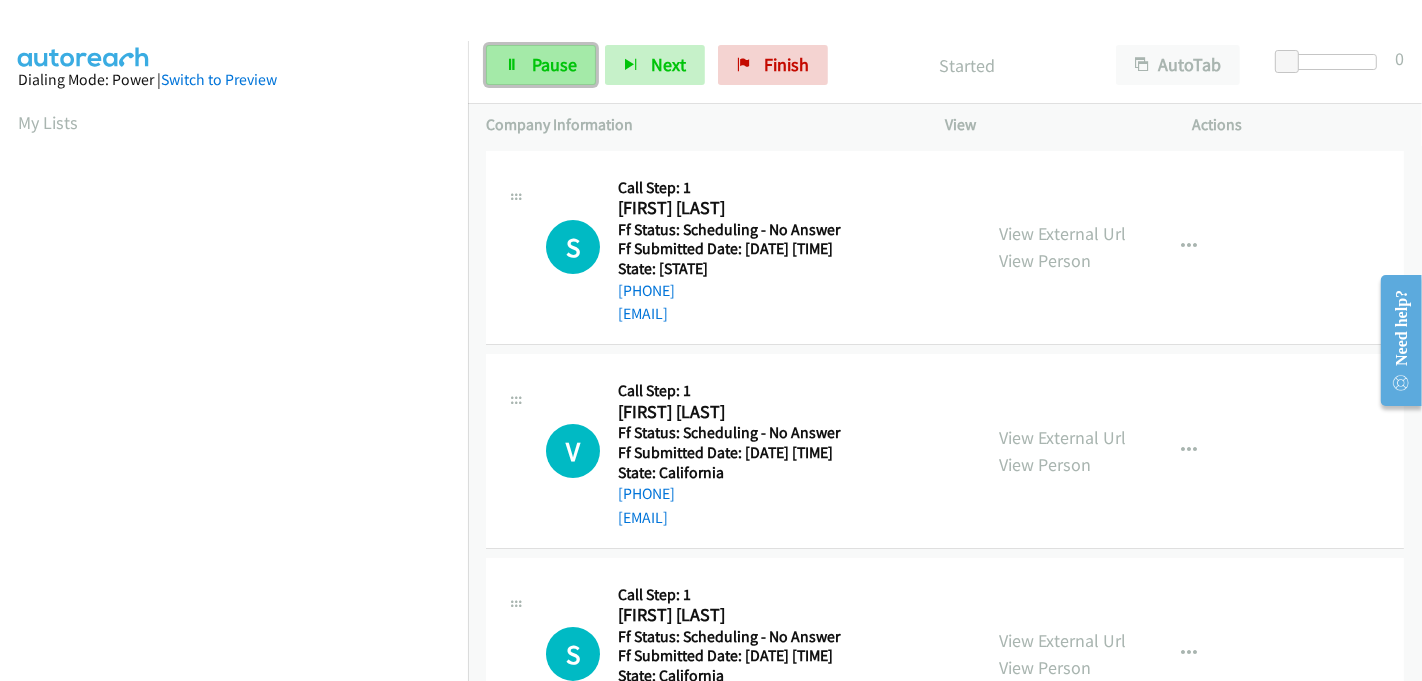 click on "Pause" at bounding box center [554, 64] 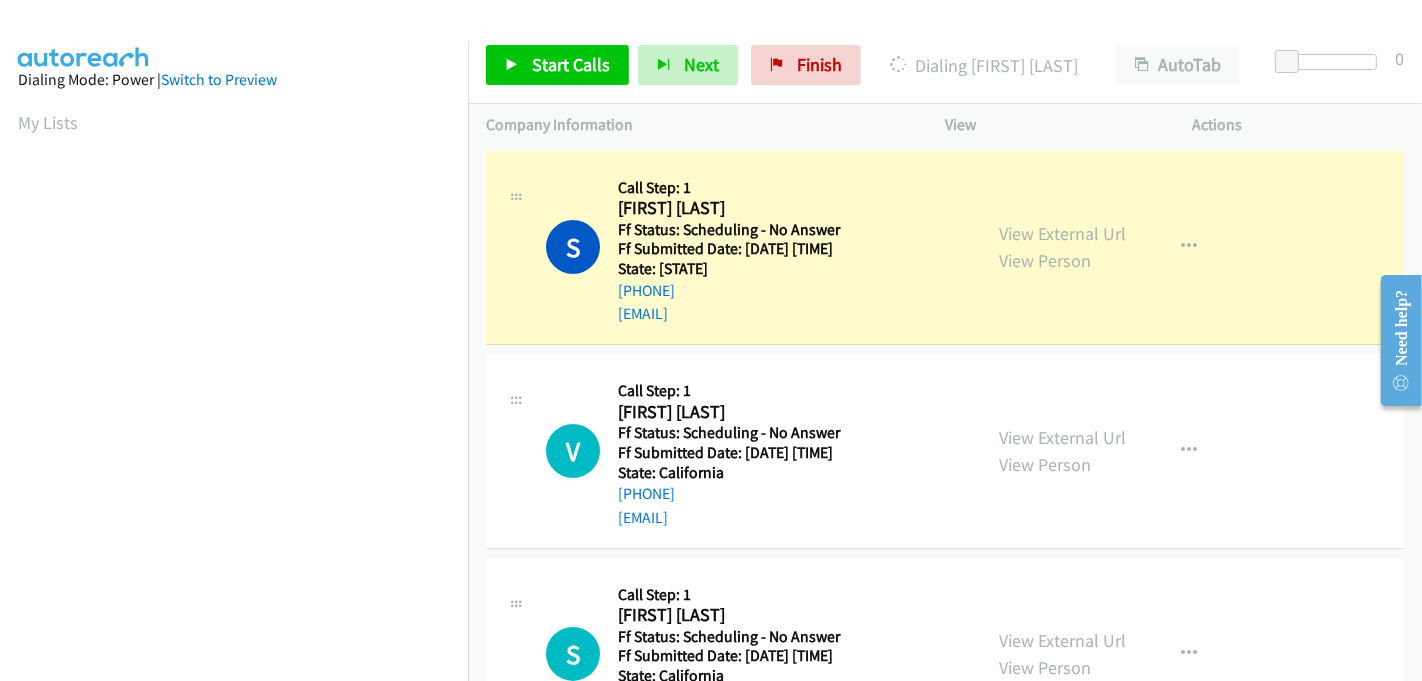 scroll, scrollTop: 442, scrollLeft: 0, axis: vertical 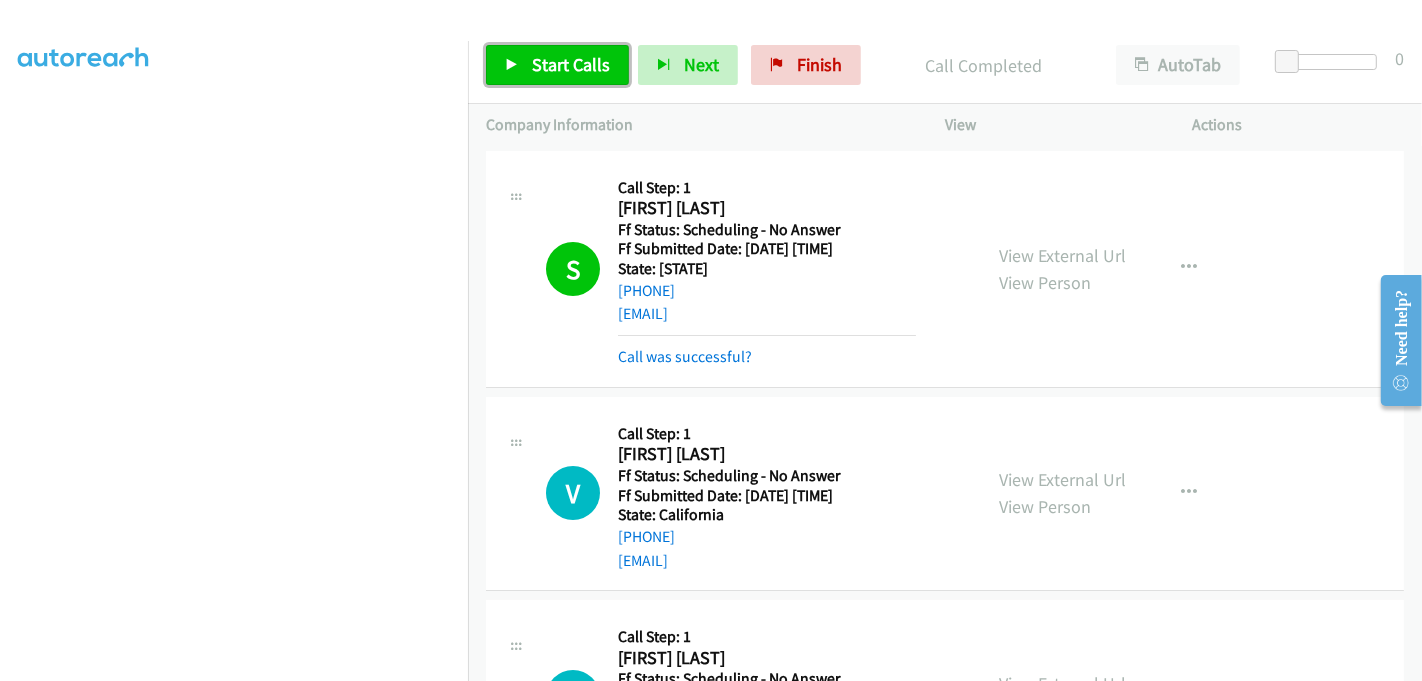 click on "Start Calls" at bounding box center (557, 65) 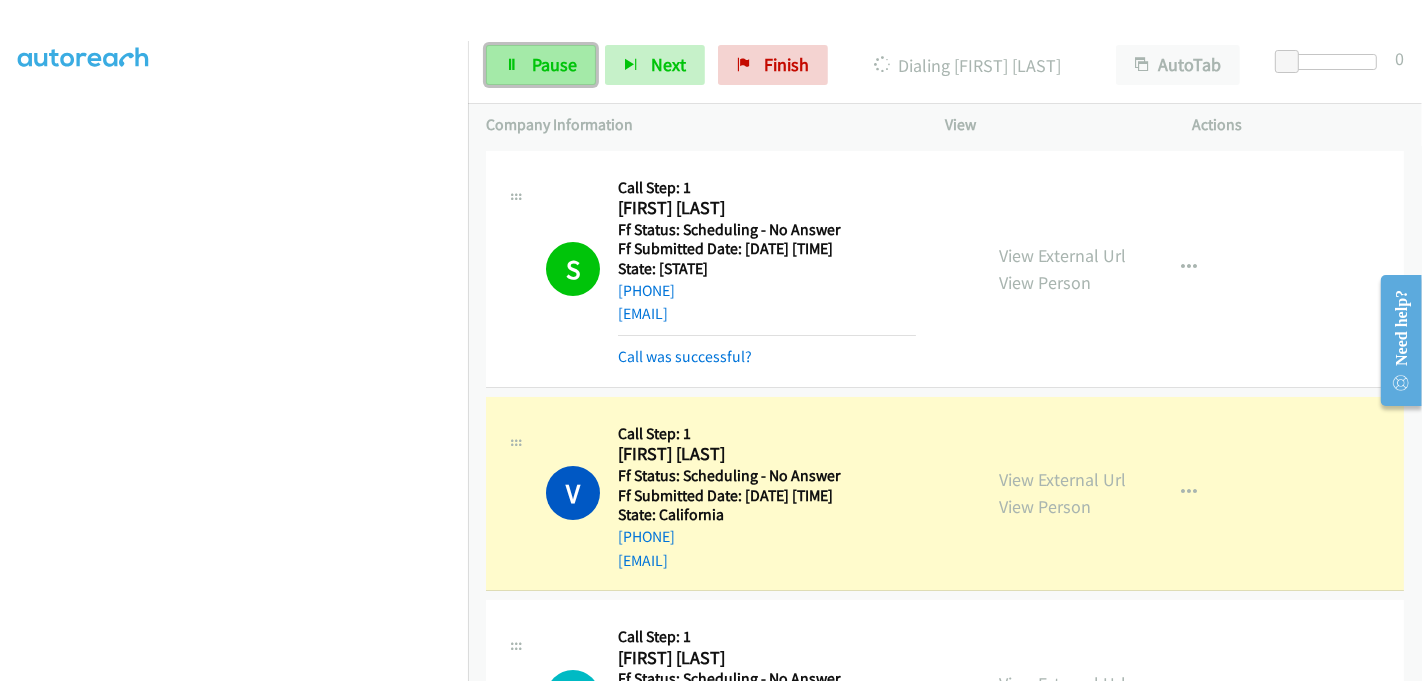 click on "Pause" at bounding box center [554, 64] 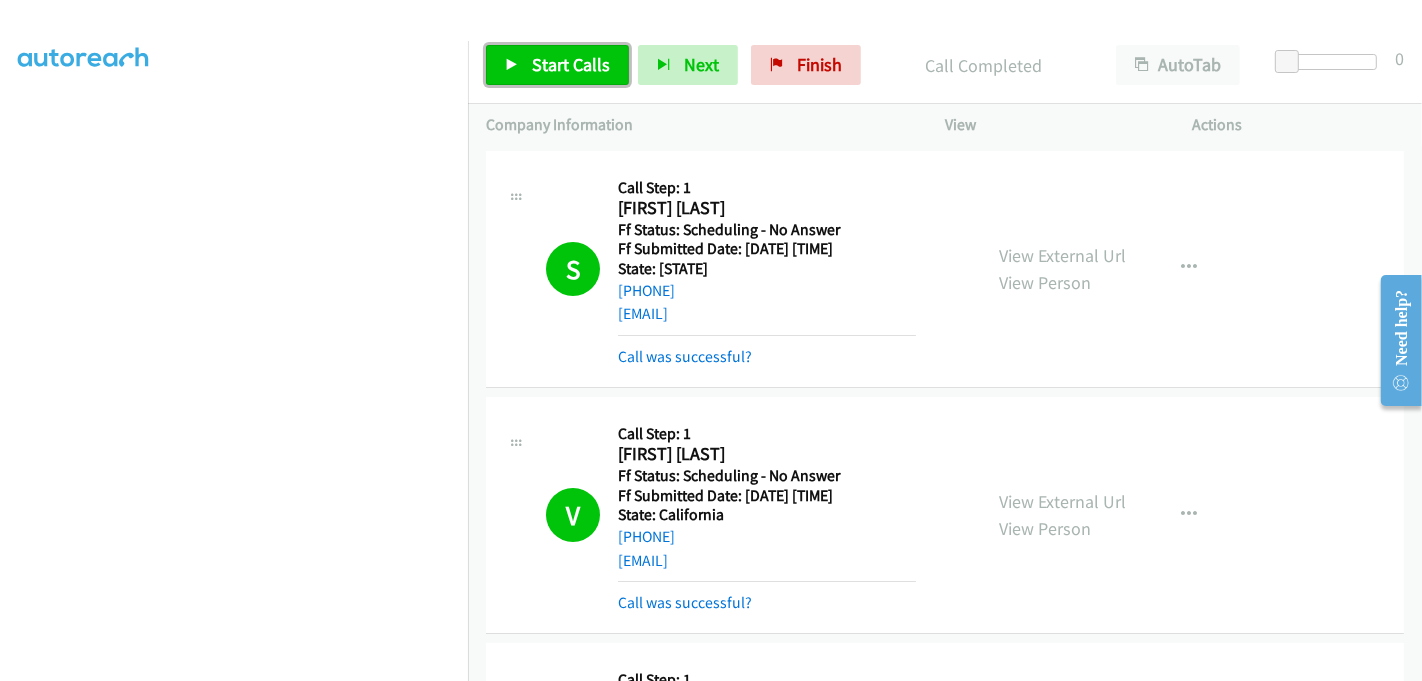 click on "Start Calls" at bounding box center (557, 65) 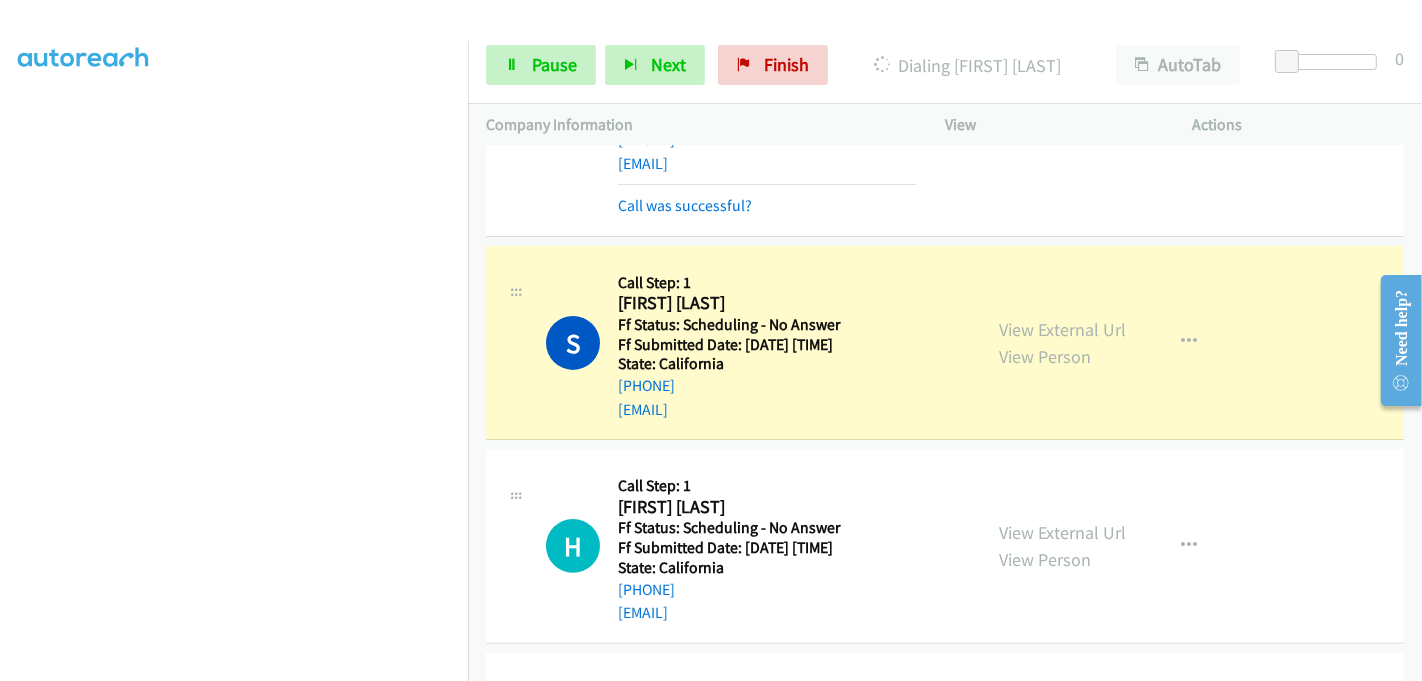 scroll, scrollTop: 444, scrollLeft: 0, axis: vertical 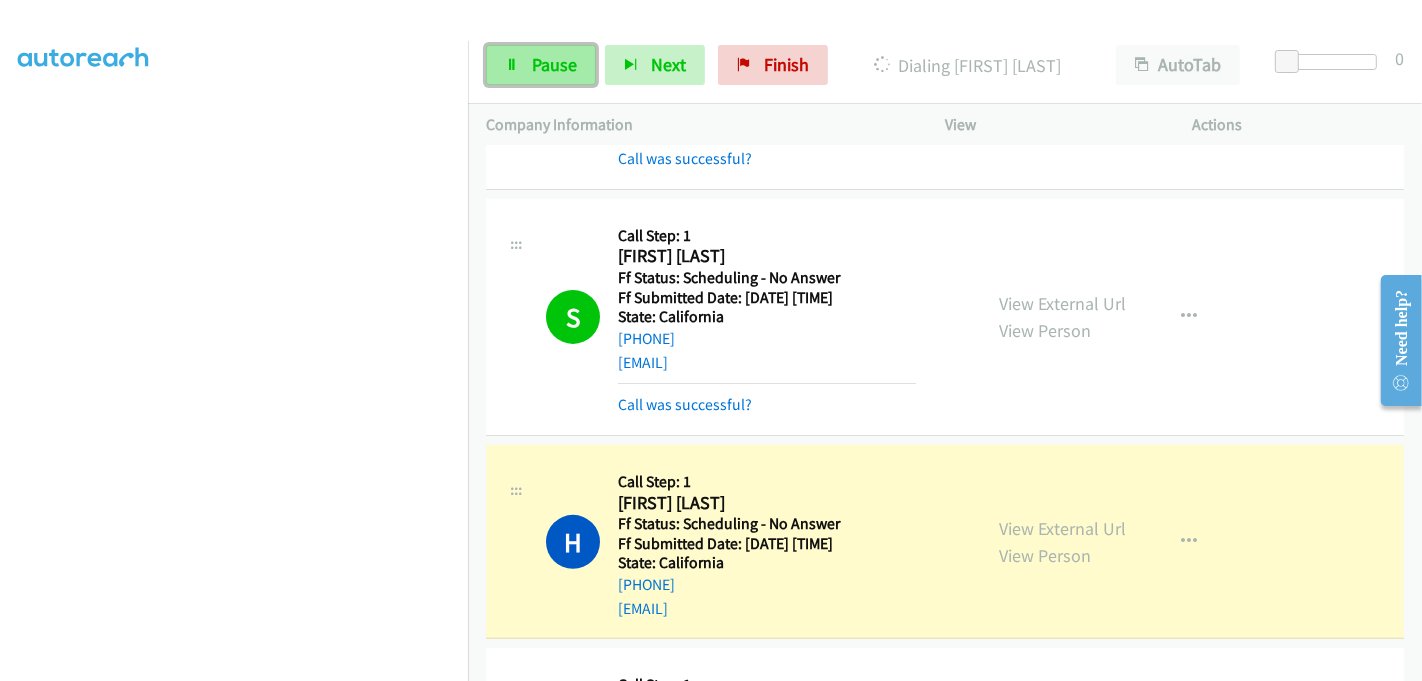 click on "Pause" at bounding box center [554, 64] 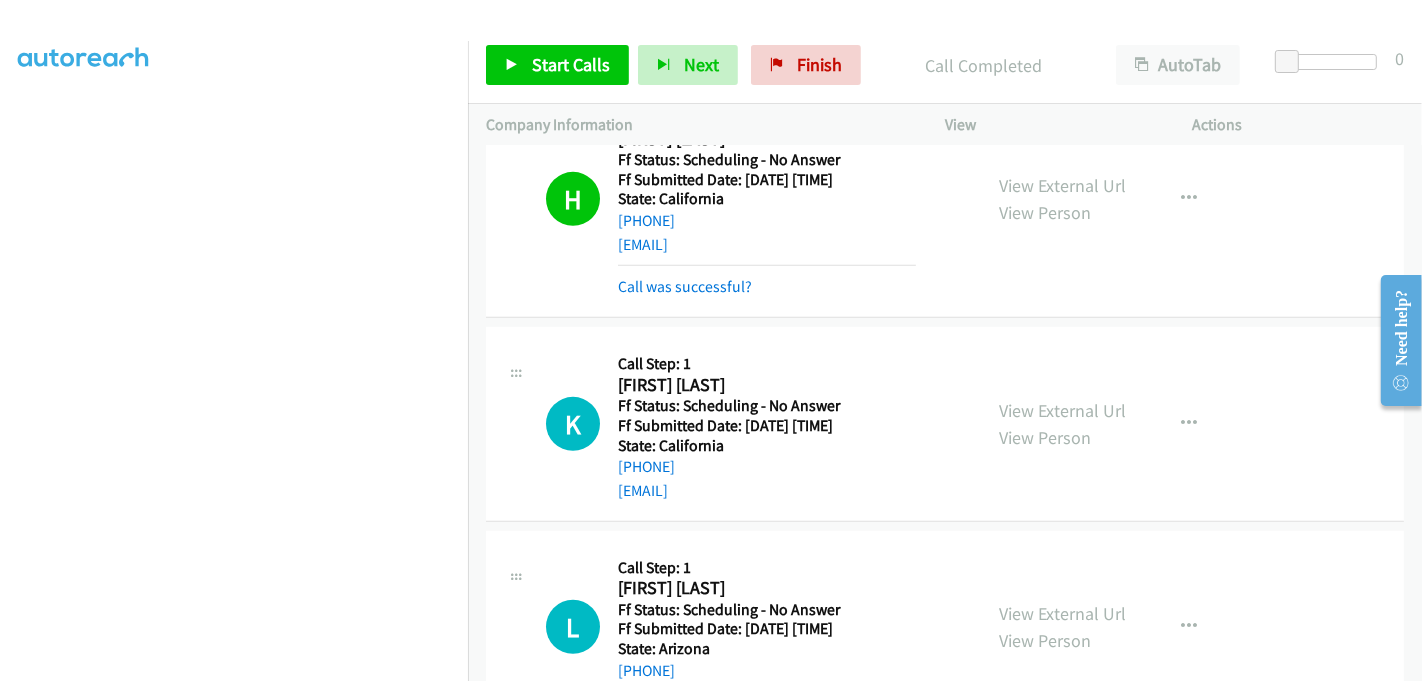 scroll, scrollTop: 888, scrollLeft: 0, axis: vertical 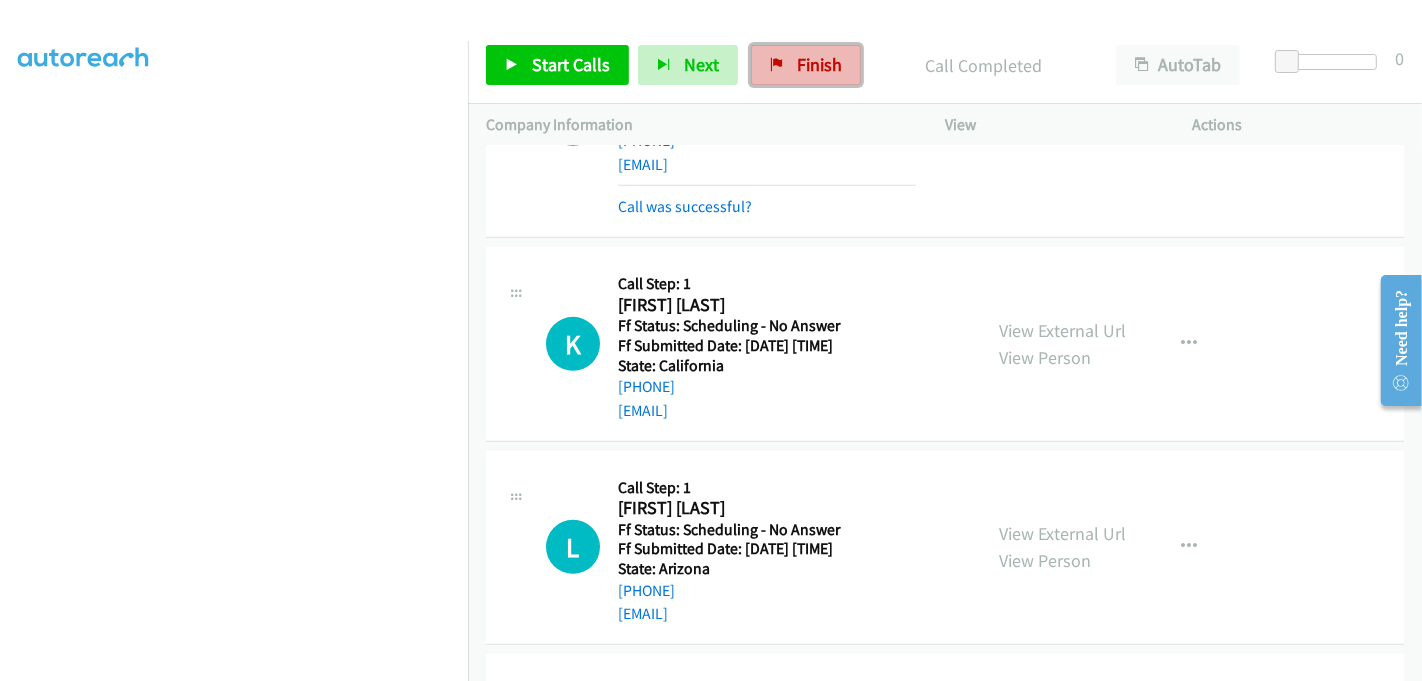 click on "Finish" at bounding box center [819, 64] 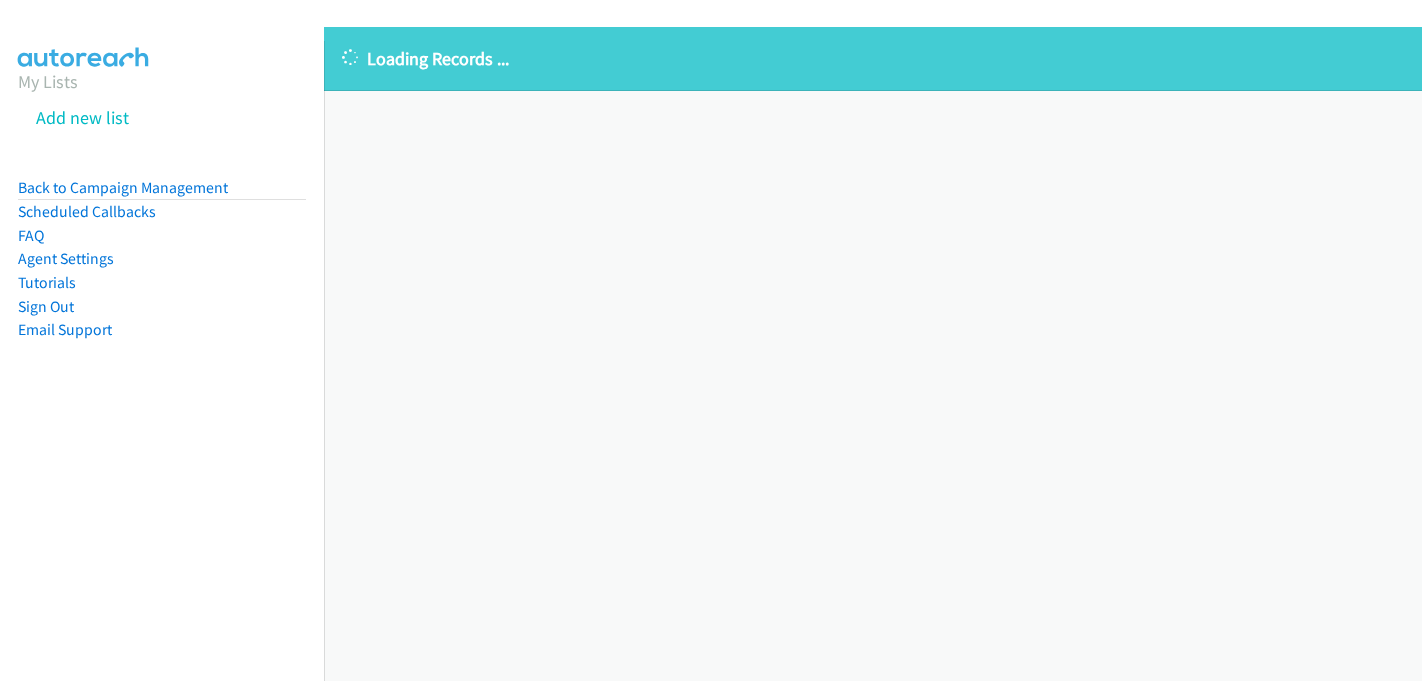scroll, scrollTop: 0, scrollLeft: 0, axis: both 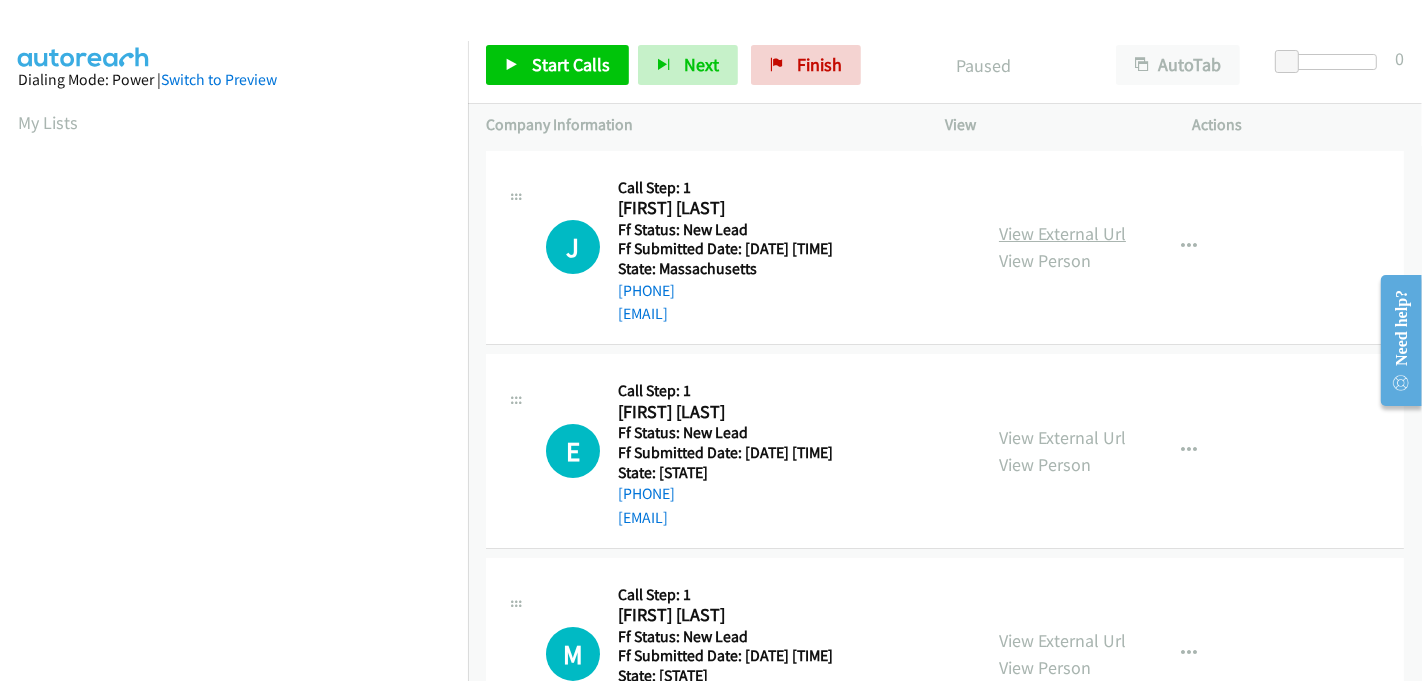 click on "View External Url" at bounding box center (1062, 233) 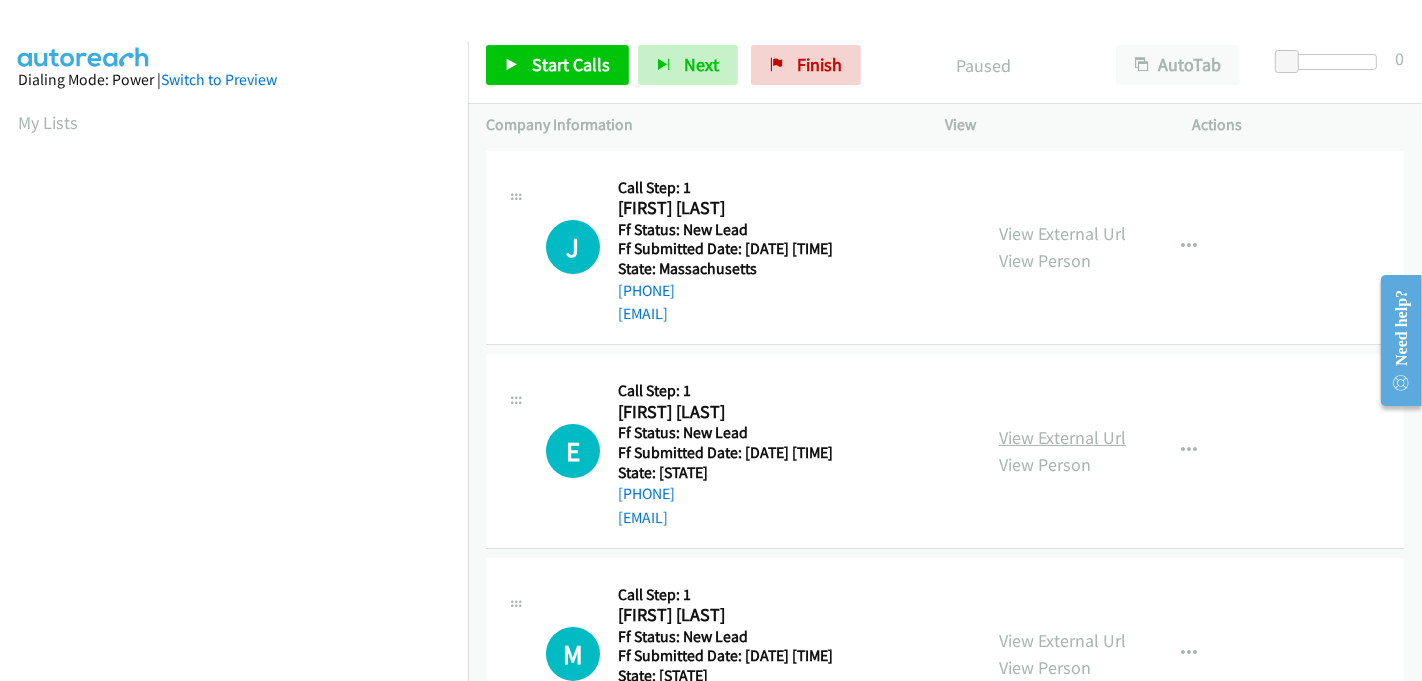 click on "View External Url" at bounding box center [1062, 437] 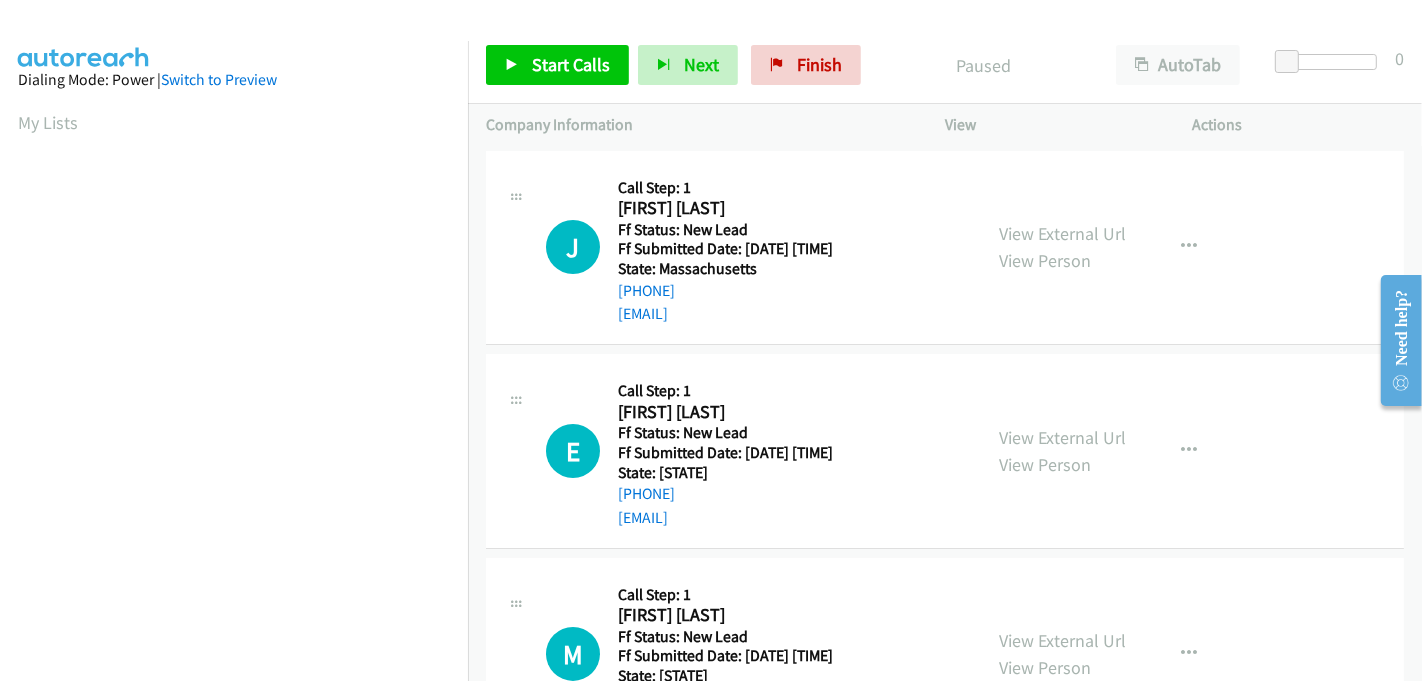 scroll, scrollTop: 222, scrollLeft: 0, axis: vertical 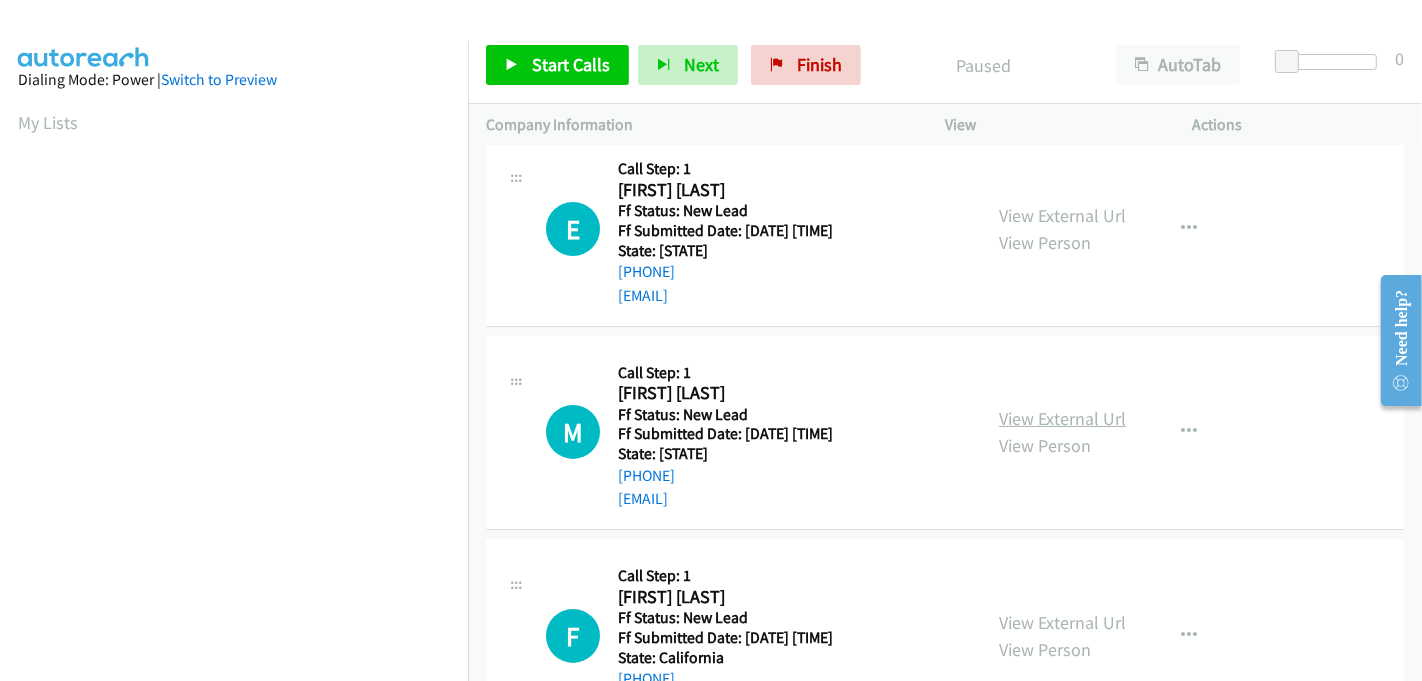 click on "View External Url" at bounding box center [1062, 418] 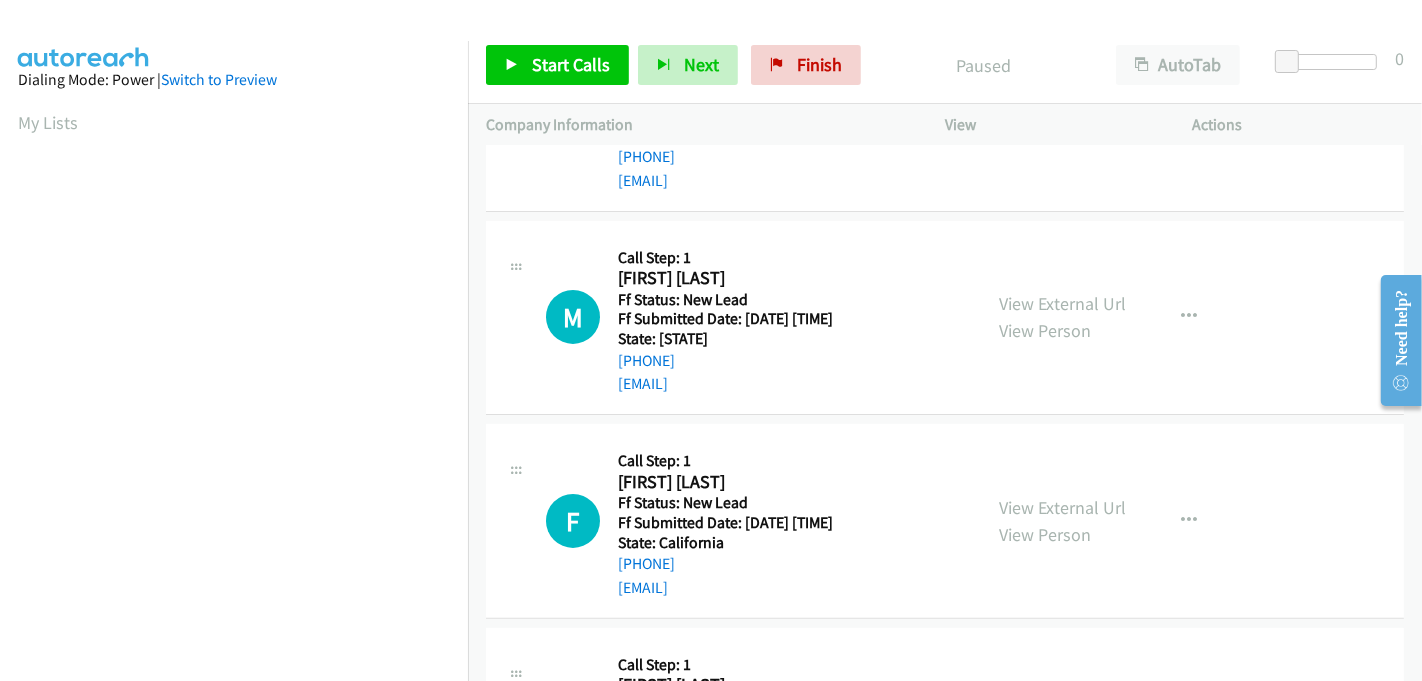 scroll, scrollTop: 444, scrollLeft: 0, axis: vertical 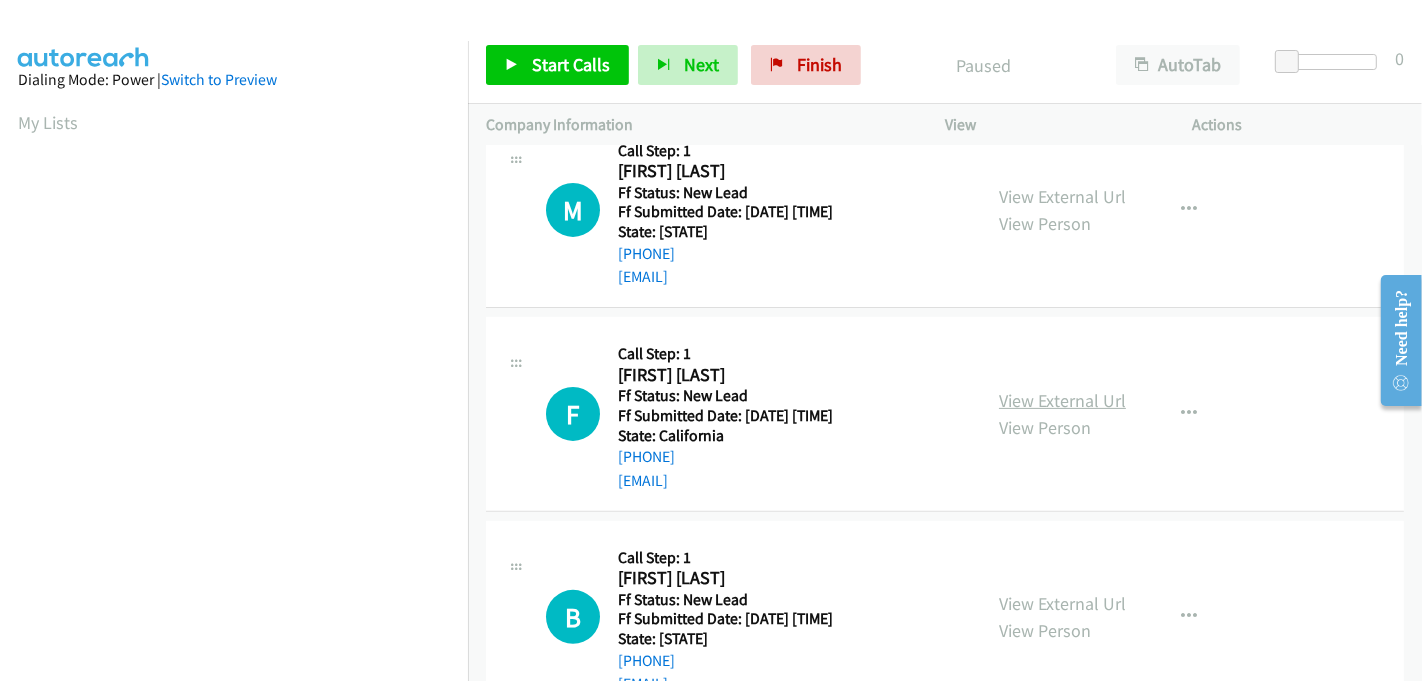 click on "View External Url" at bounding box center (1062, 400) 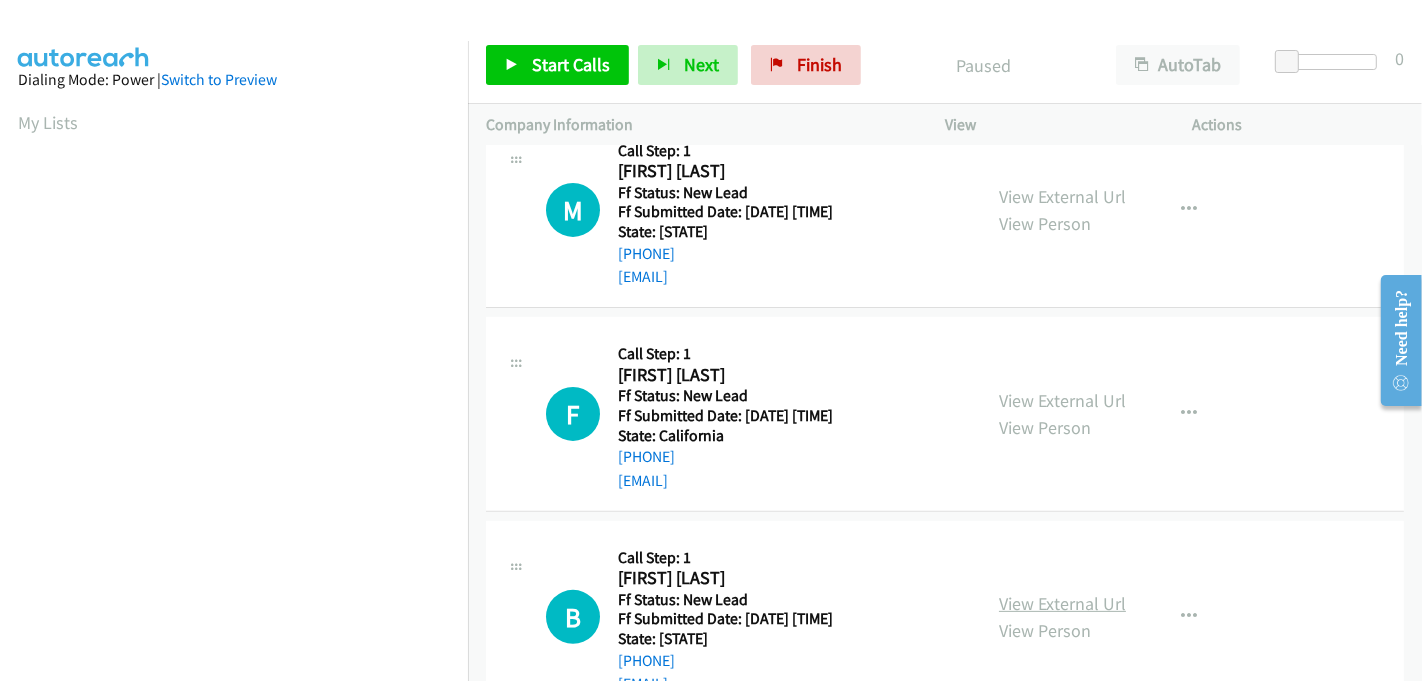 click on "View External Url" at bounding box center (1062, 603) 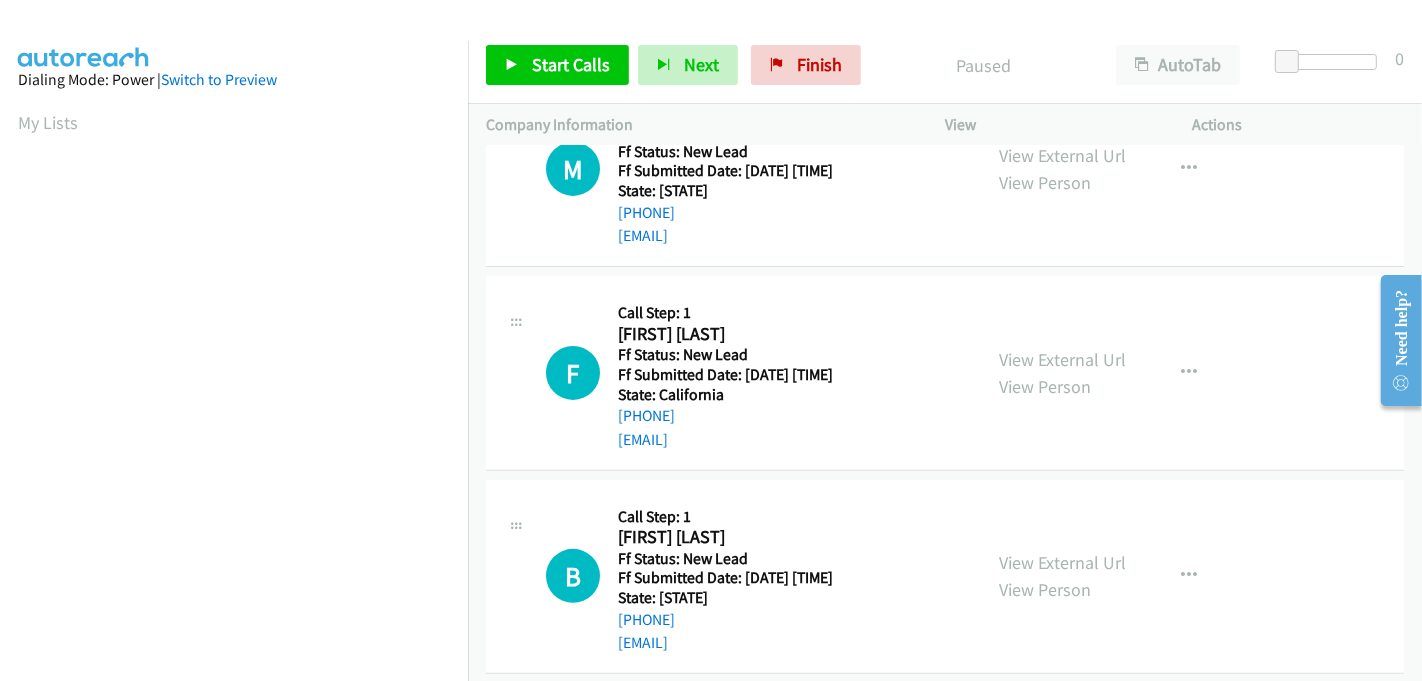scroll, scrollTop: 507, scrollLeft: 0, axis: vertical 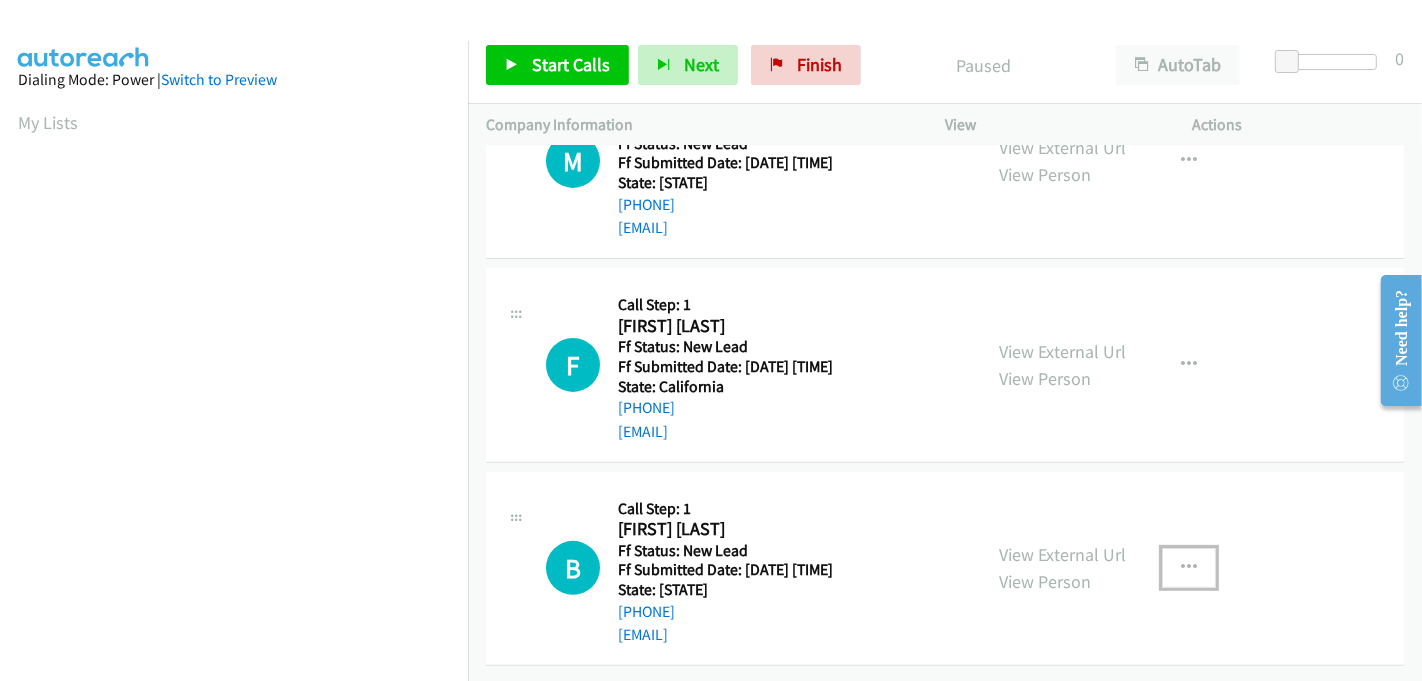 click at bounding box center (1189, 568) 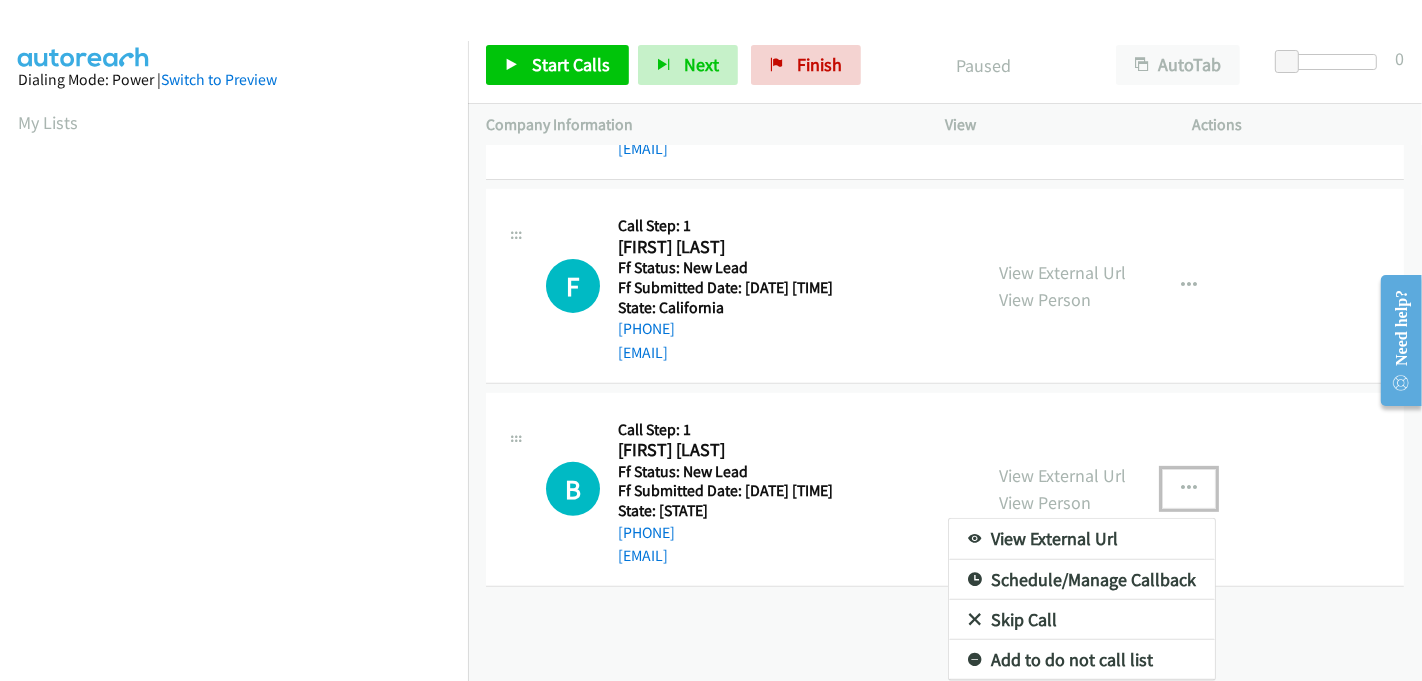 click on "Skip Call" at bounding box center [1082, 620] 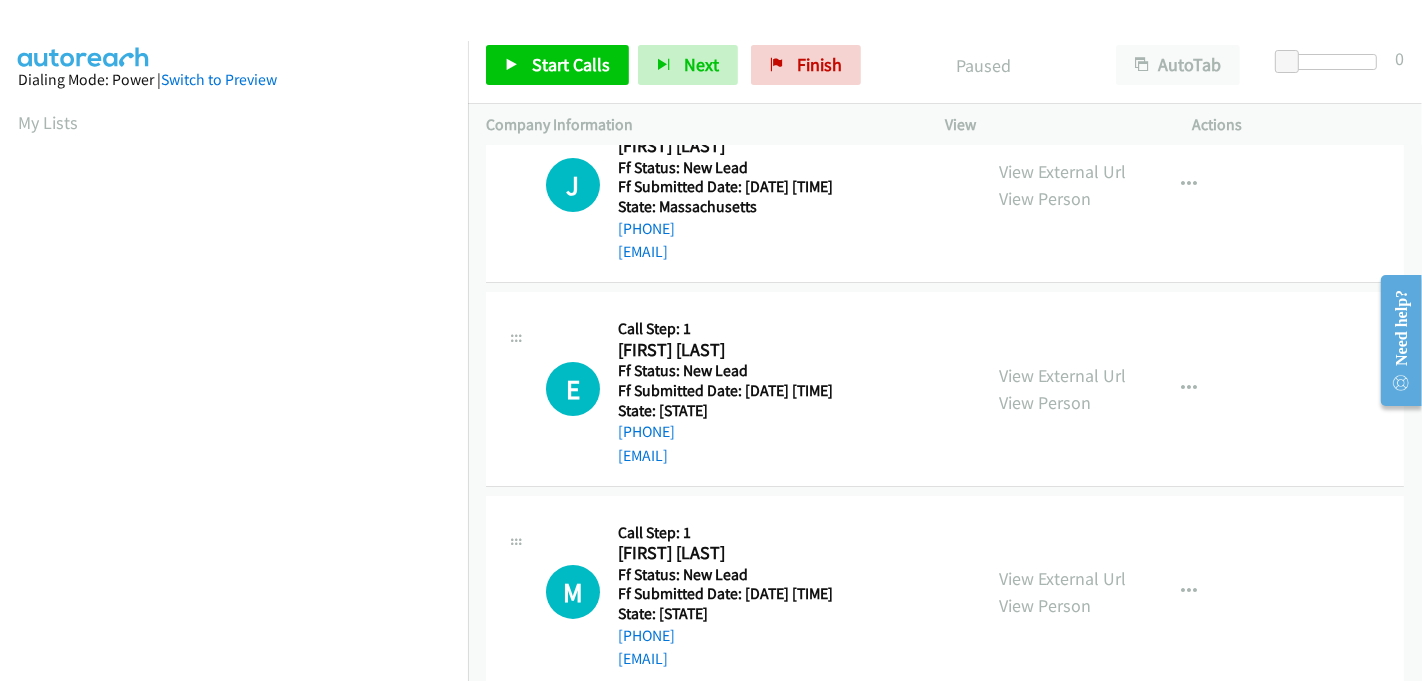 scroll, scrollTop: 0, scrollLeft: 0, axis: both 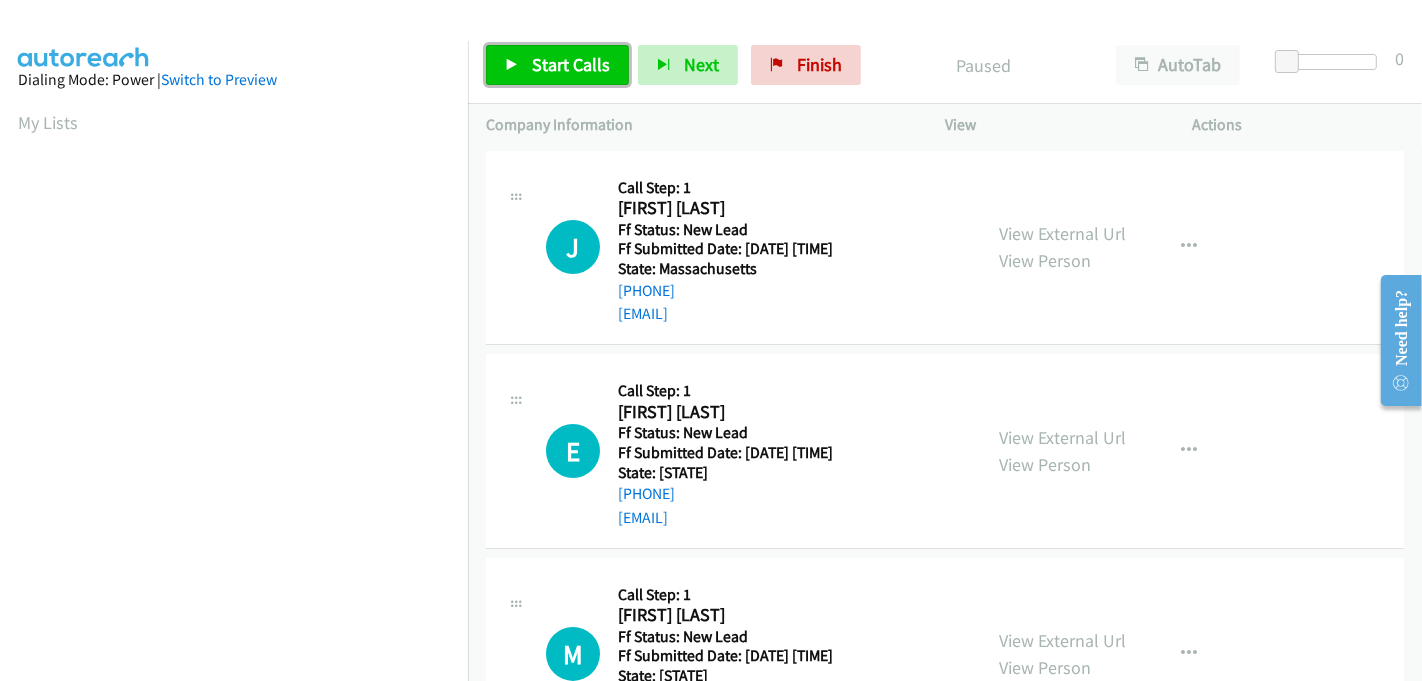 click on "Start Calls" at bounding box center (571, 64) 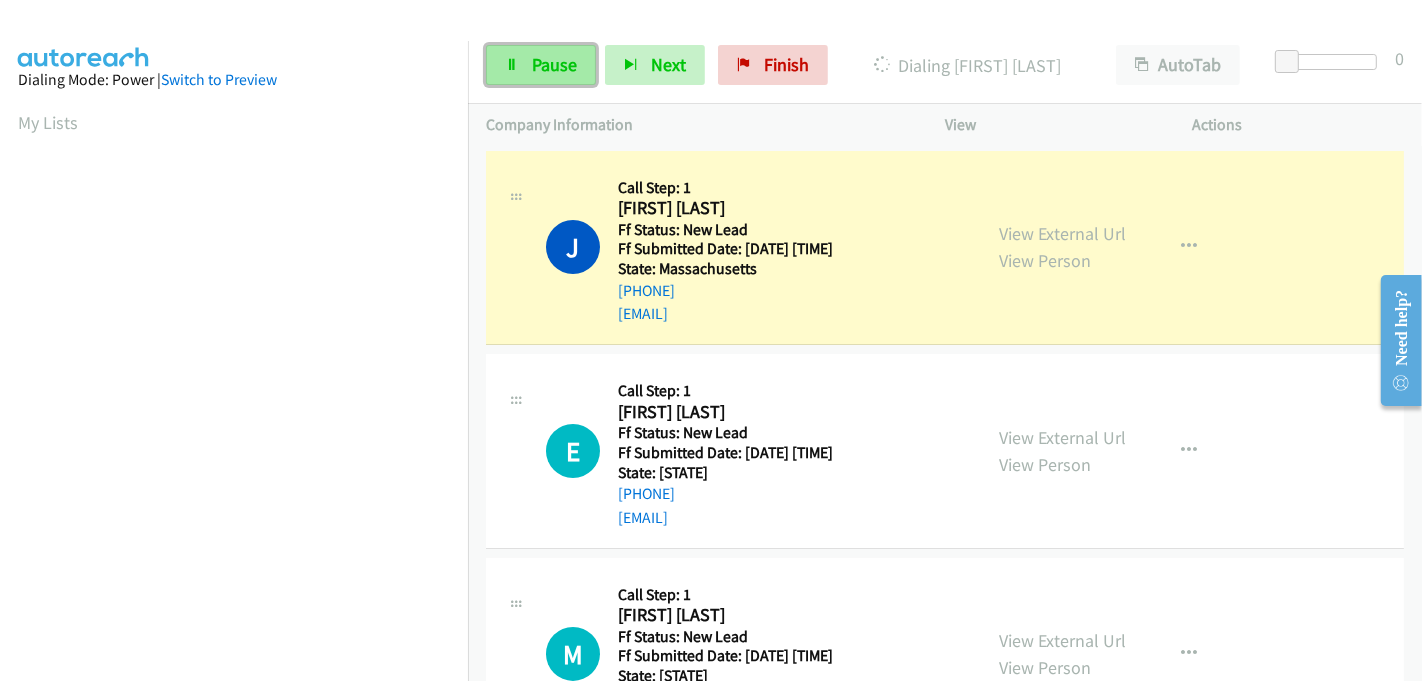 click on "Pause" at bounding box center [554, 64] 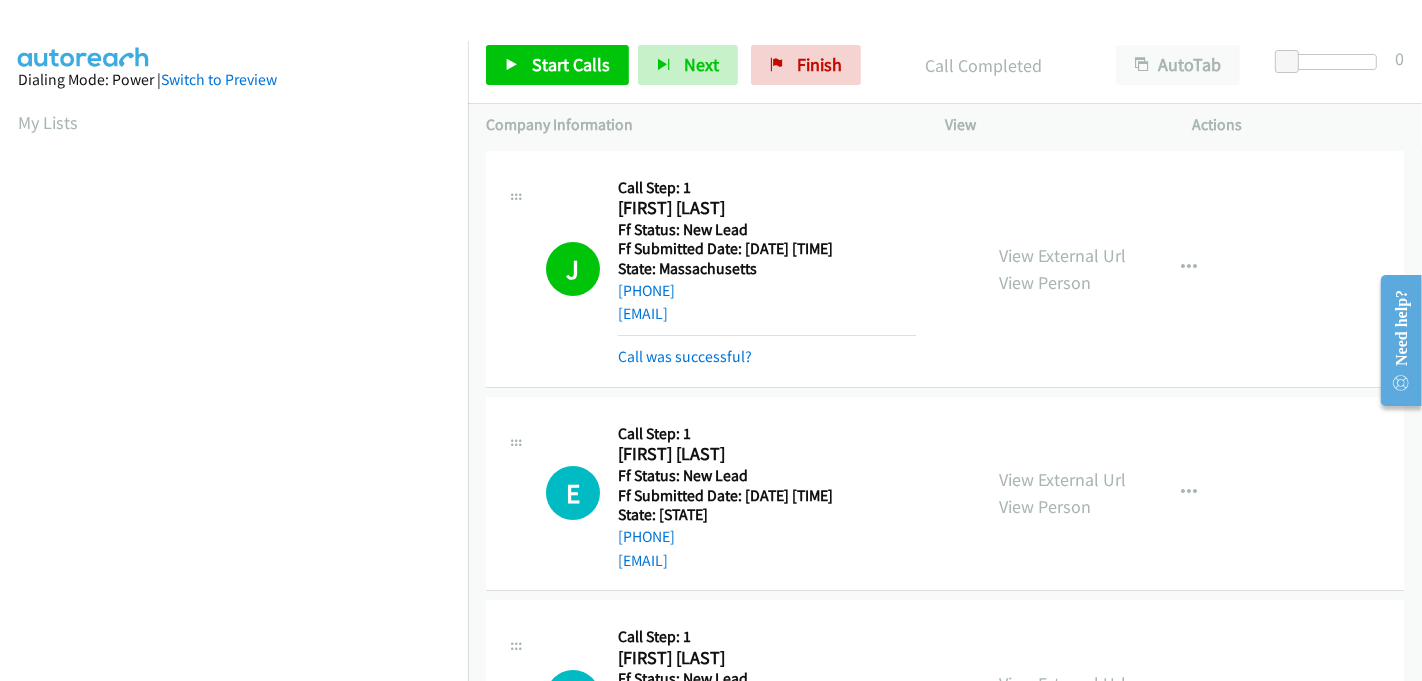 scroll, scrollTop: 442, scrollLeft: 0, axis: vertical 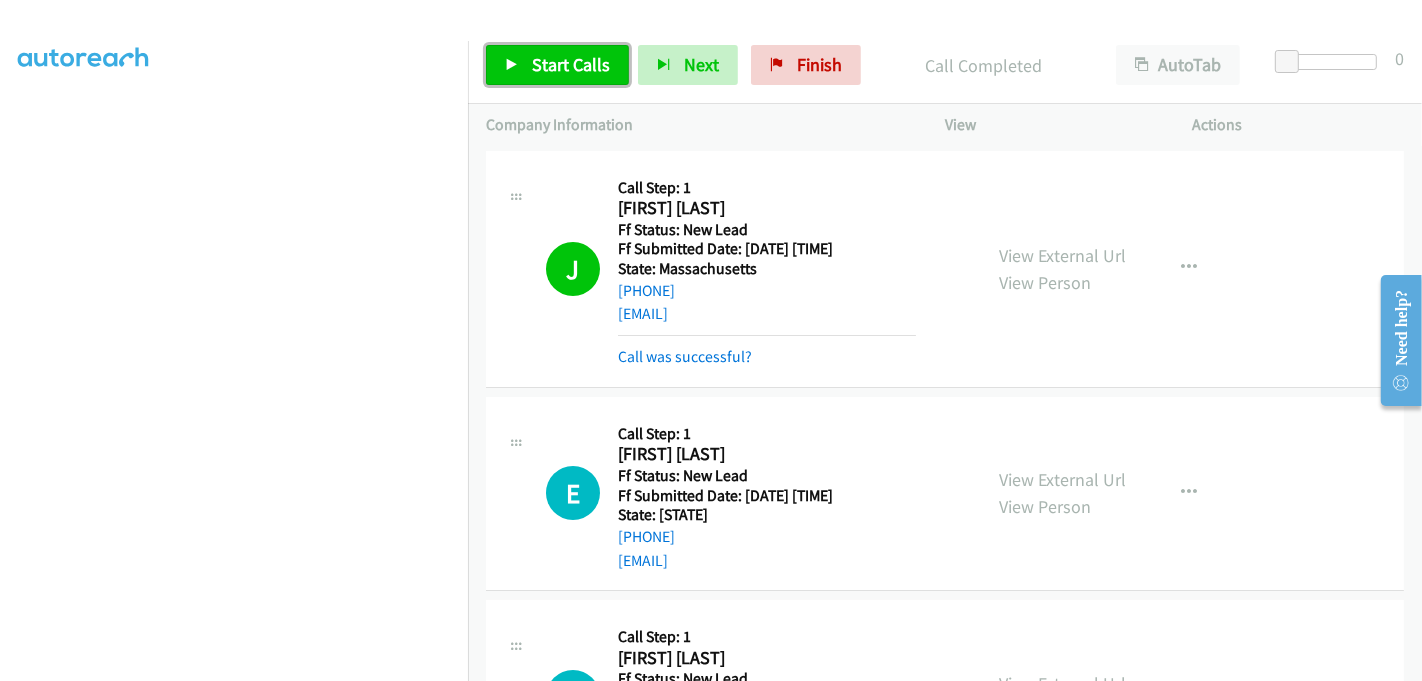 click on "Start Calls" at bounding box center [571, 64] 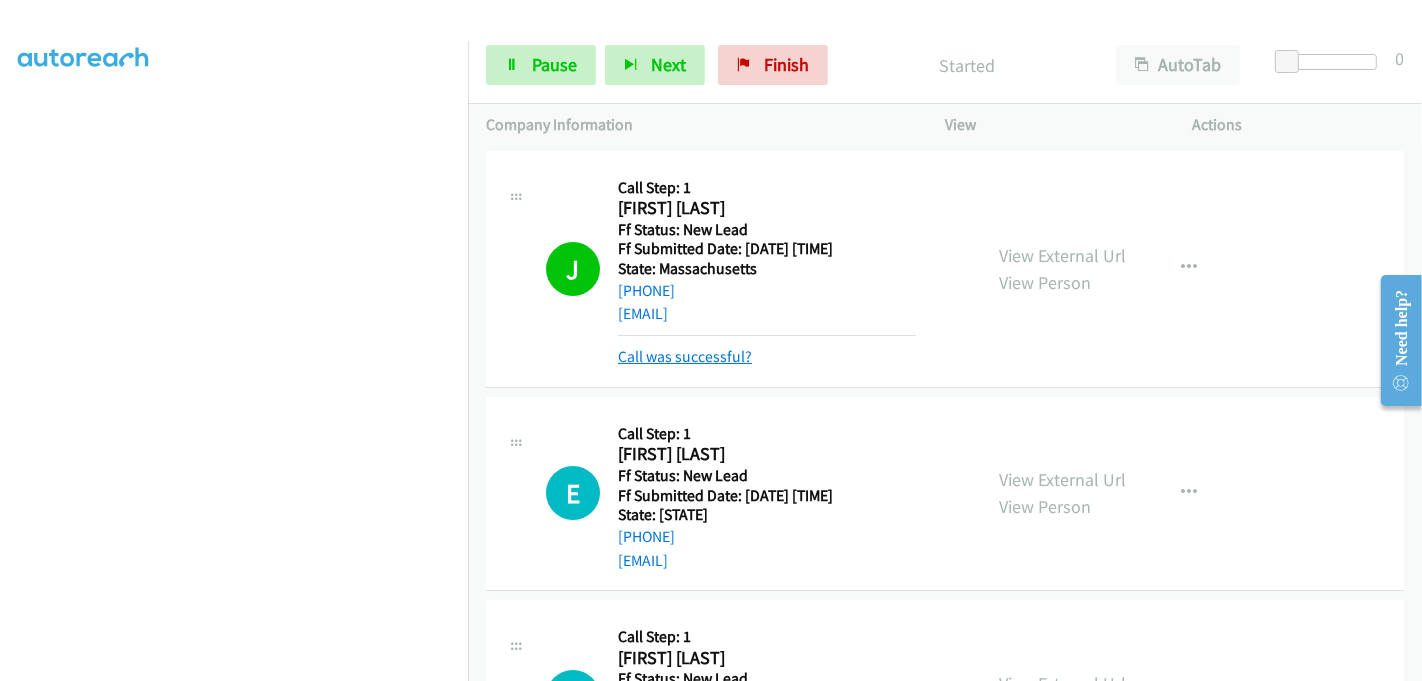 click on "Call was successful?" at bounding box center [685, 356] 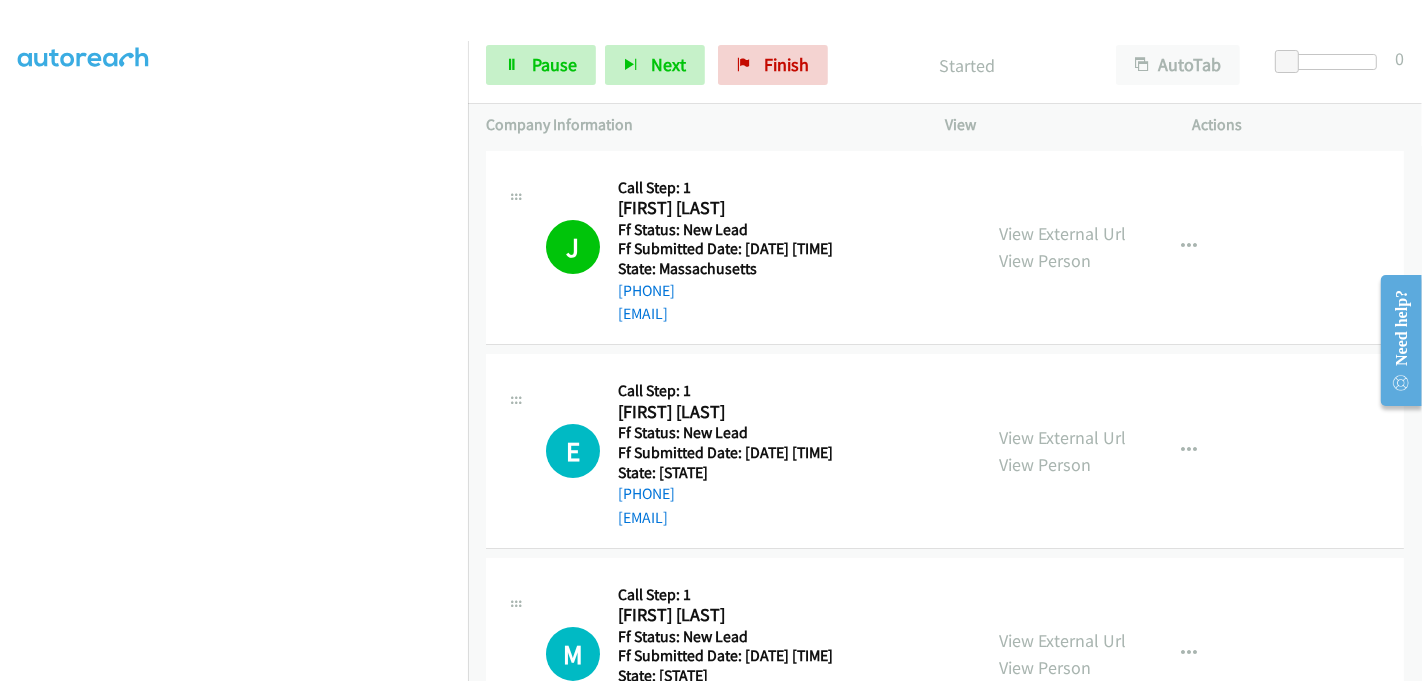 scroll, scrollTop: 0, scrollLeft: 0, axis: both 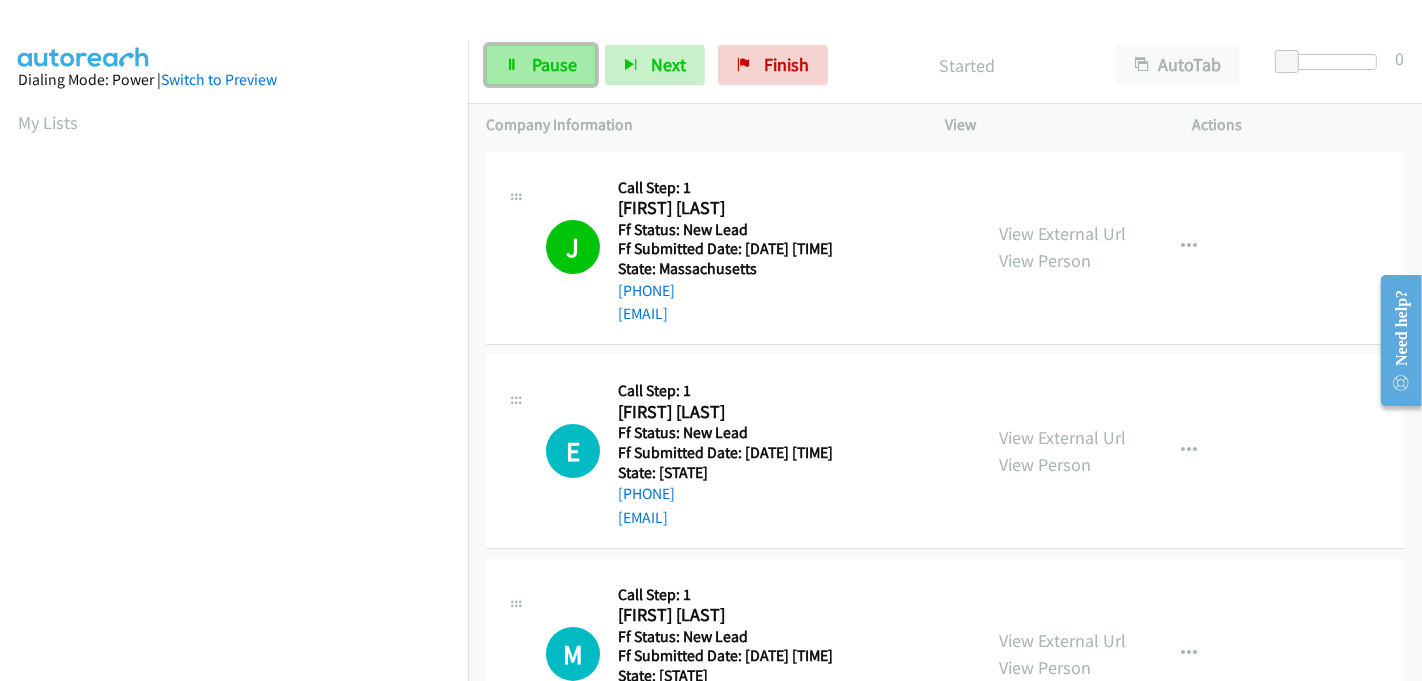 click on "Pause" at bounding box center [554, 64] 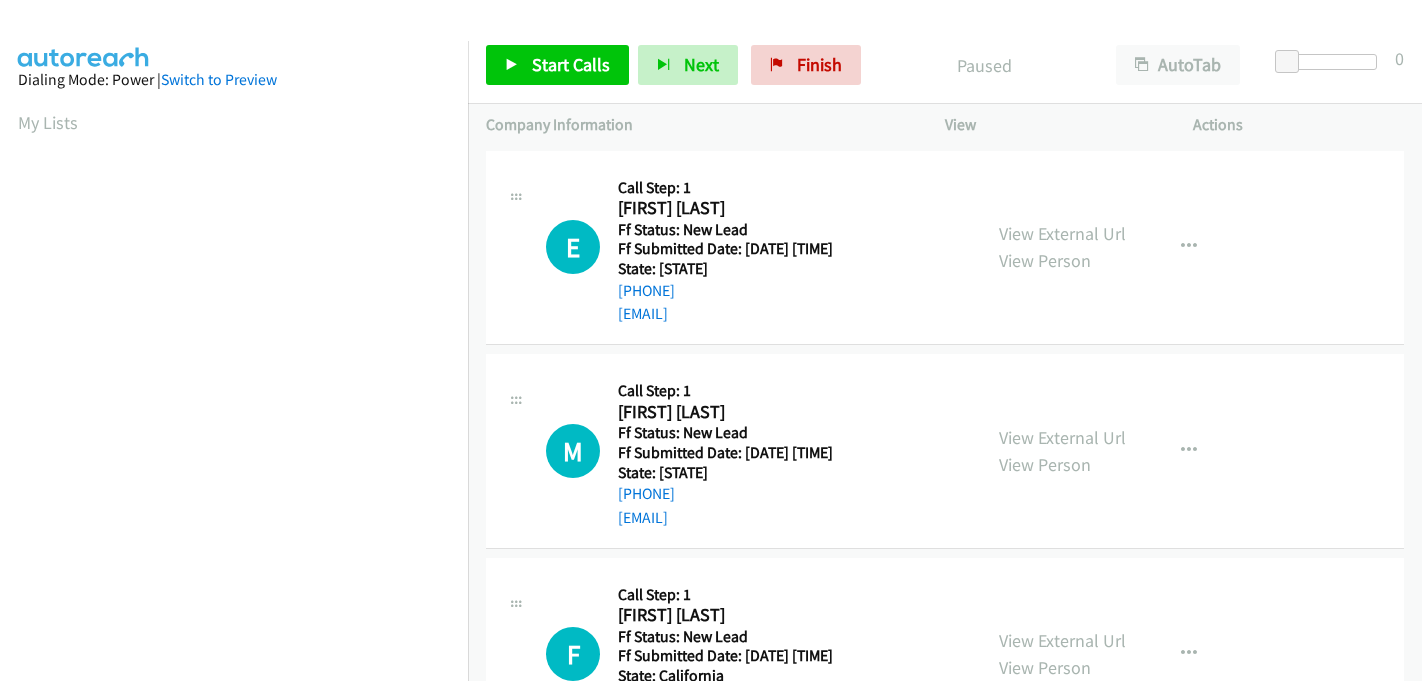 scroll, scrollTop: 0, scrollLeft: 0, axis: both 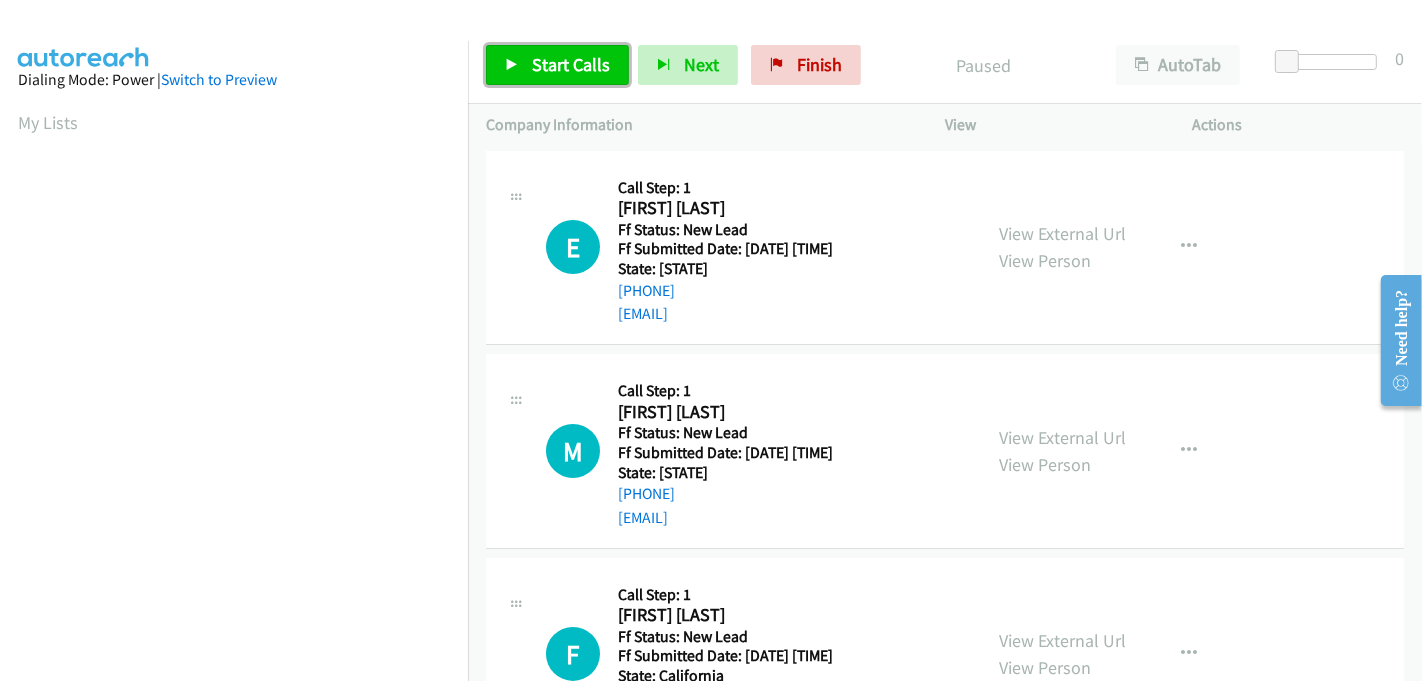 click on "Start Calls" at bounding box center (571, 64) 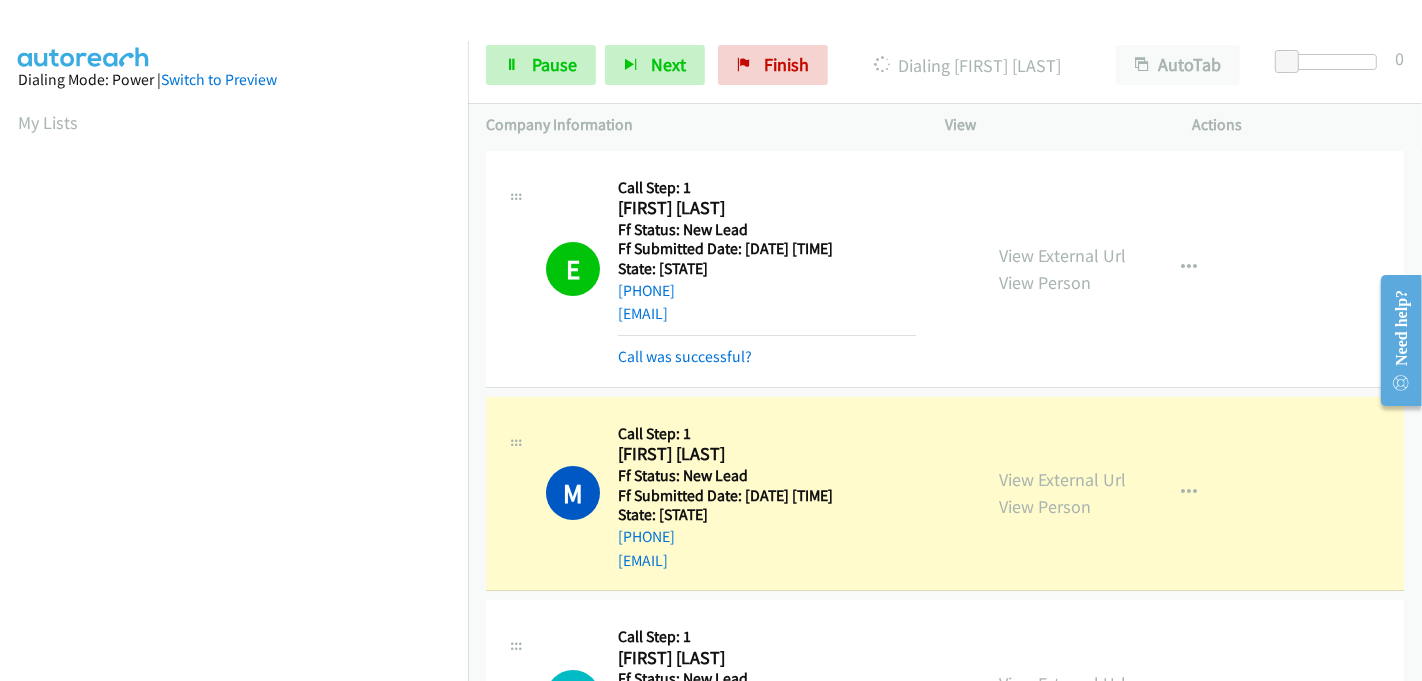scroll, scrollTop: 442, scrollLeft: 0, axis: vertical 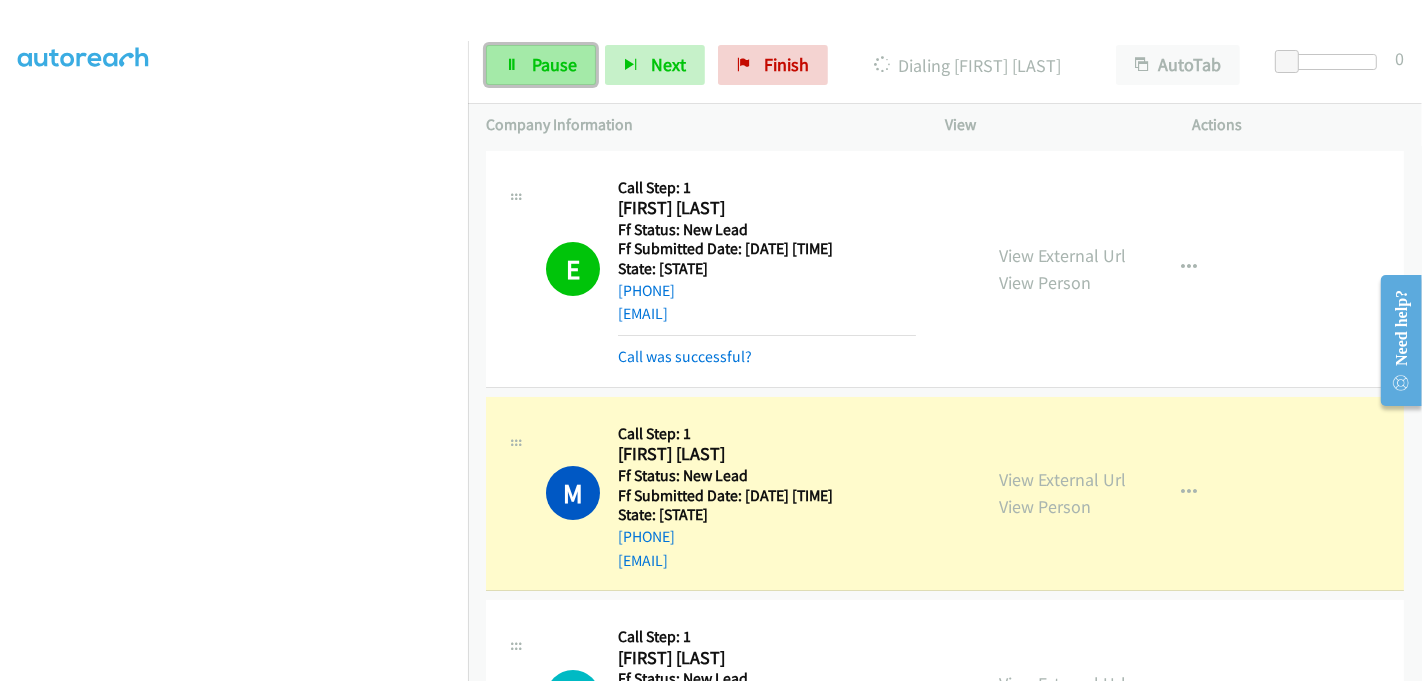 click on "Pause" at bounding box center (554, 64) 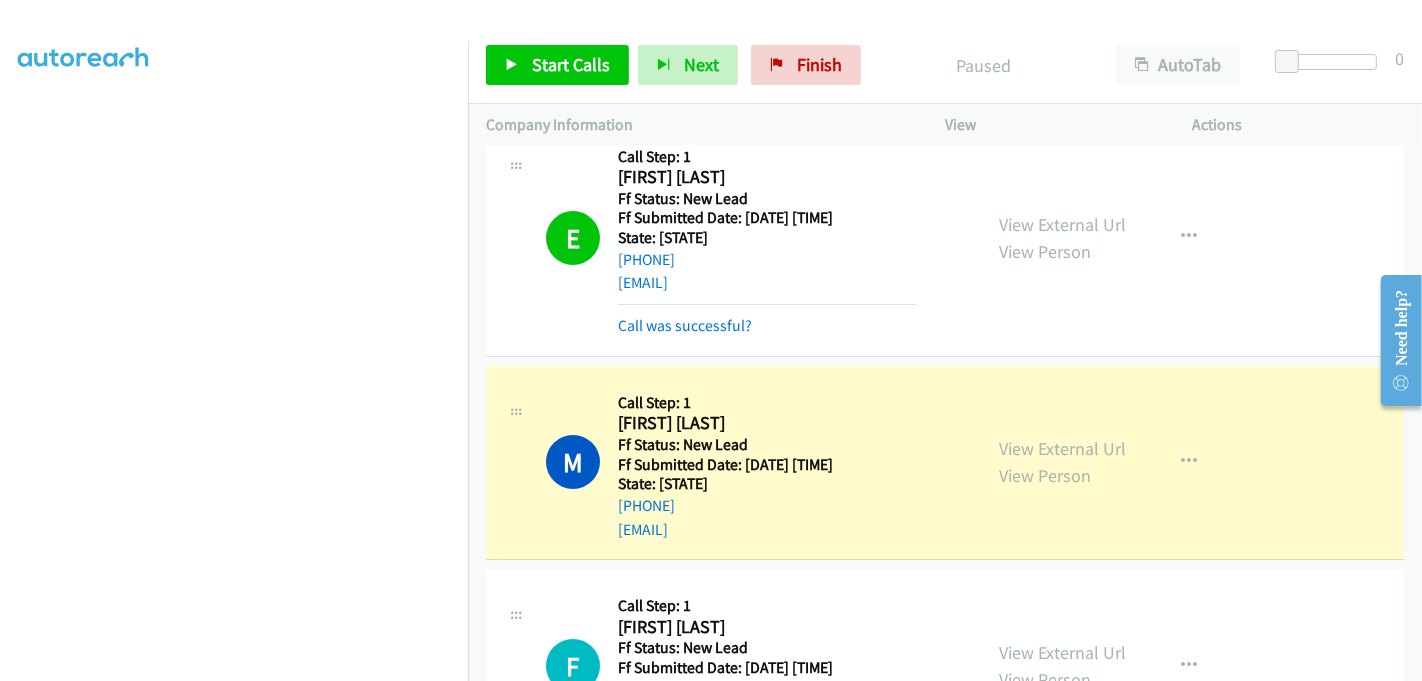 scroll, scrollTop: 0, scrollLeft: 0, axis: both 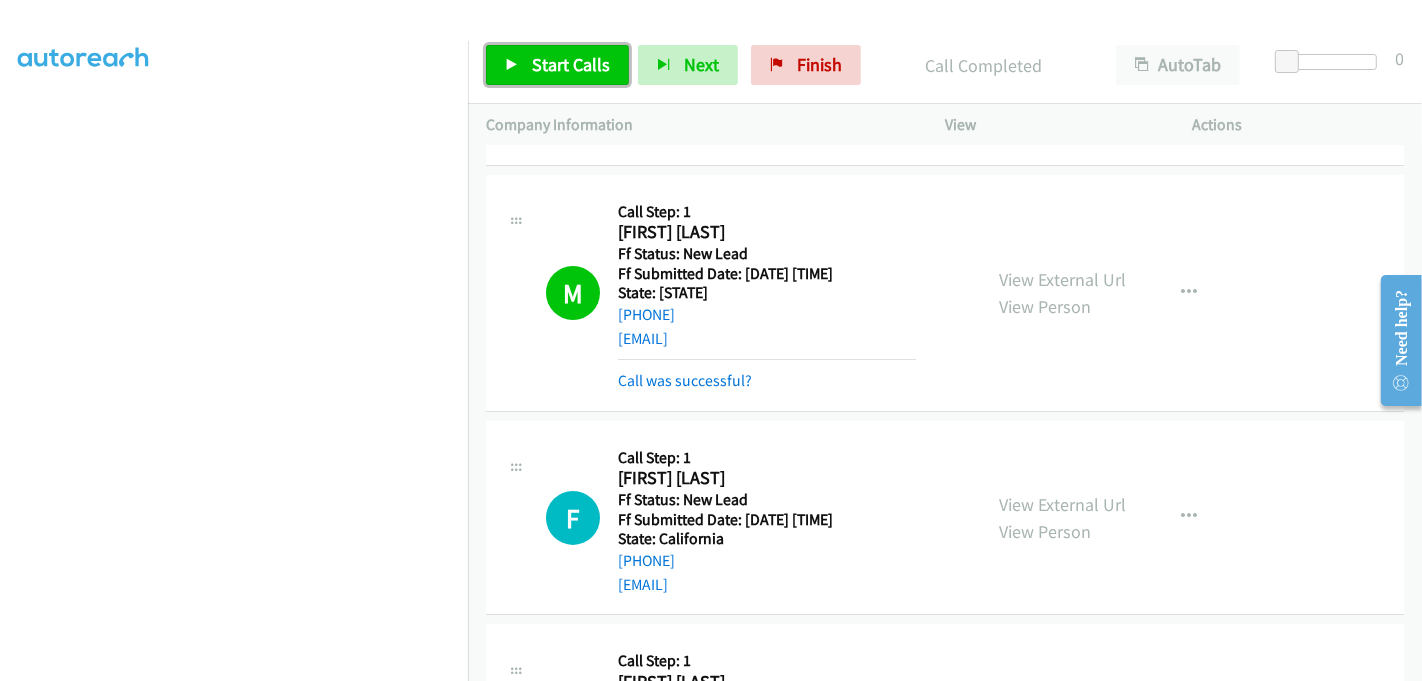 click on "Start Calls" at bounding box center [571, 64] 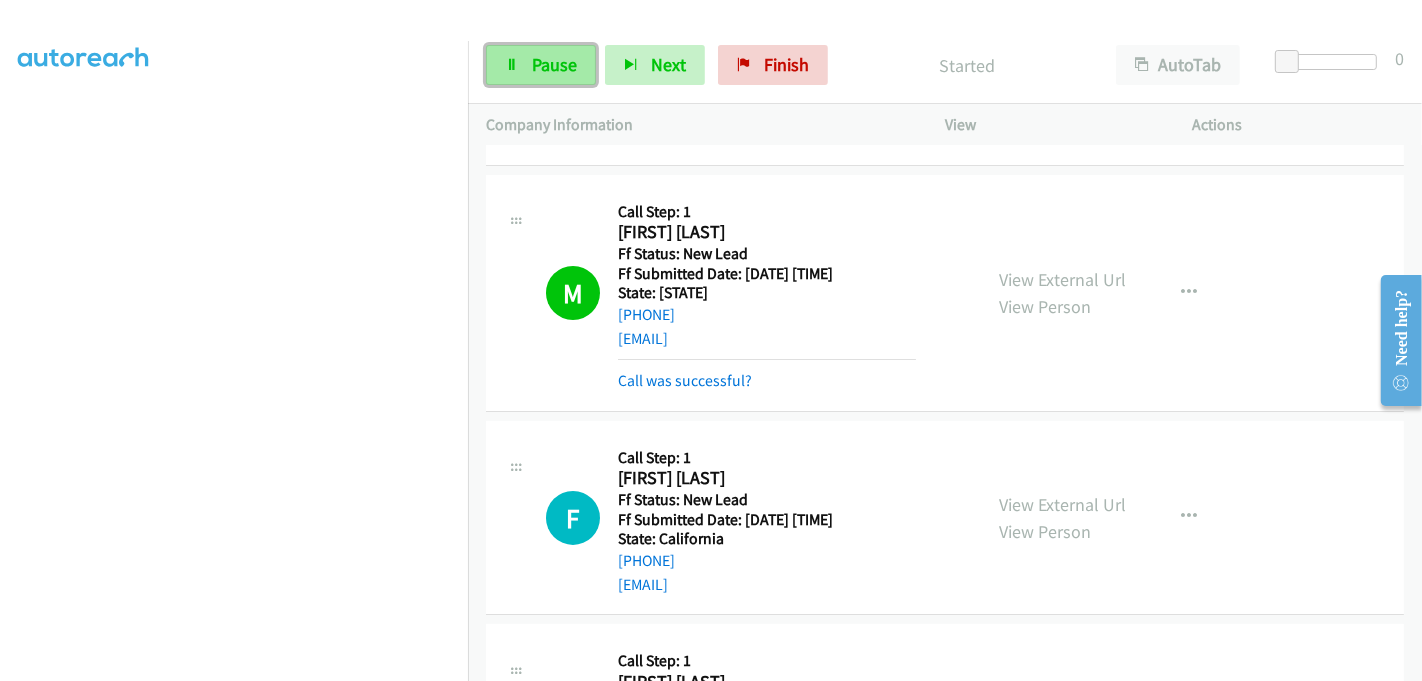 click on "Pause" at bounding box center [554, 64] 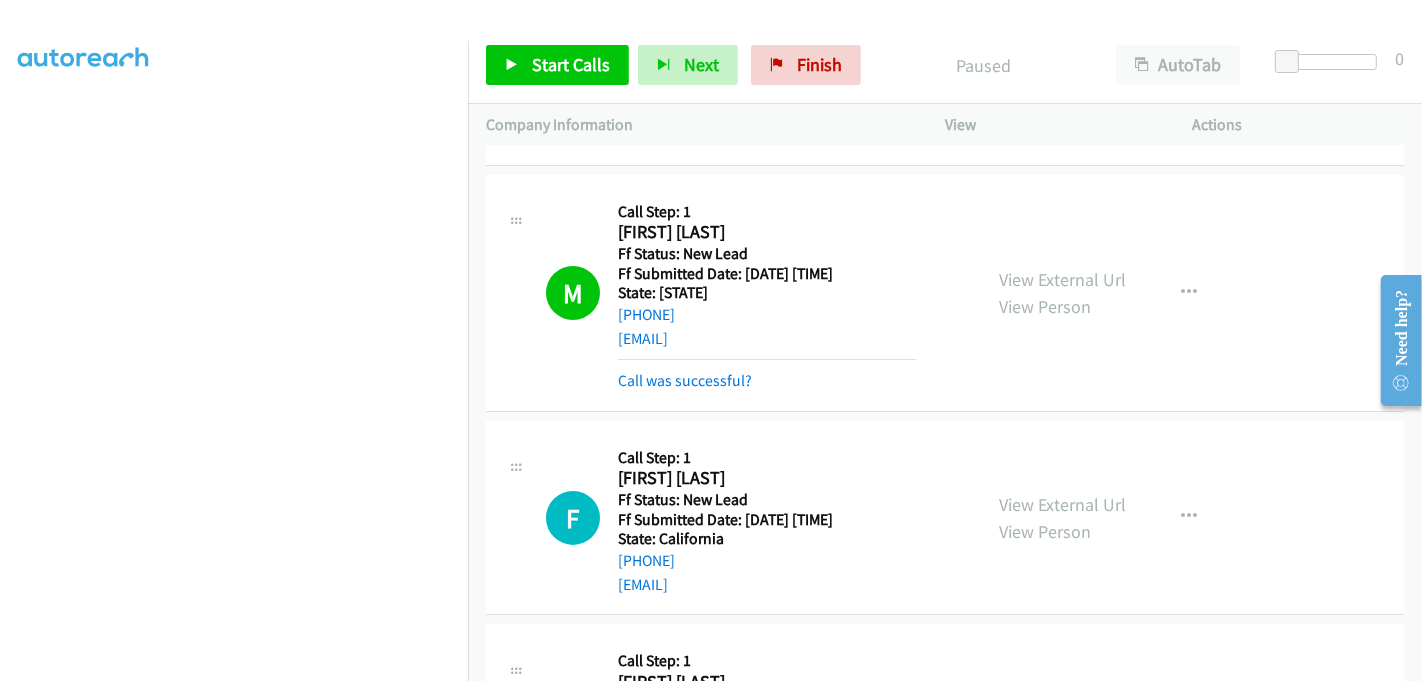 scroll, scrollTop: 0, scrollLeft: 0, axis: both 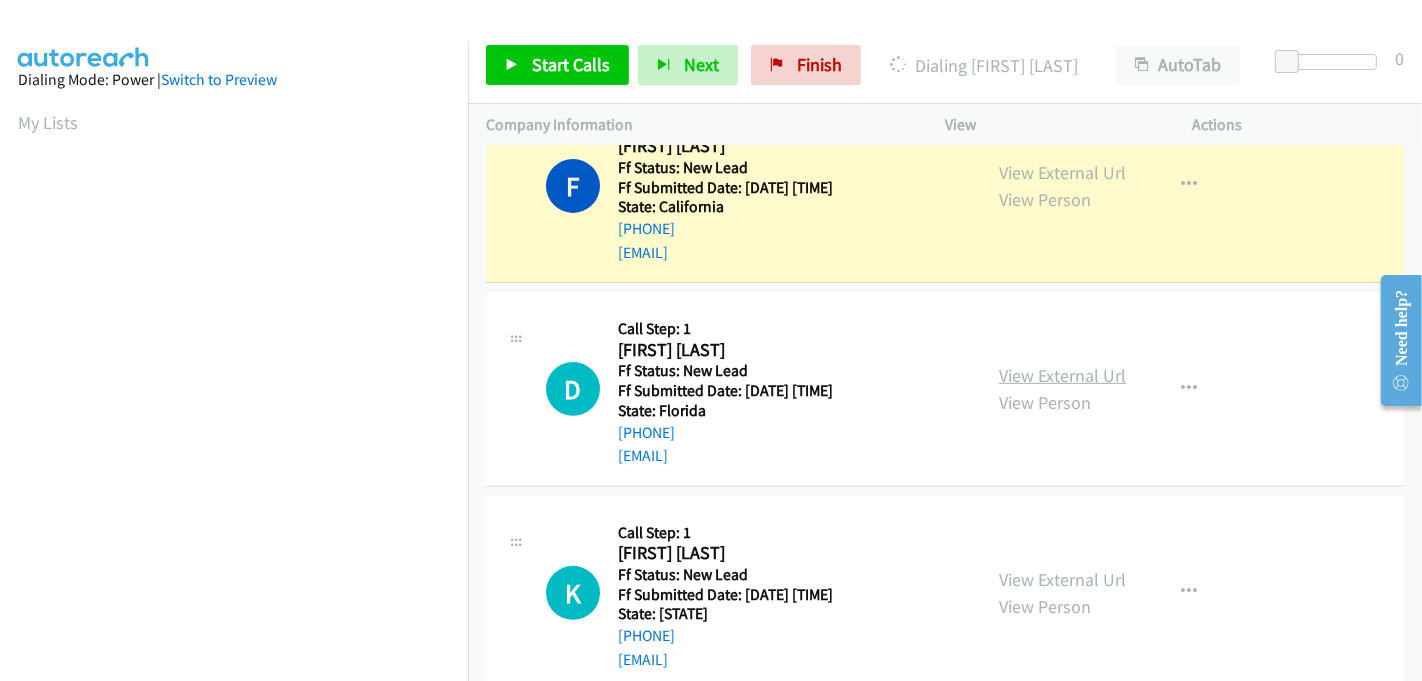 click on "View External Url" at bounding box center (1062, 375) 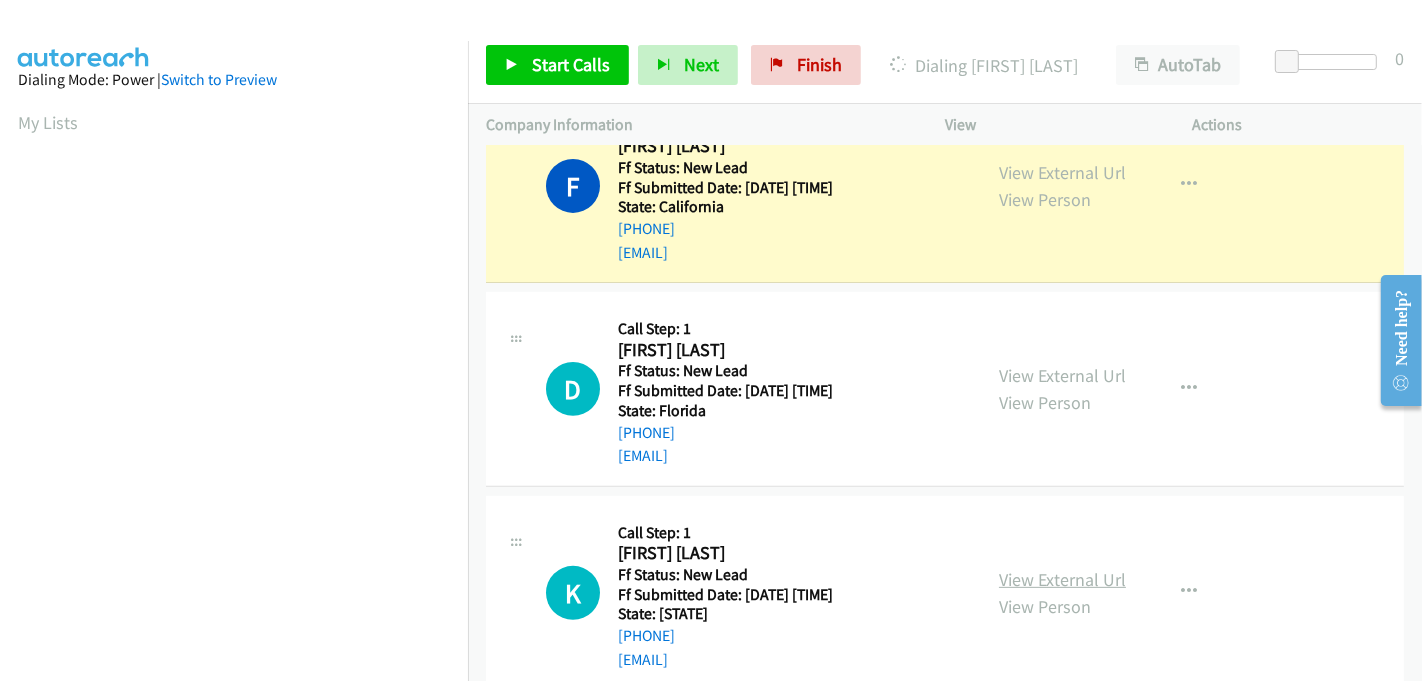 click on "View External Url" at bounding box center [1062, 579] 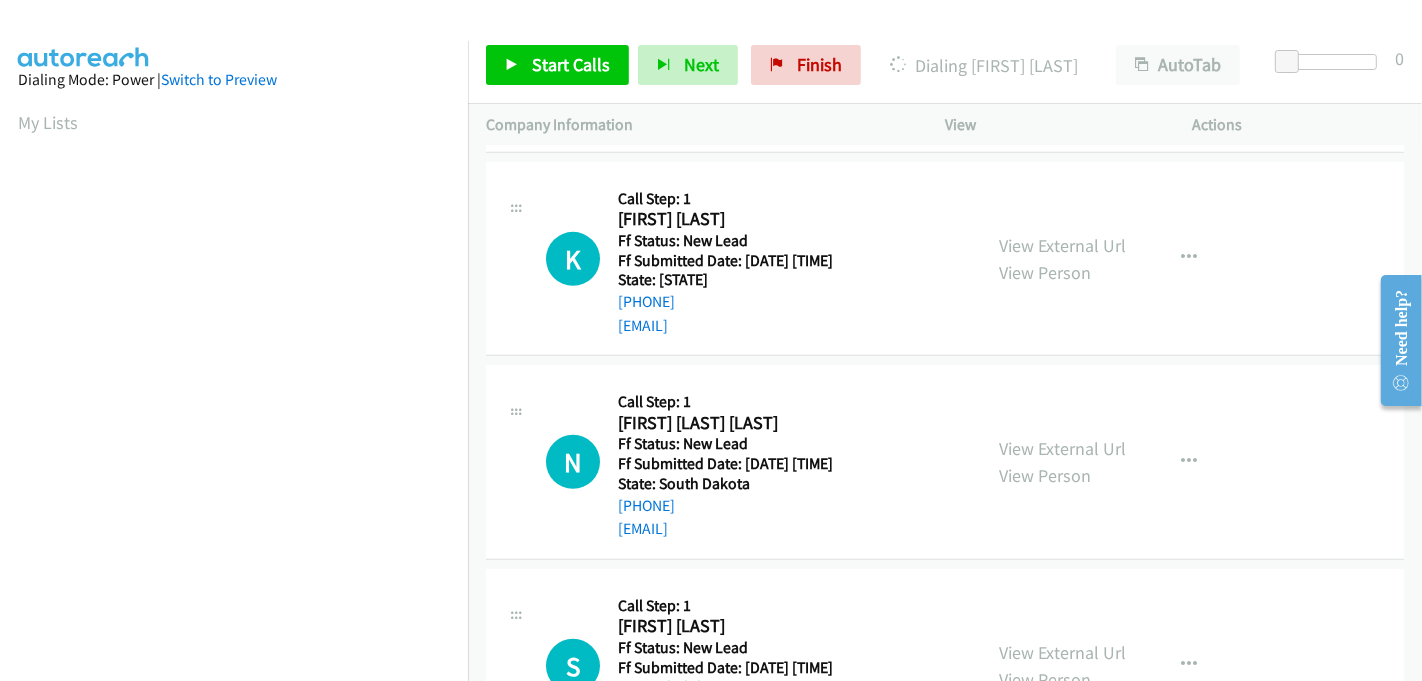 scroll, scrollTop: 998, scrollLeft: 0, axis: vertical 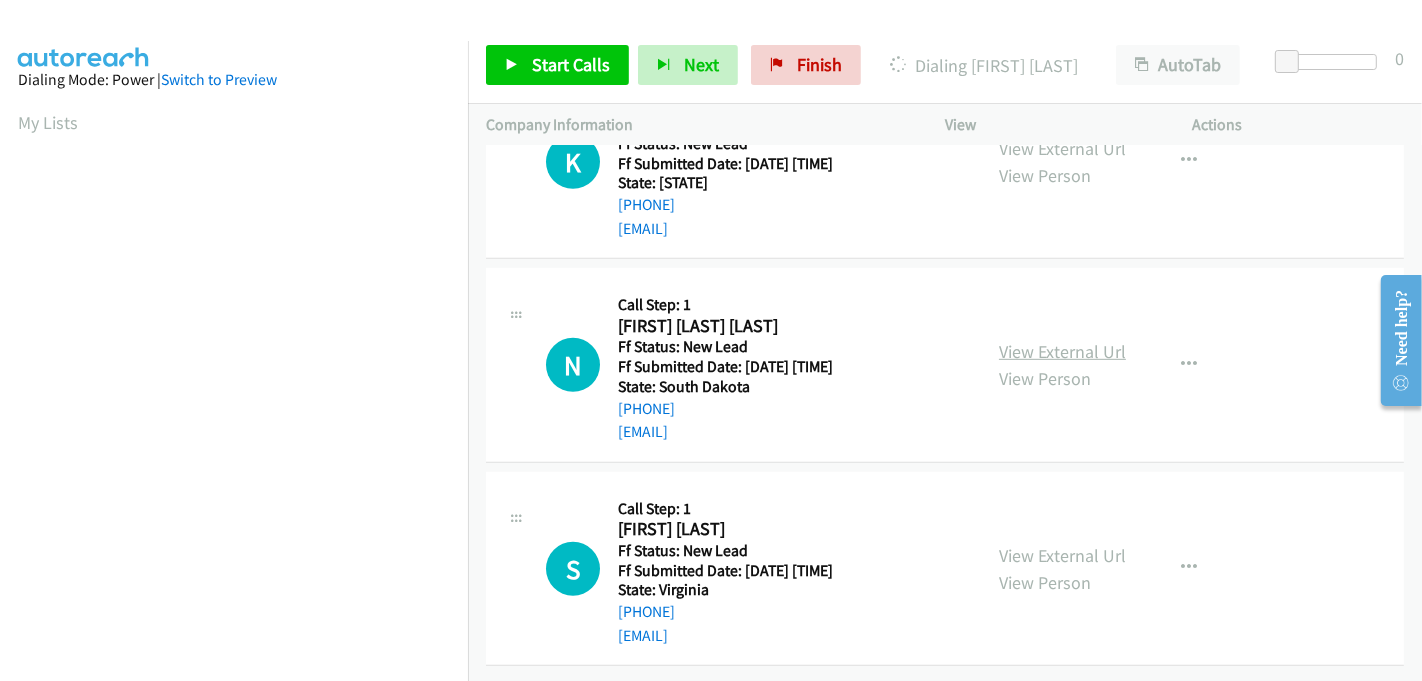 click on "View External Url" at bounding box center (1062, 351) 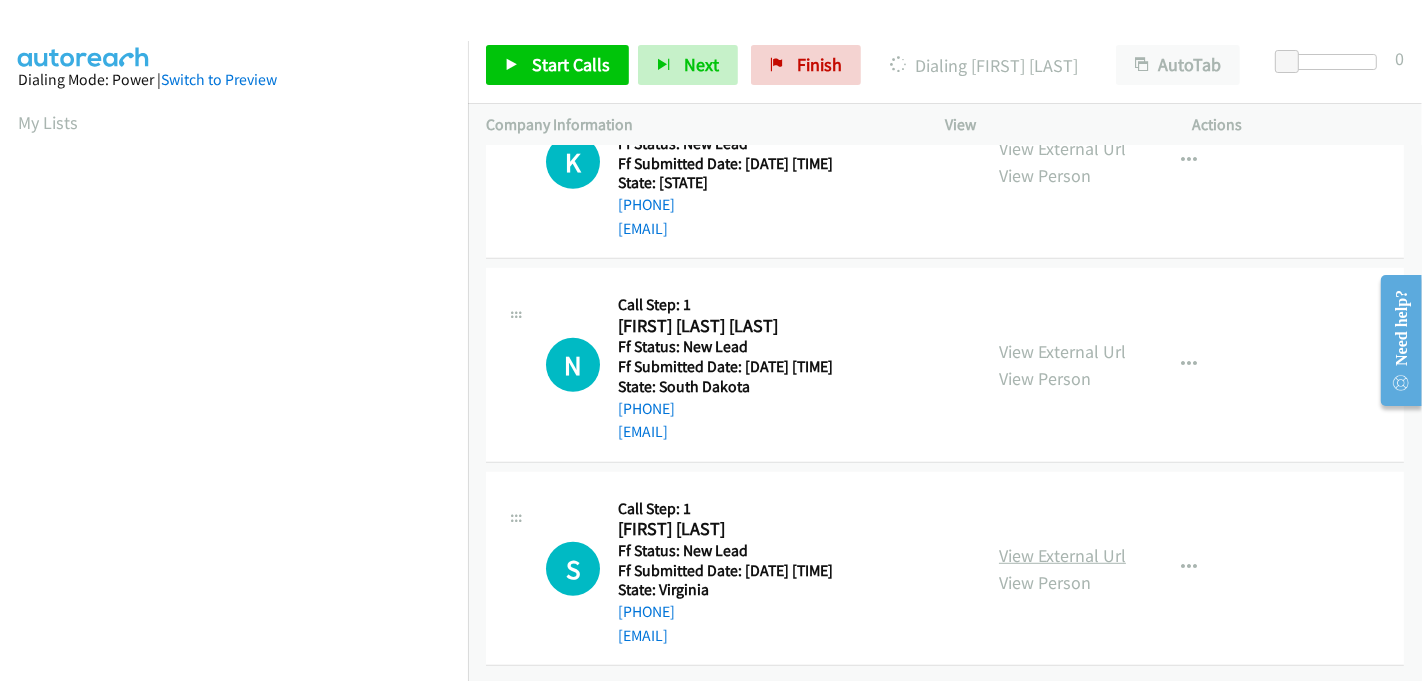 click on "View External Url" at bounding box center [1062, 555] 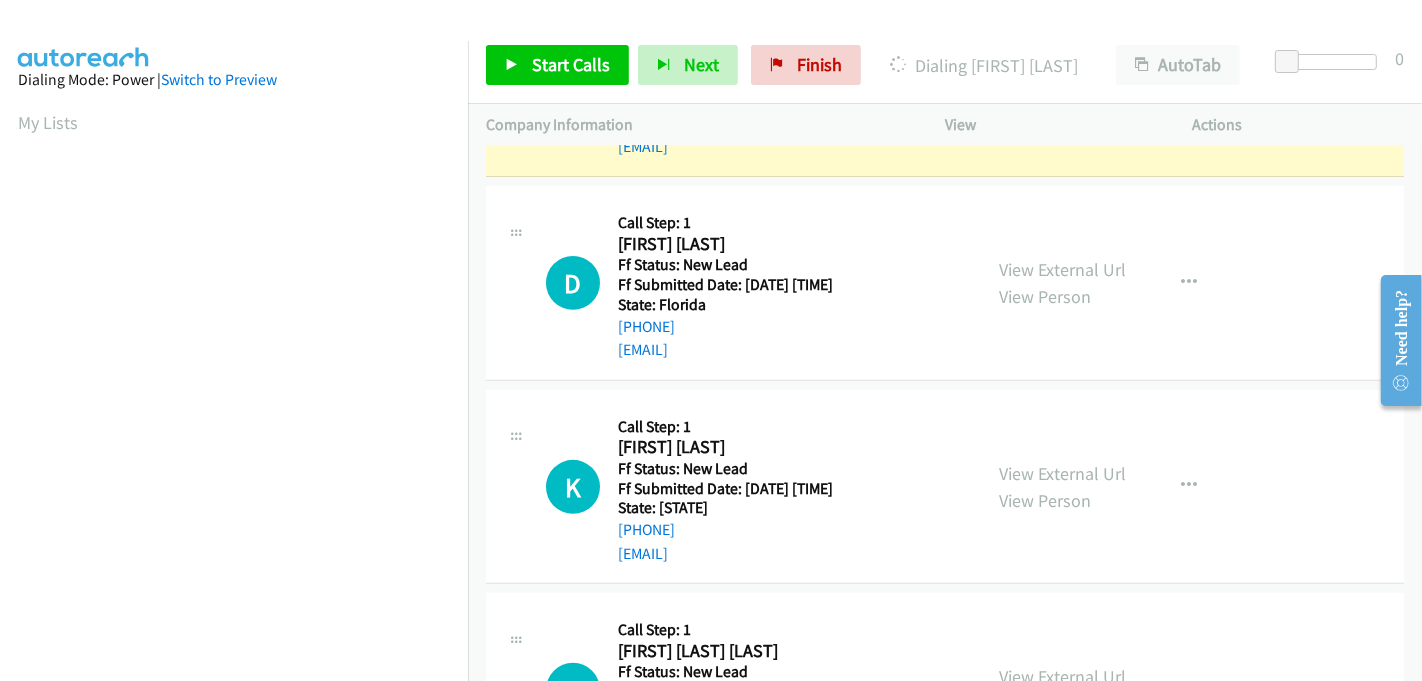 scroll, scrollTop: 442, scrollLeft: 0, axis: vertical 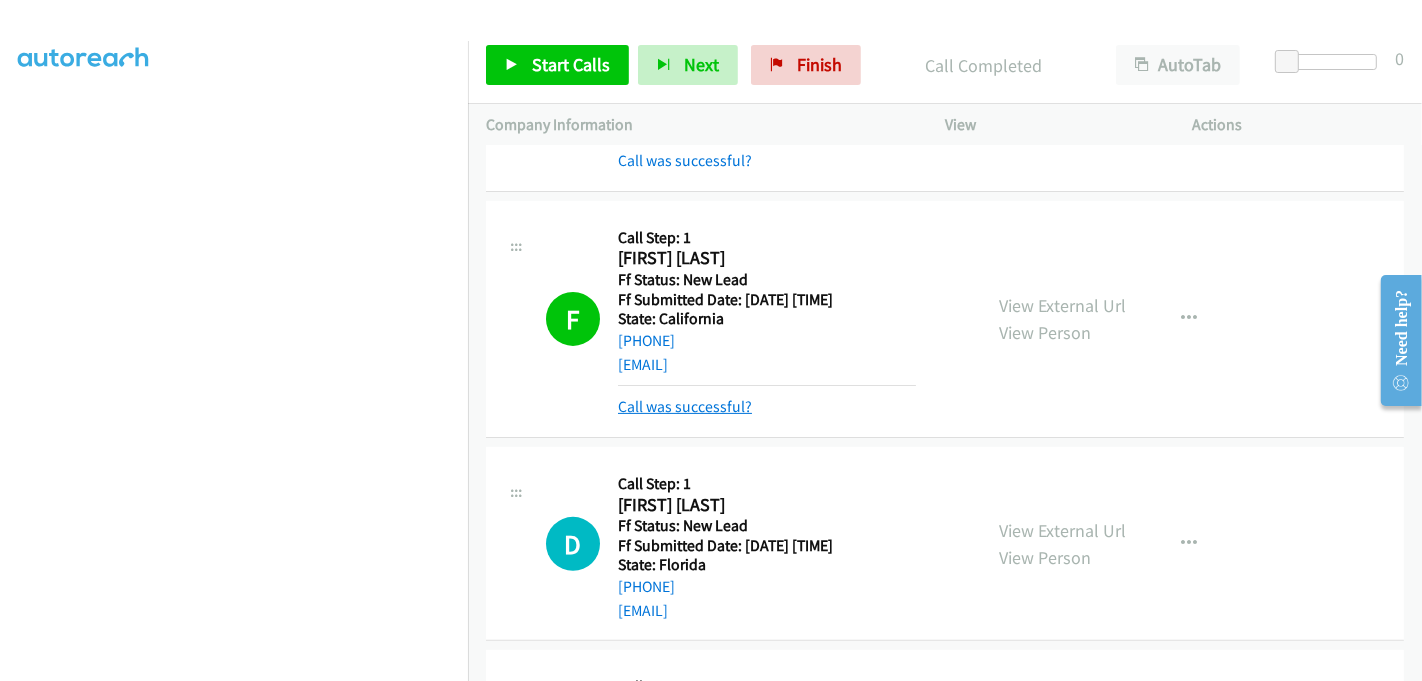 click on "Call was successful?" at bounding box center (685, 406) 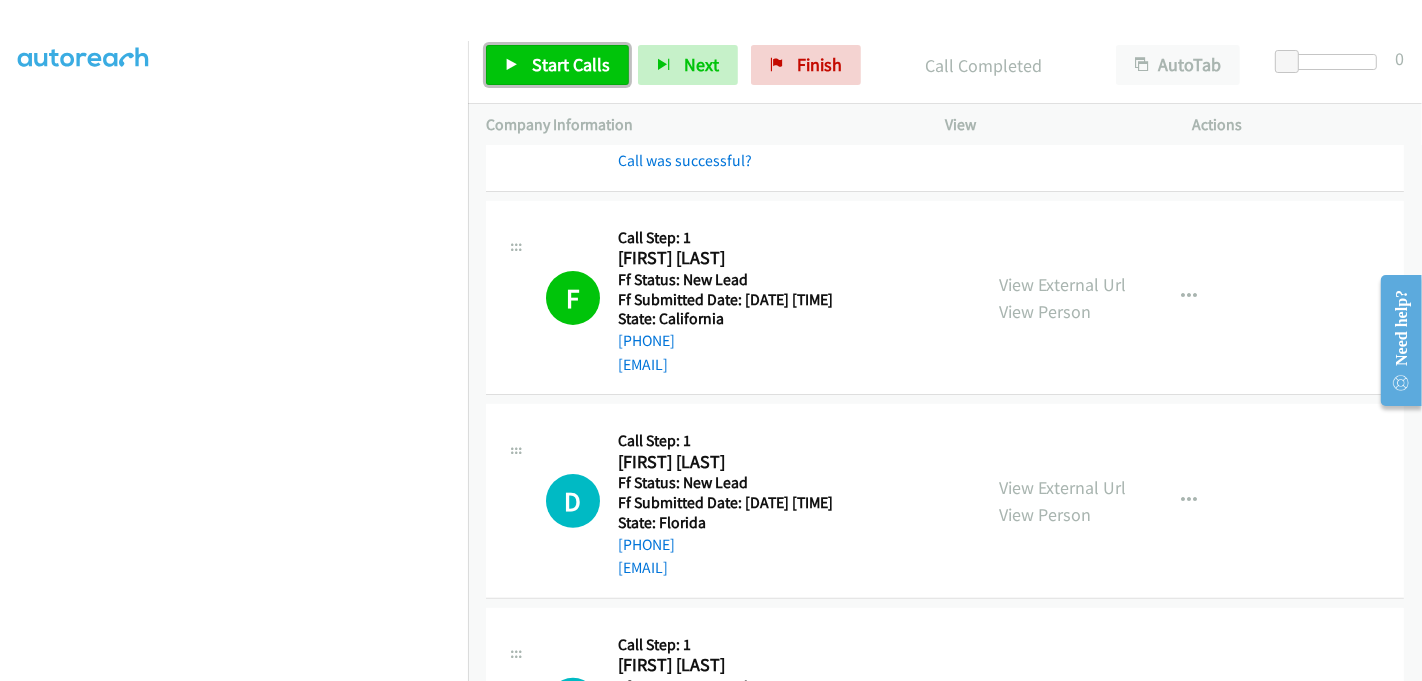click on "Start Calls" at bounding box center (557, 65) 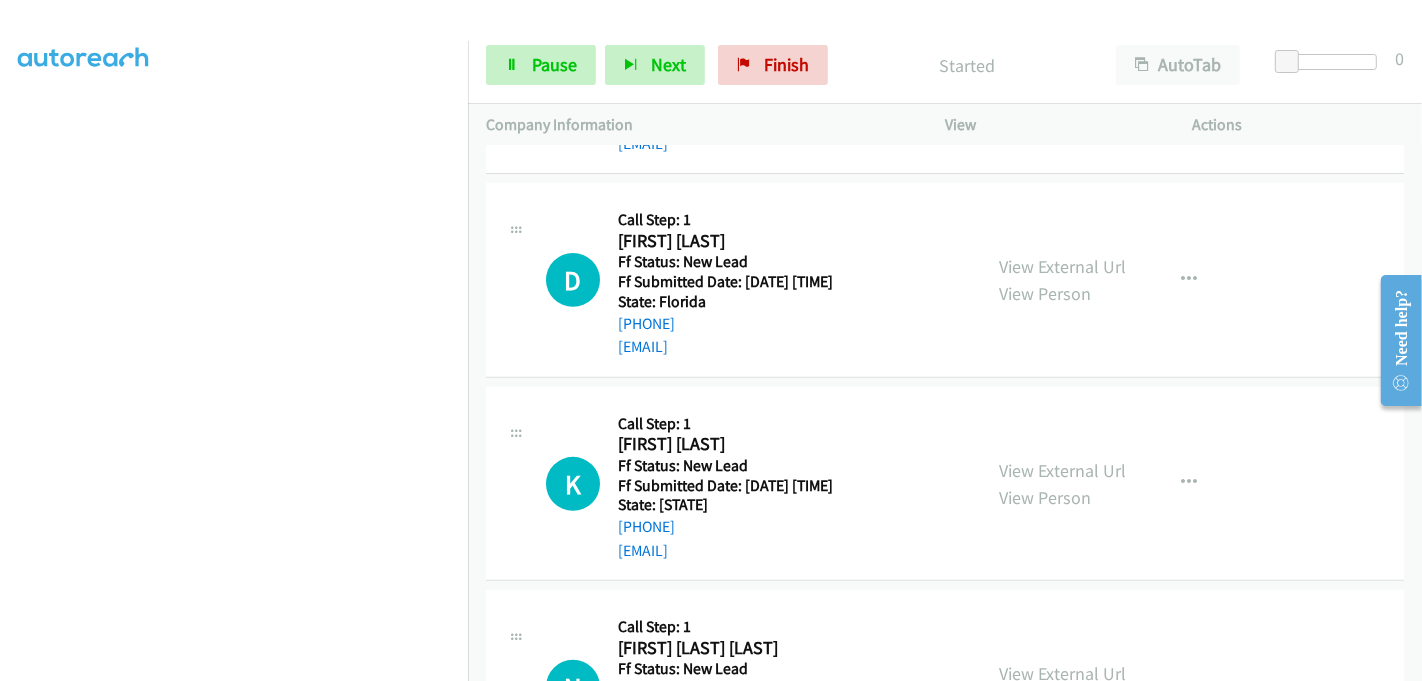 scroll, scrollTop: 665, scrollLeft: 0, axis: vertical 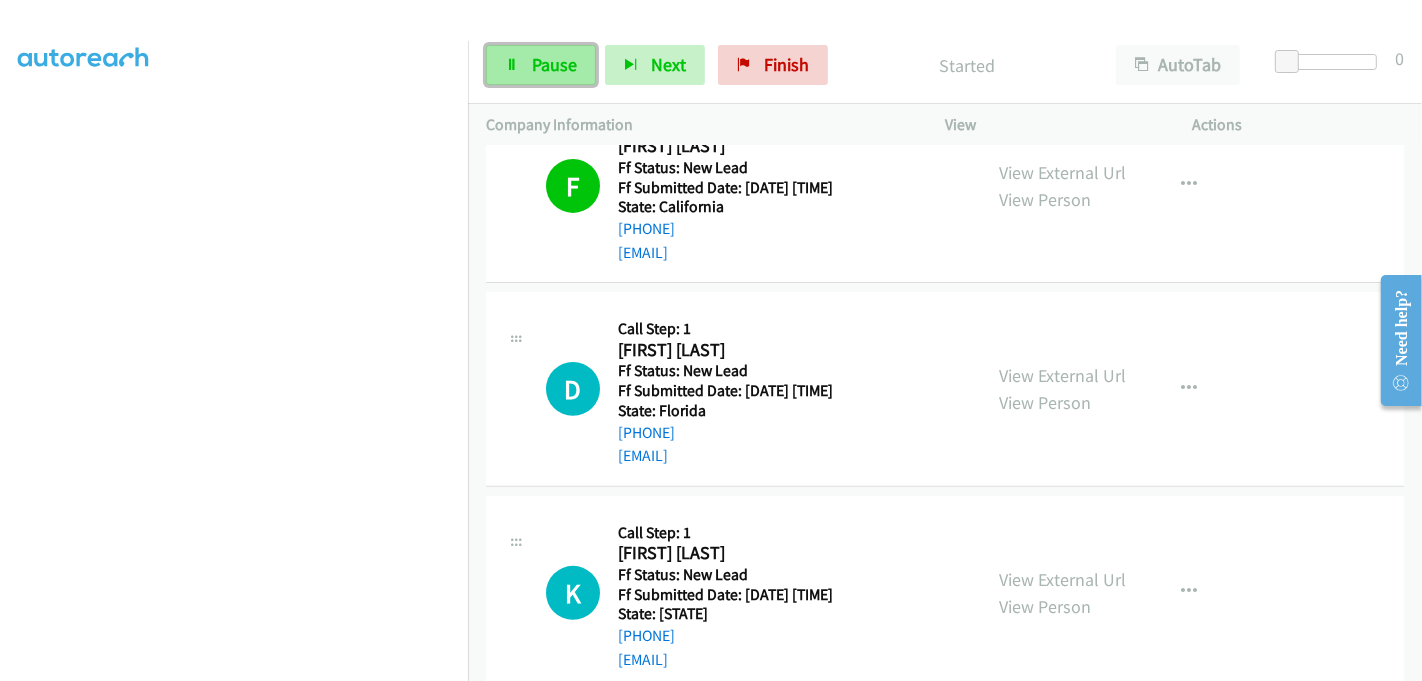 click on "Pause" at bounding box center [554, 64] 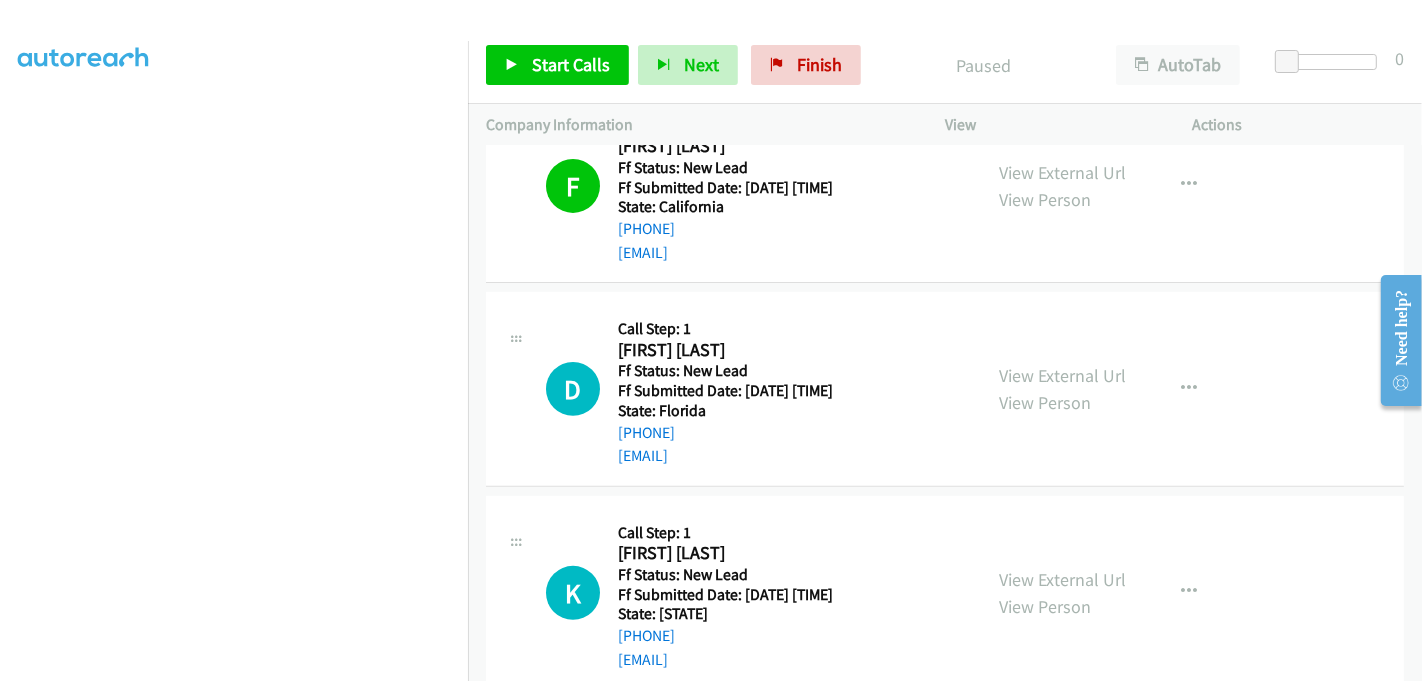 scroll, scrollTop: 0, scrollLeft: 0, axis: both 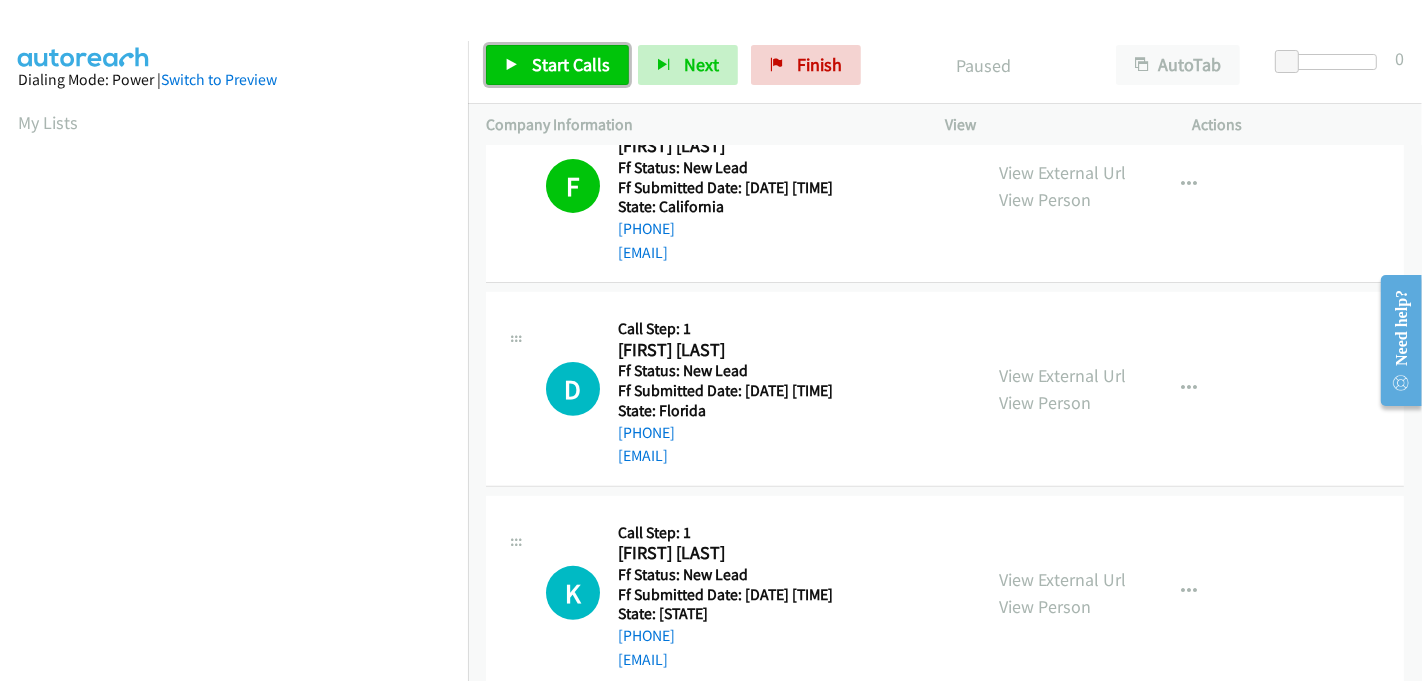 click on "Start Calls" at bounding box center [571, 64] 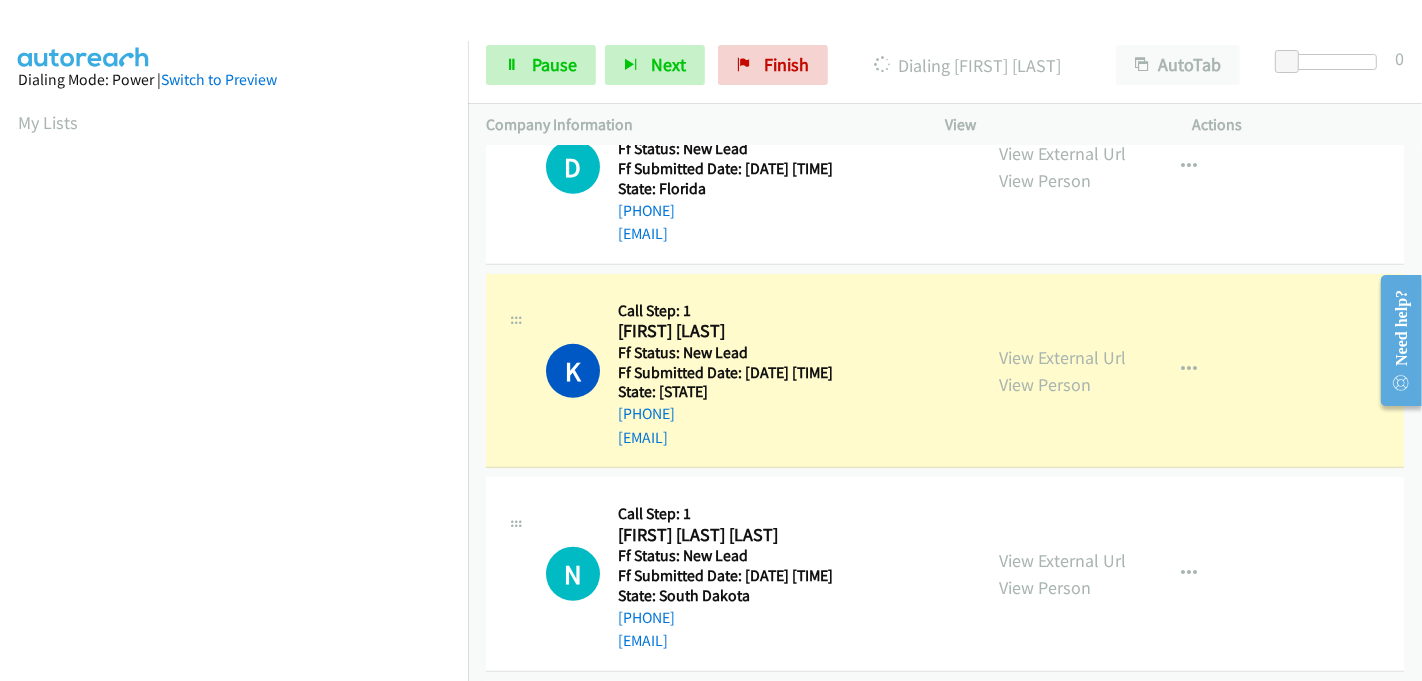 scroll, scrollTop: 665, scrollLeft: 0, axis: vertical 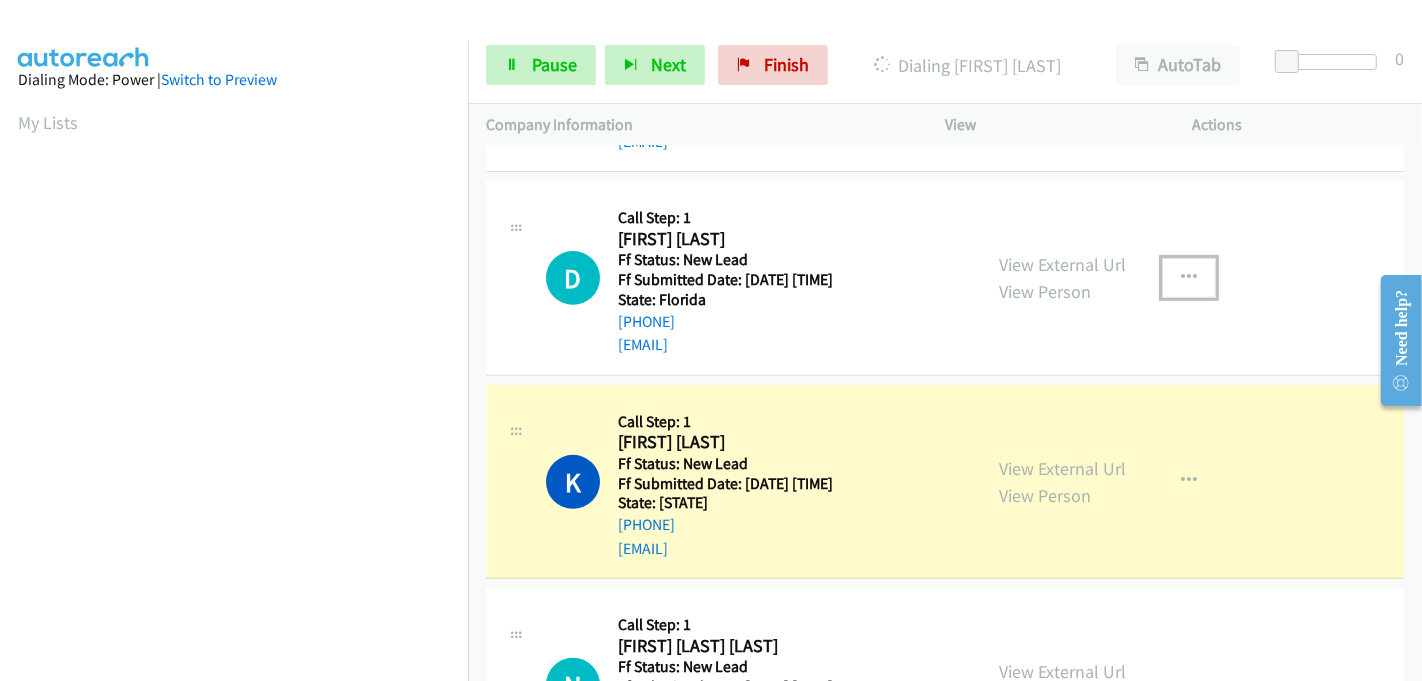 click at bounding box center [1189, 278] 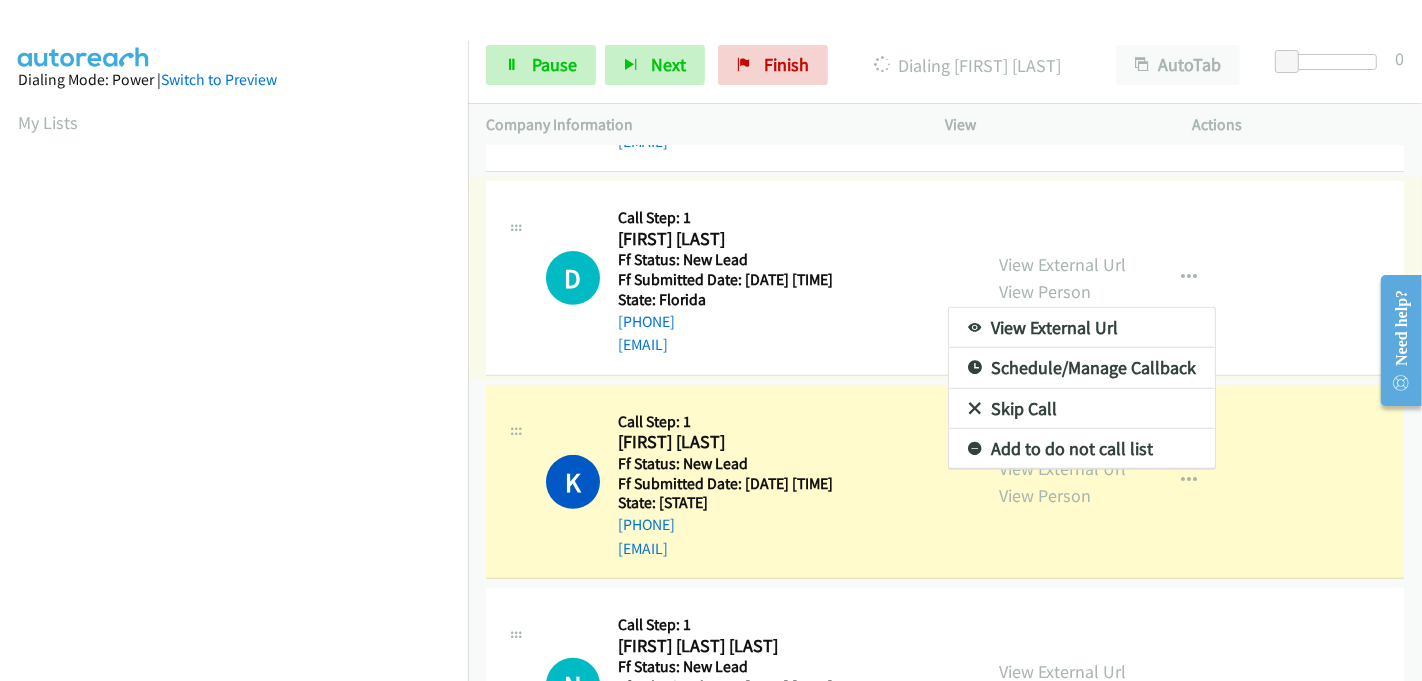 click on "Skip Call" at bounding box center (1082, 409) 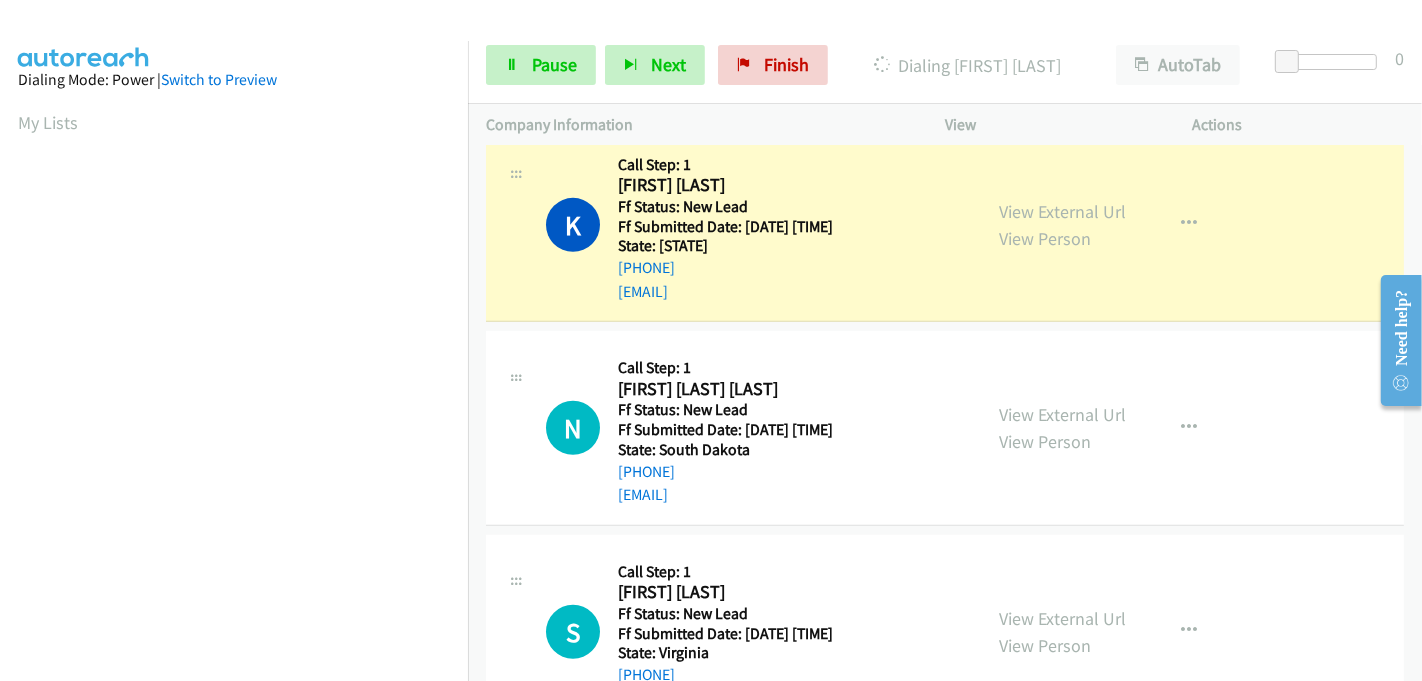 scroll, scrollTop: 887, scrollLeft: 0, axis: vertical 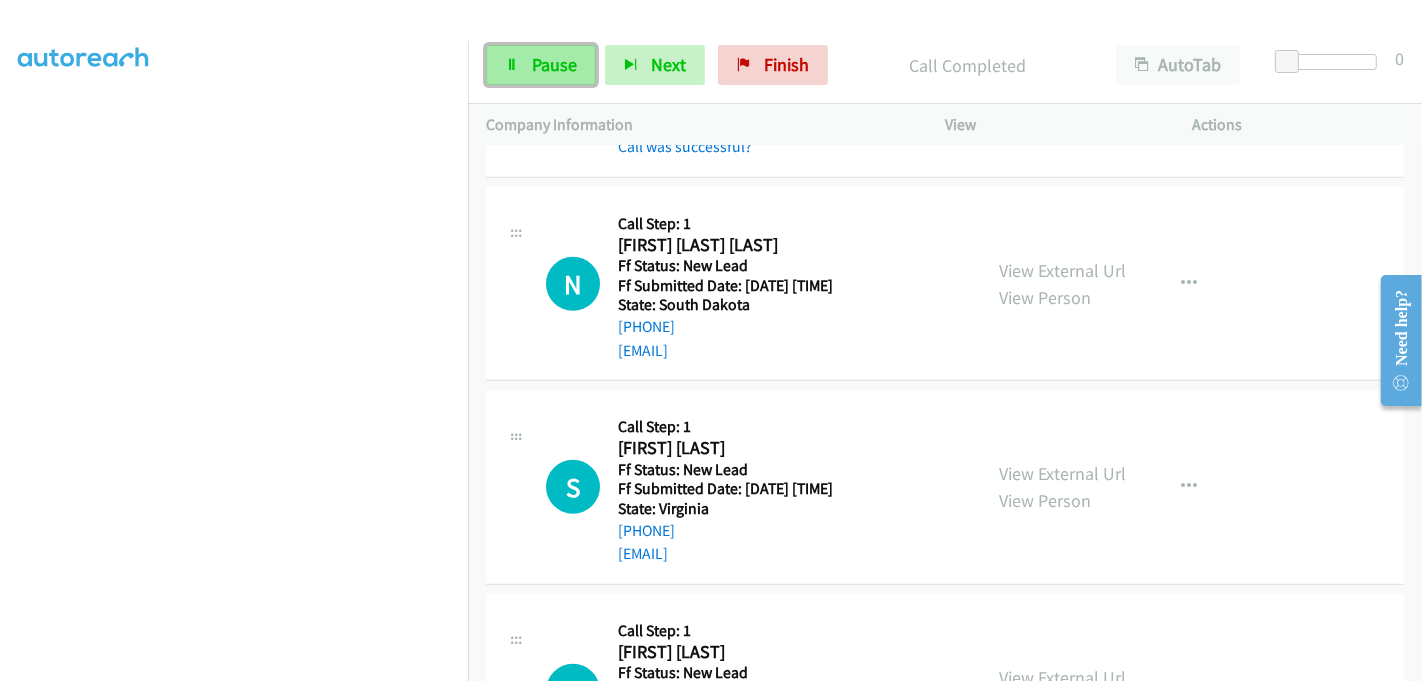click on "Pause" at bounding box center (554, 64) 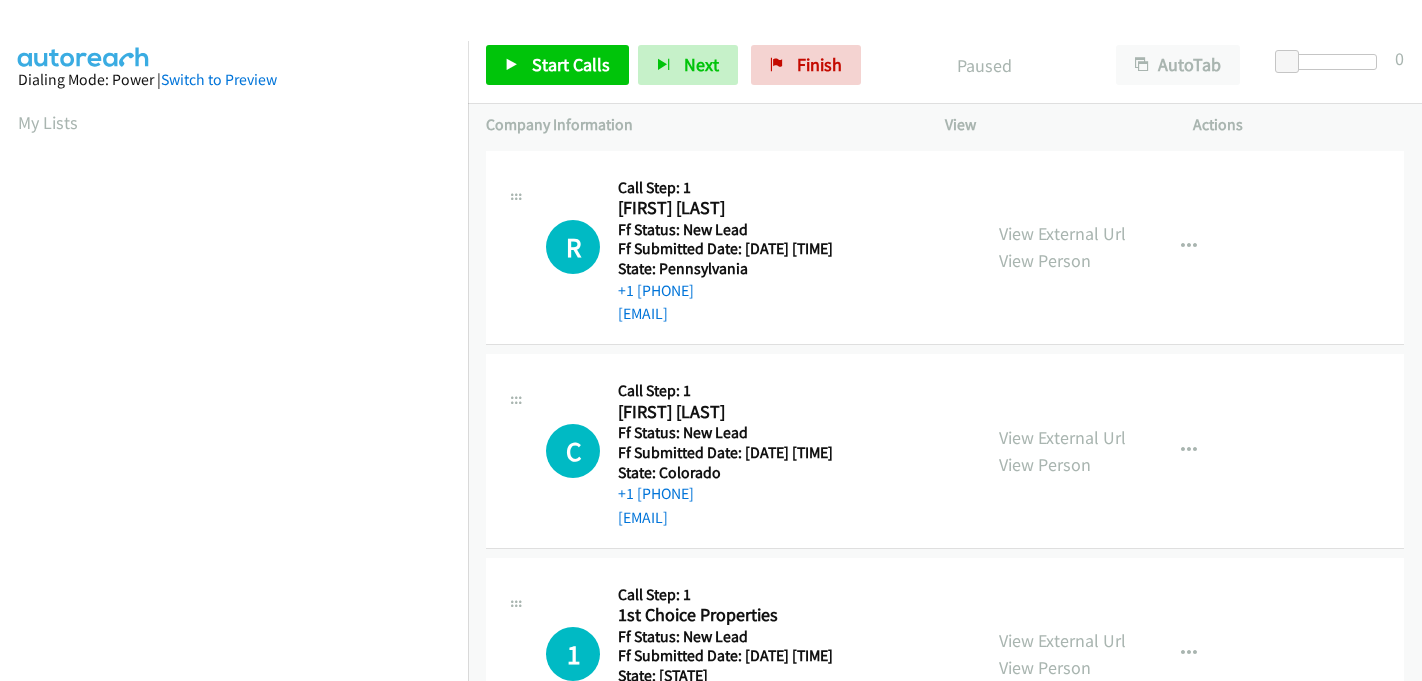 scroll, scrollTop: 0, scrollLeft: 0, axis: both 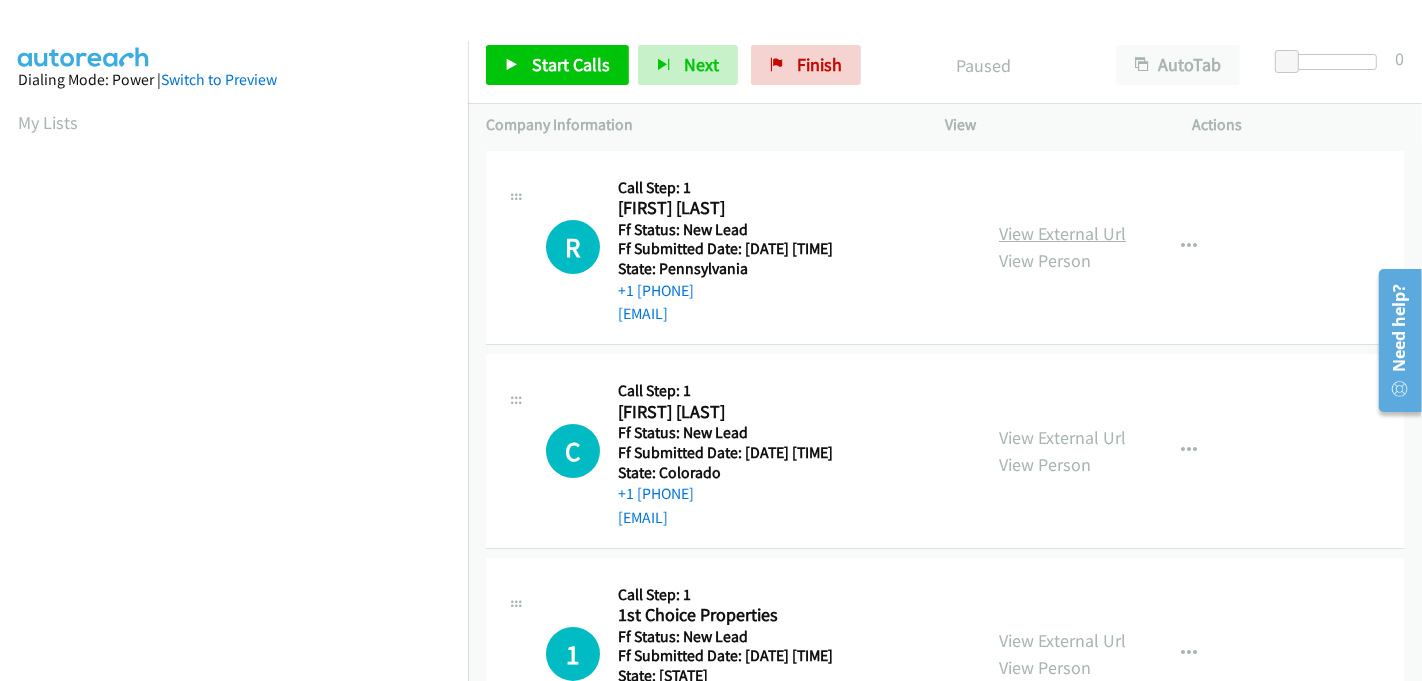 click on "View External Url" at bounding box center (1062, 233) 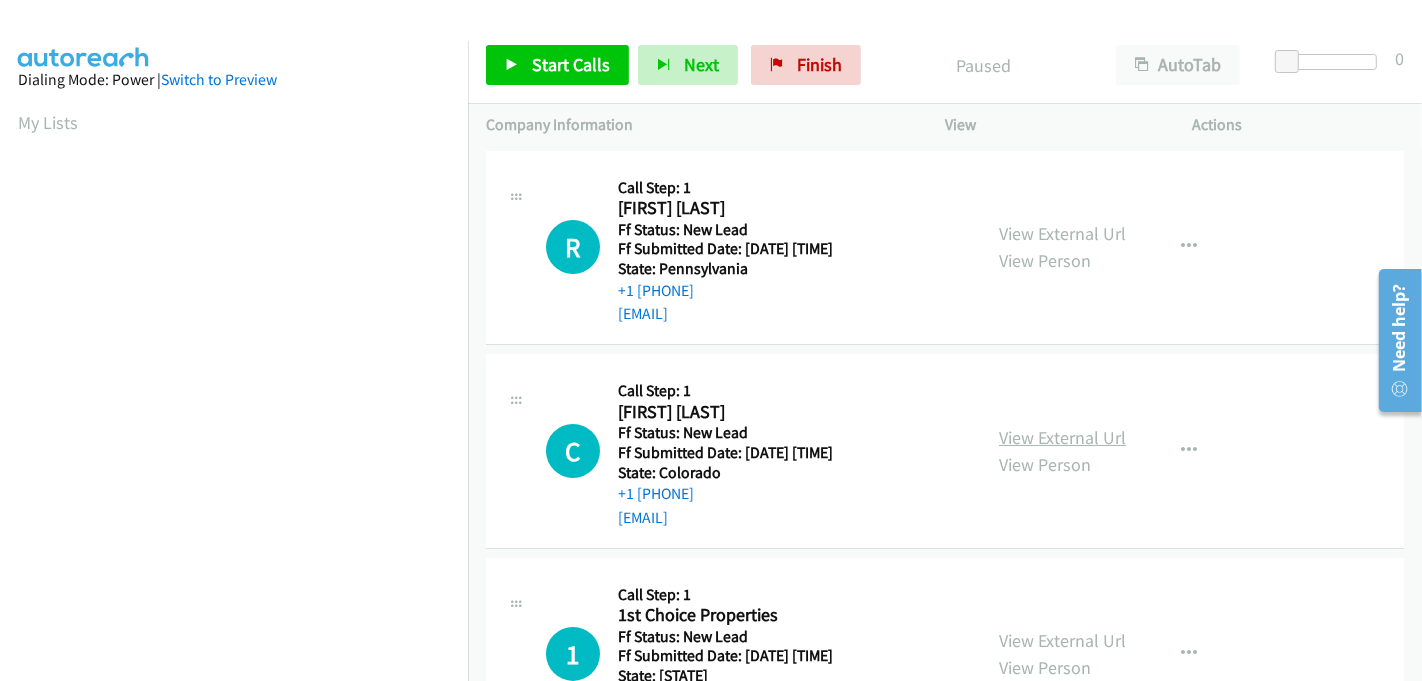 click on "View External Url" at bounding box center [1062, 437] 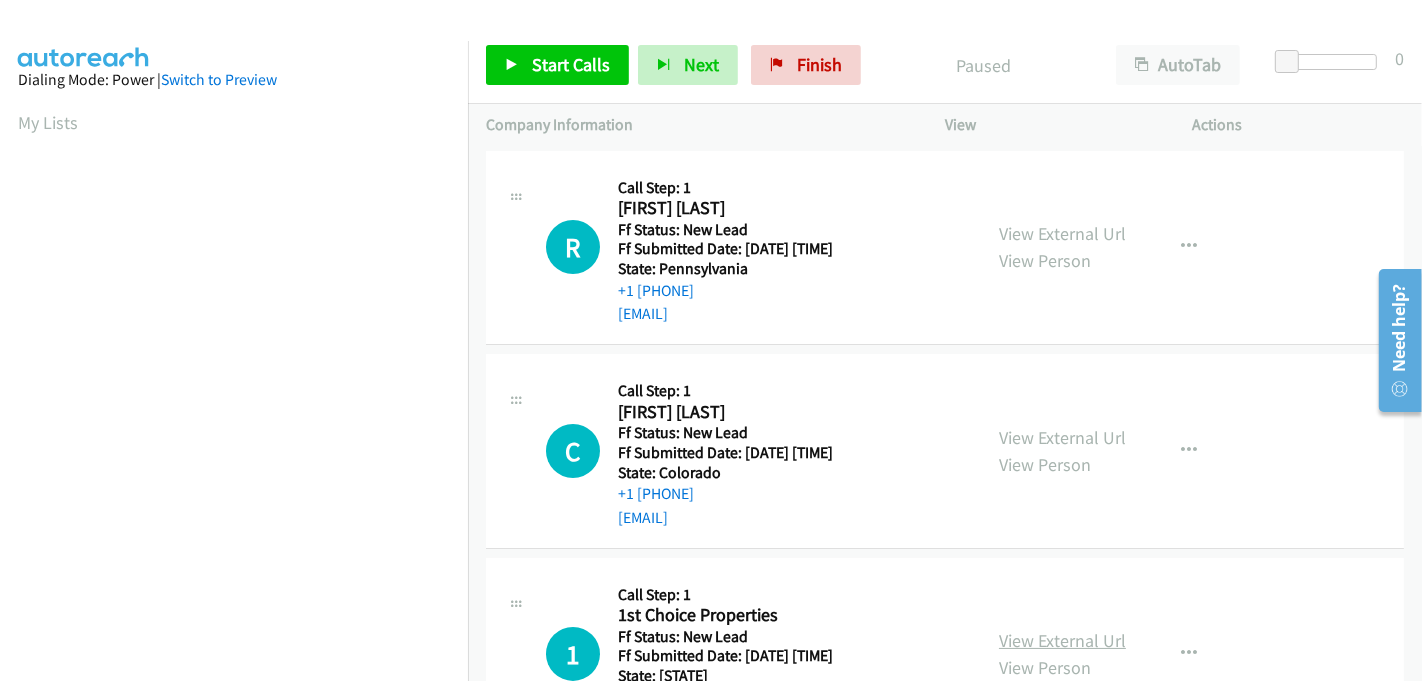 click on "View External Url" at bounding box center (1062, 640) 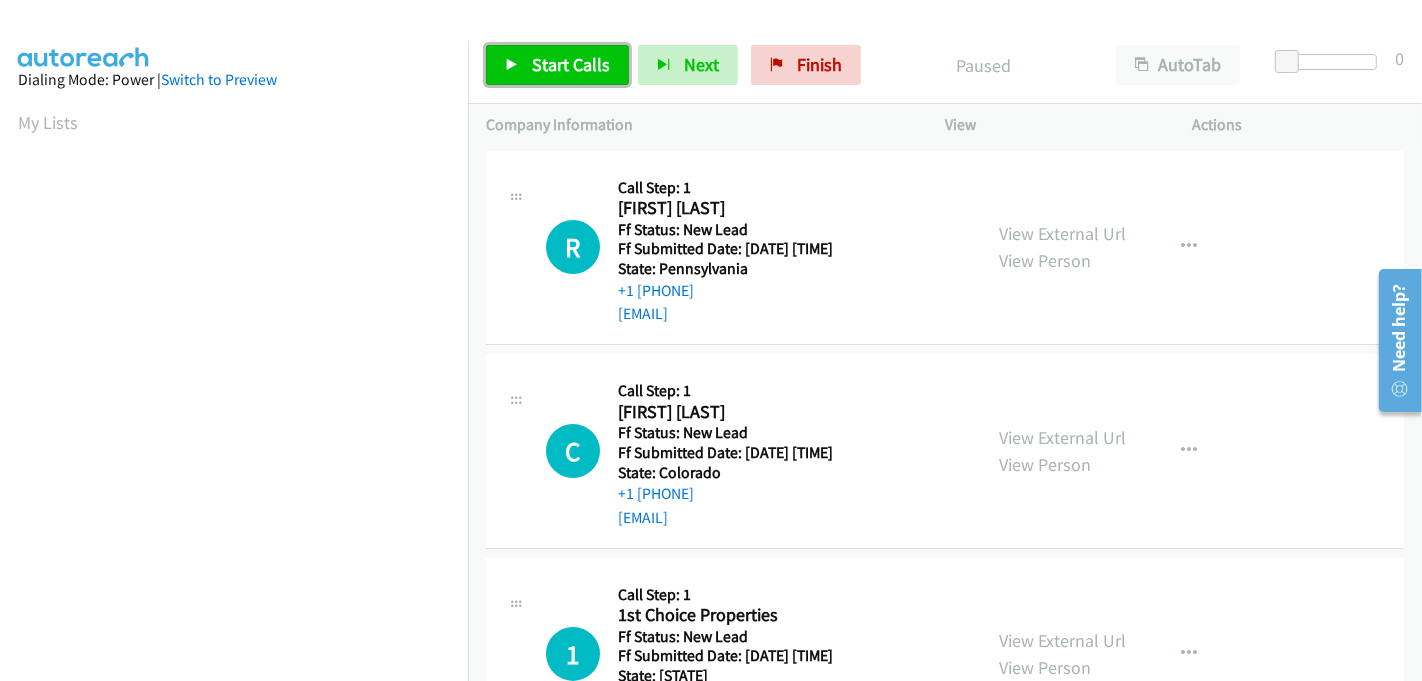 click on "Start Calls" at bounding box center [571, 64] 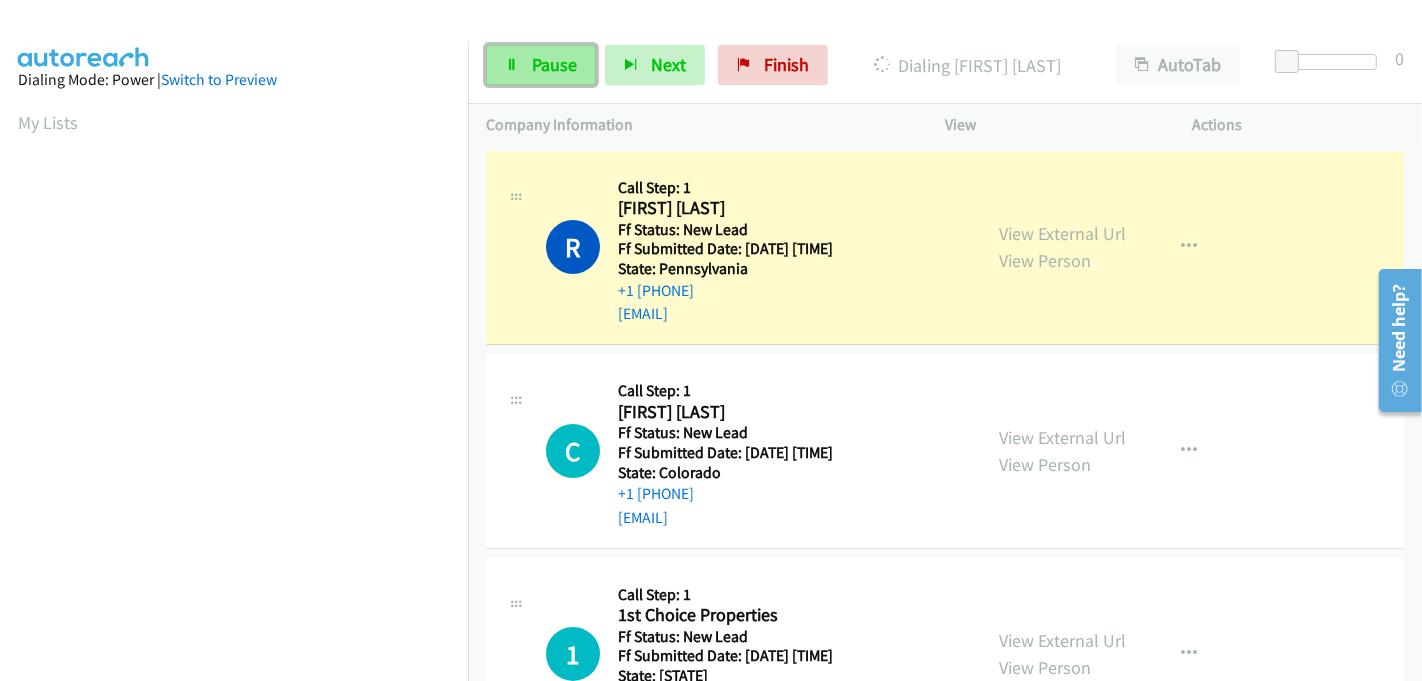click on "Pause" at bounding box center [554, 64] 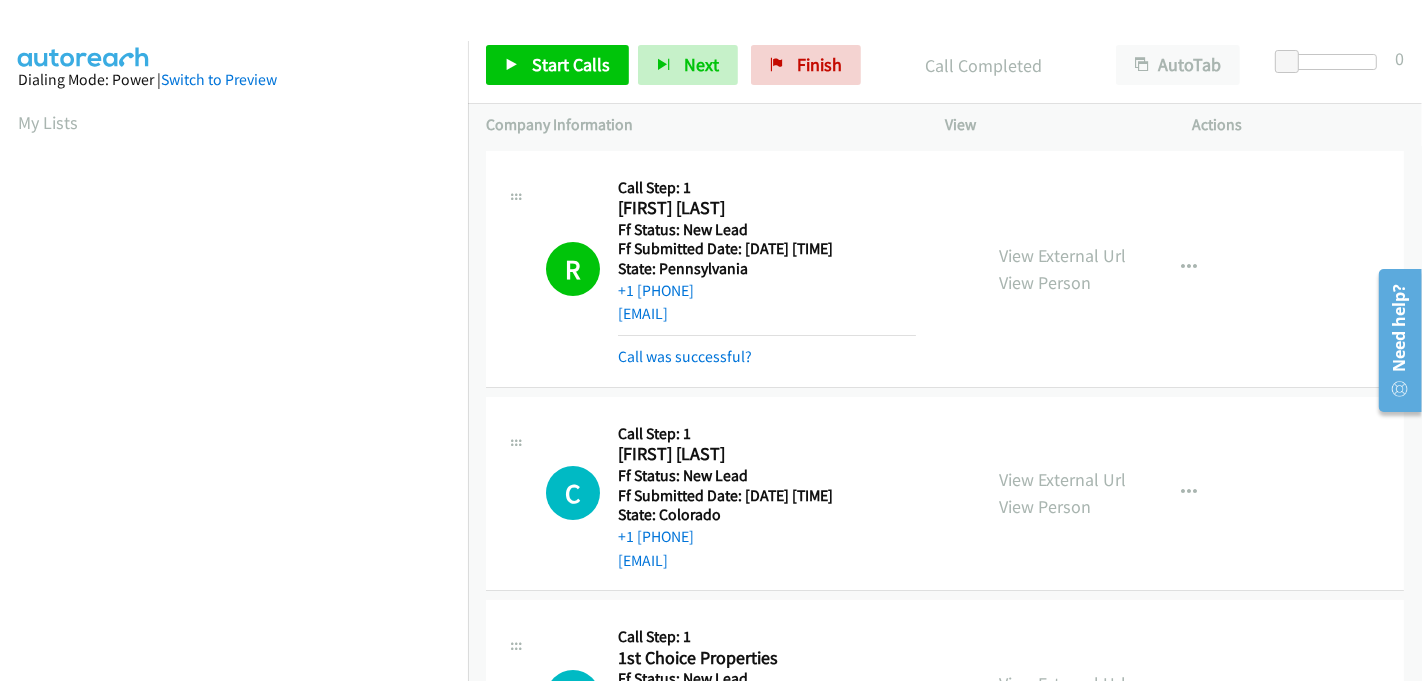 scroll, scrollTop: 442, scrollLeft: 0, axis: vertical 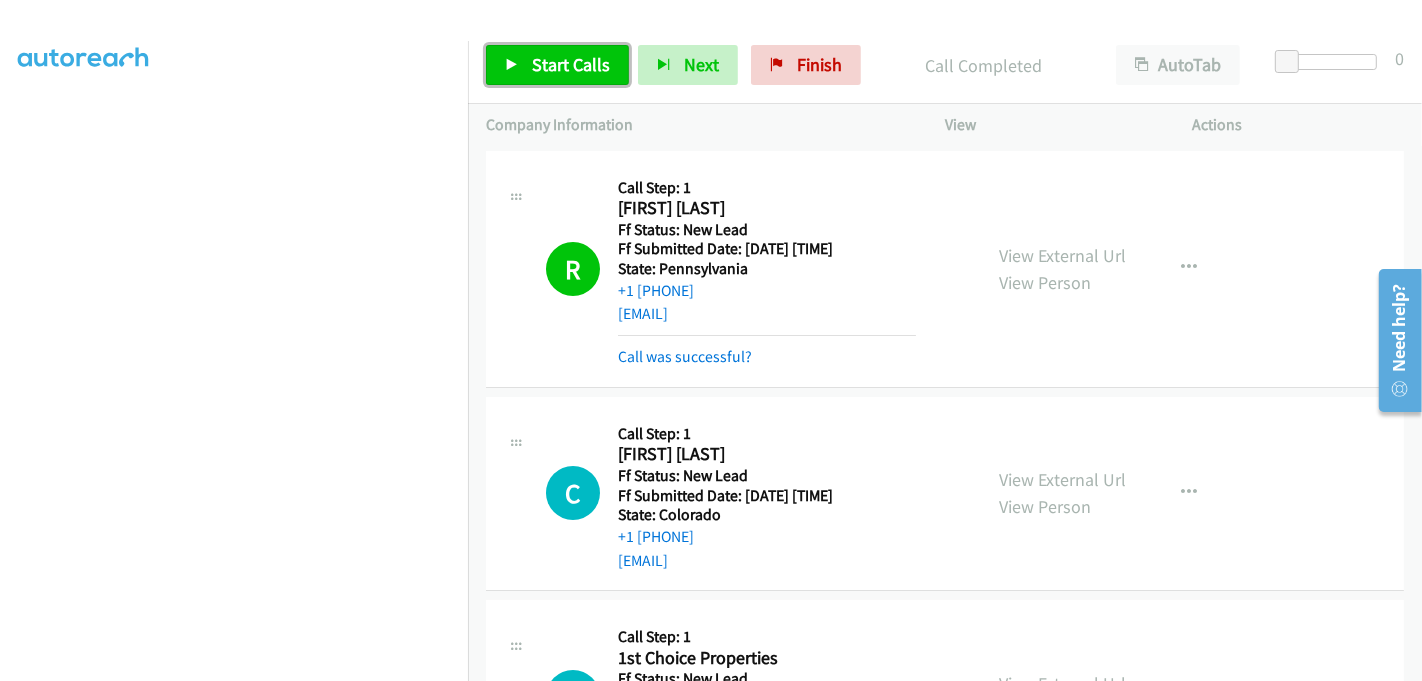 click on "Start Calls" at bounding box center (571, 64) 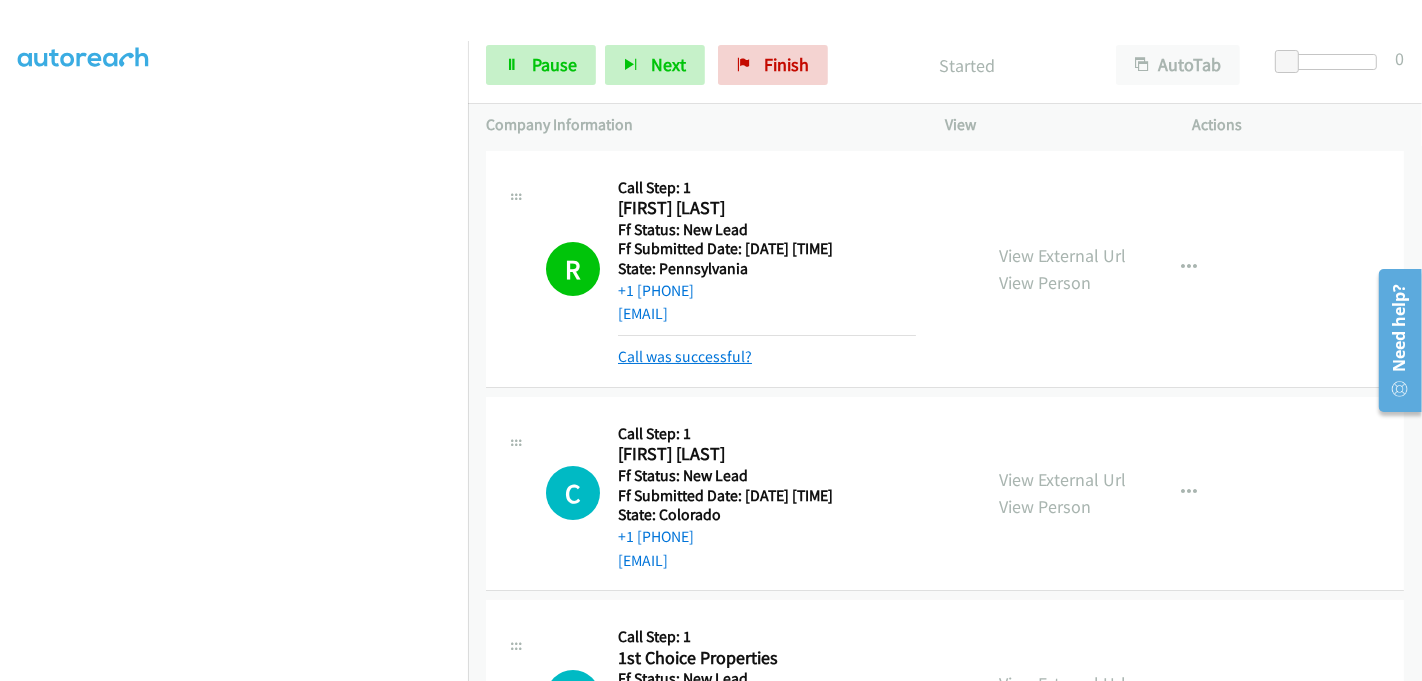click on "Call was successful?" at bounding box center [685, 356] 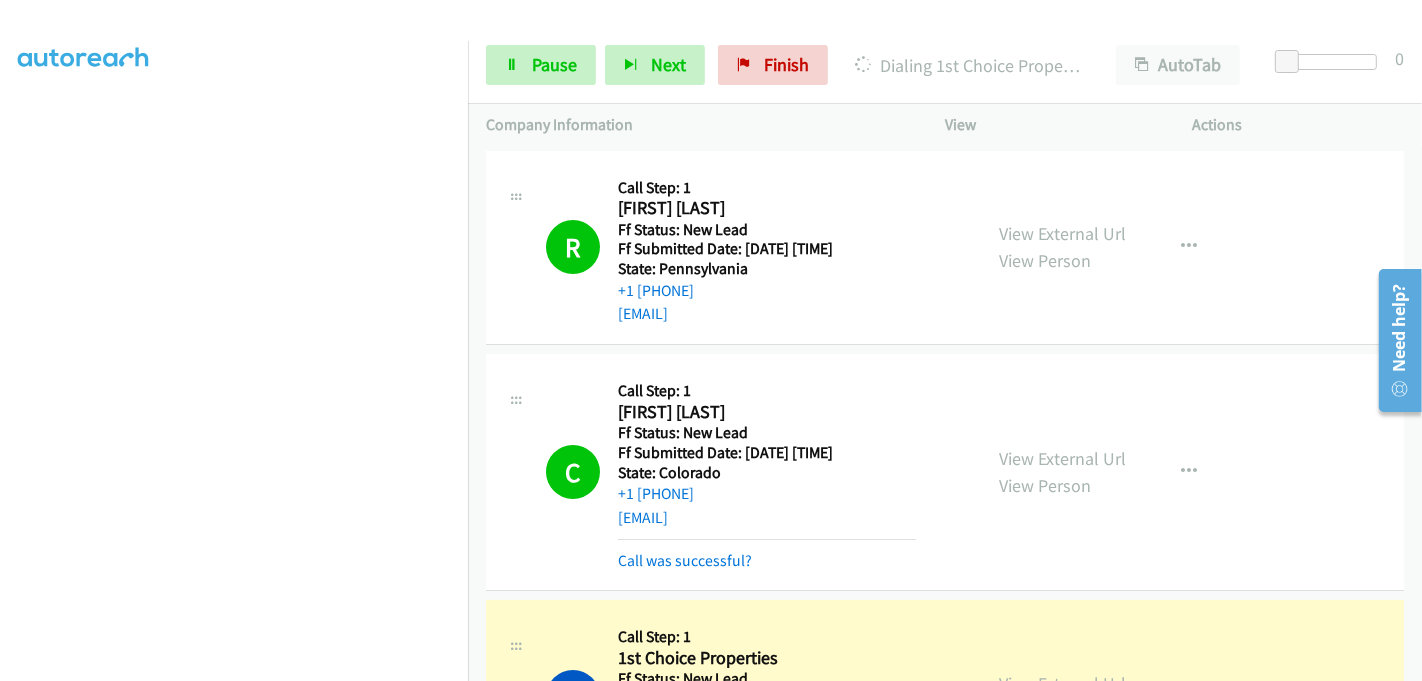 scroll, scrollTop: 442, scrollLeft: 0, axis: vertical 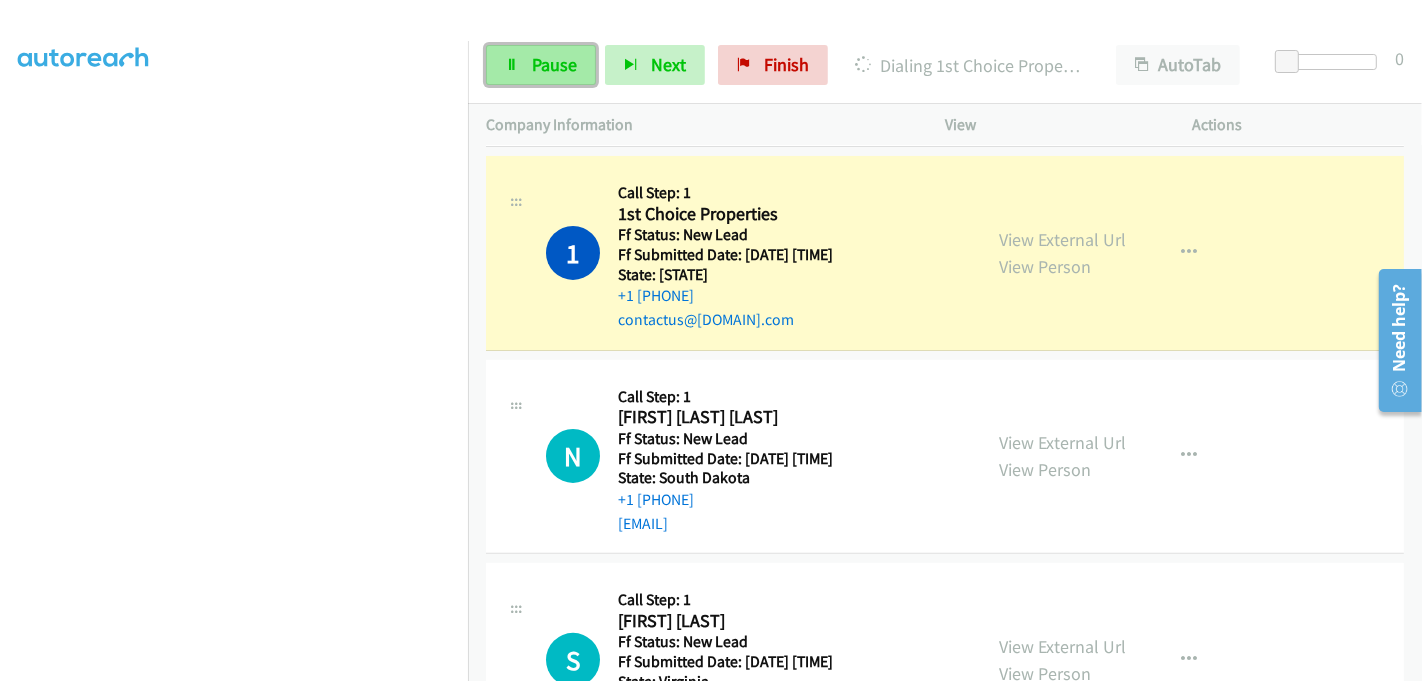 click on "Pause" at bounding box center [541, 65] 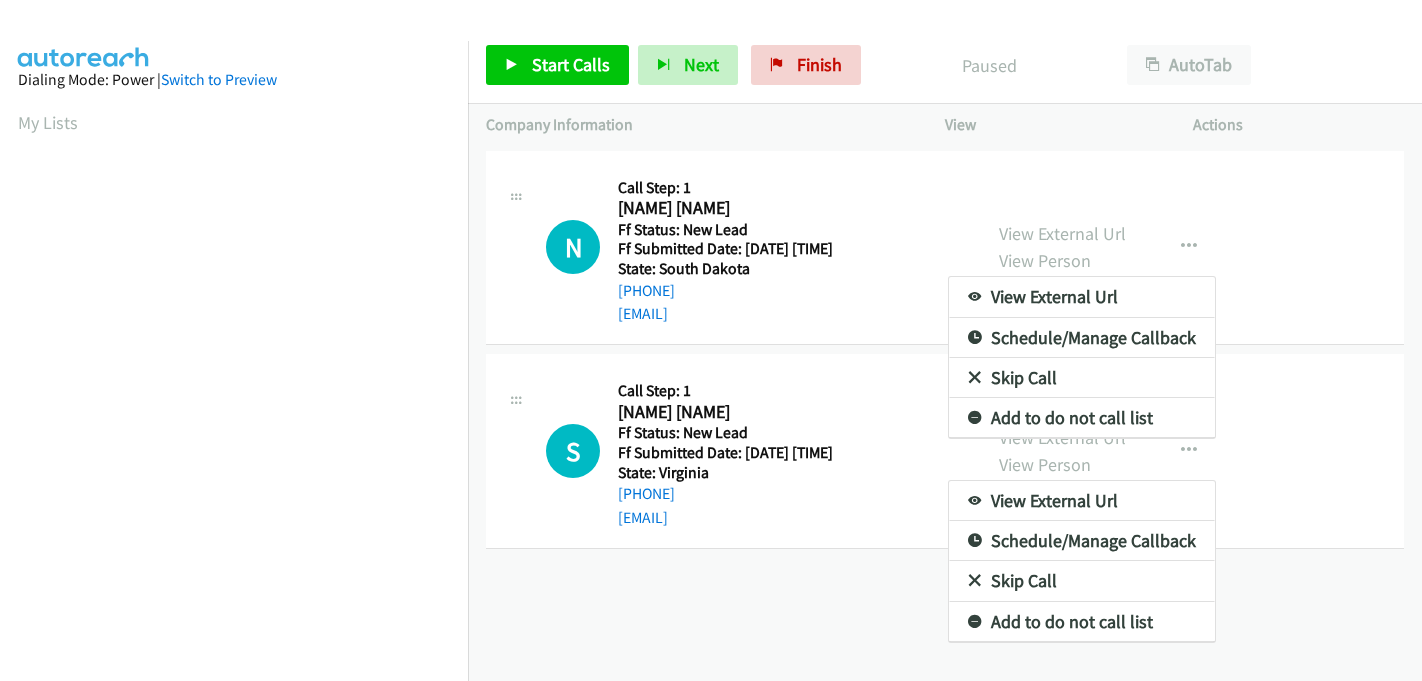 scroll, scrollTop: 0, scrollLeft: 0, axis: both 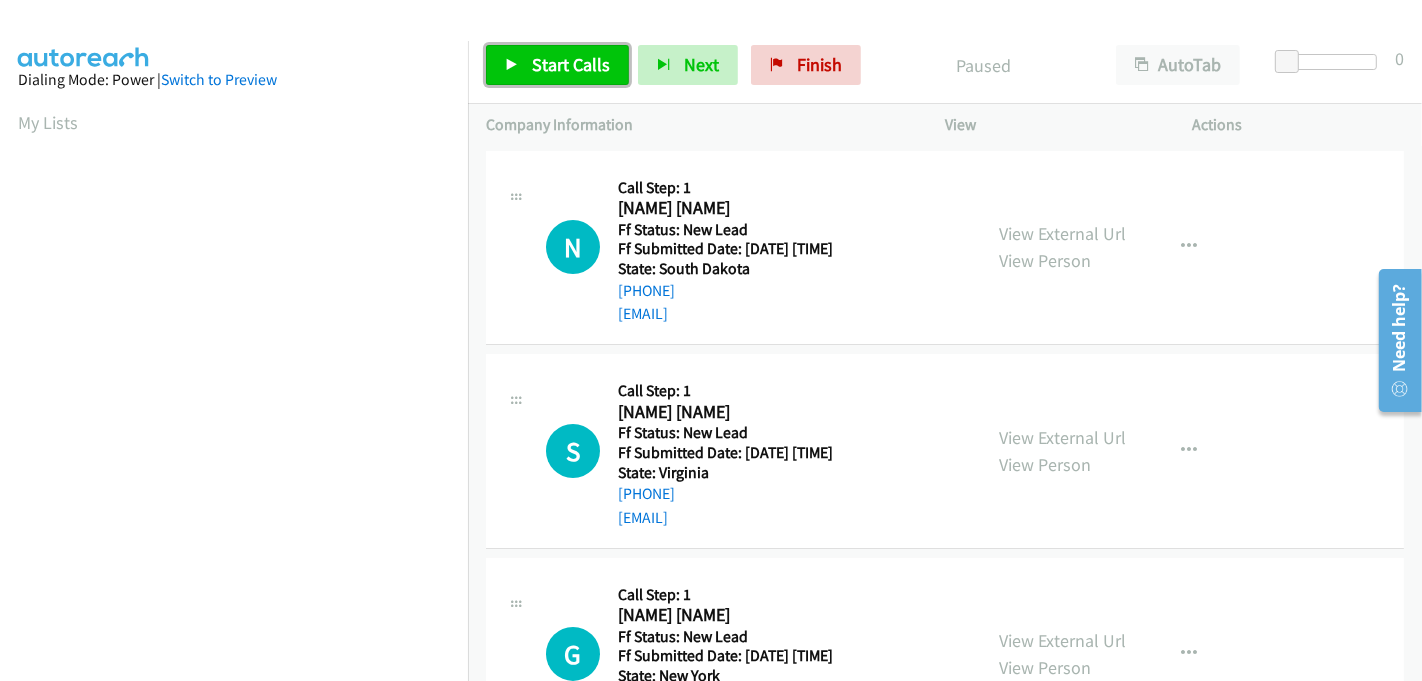 click on "Start Calls" at bounding box center [571, 64] 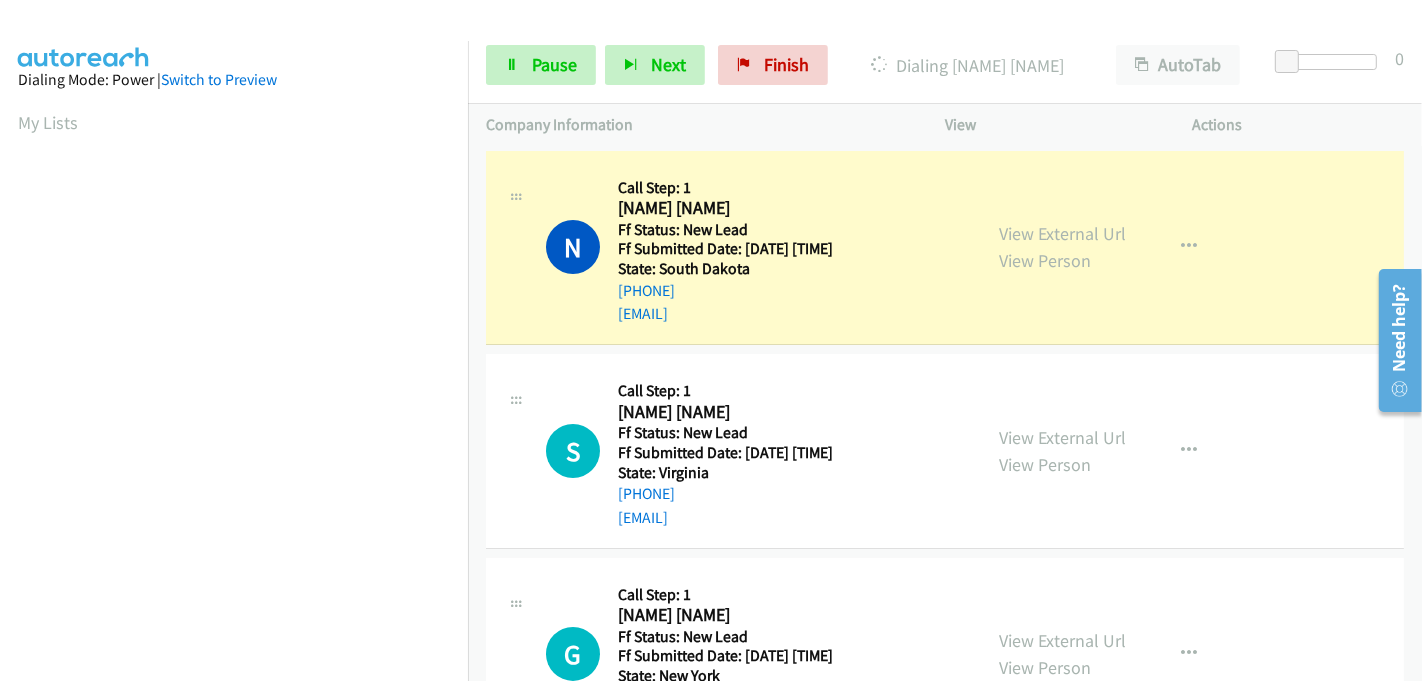 scroll, scrollTop: 442, scrollLeft: 0, axis: vertical 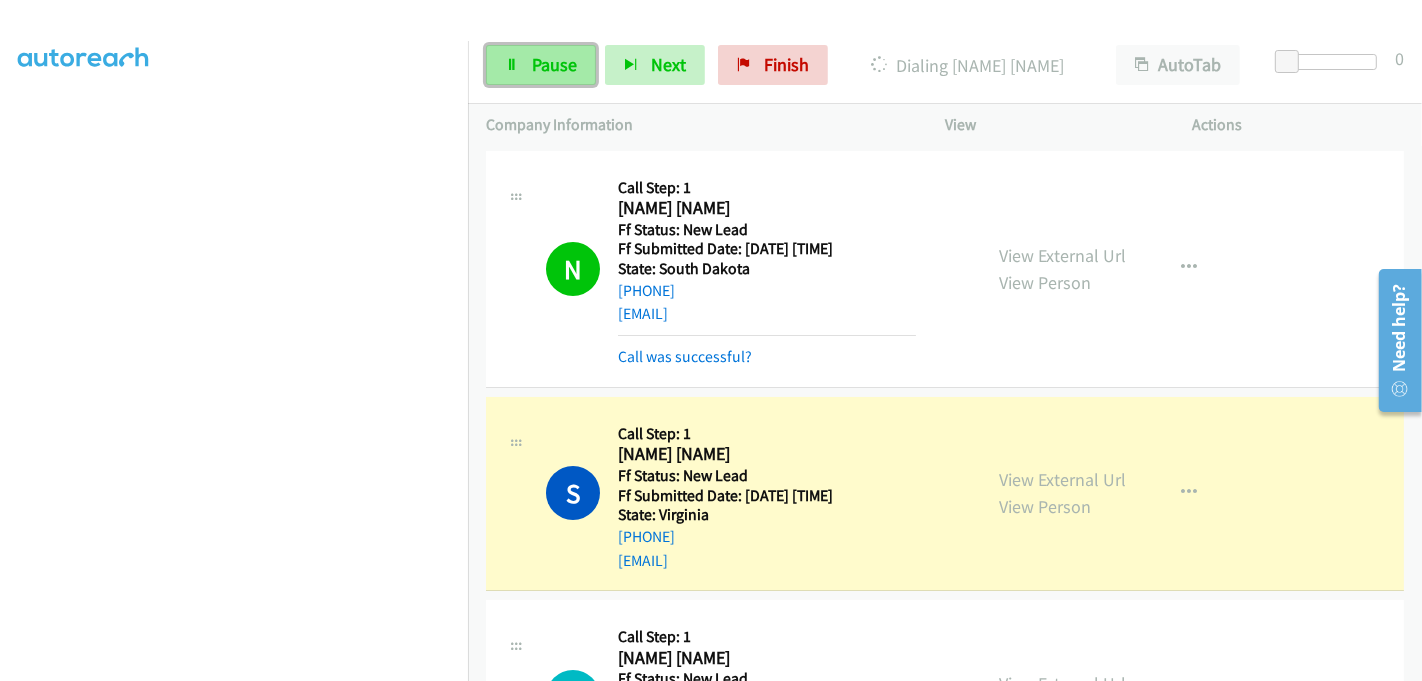 click on "Pause" at bounding box center (554, 64) 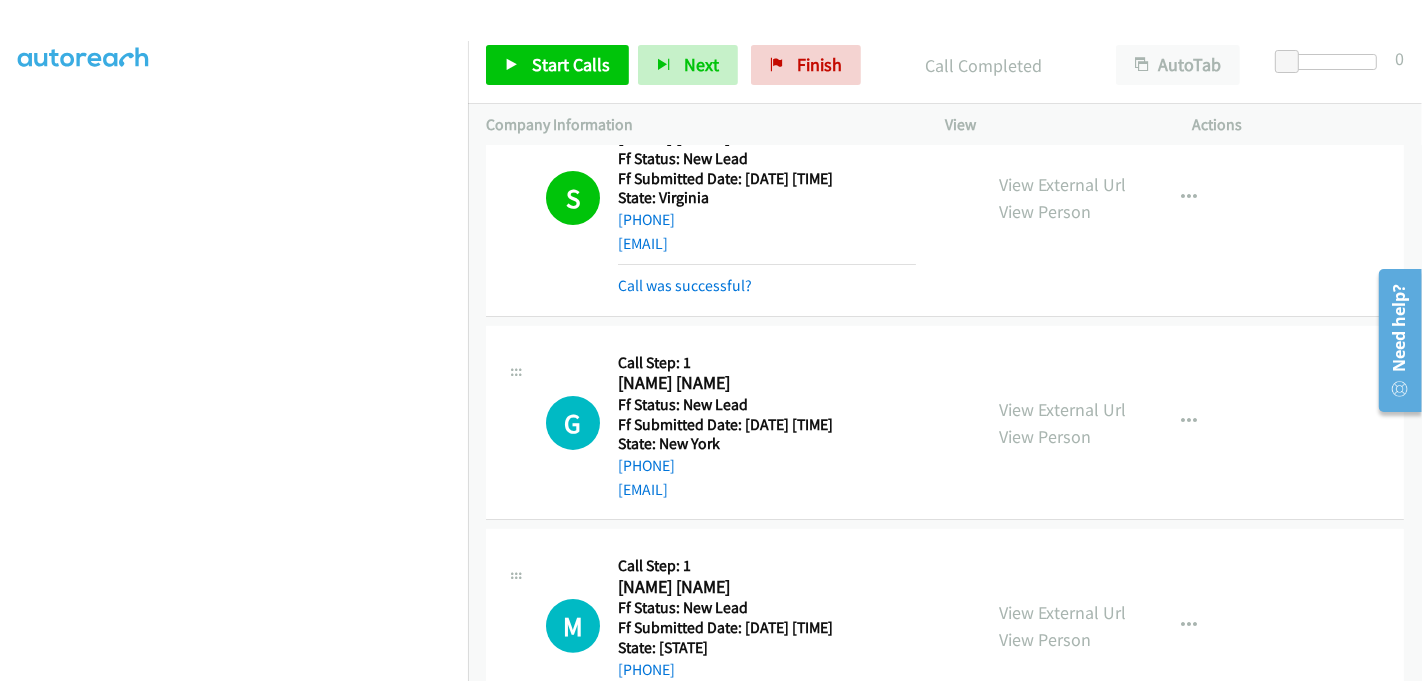 scroll, scrollTop: 444, scrollLeft: 0, axis: vertical 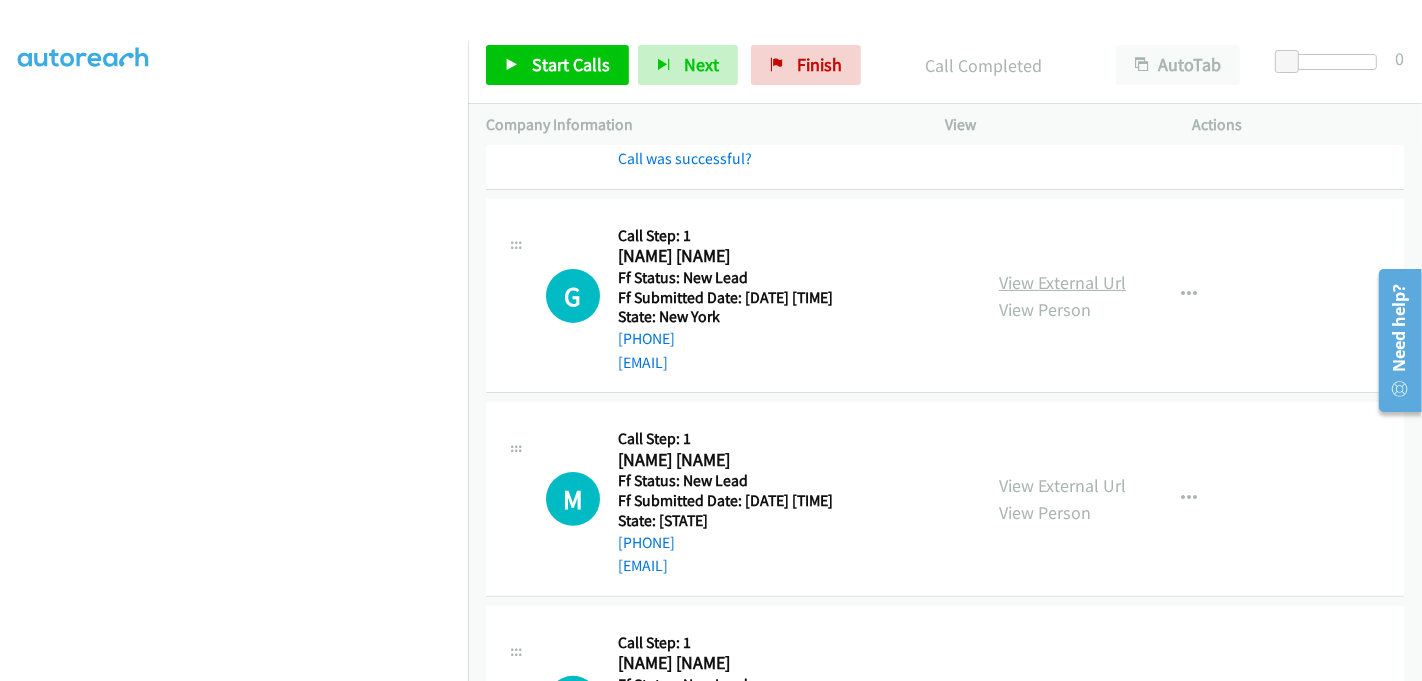 click on "View External Url" at bounding box center (1062, 282) 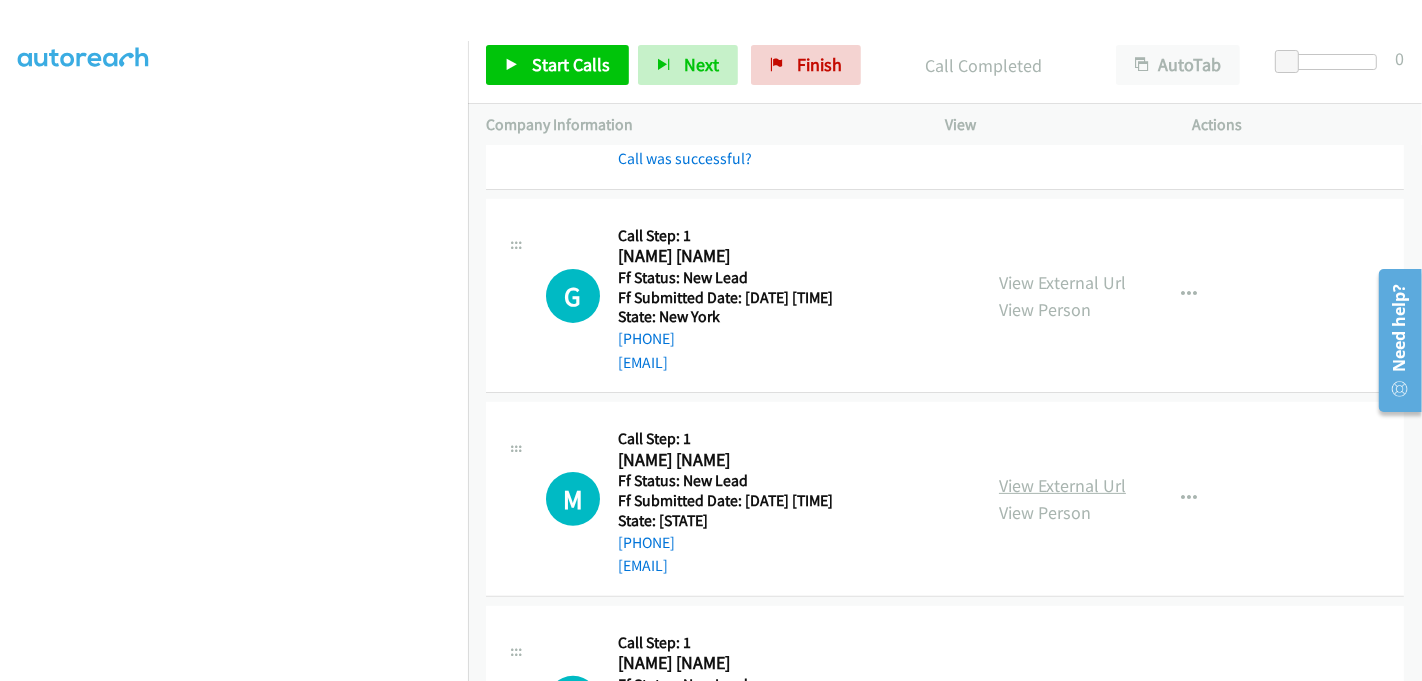 click on "View External Url" at bounding box center [1062, 485] 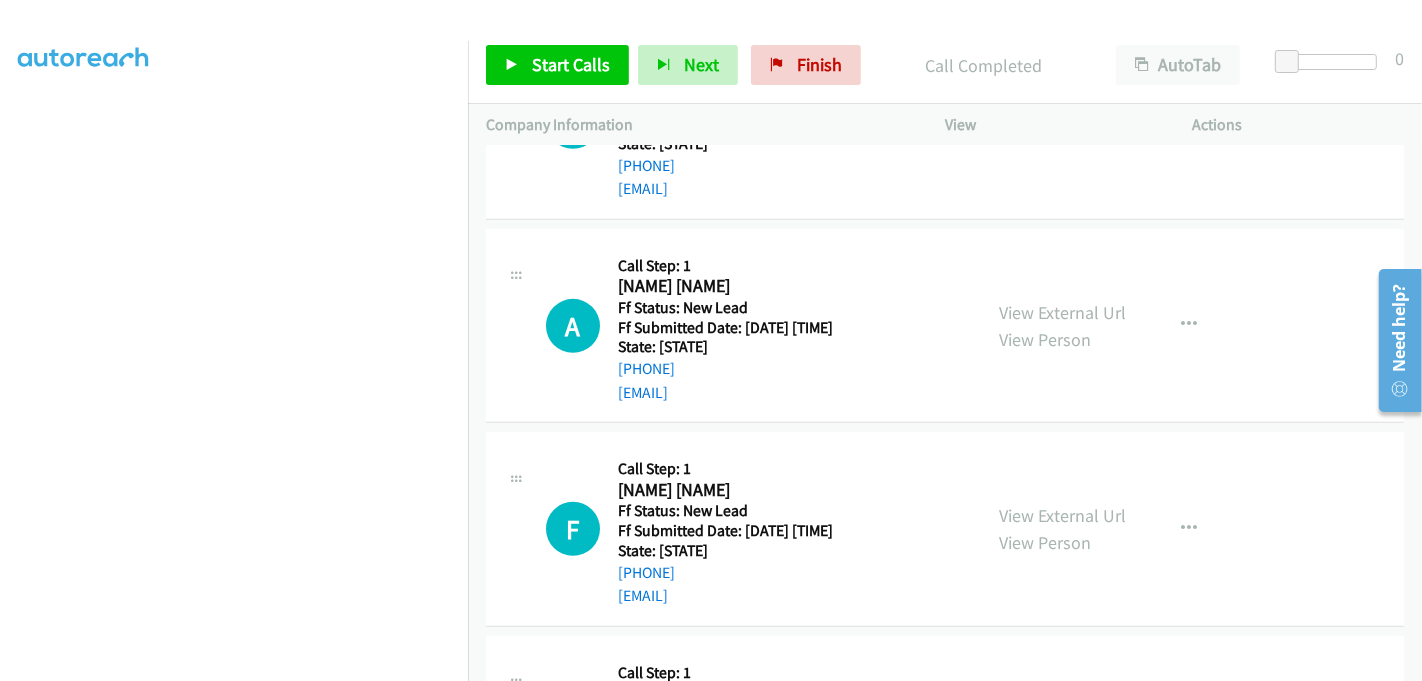 scroll, scrollTop: 888, scrollLeft: 0, axis: vertical 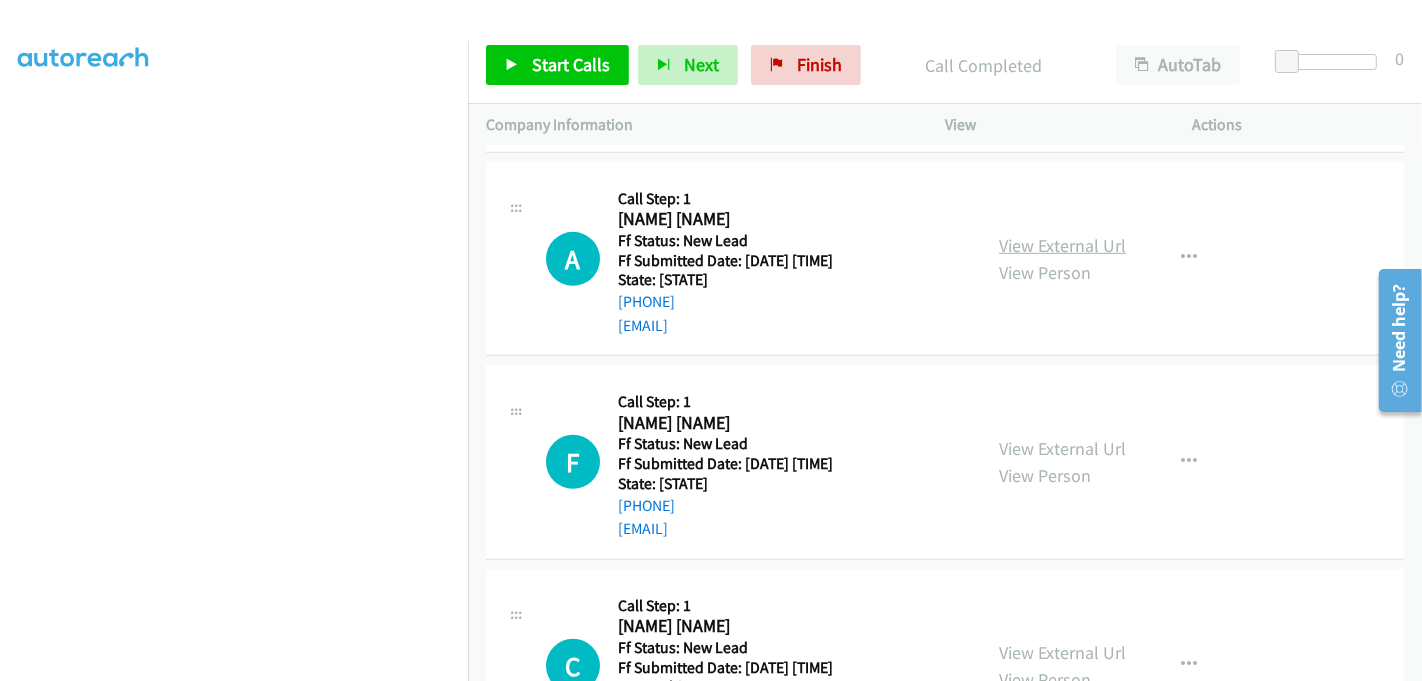 click on "View External Url" at bounding box center [1062, 245] 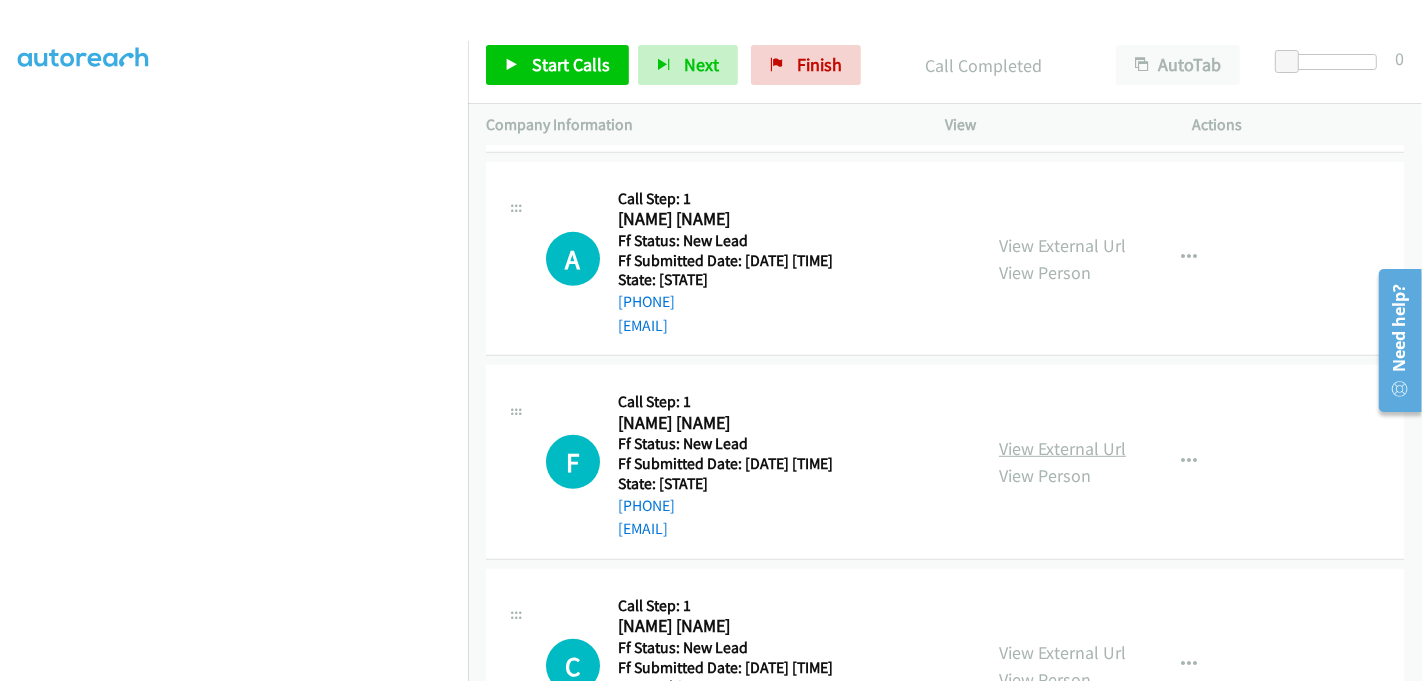 click on "View External Url" at bounding box center [1062, 448] 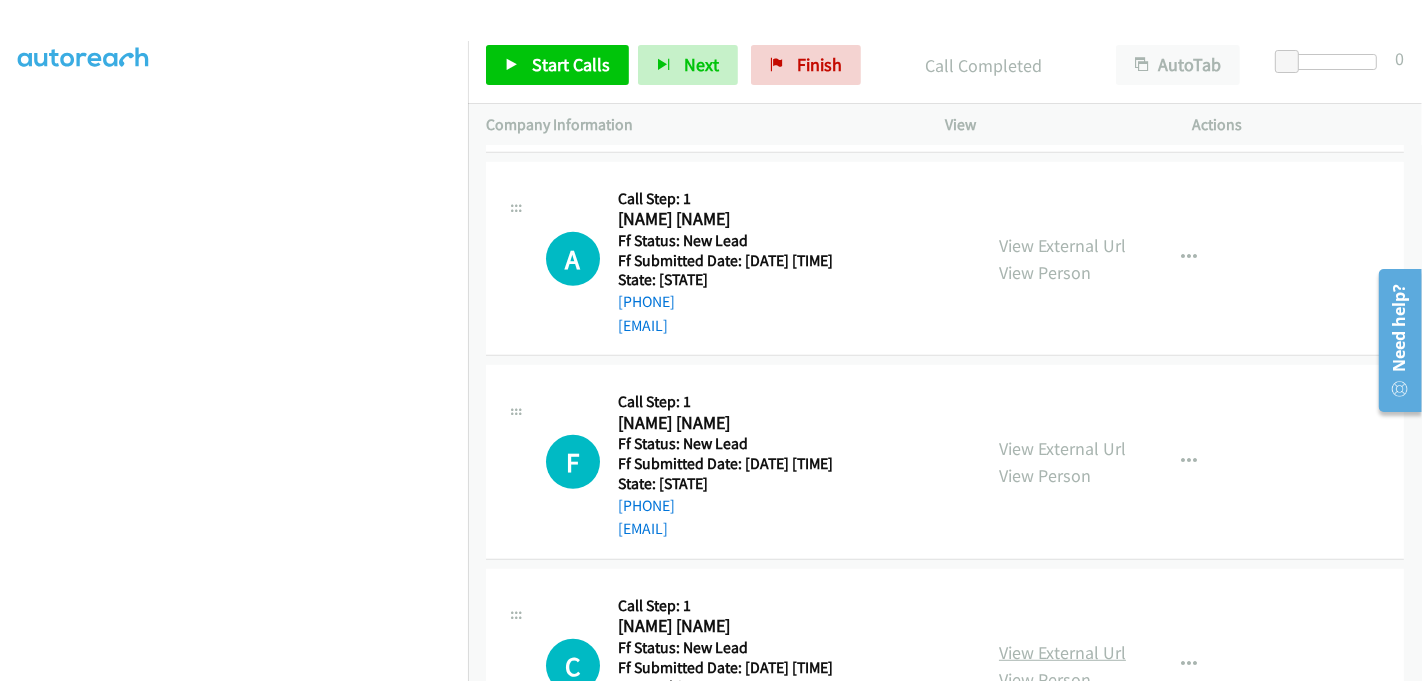 click on "View External Url" at bounding box center [1062, 652] 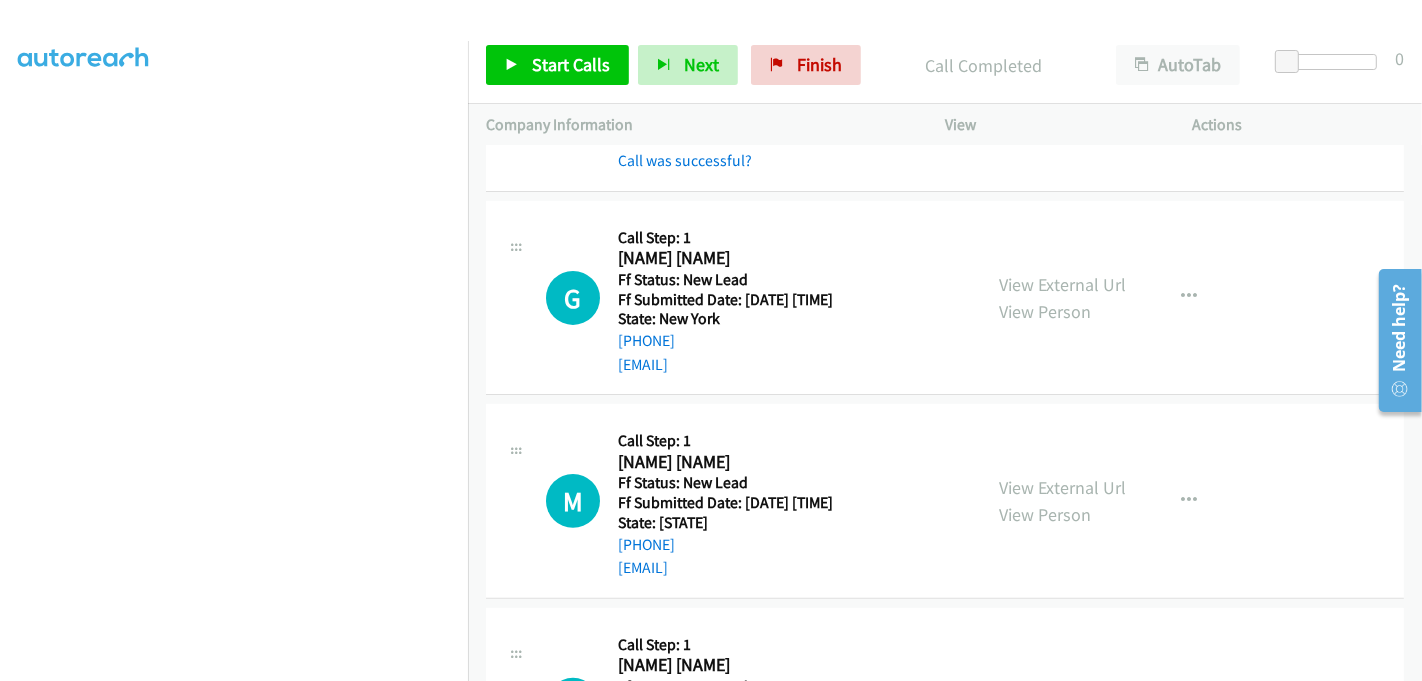 scroll, scrollTop: 444, scrollLeft: 0, axis: vertical 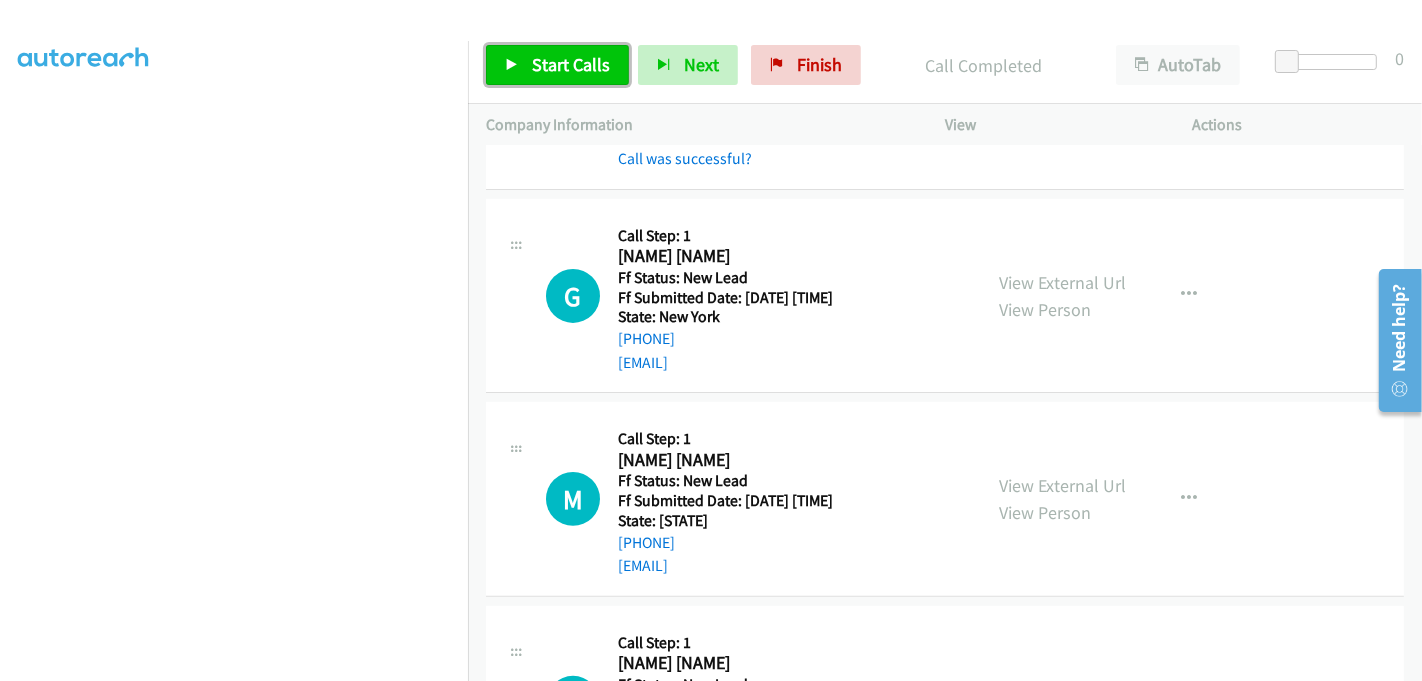 click on "Start Calls" at bounding box center [571, 64] 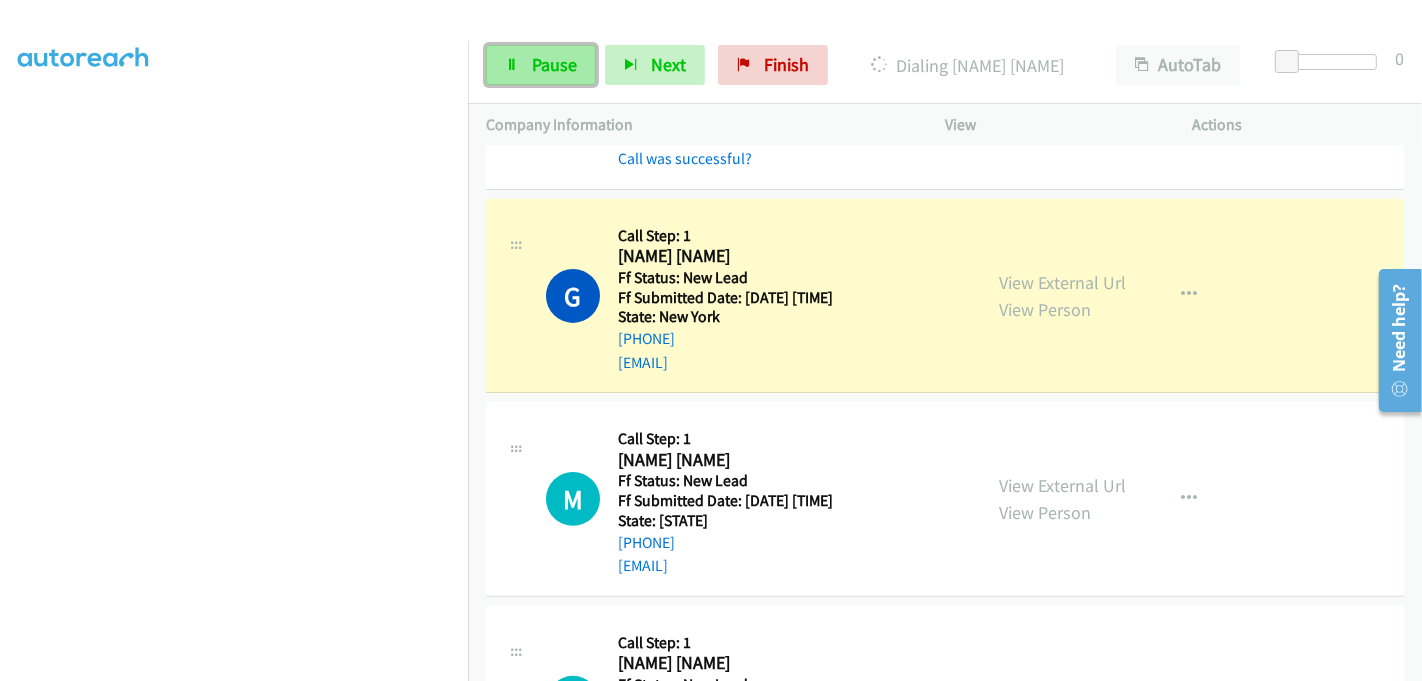 click on "Pause" at bounding box center (554, 64) 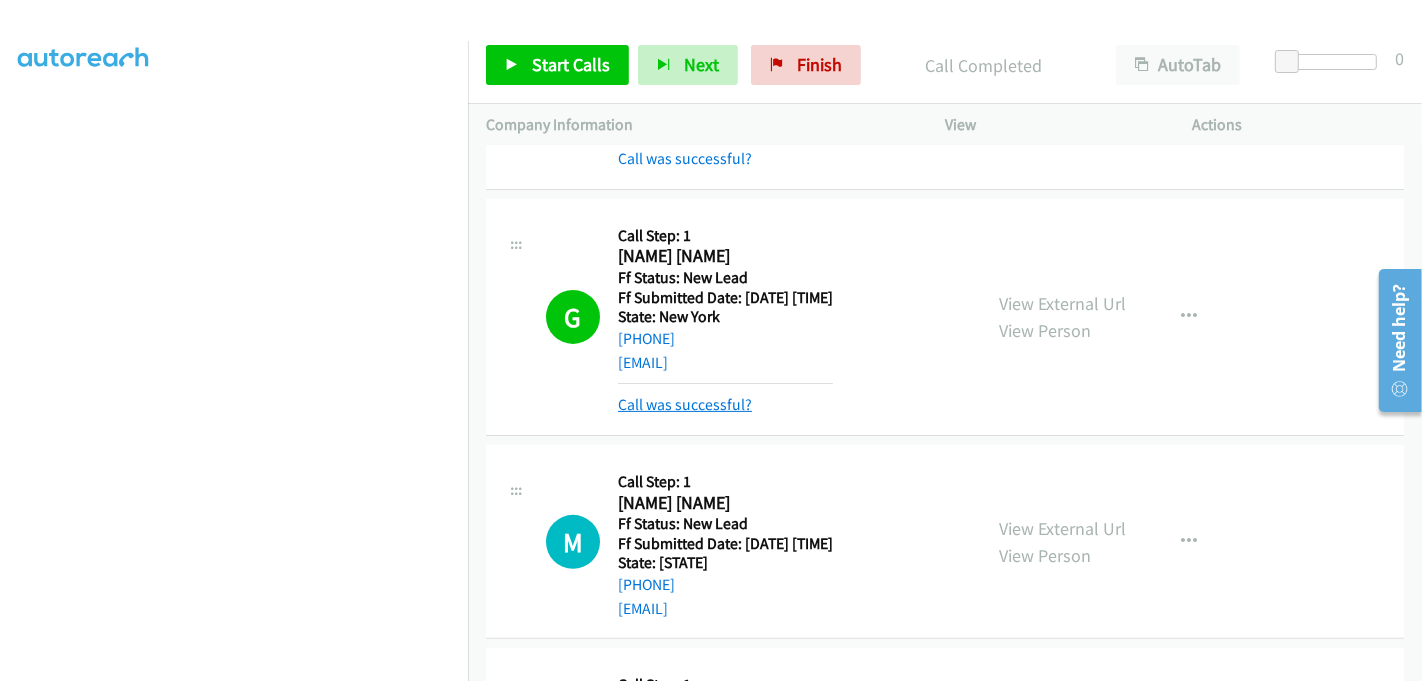 click on "Call was successful?" at bounding box center (685, 404) 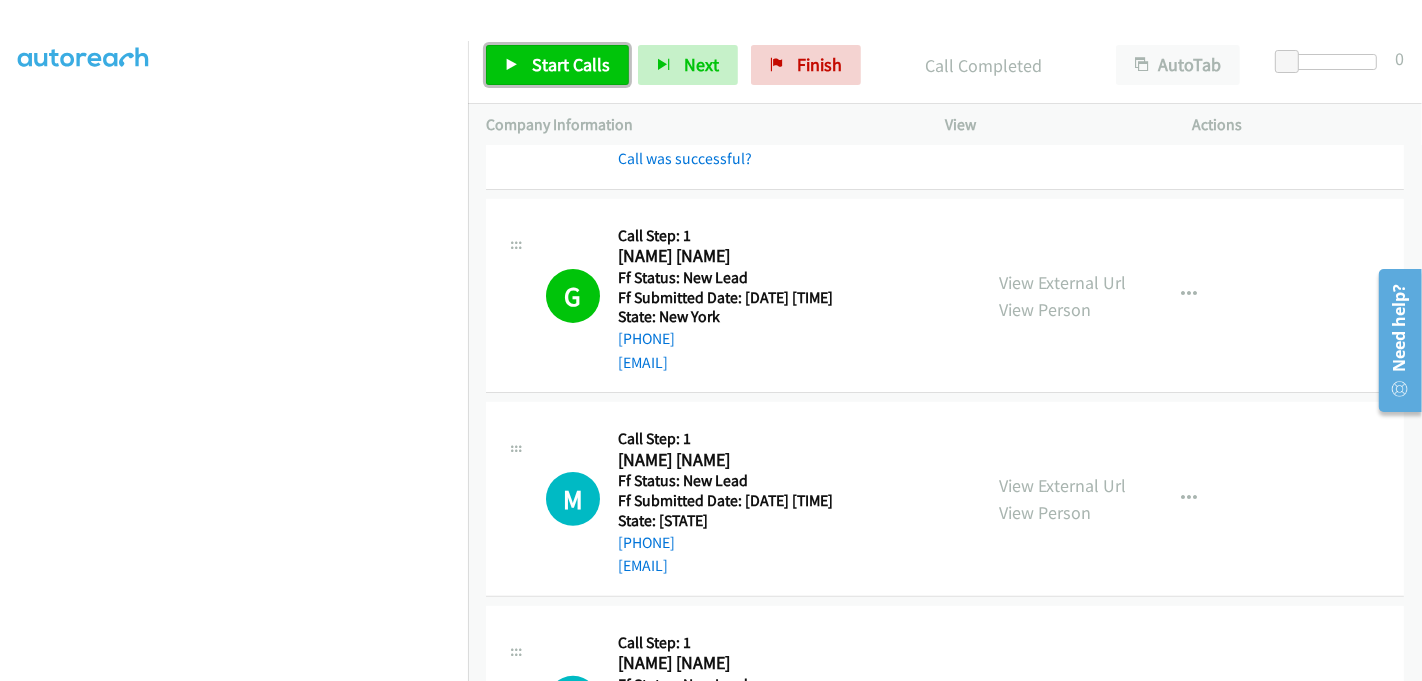 click on "Start Calls" at bounding box center (571, 64) 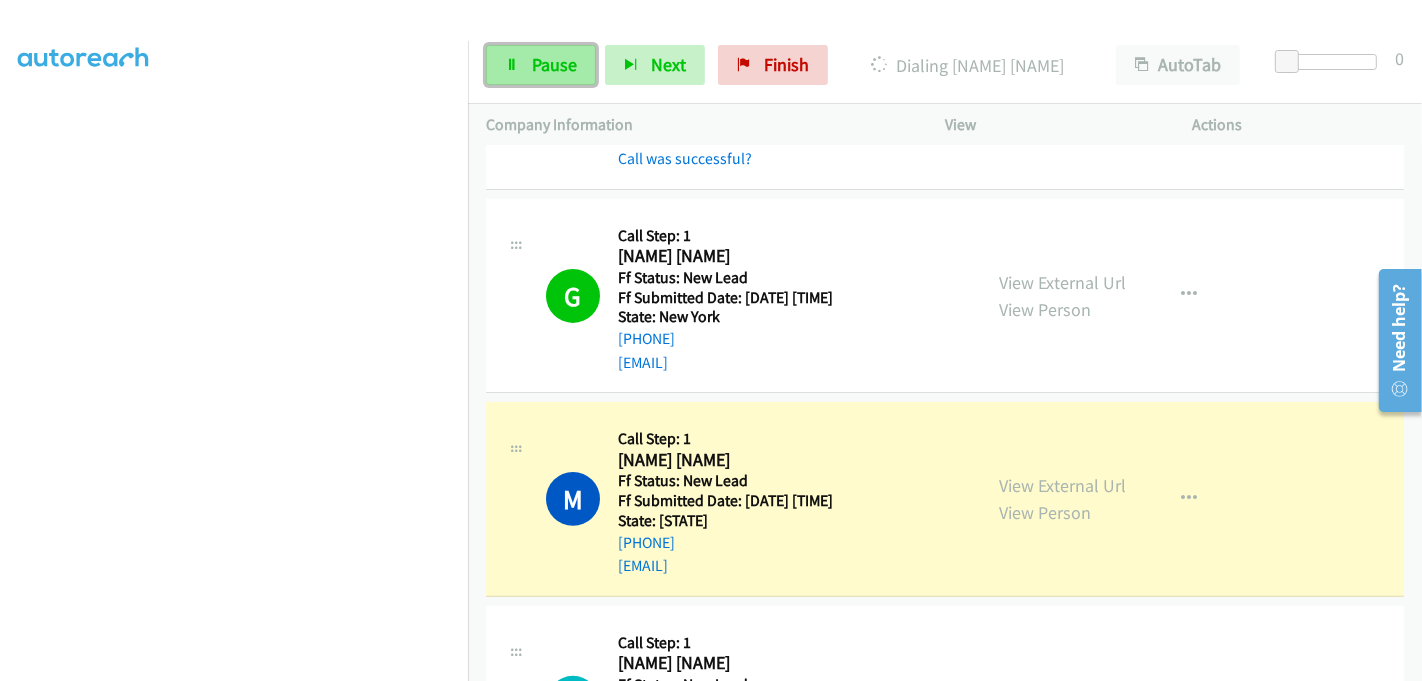 click on "Pause" at bounding box center (541, 65) 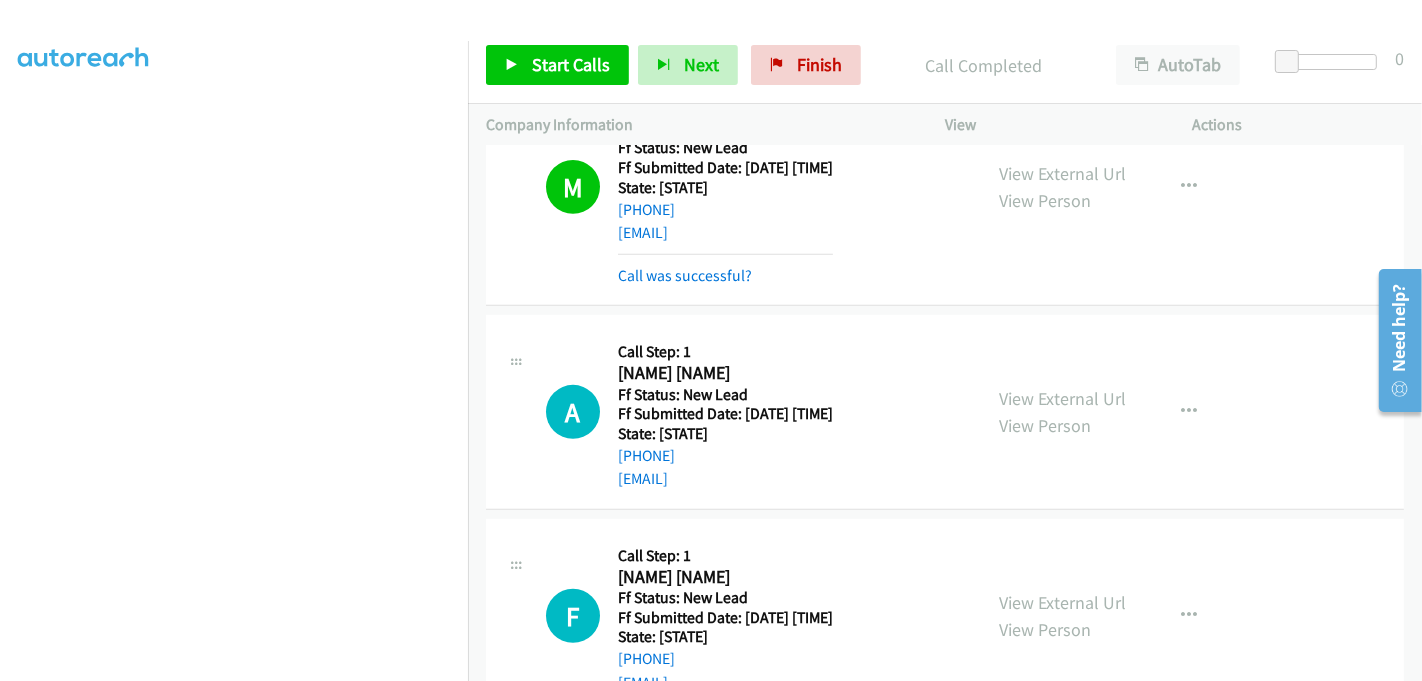 scroll, scrollTop: 799, scrollLeft: 0, axis: vertical 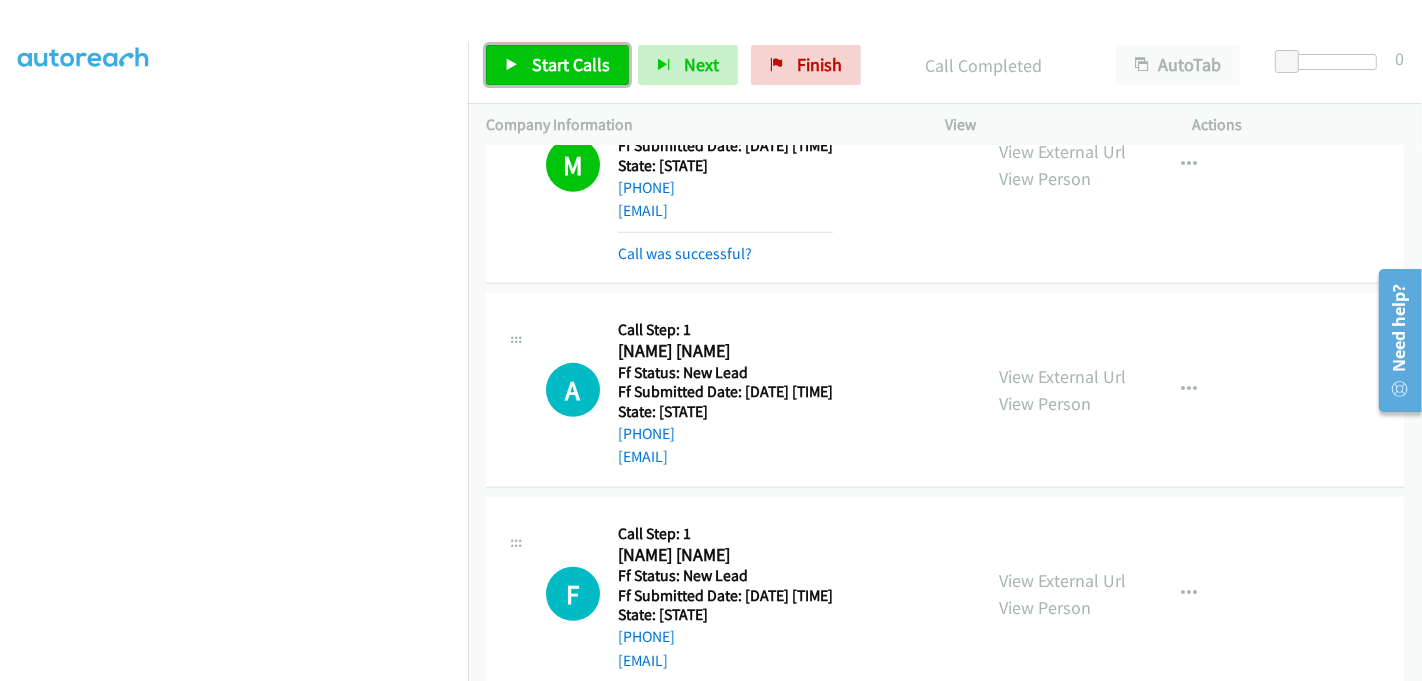 click on "Start Calls" at bounding box center (571, 64) 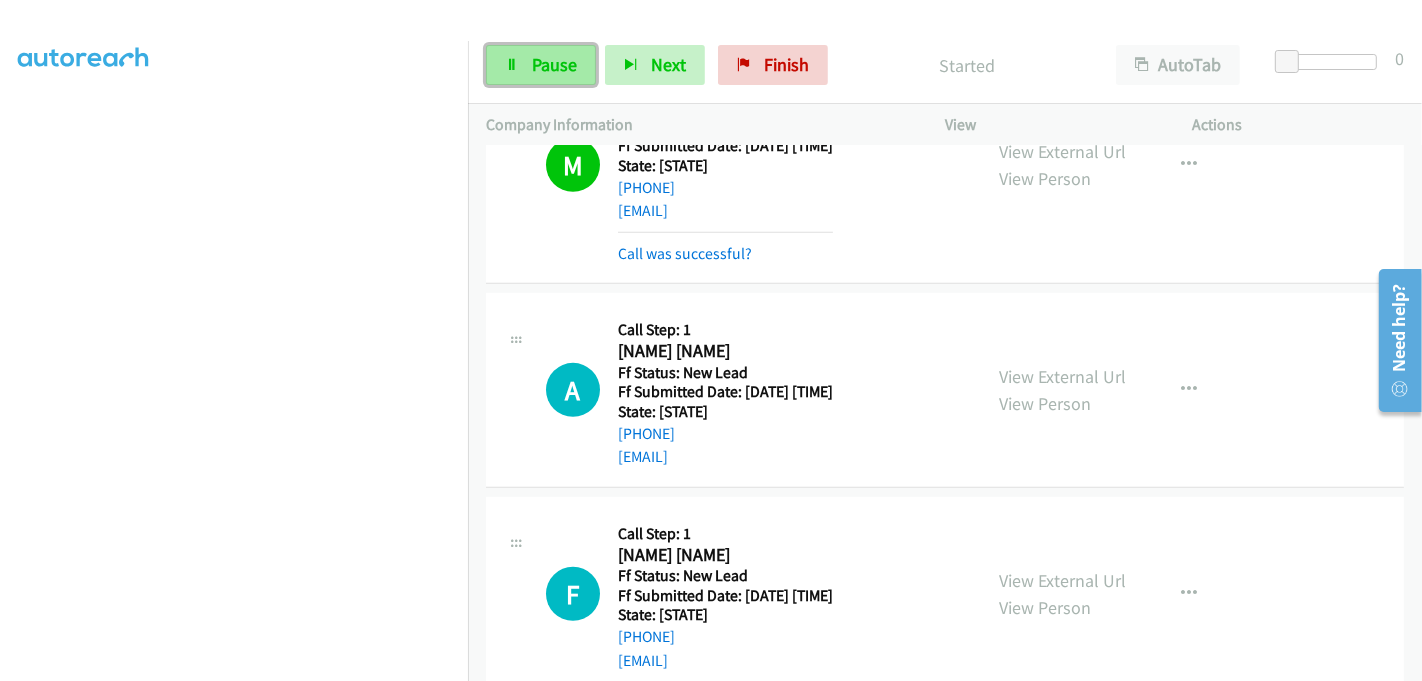 click on "Pause" at bounding box center (554, 64) 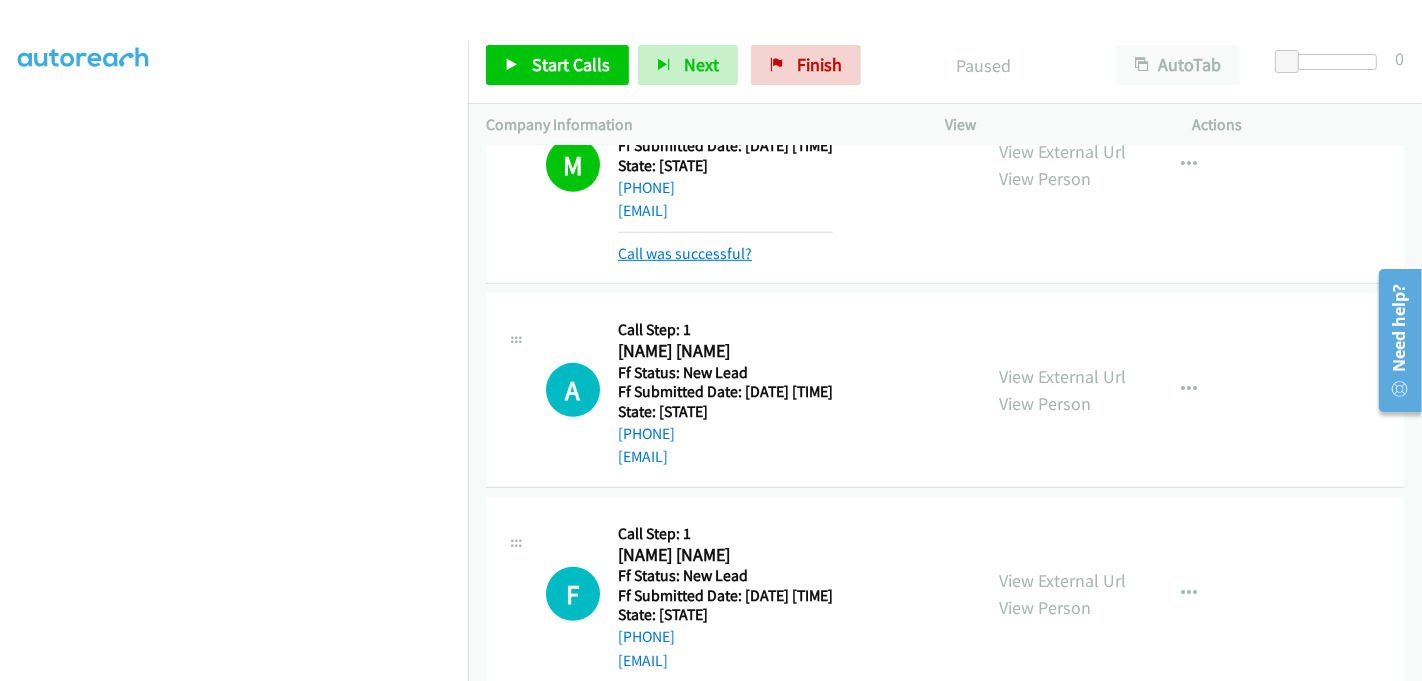 scroll, scrollTop: 799, scrollLeft: 0, axis: vertical 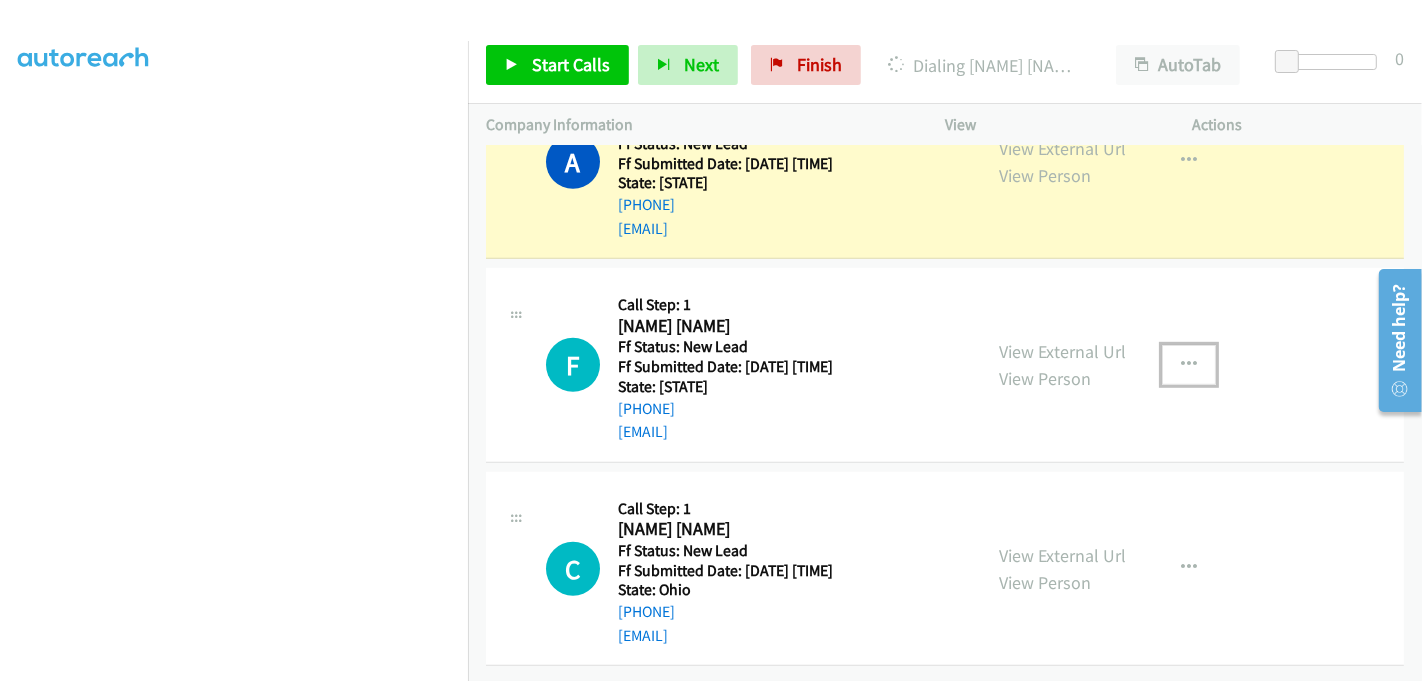 click at bounding box center (1189, 365) 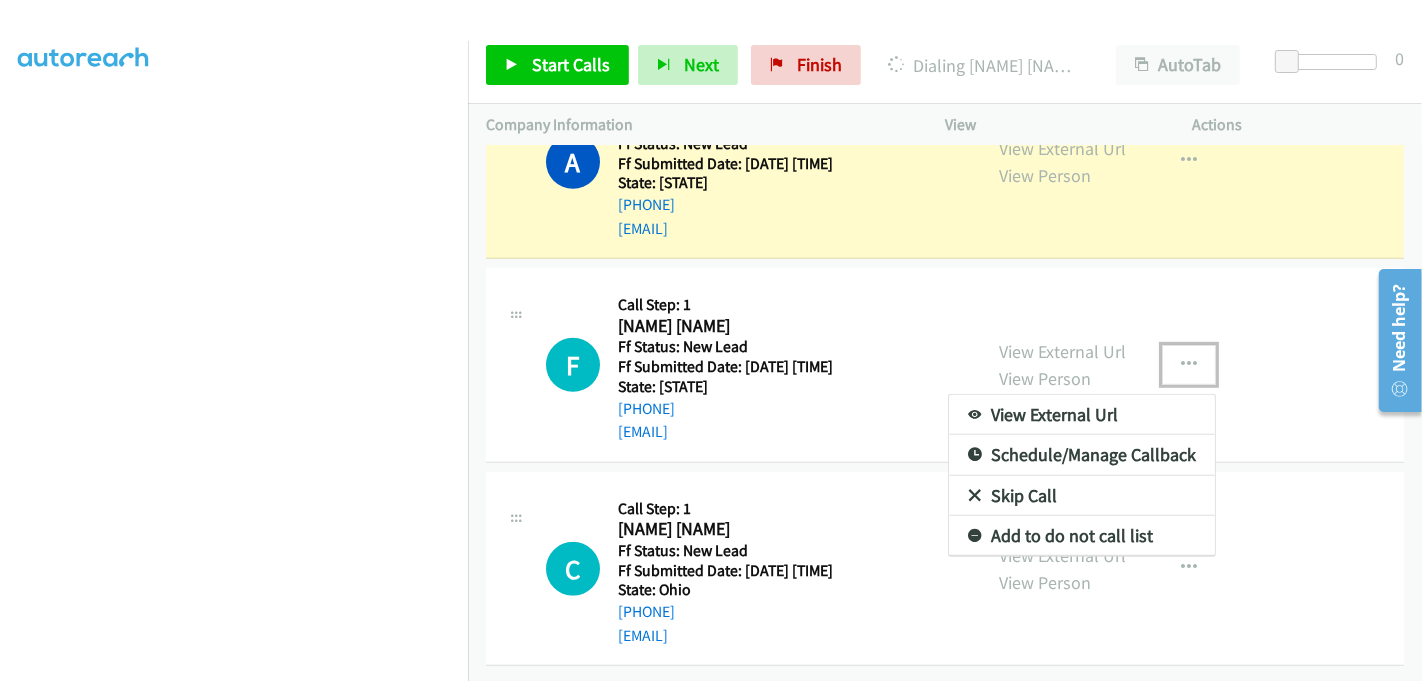 click on "Skip Call" at bounding box center (1082, 496) 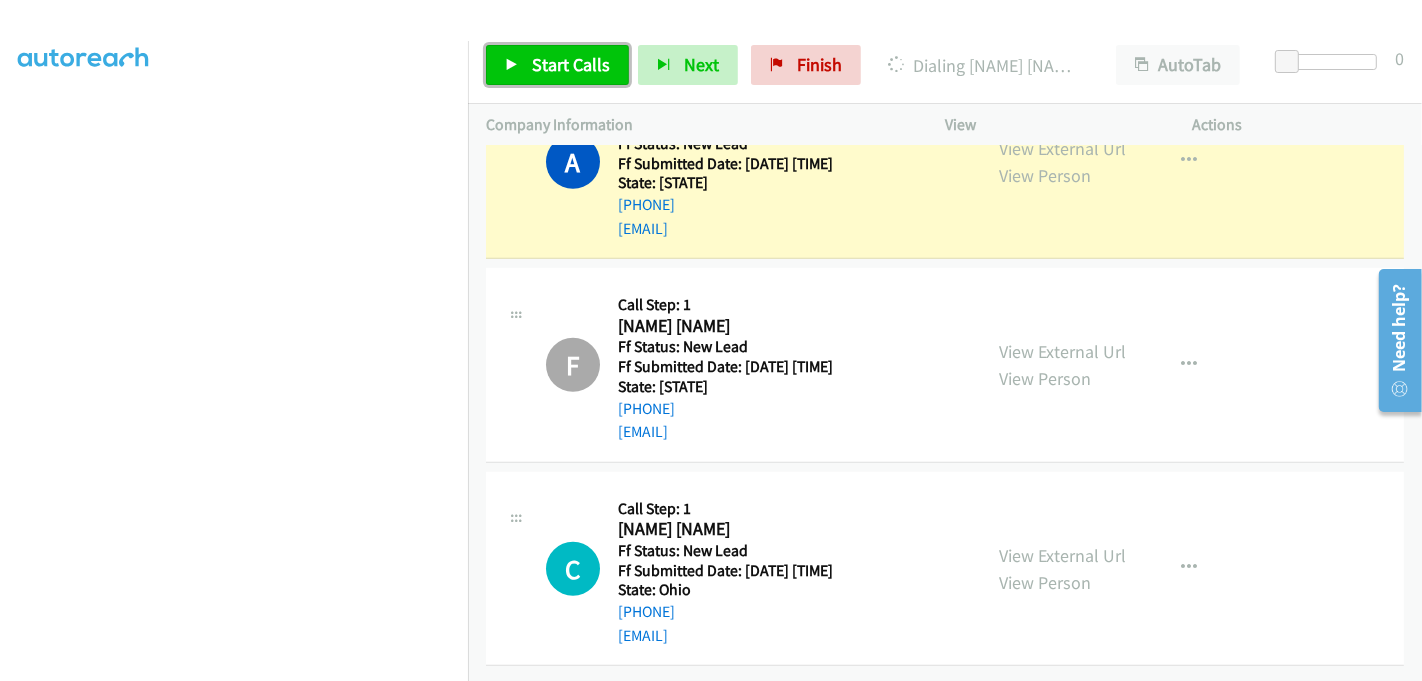 click on "Start Calls" at bounding box center [571, 64] 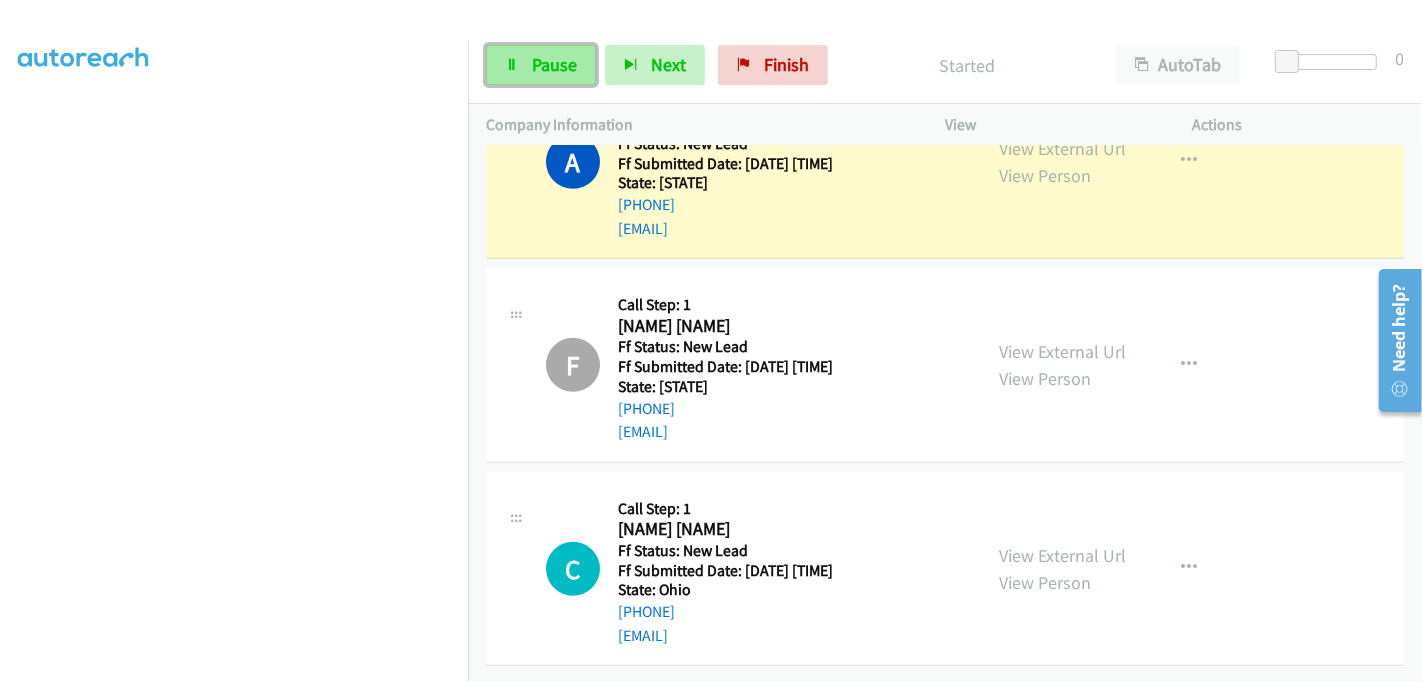 click on "Pause" at bounding box center (541, 65) 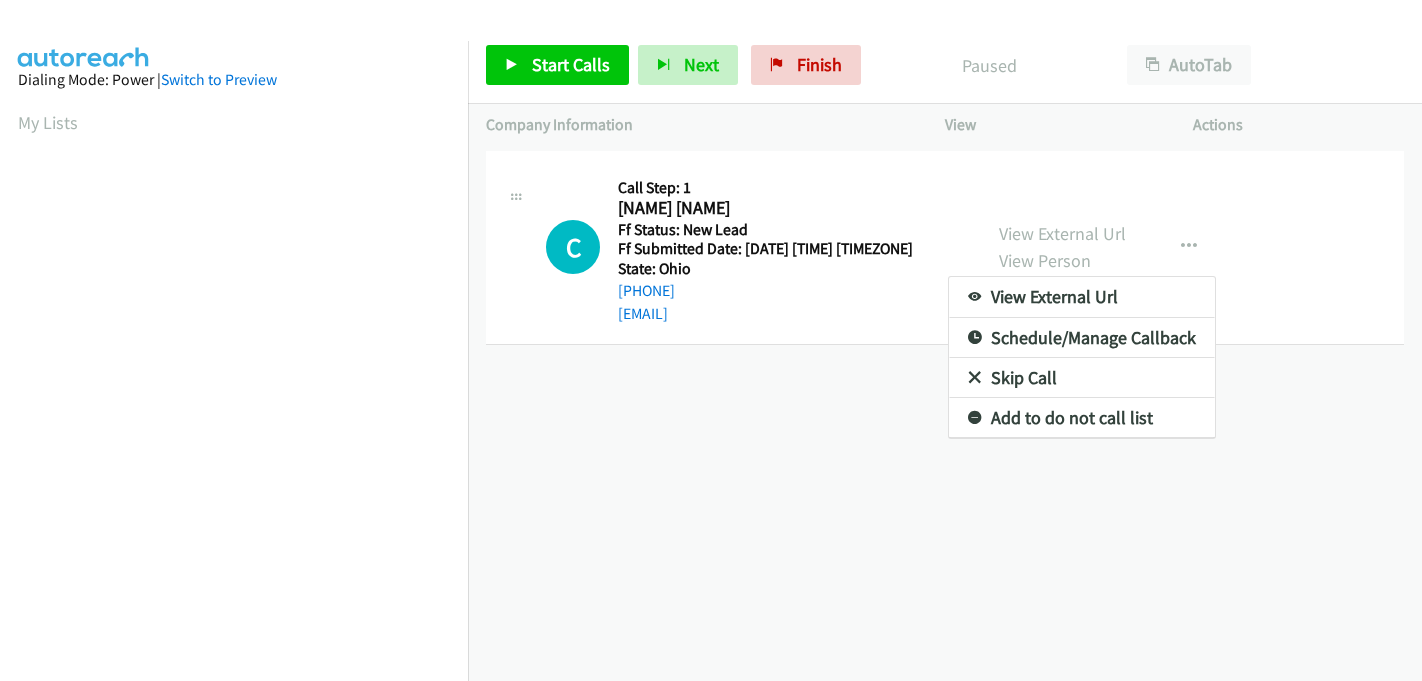 scroll, scrollTop: 0, scrollLeft: 0, axis: both 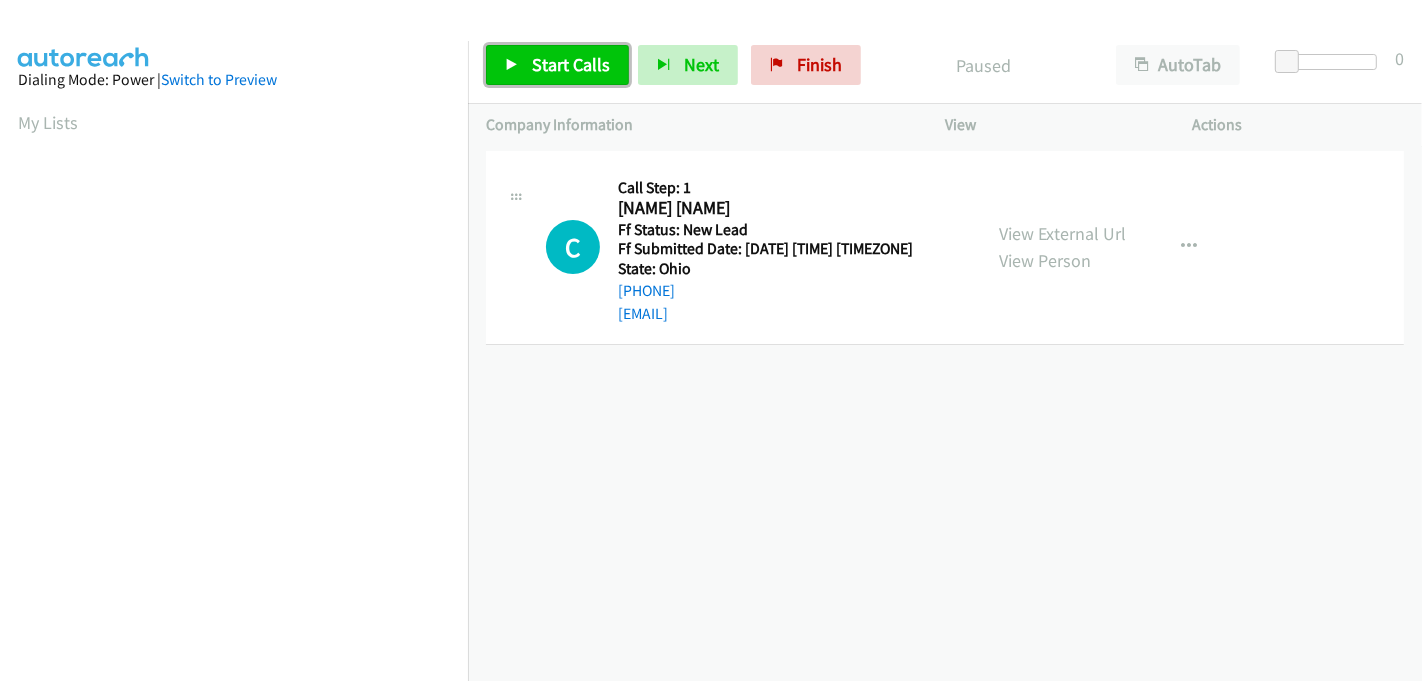 click on "Start Calls" at bounding box center (571, 64) 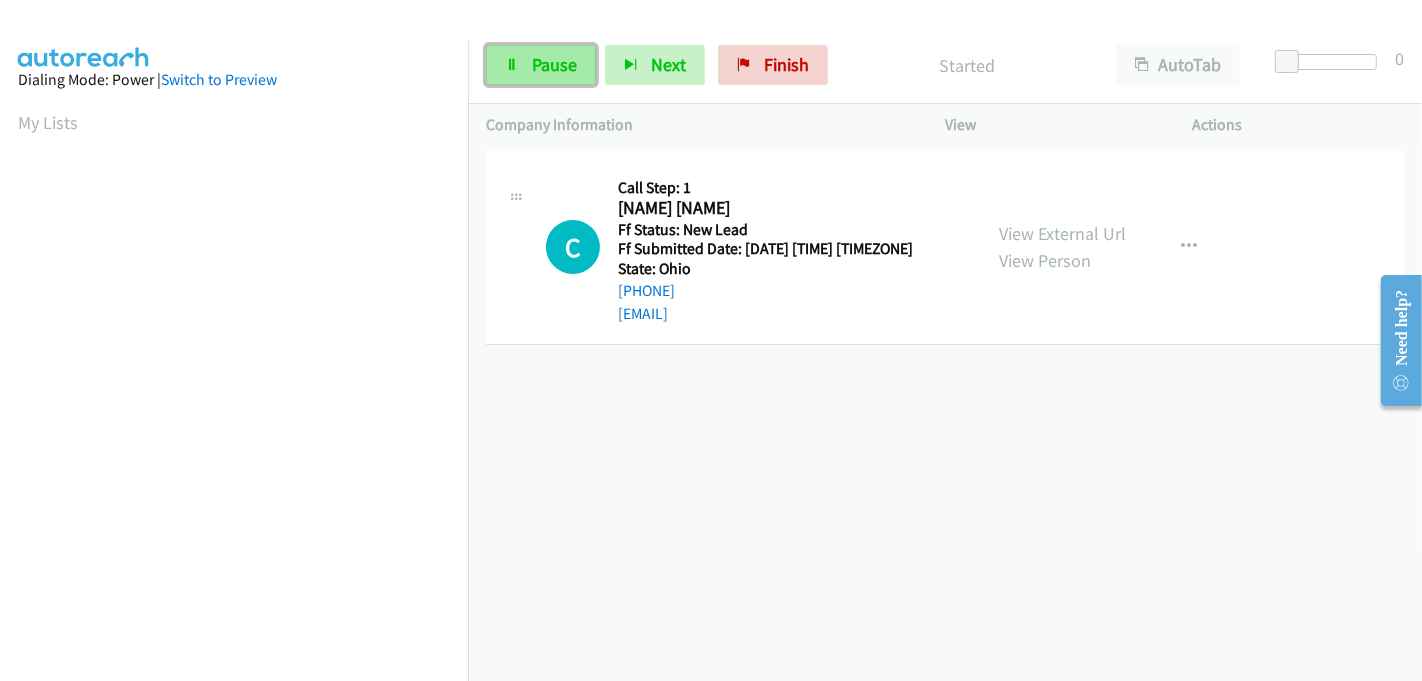 click on "Pause" at bounding box center [554, 64] 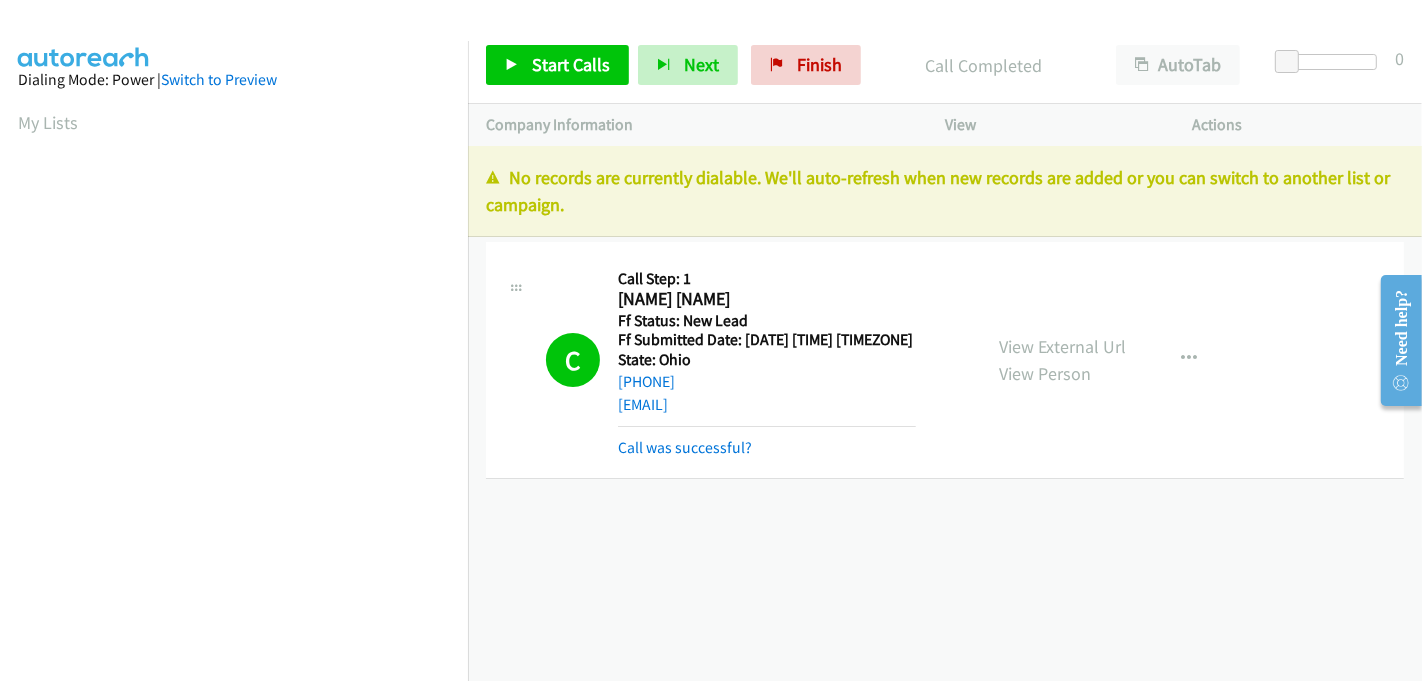 scroll, scrollTop: 442, scrollLeft: 0, axis: vertical 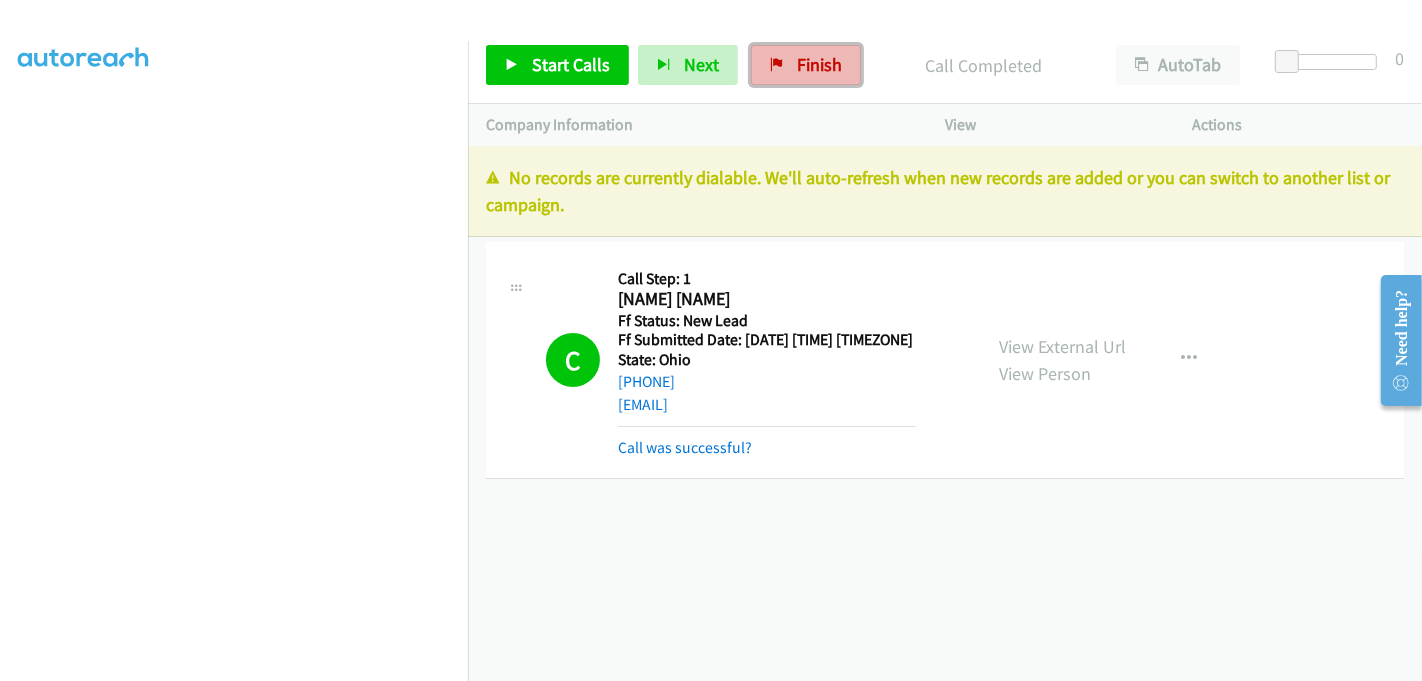 click on "Finish" at bounding box center (806, 65) 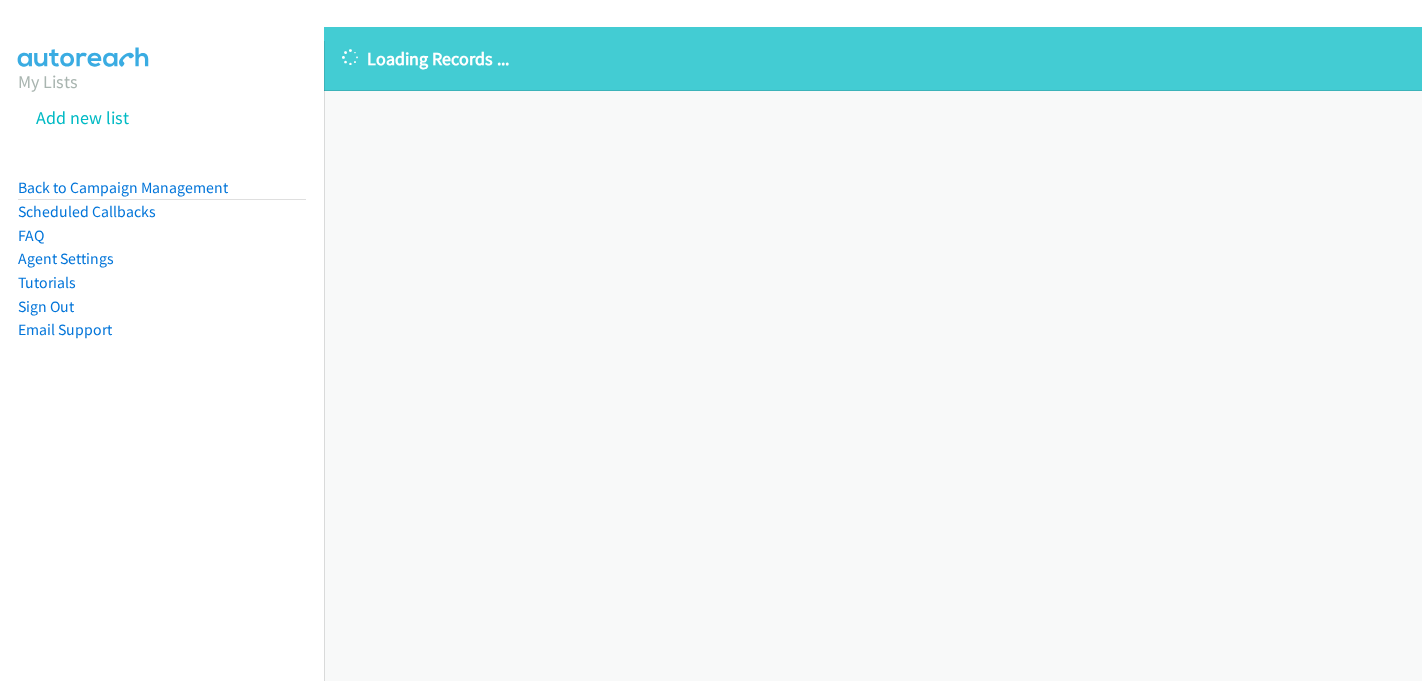 scroll, scrollTop: 0, scrollLeft: 0, axis: both 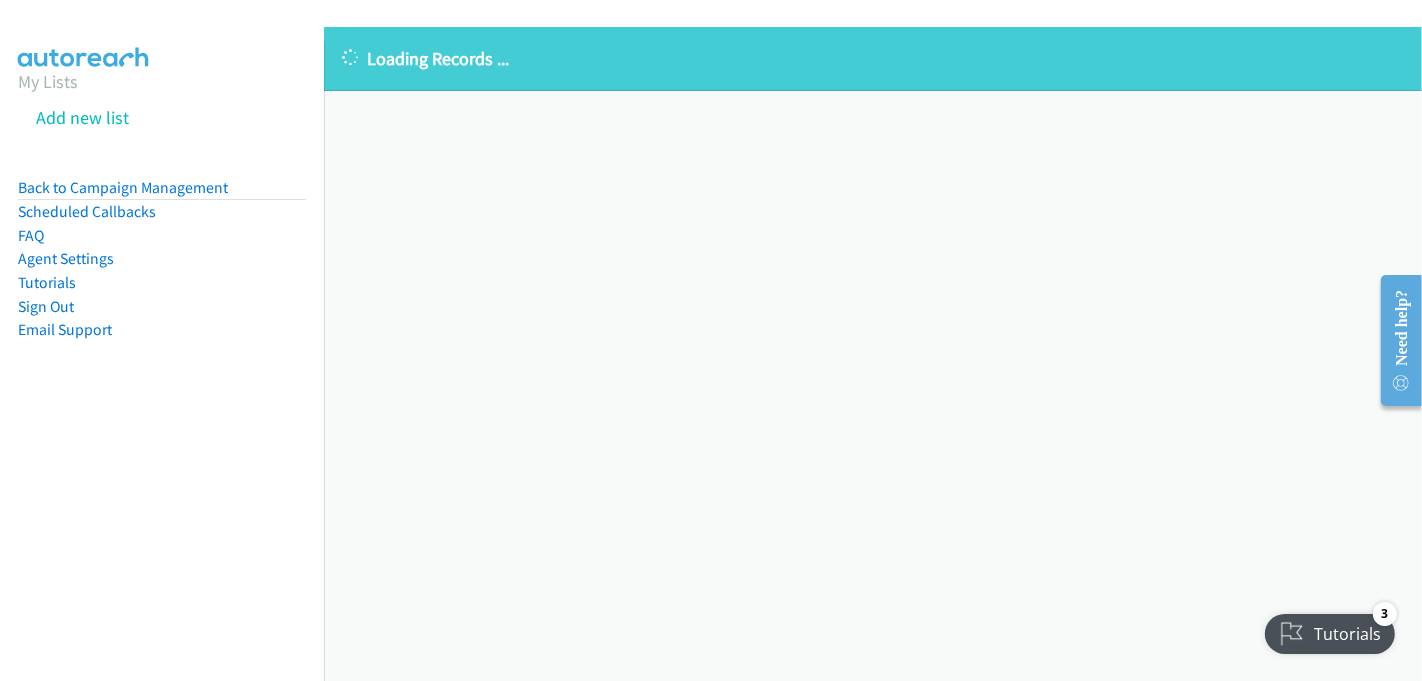 drag, startPoint x: 55, startPoint y: 84, endPoint x: 156, endPoint y: 110, distance: 104.292854 